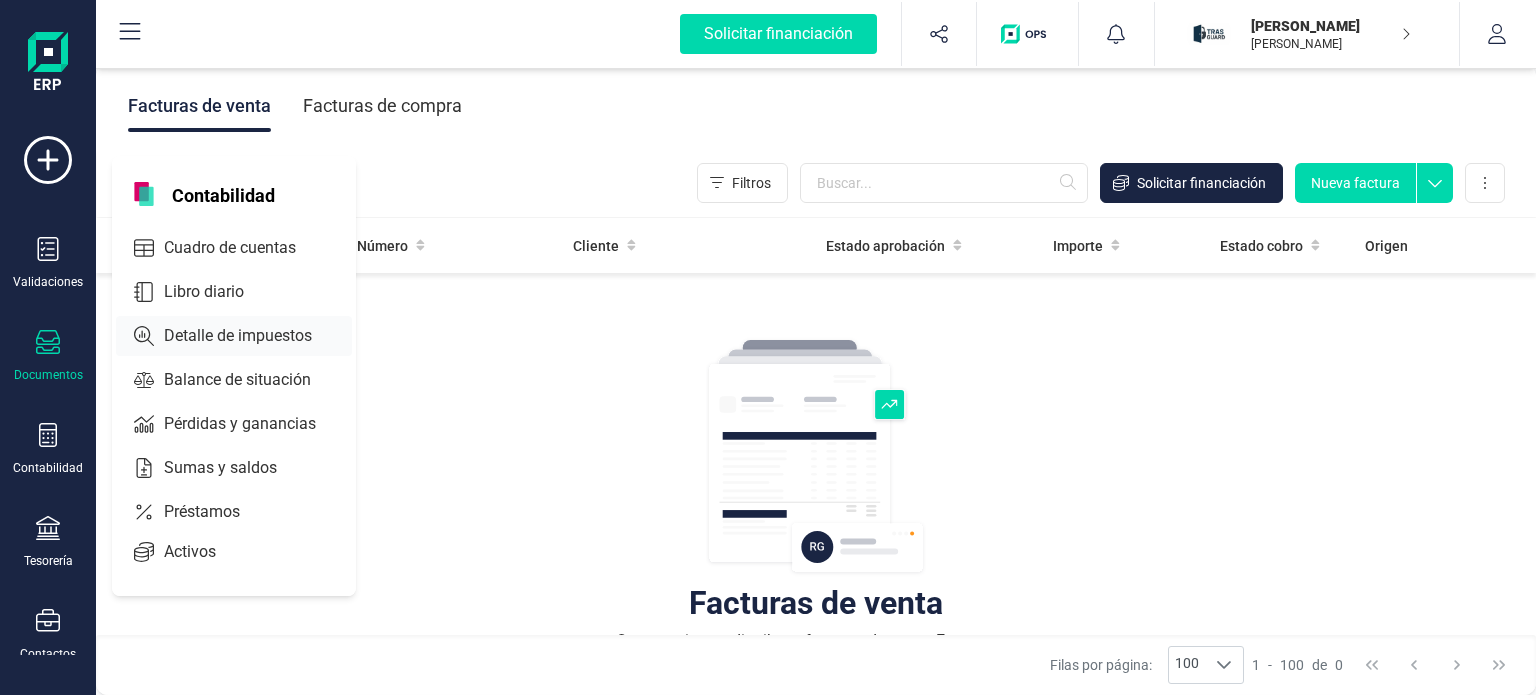 scroll, scrollTop: 0, scrollLeft: 0, axis: both 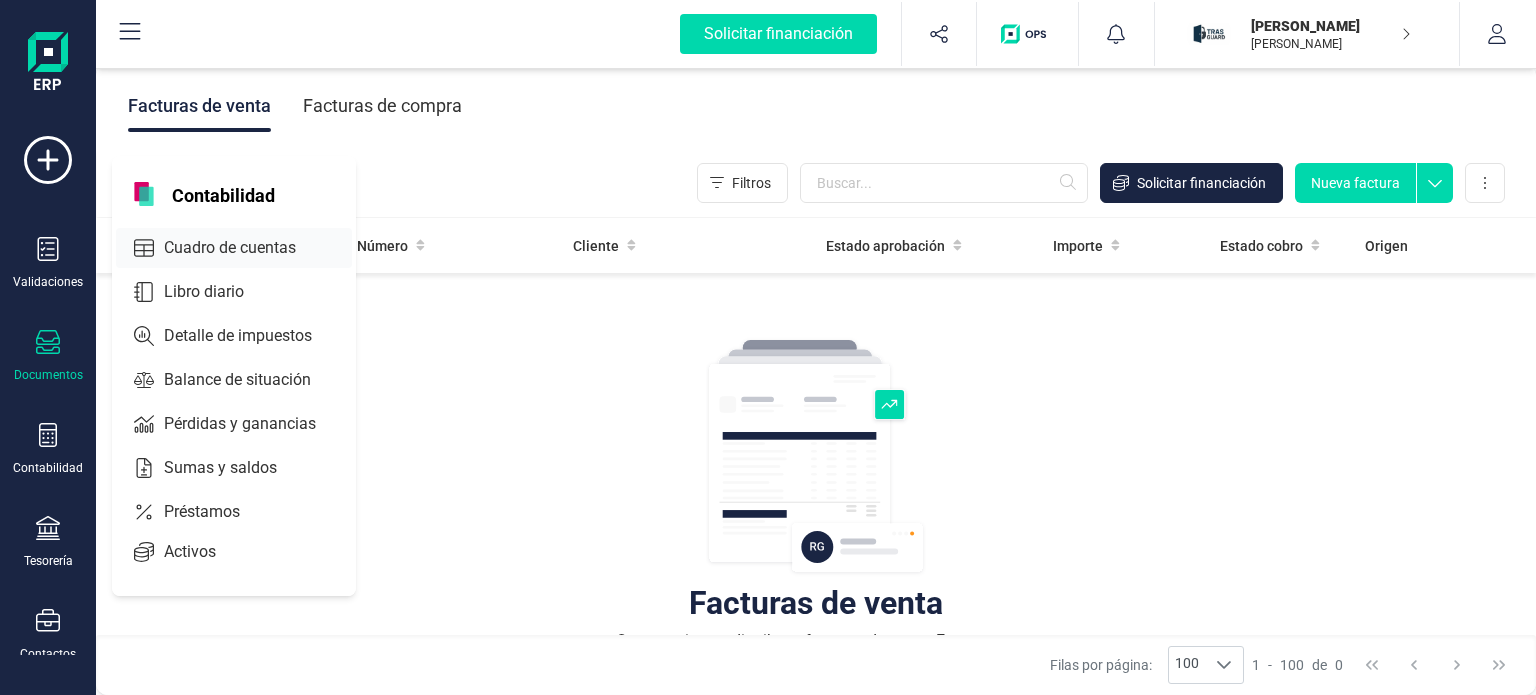 click on "Cuadro de cuentas" at bounding box center [244, 248] 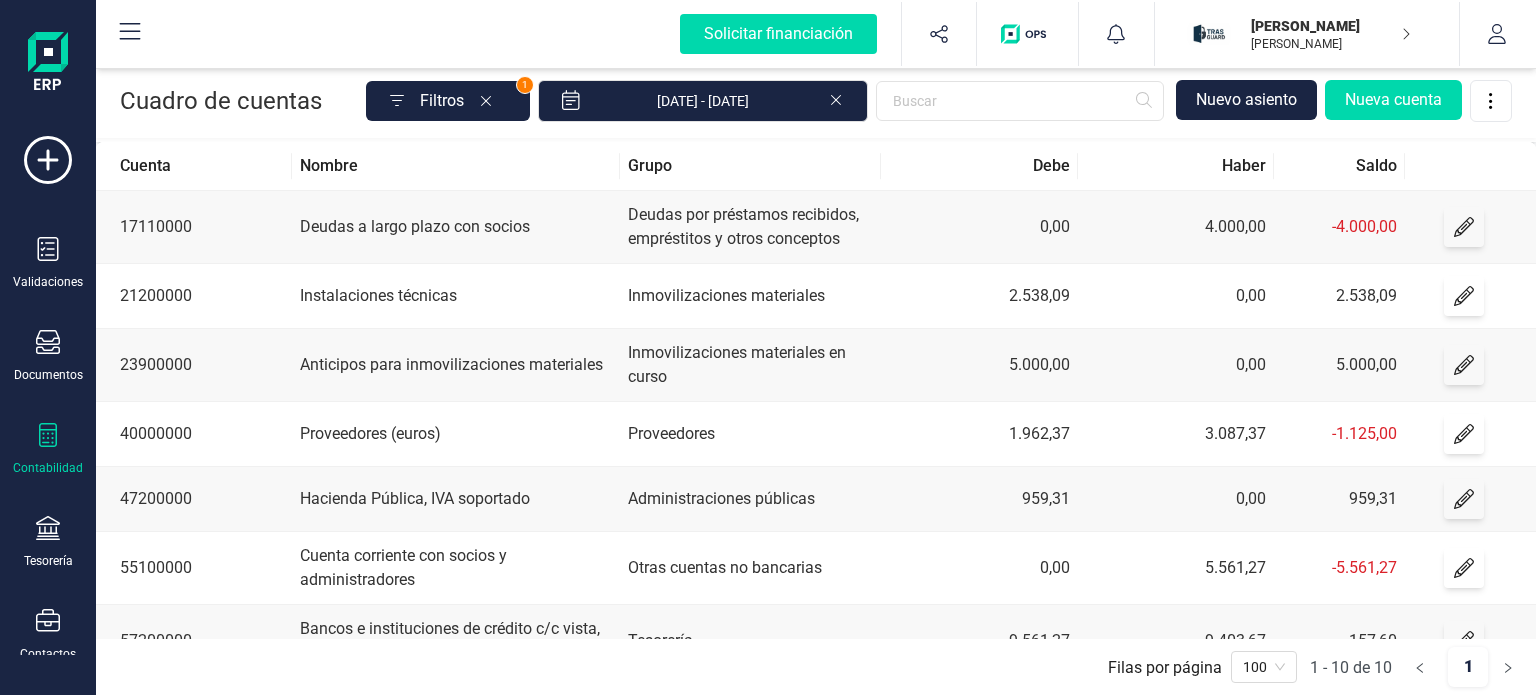 click on "Nuevo asiento" at bounding box center [1246, 100] 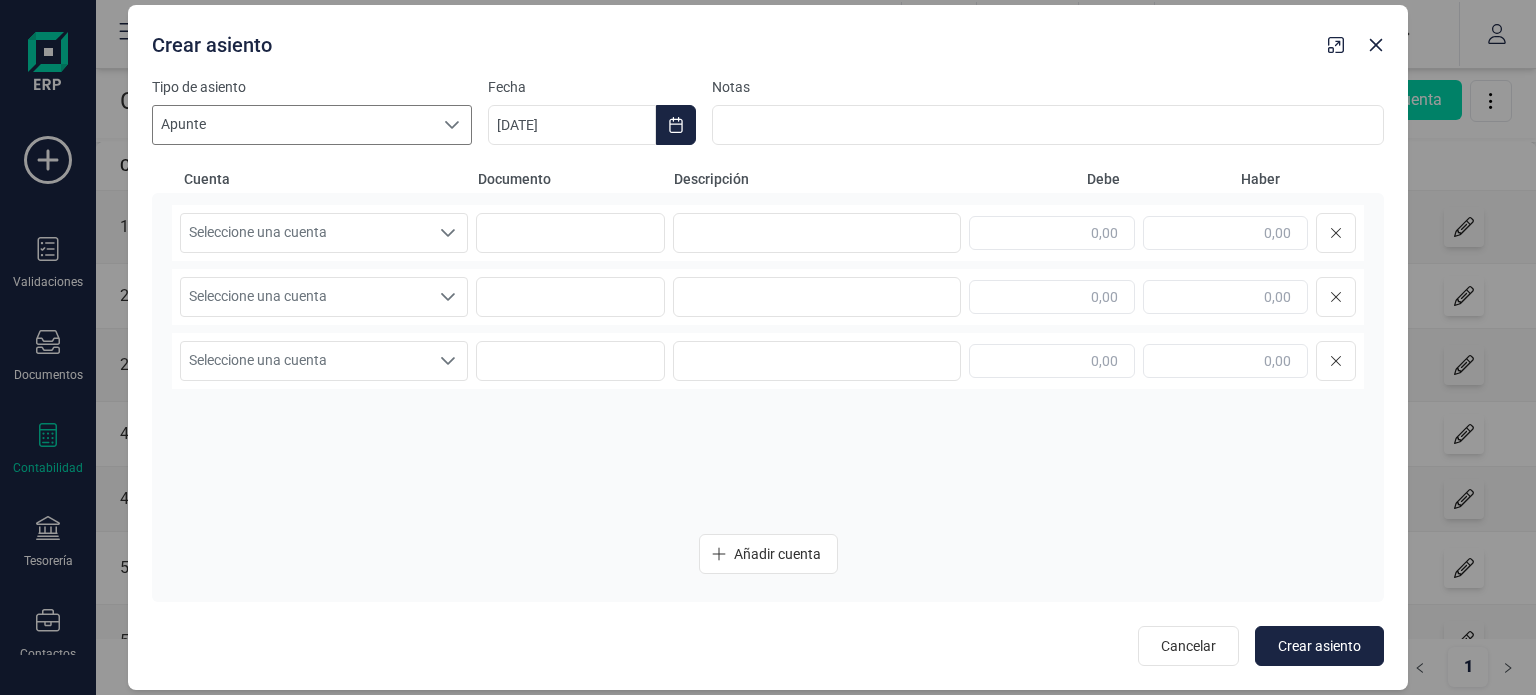 click 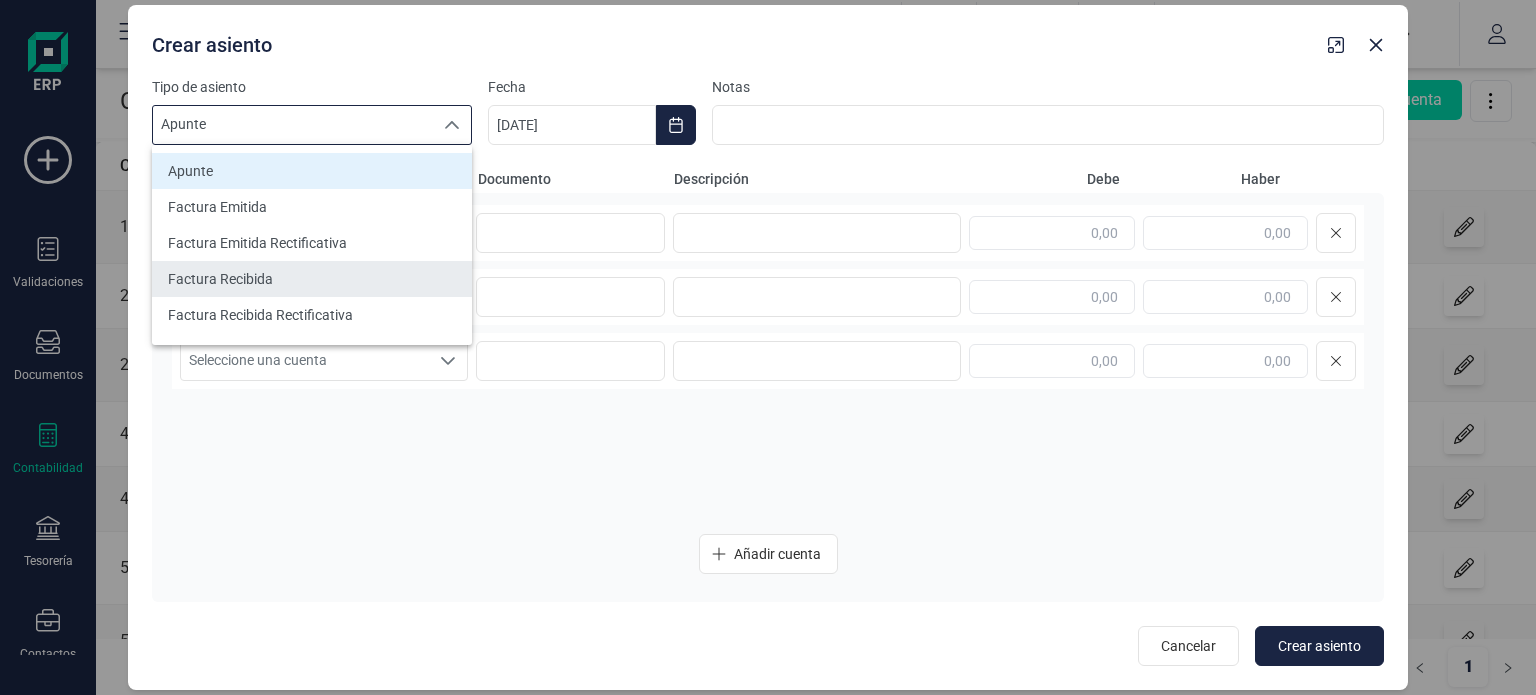 click on "Factura Recibida" at bounding box center (312, 279) 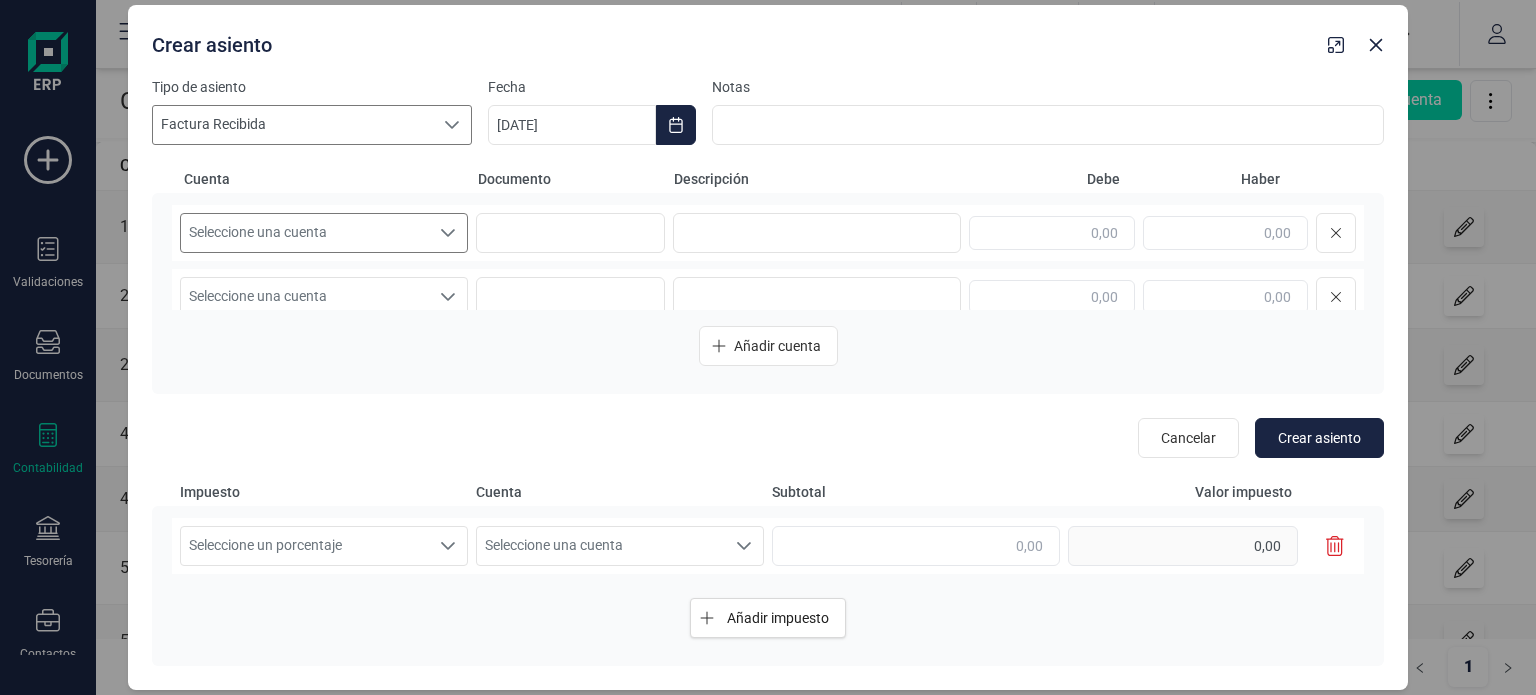 click 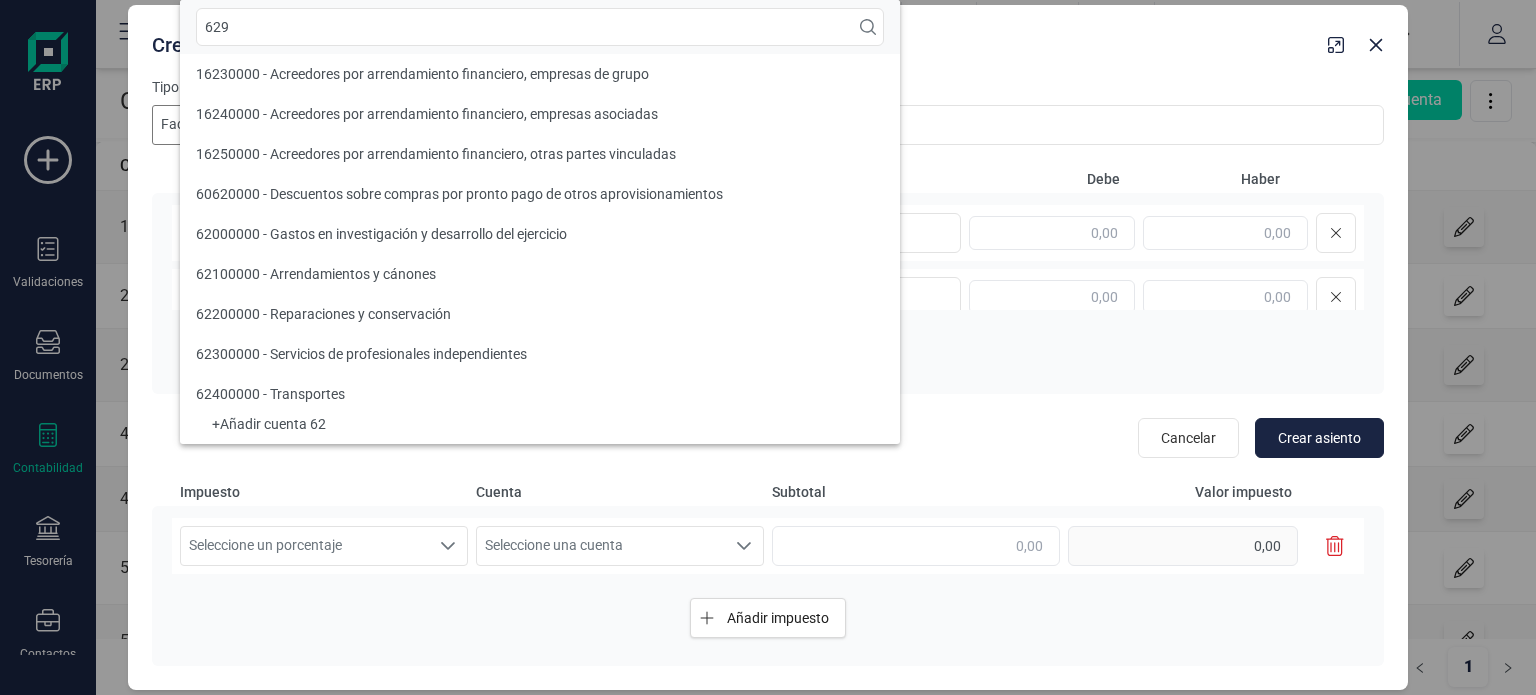 scroll, scrollTop: 0, scrollLeft: 0, axis: both 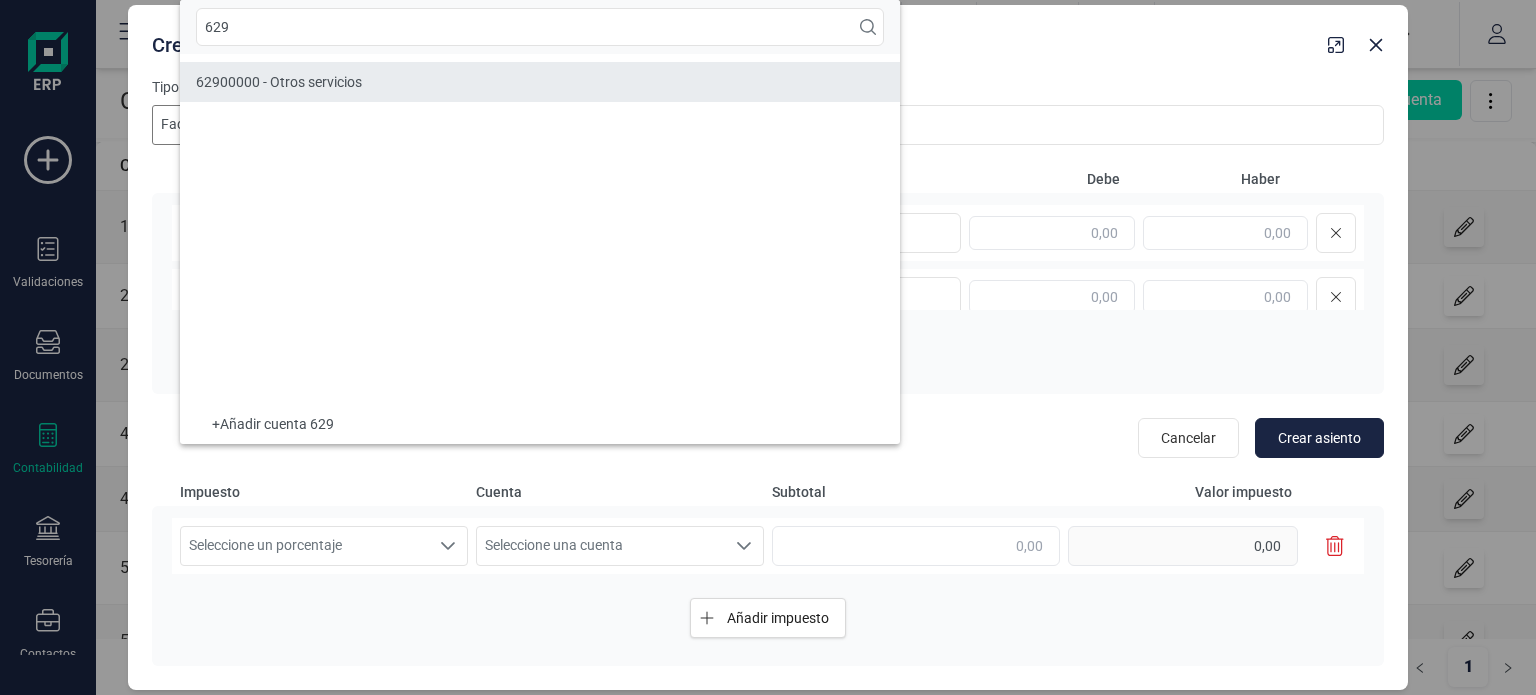 type on "629" 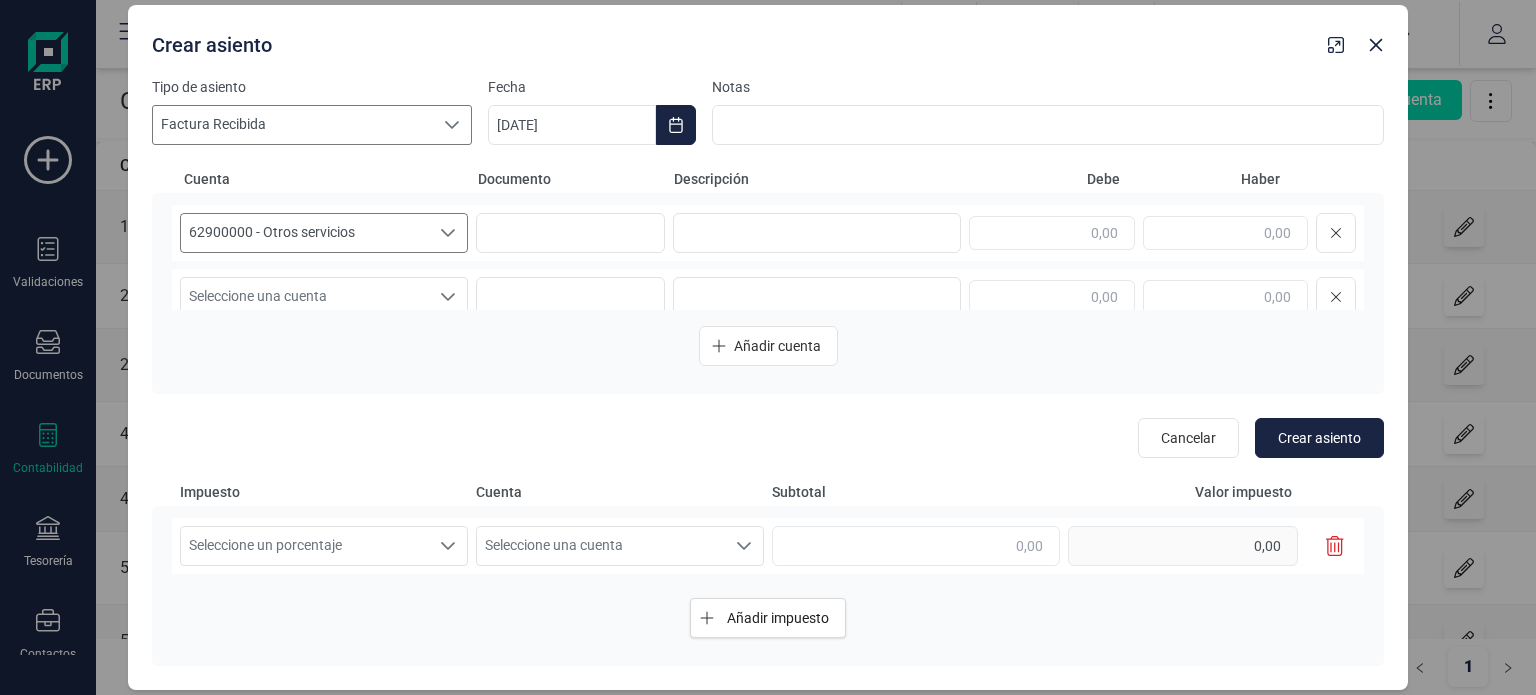 click at bounding box center [448, 233] 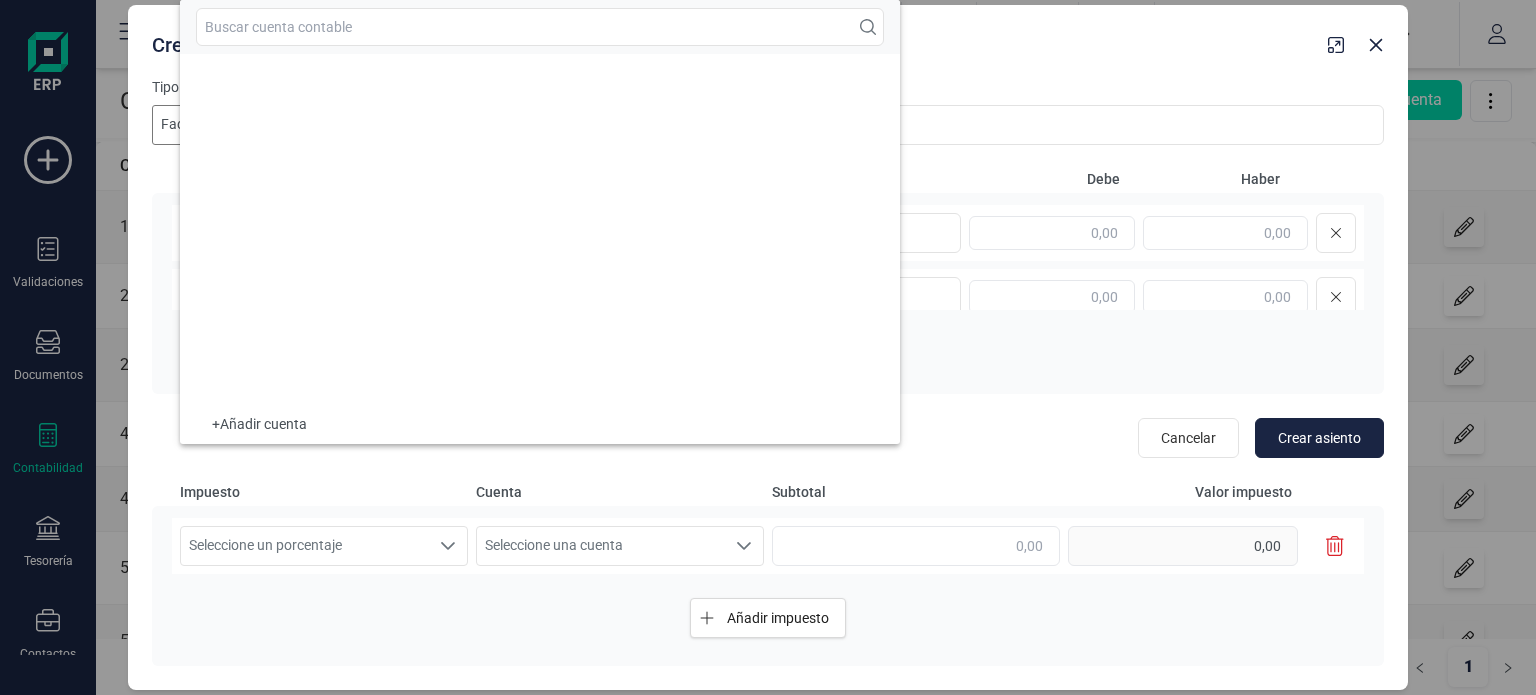 scroll, scrollTop: 17888, scrollLeft: 0, axis: vertical 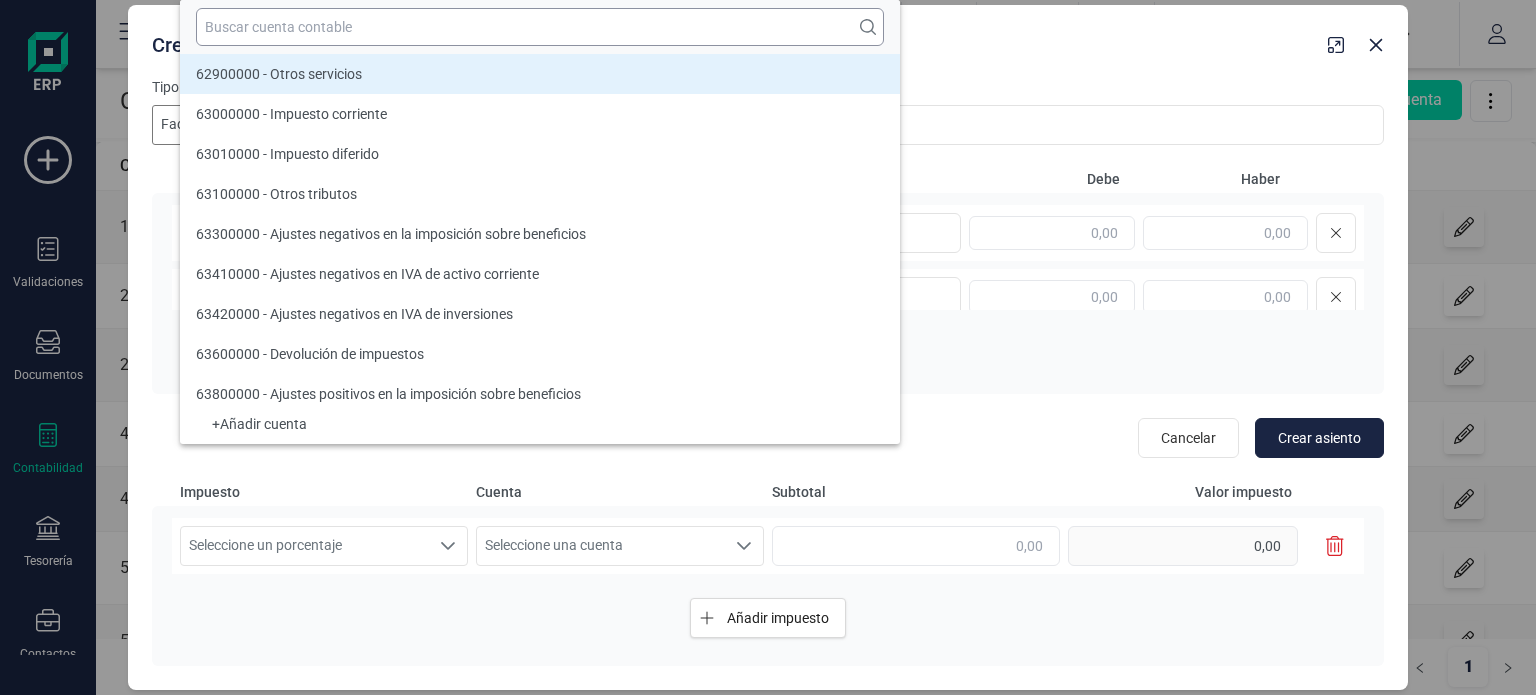 type 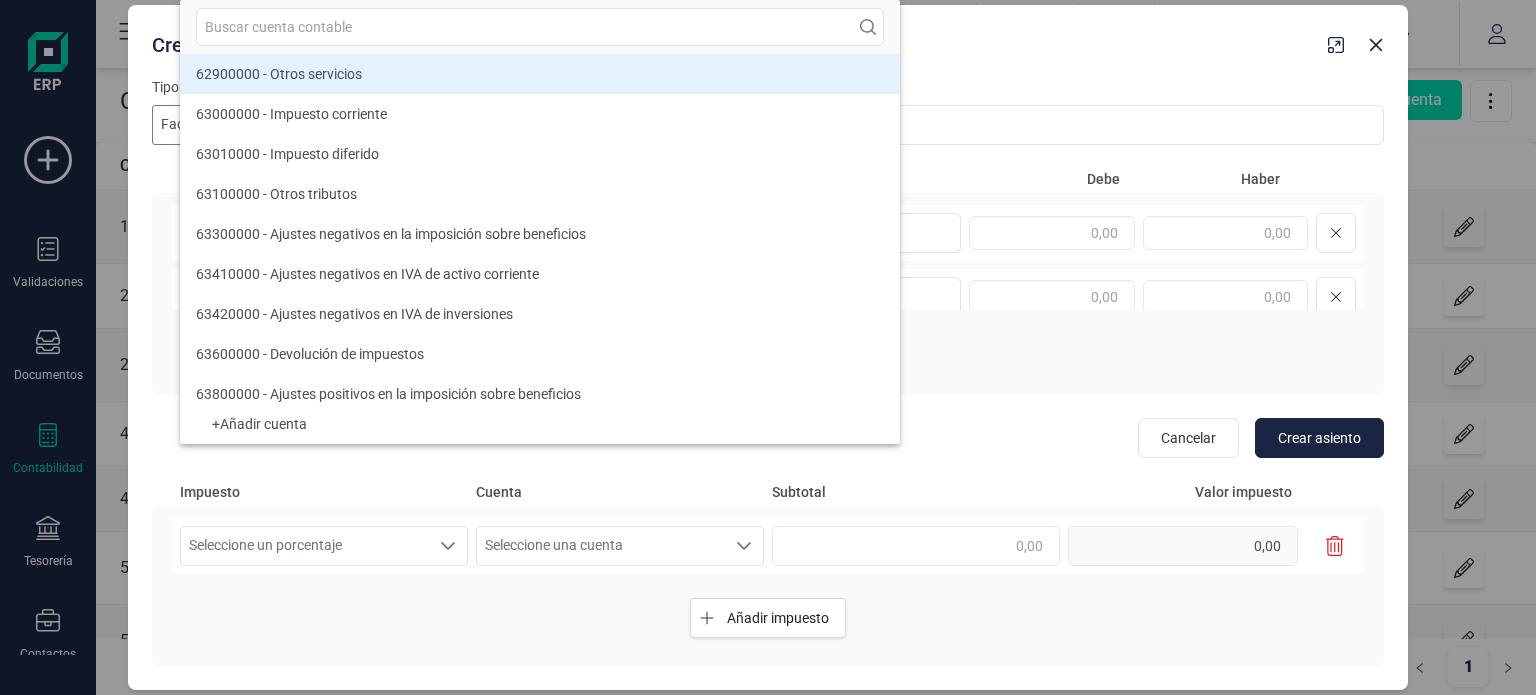 scroll, scrollTop: 17898, scrollLeft: 0, axis: vertical 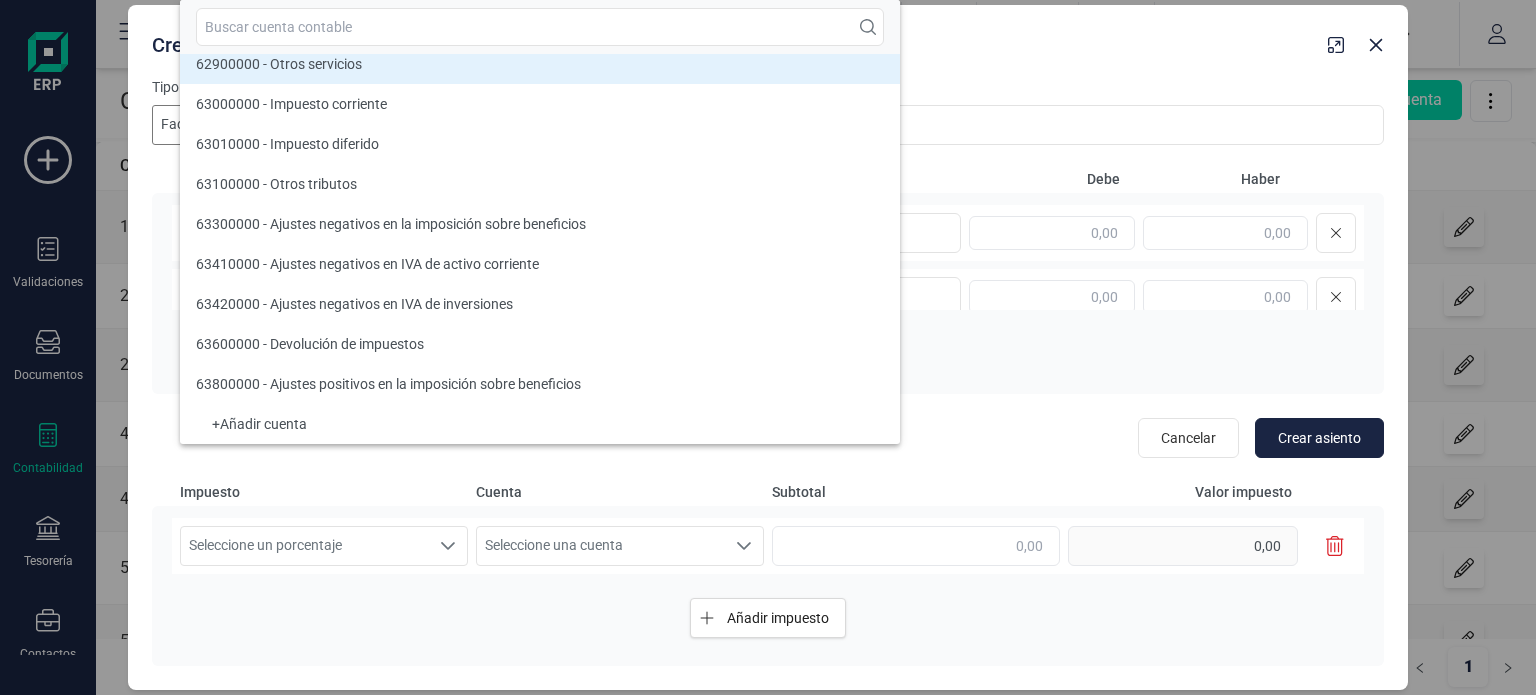 click on "+  Añadir cuenta" at bounding box center [540, 424] 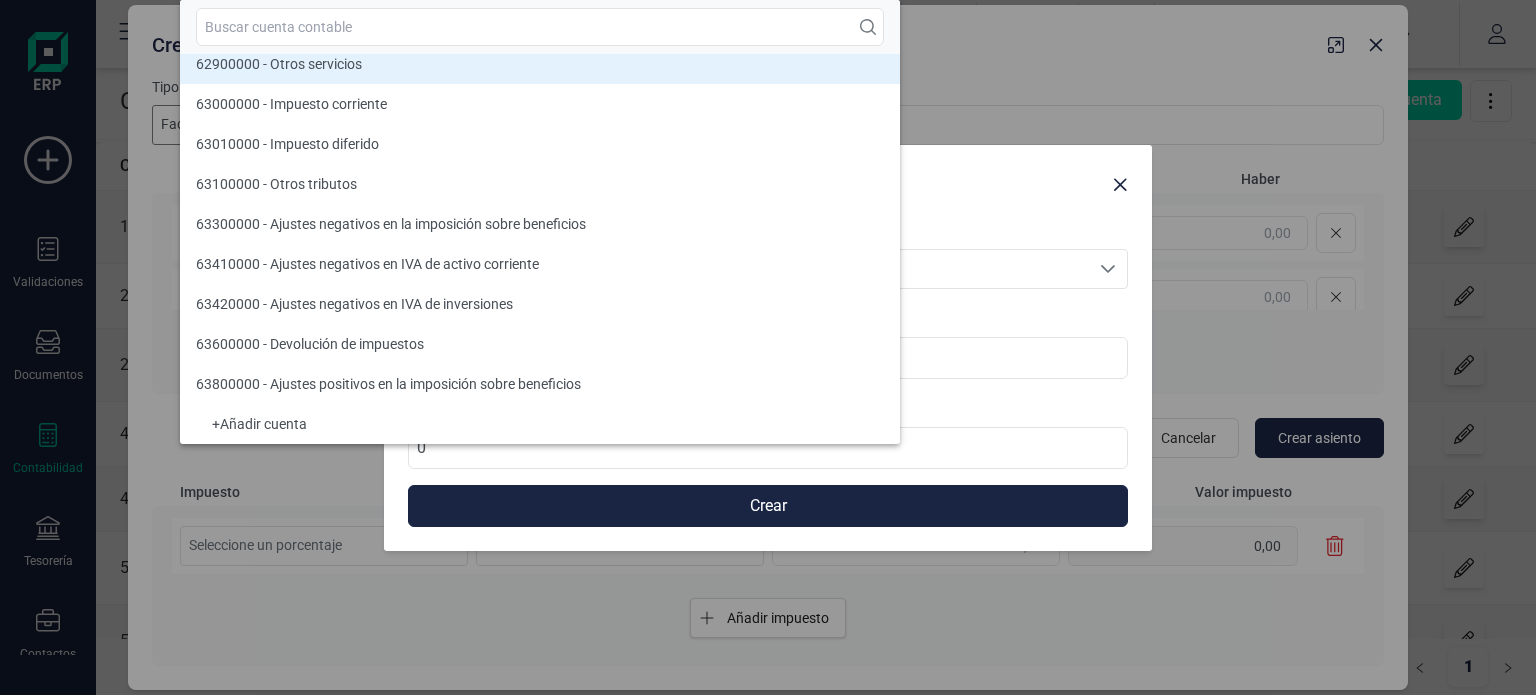 click on "Nueva cuenta" at bounding box center [752, 181] 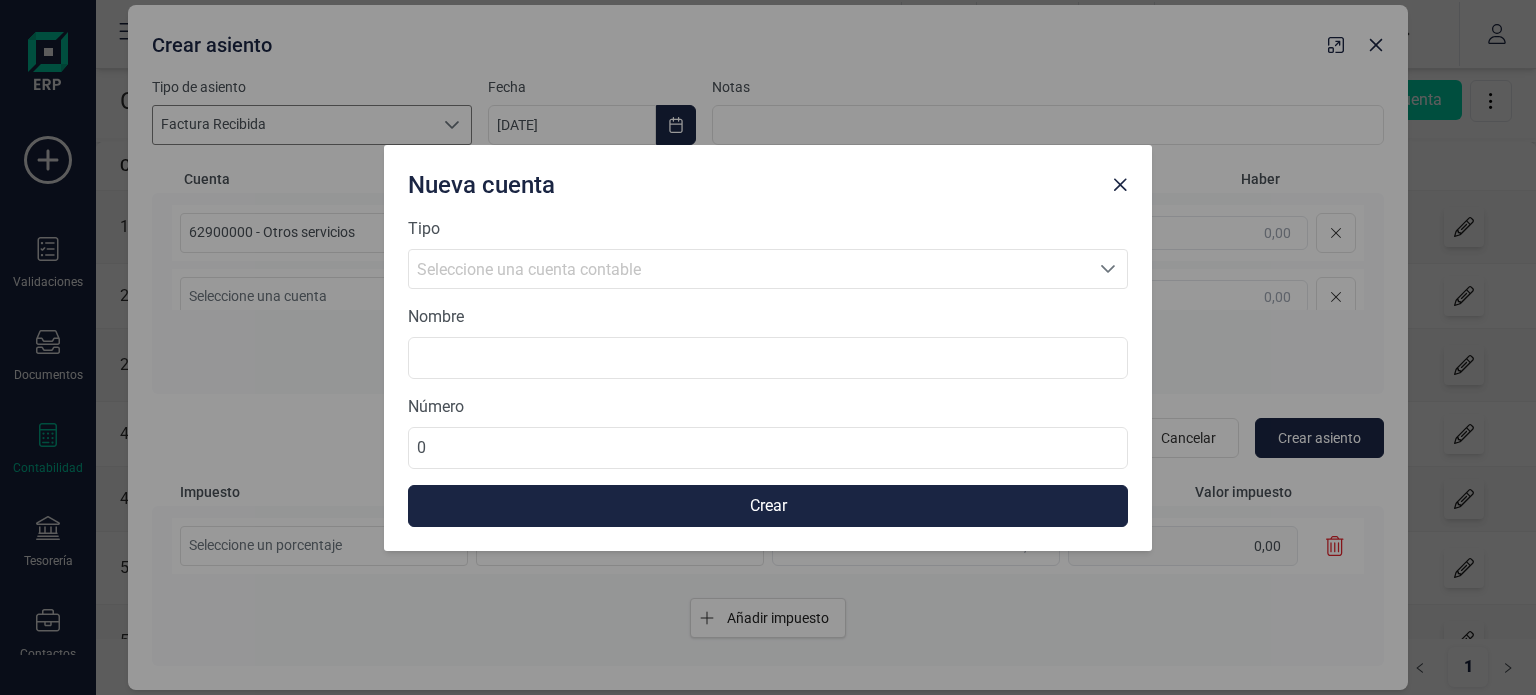 click on "Seleccione una cuenta contable" at bounding box center (749, 270) 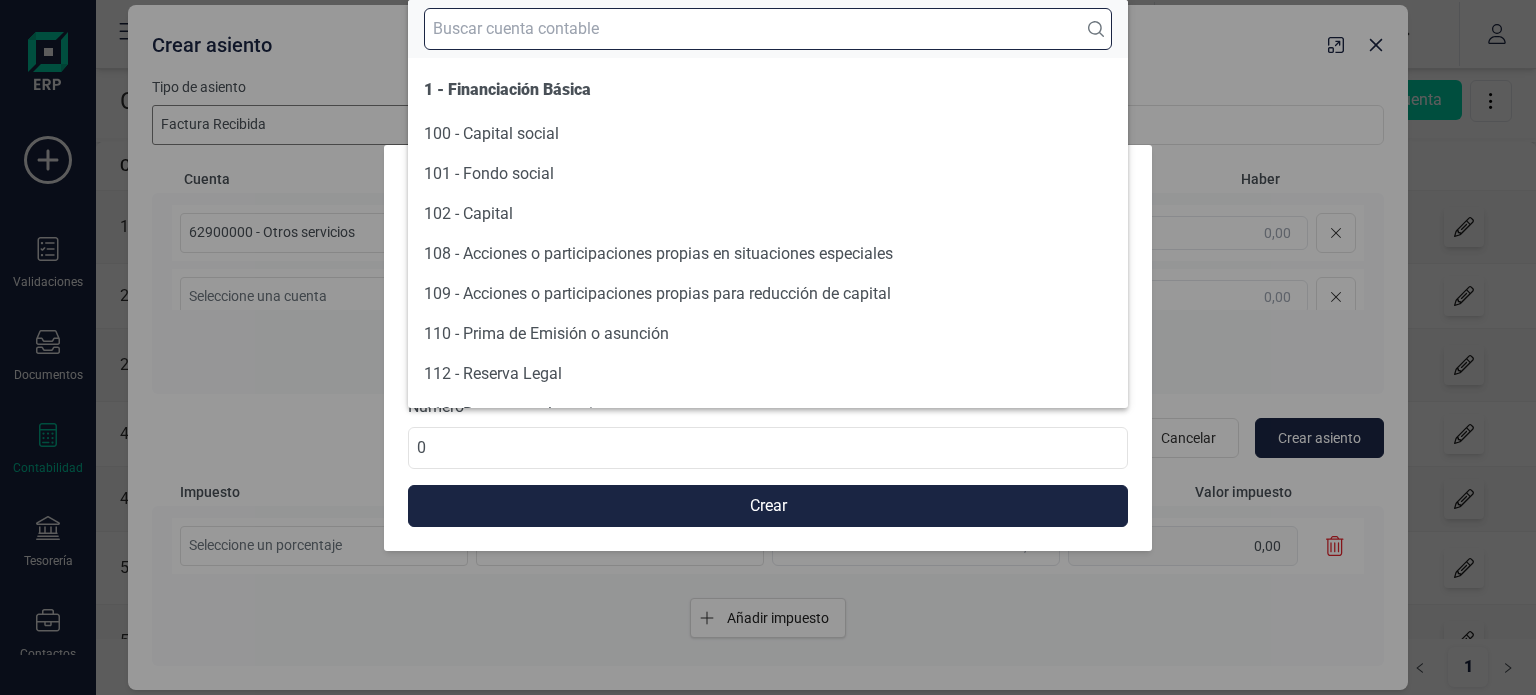 click at bounding box center (768, 29) 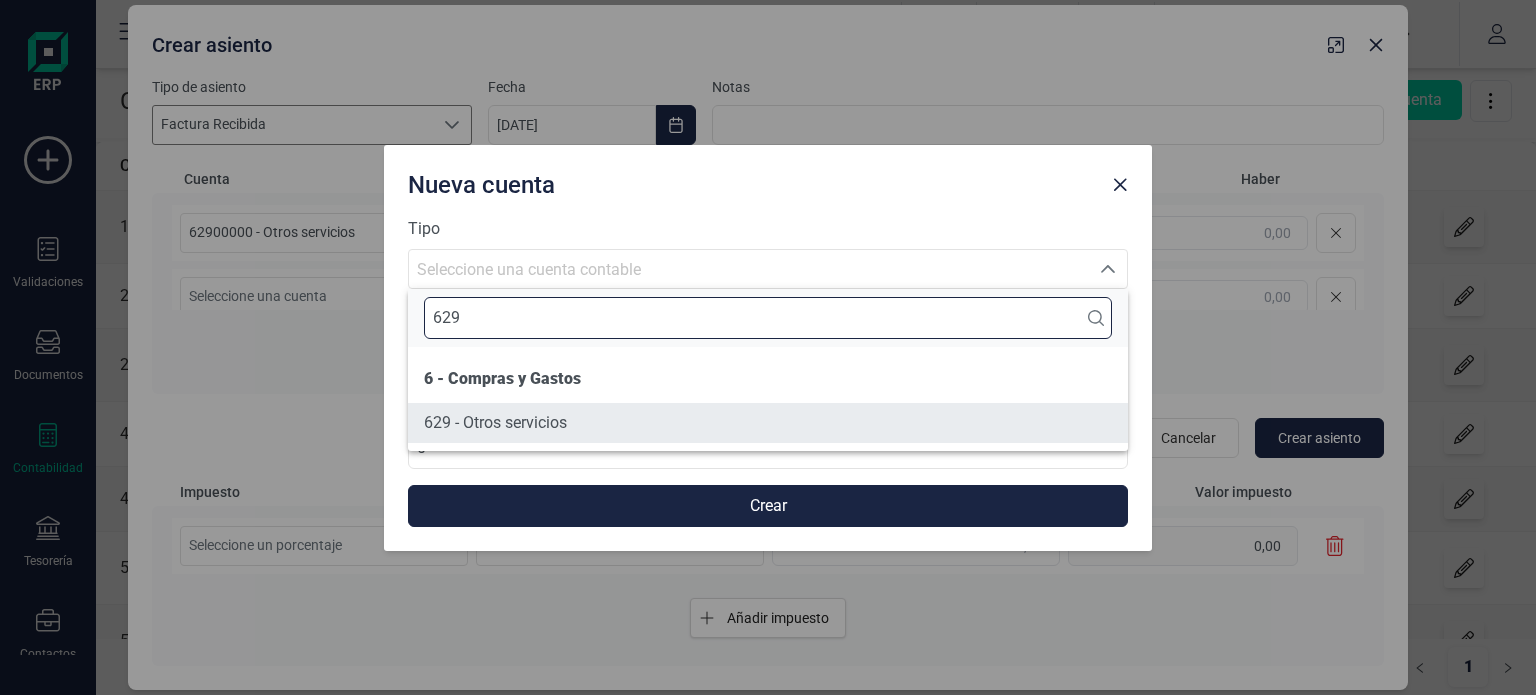 type on "629" 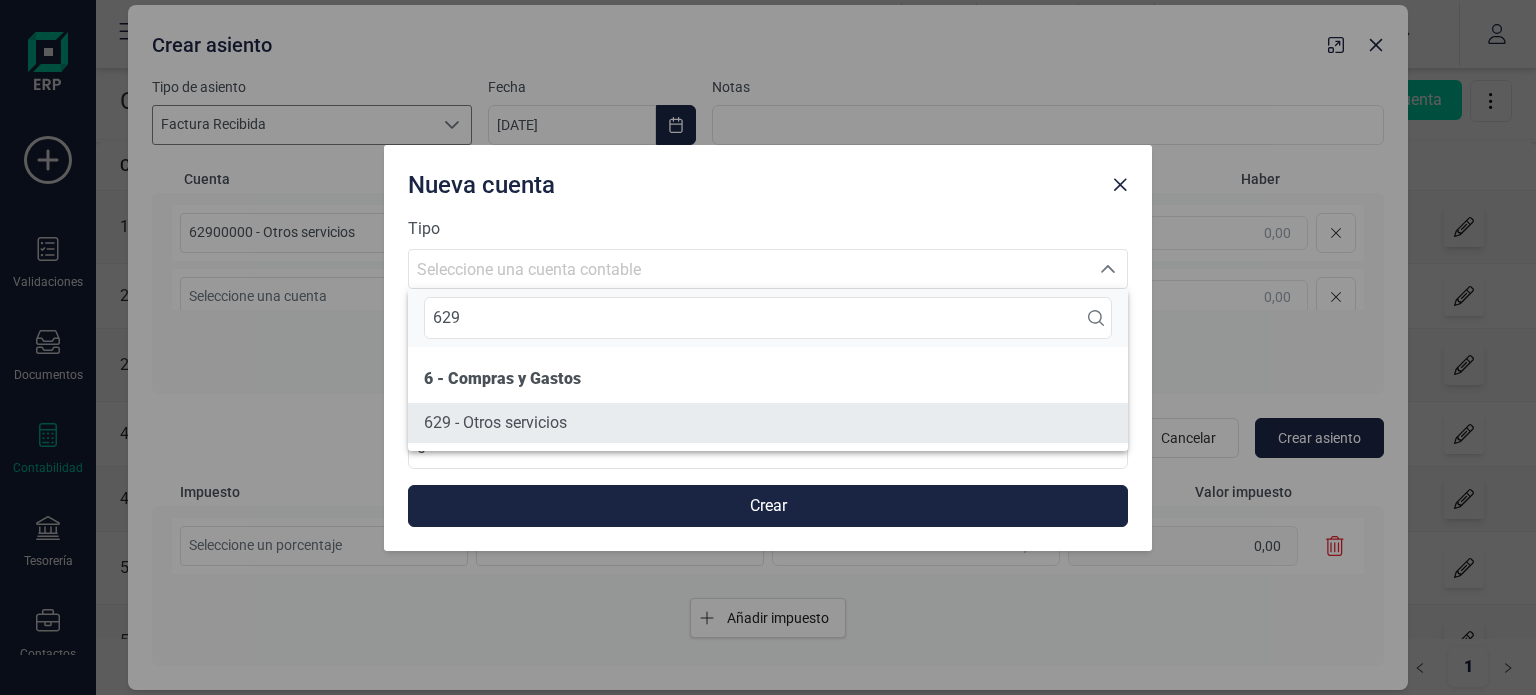 click on "629 - Otros servicios" at bounding box center (768, 423) 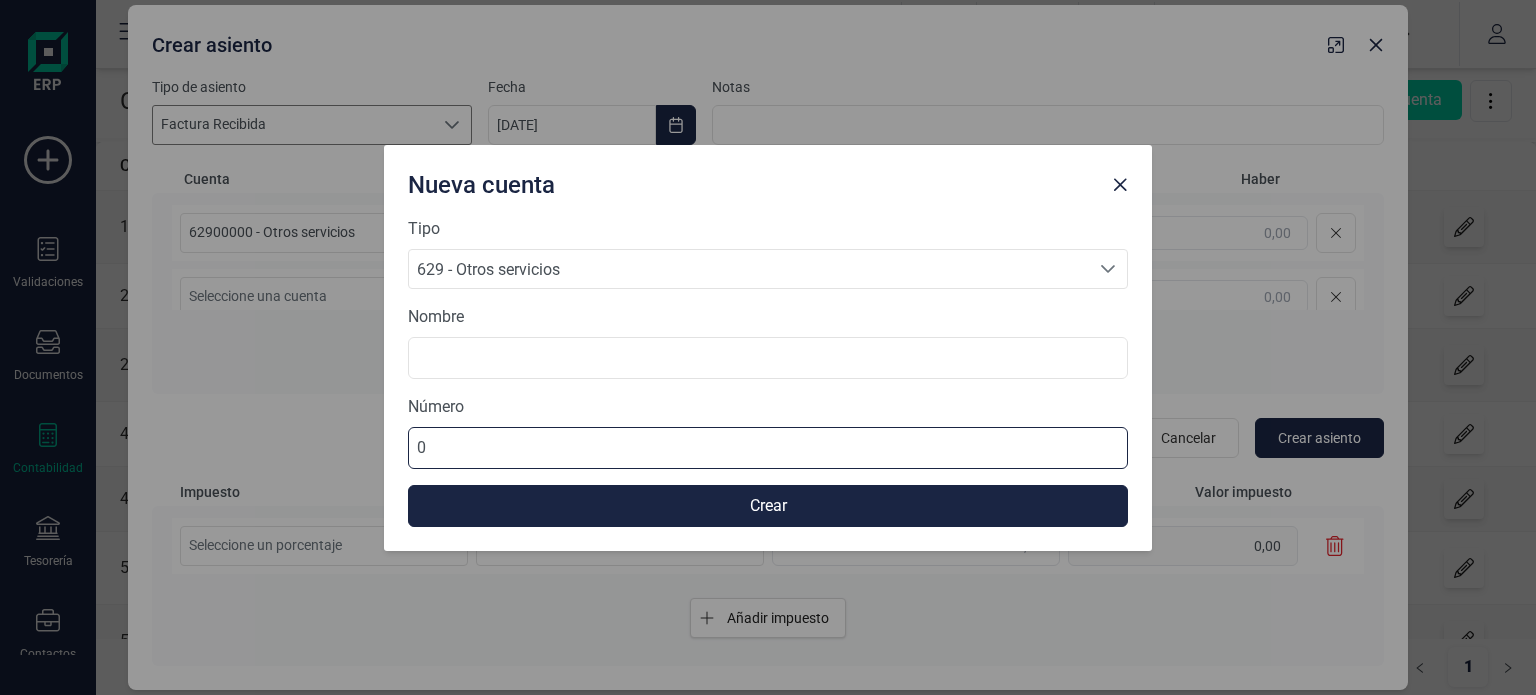 click on "0" at bounding box center [768, 448] 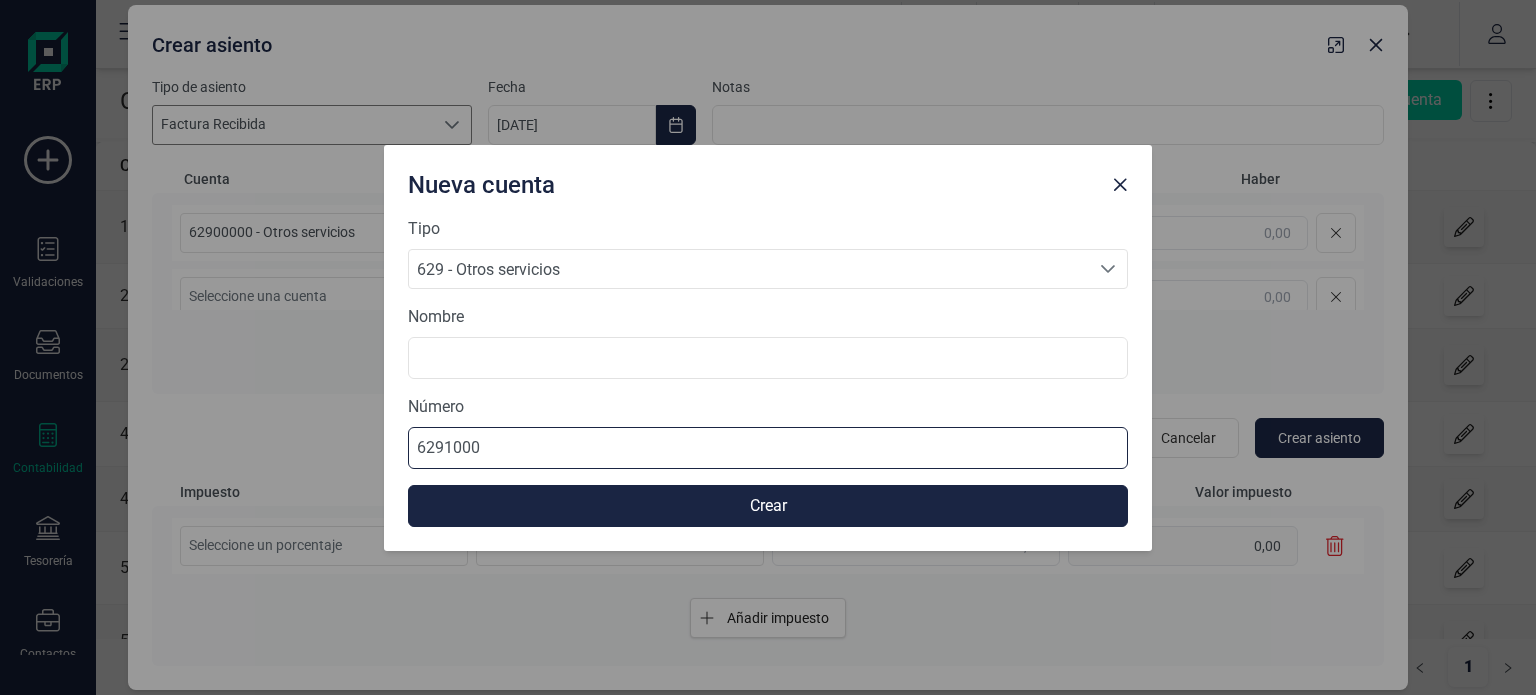 type on "62910000" 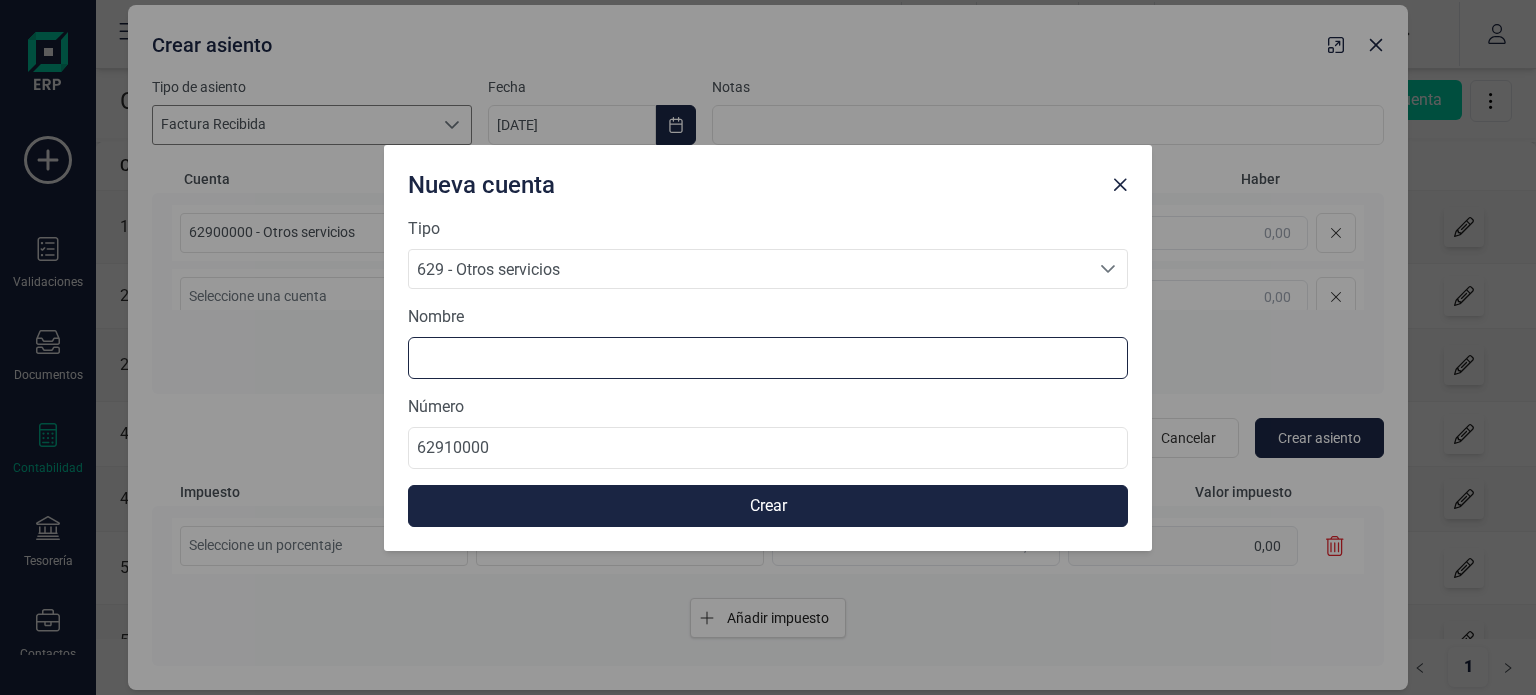click at bounding box center [768, 358] 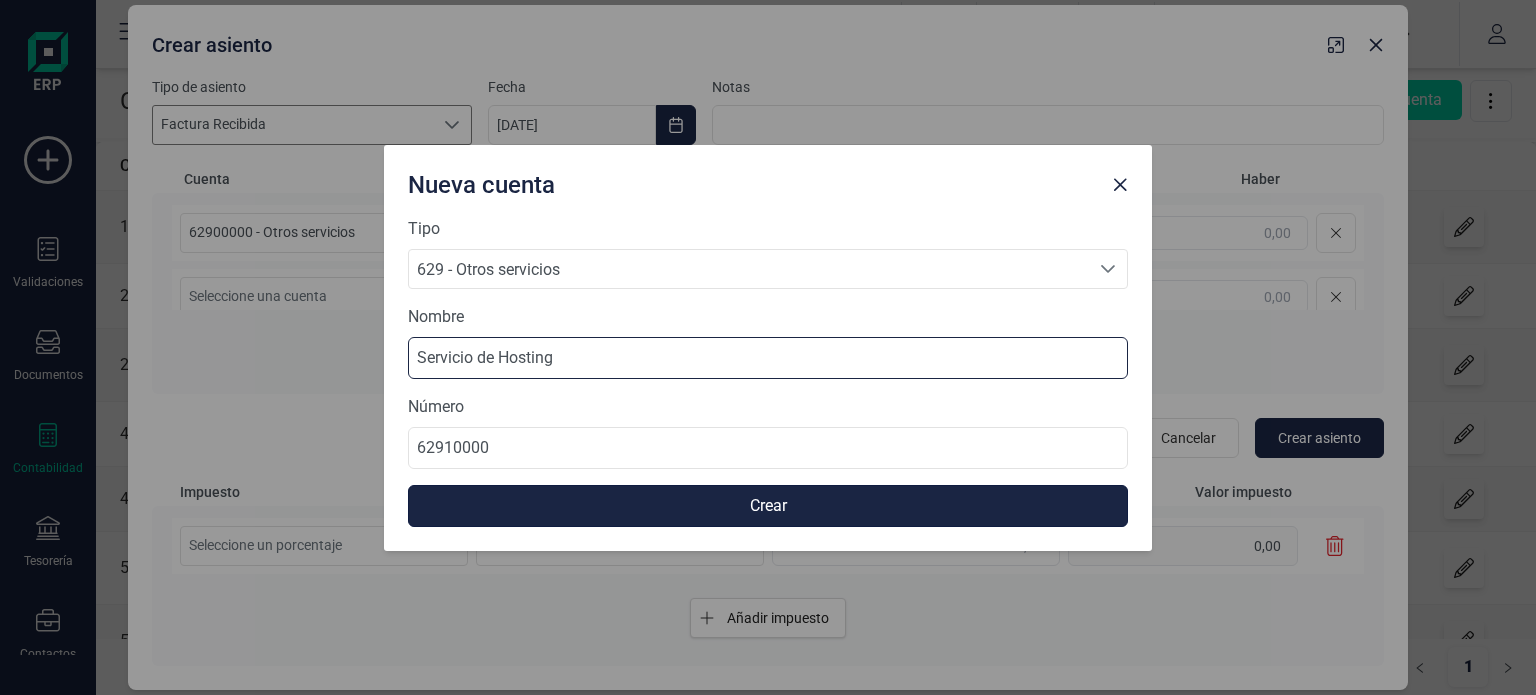 type on "Servicio de Hosting" 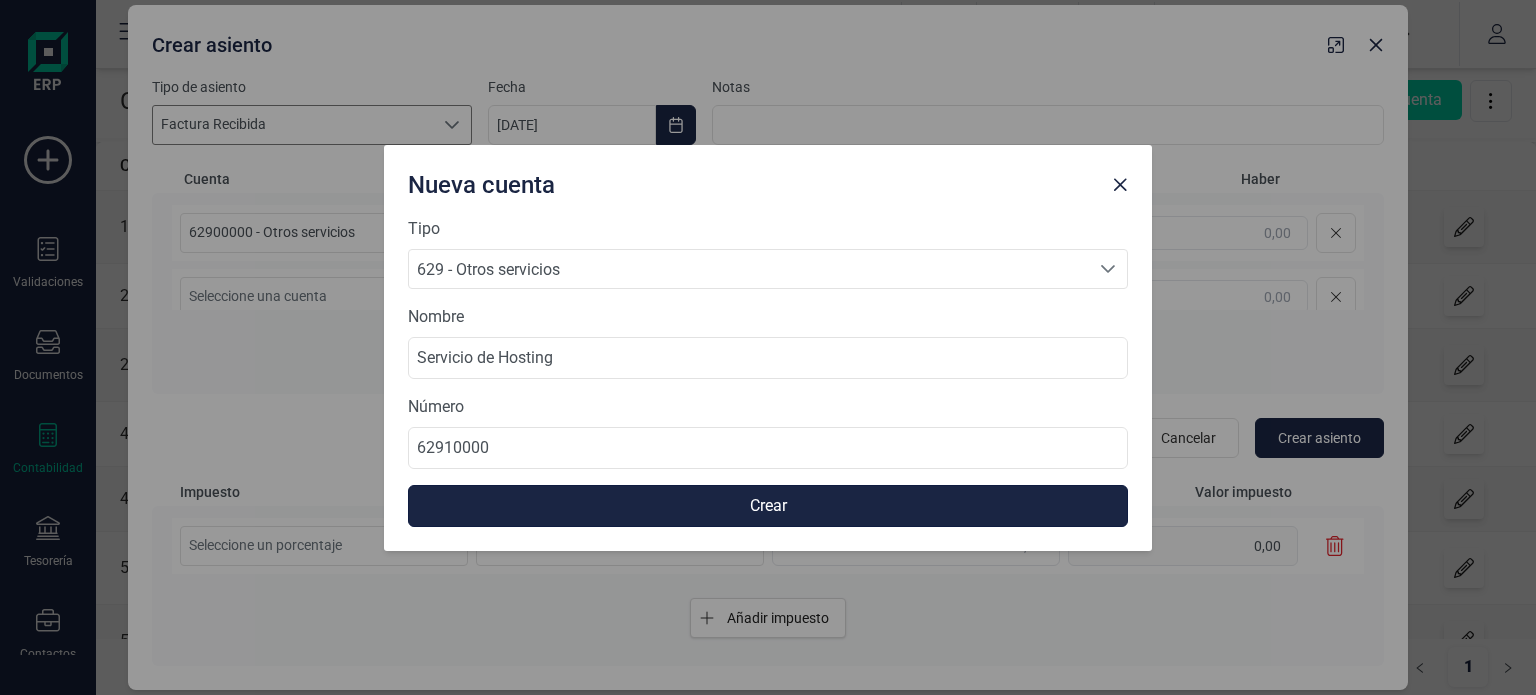click on "Crear" at bounding box center (768, 506) 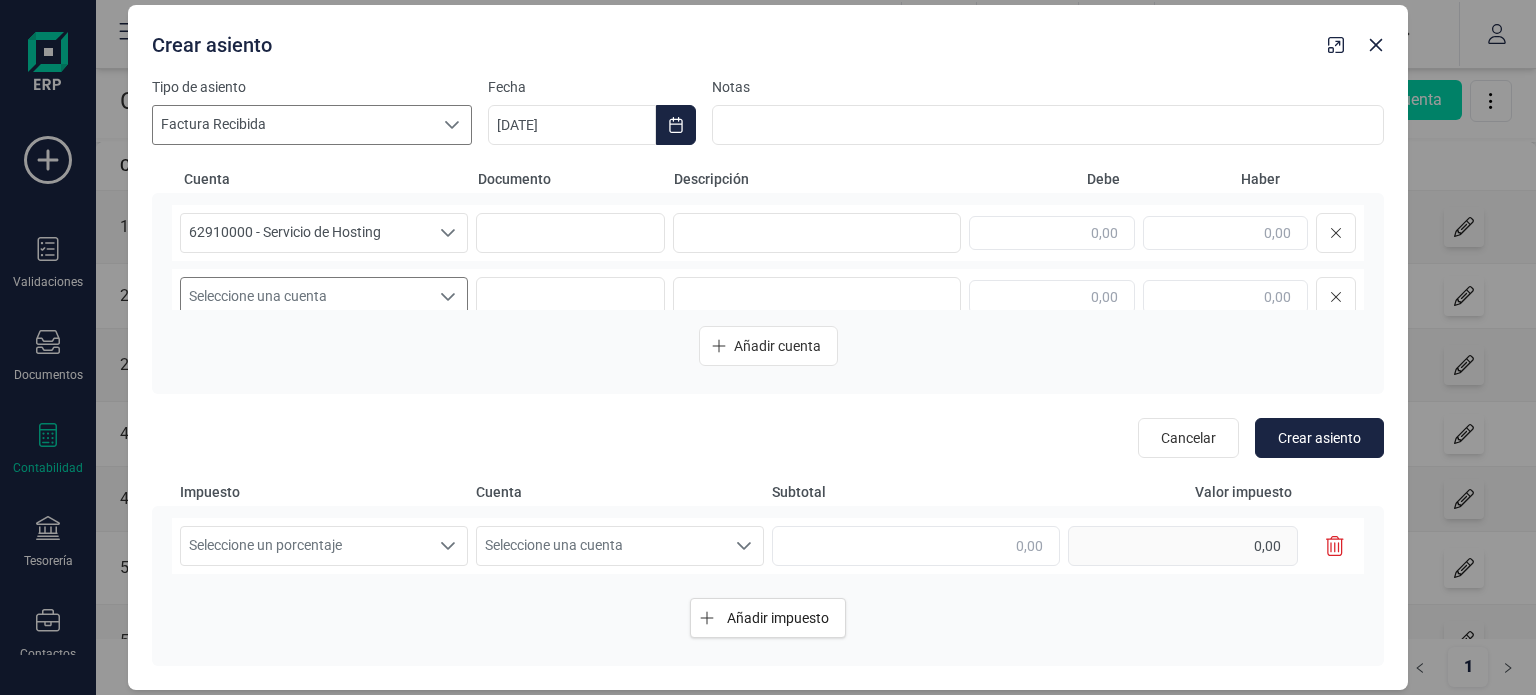click on "Seleccione una cuenta" at bounding box center [305, 297] 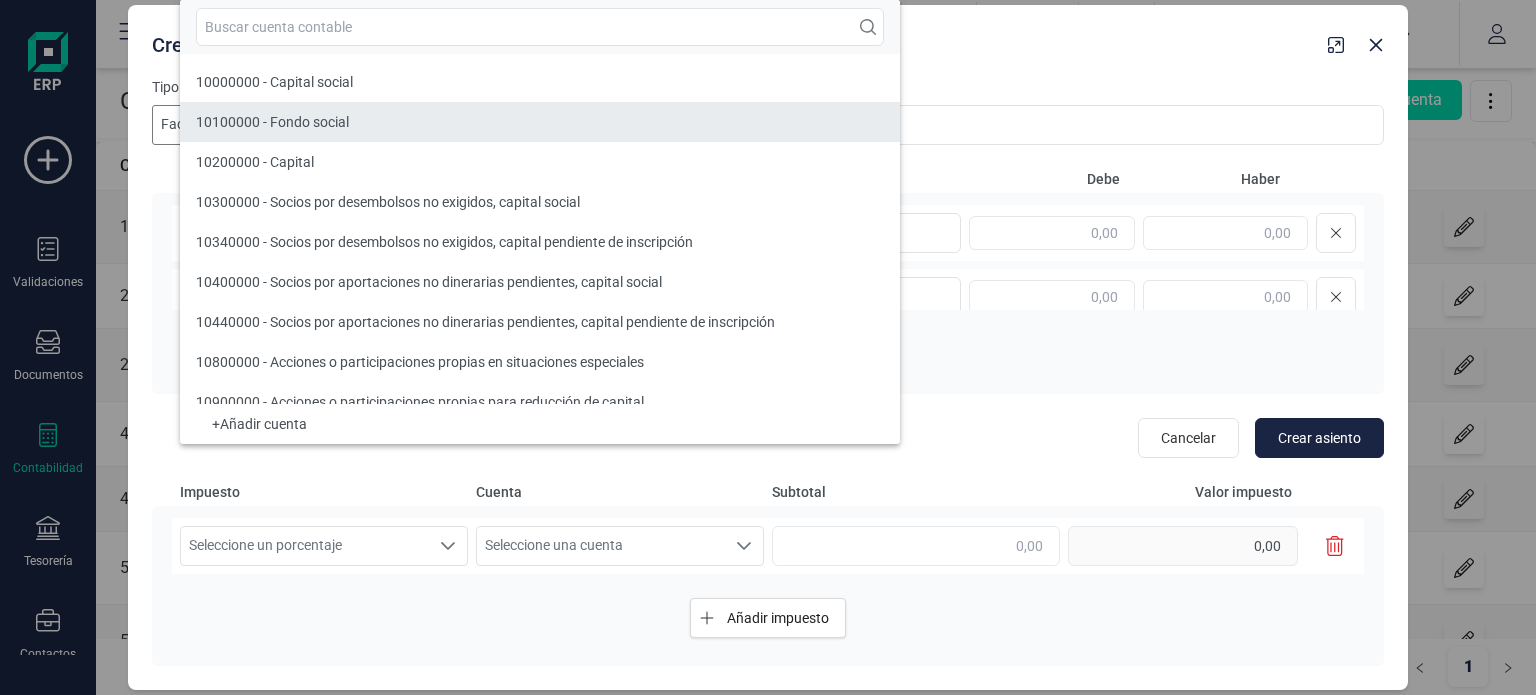 type 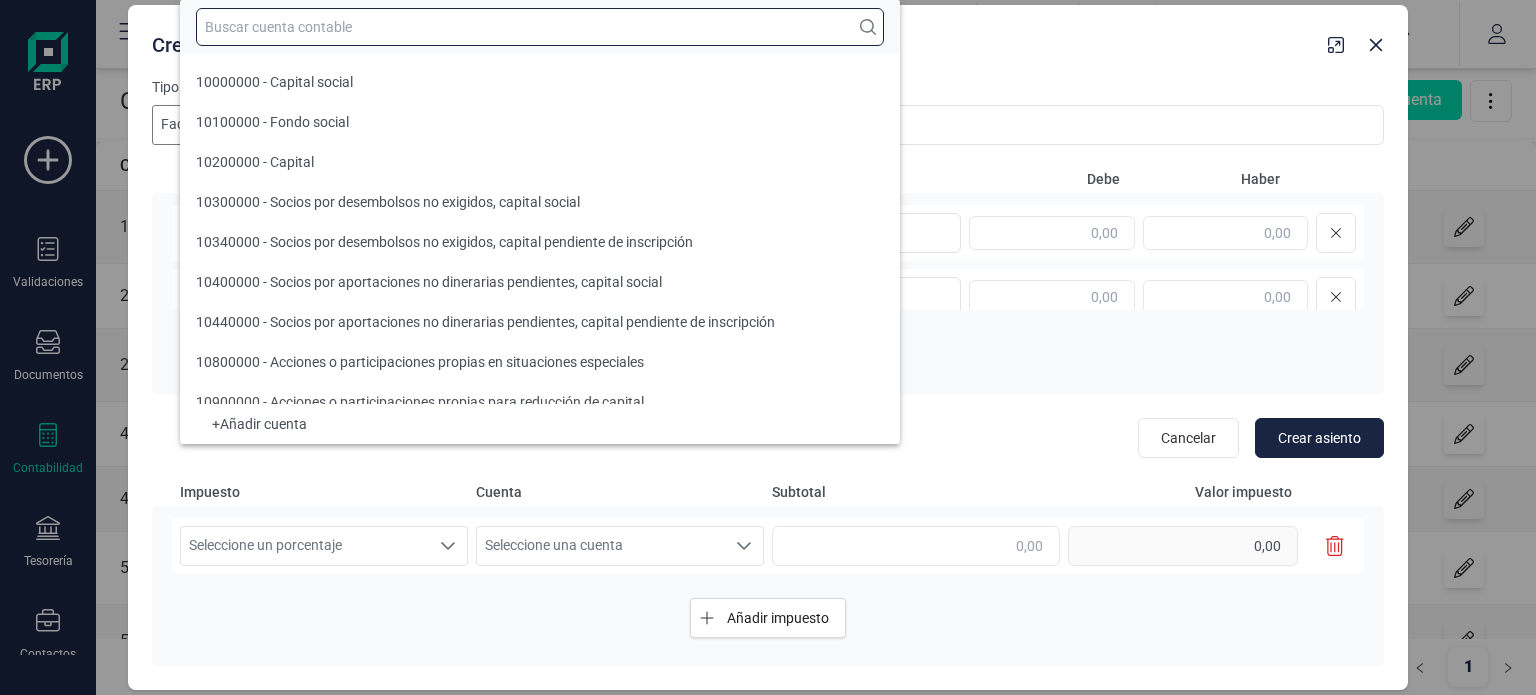 click at bounding box center (540, 27) 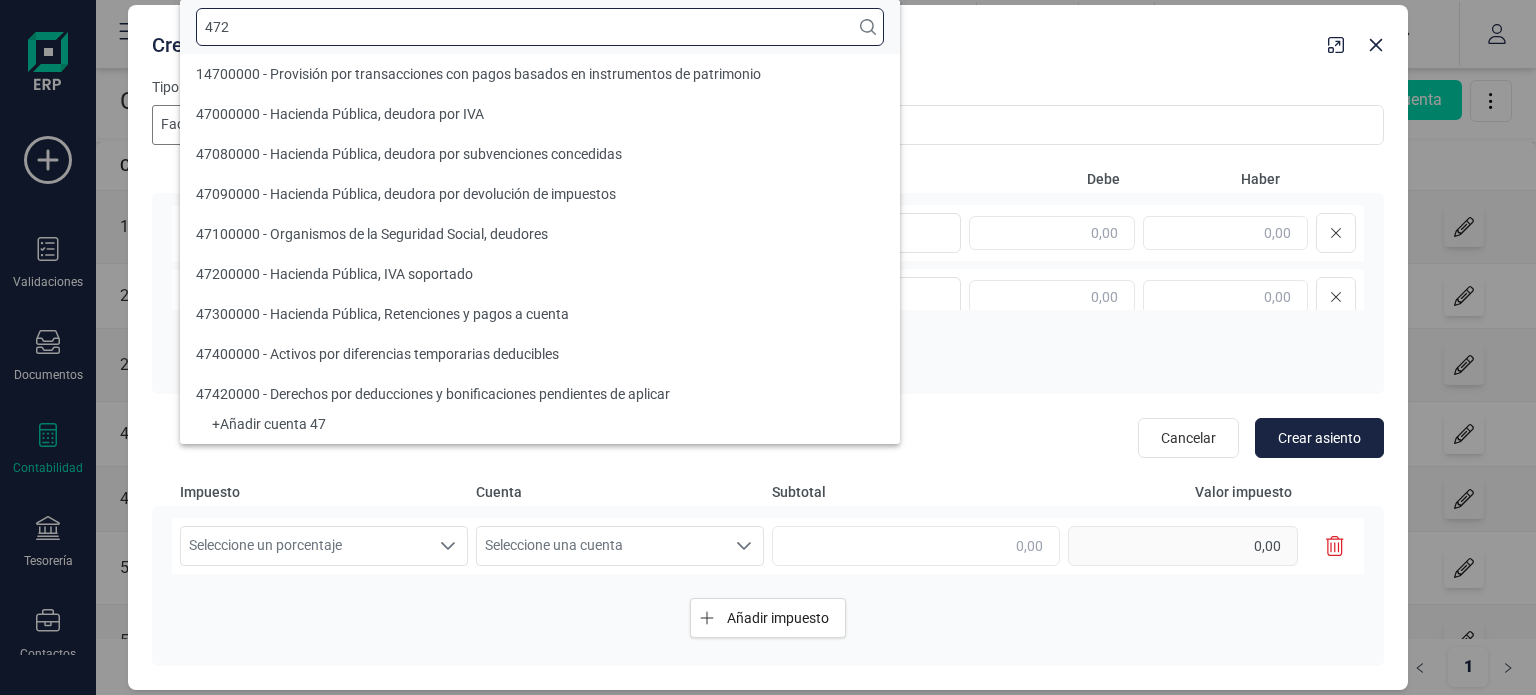 scroll, scrollTop: 0, scrollLeft: 0, axis: both 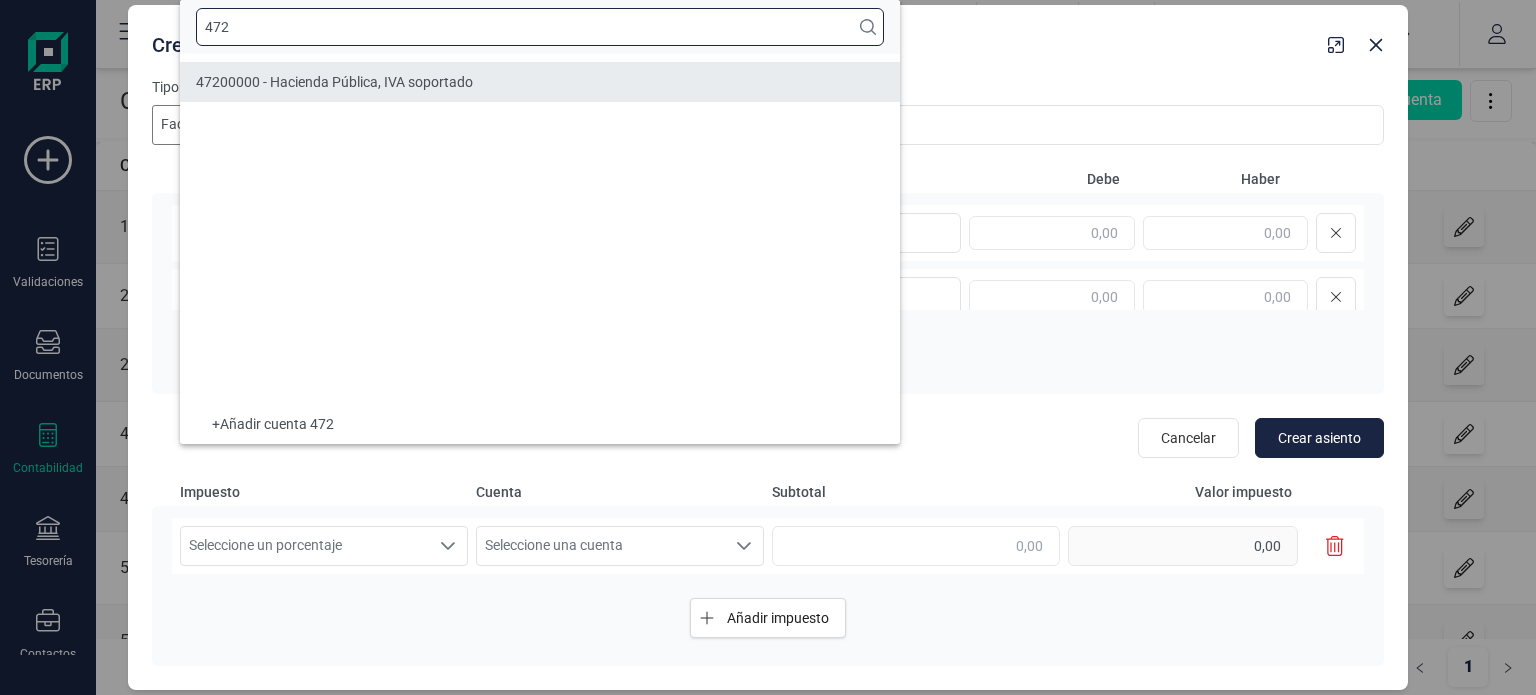 type on "472" 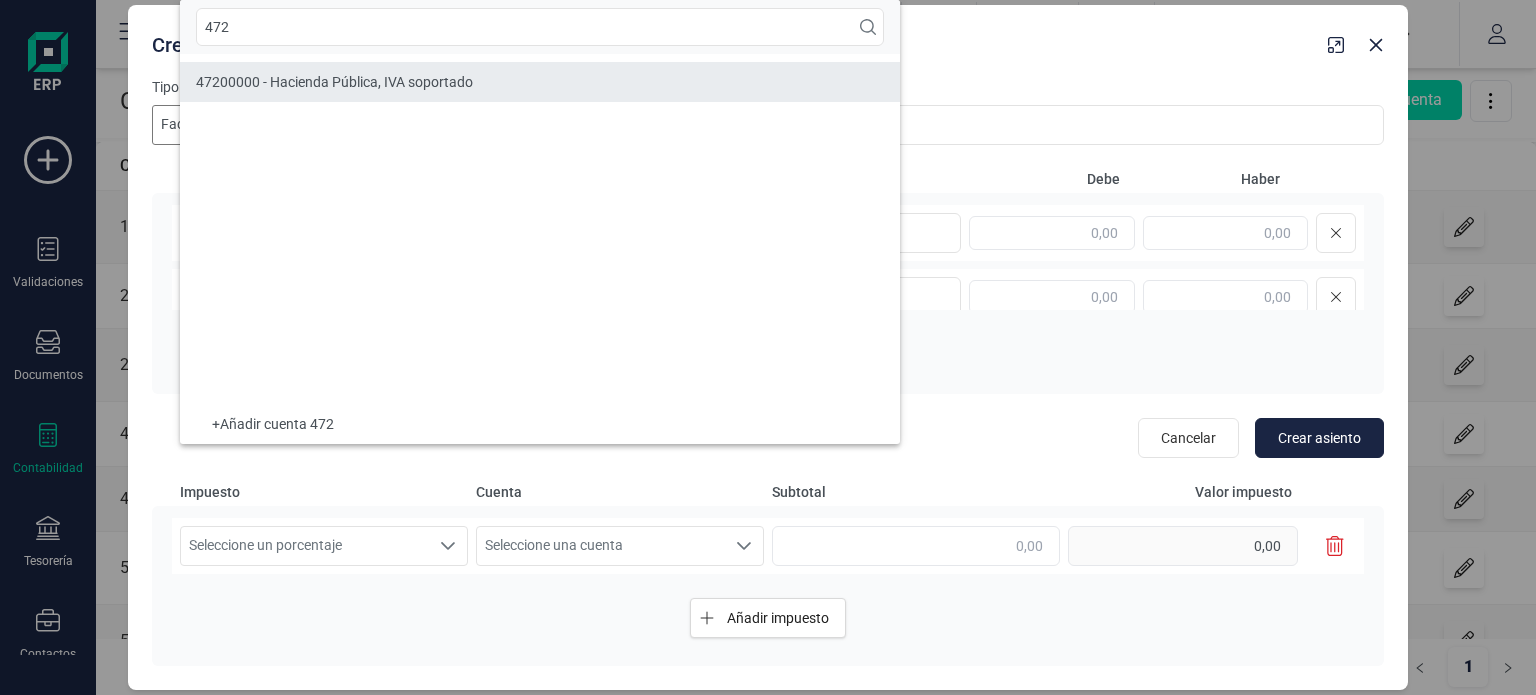 click on "47200000 - Hacienda Pública, IVA soportado" at bounding box center (334, 82) 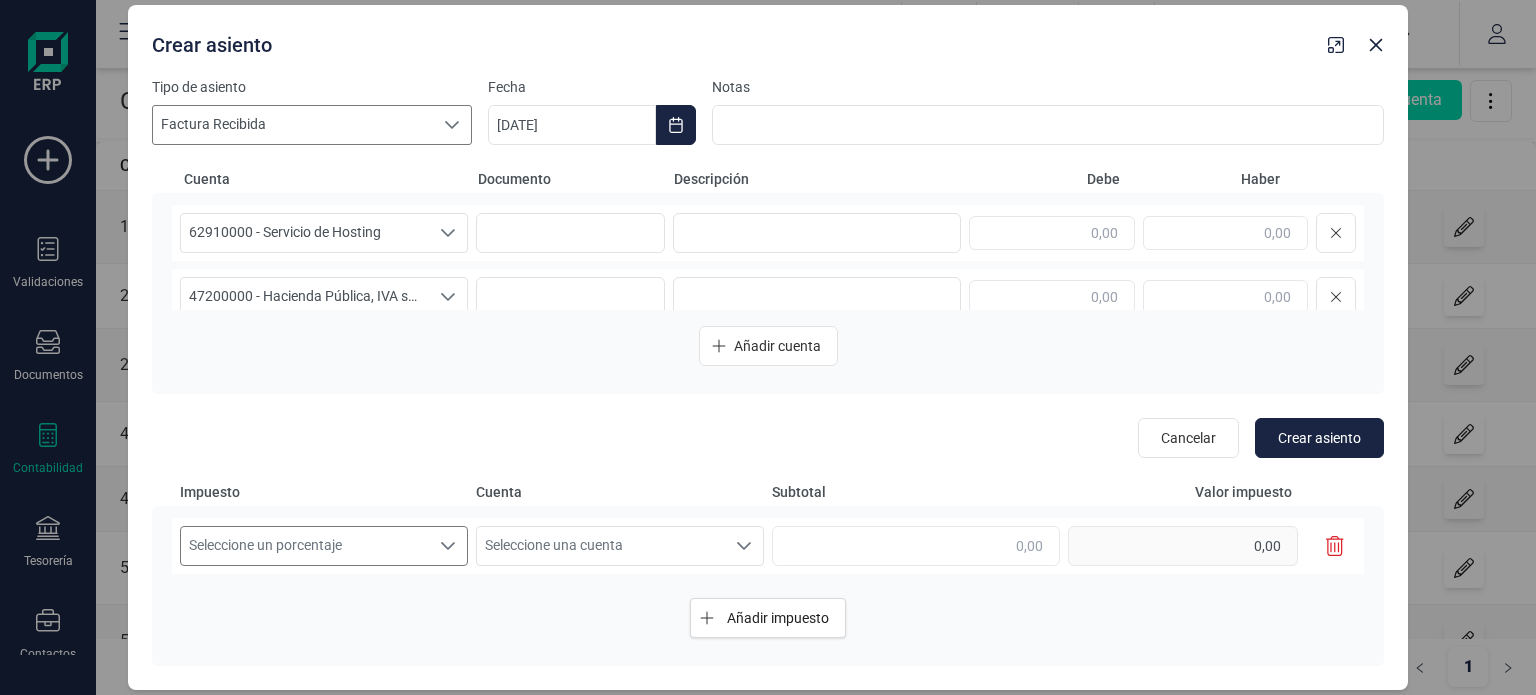 click on "Seleccione un porcentaje" at bounding box center (305, 546) 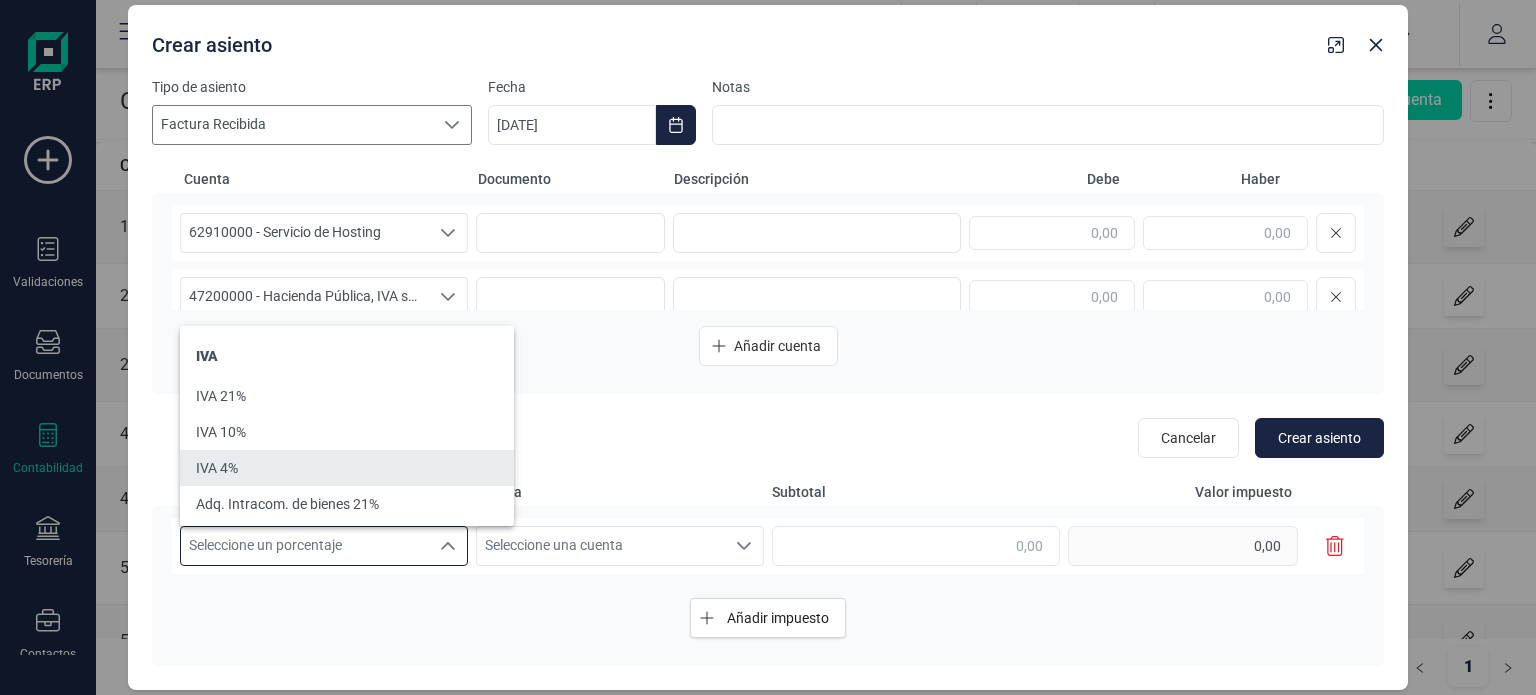 scroll, scrollTop: 32, scrollLeft: 0, axis: vertical 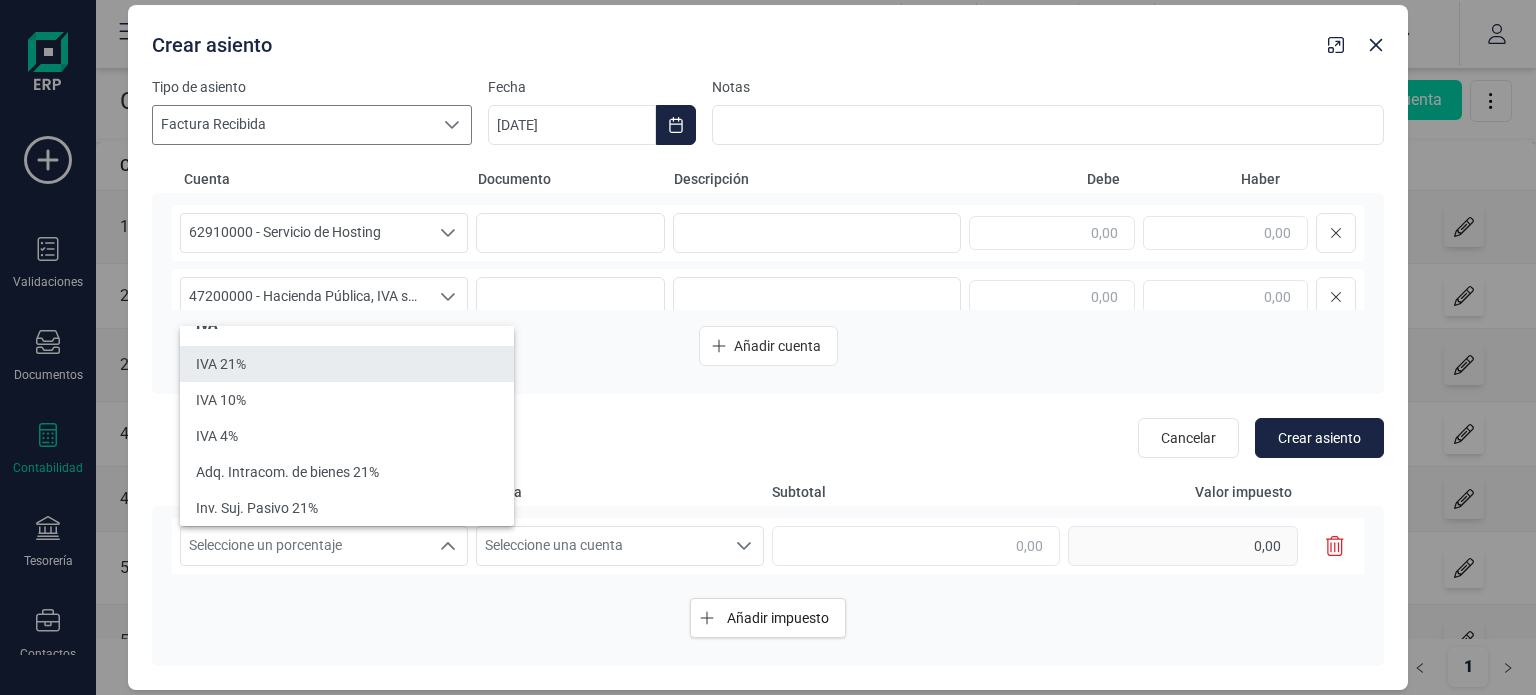 click on "IVA 21%" at bounding box center [347, 364] 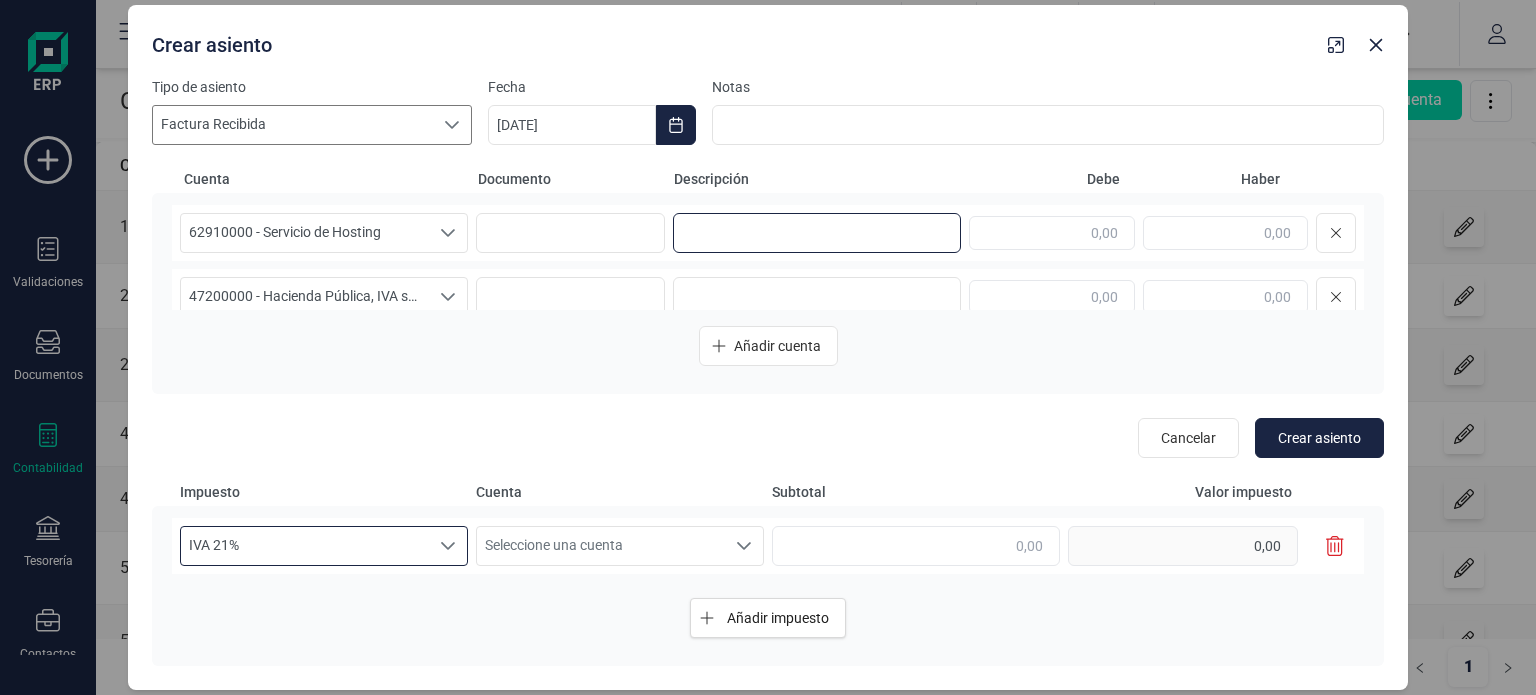 click at bounding box center (817, 233) 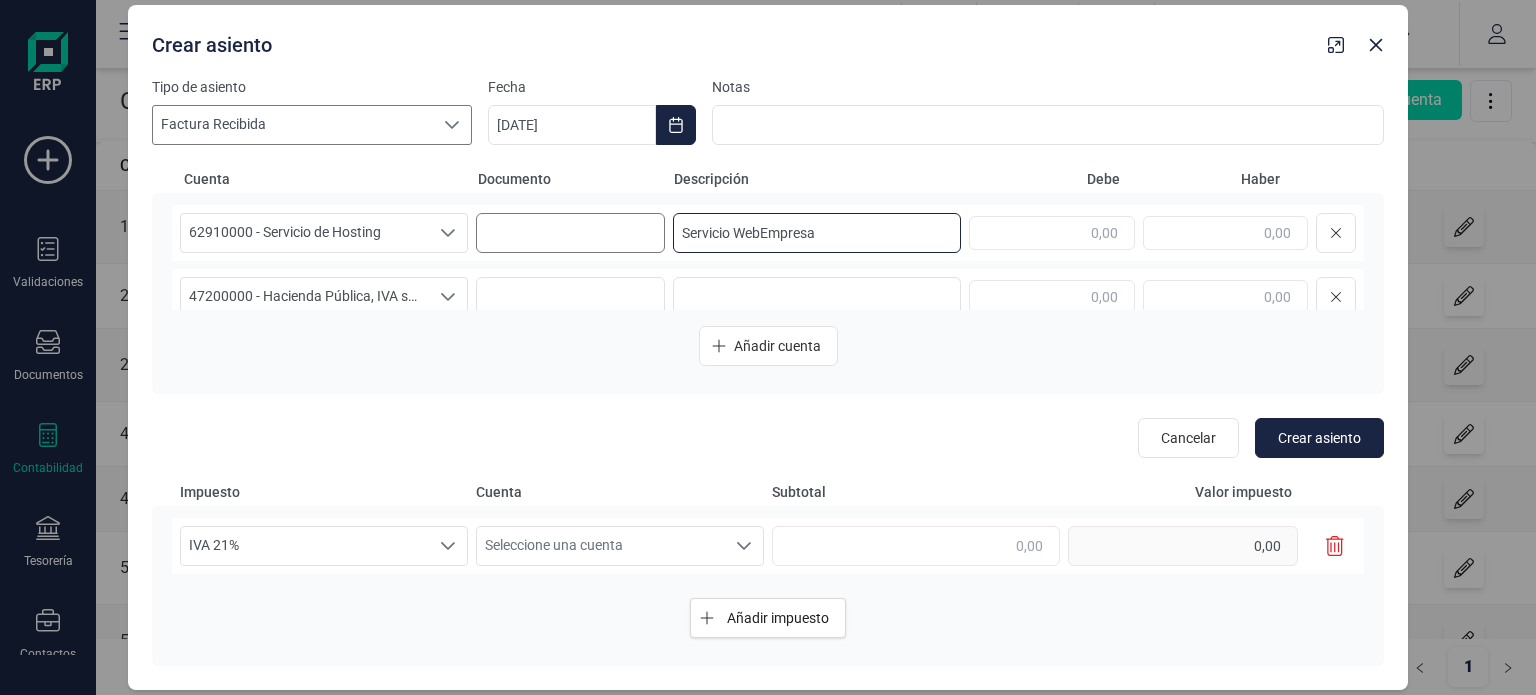 drag, startPoint x: 843, startPoint y: 228, endPoint x: 654, endPoint y: 227, distance: 189.00264 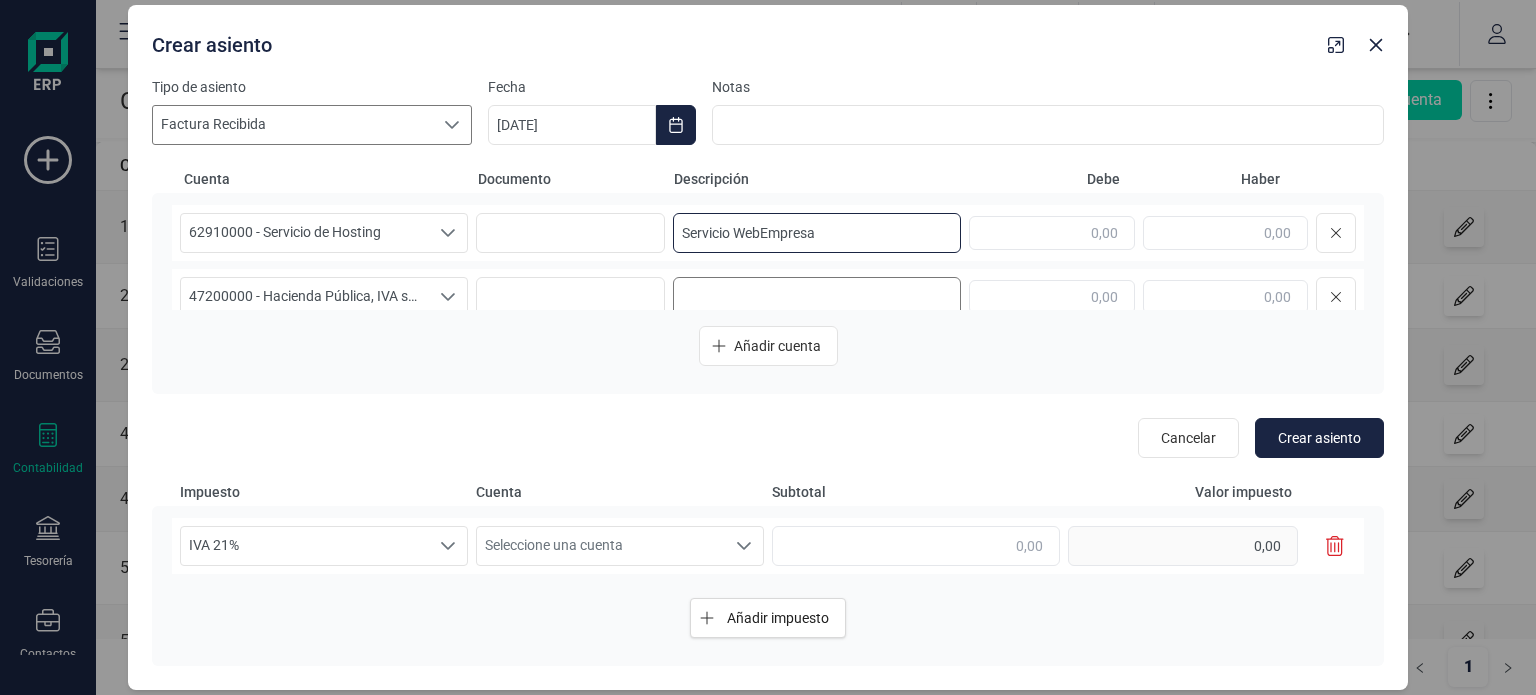 type on "Servicio WebEmpresa" 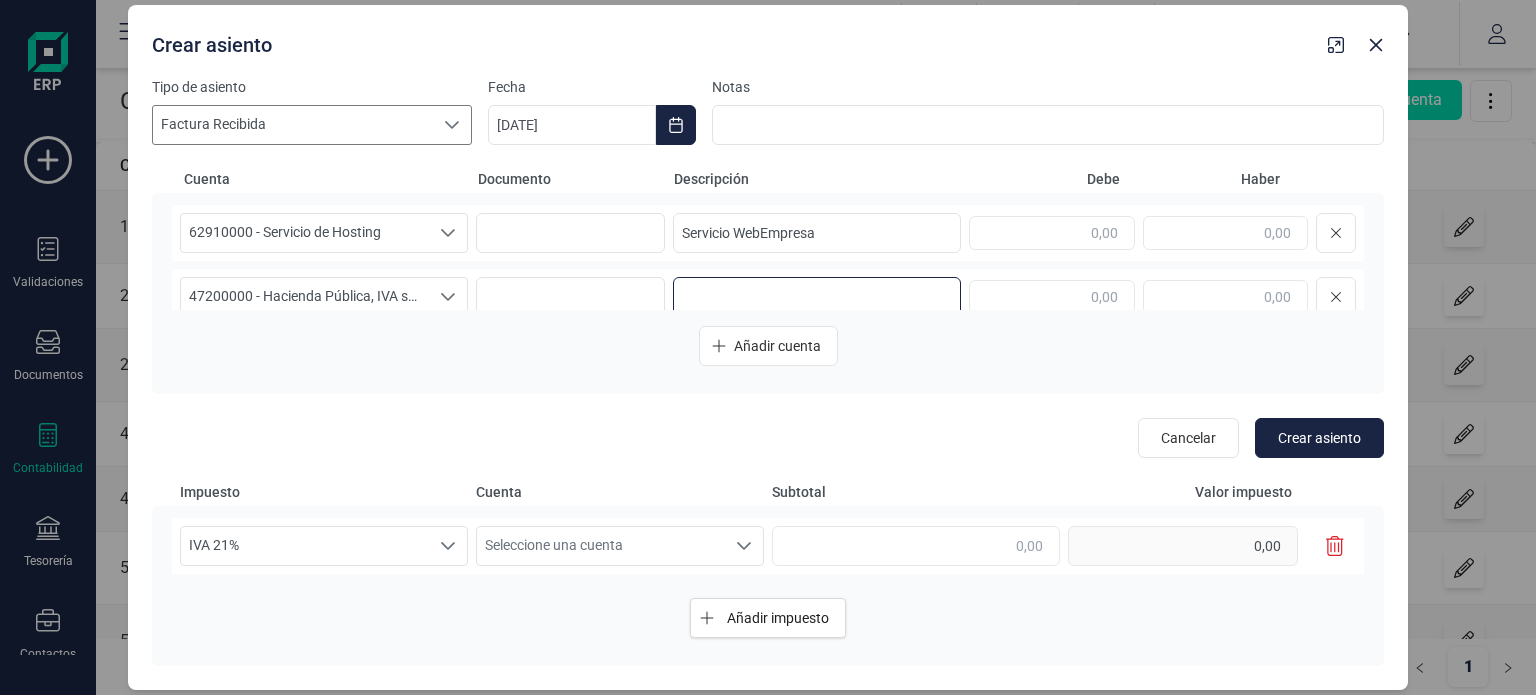 click at bounding box center (817, 297) 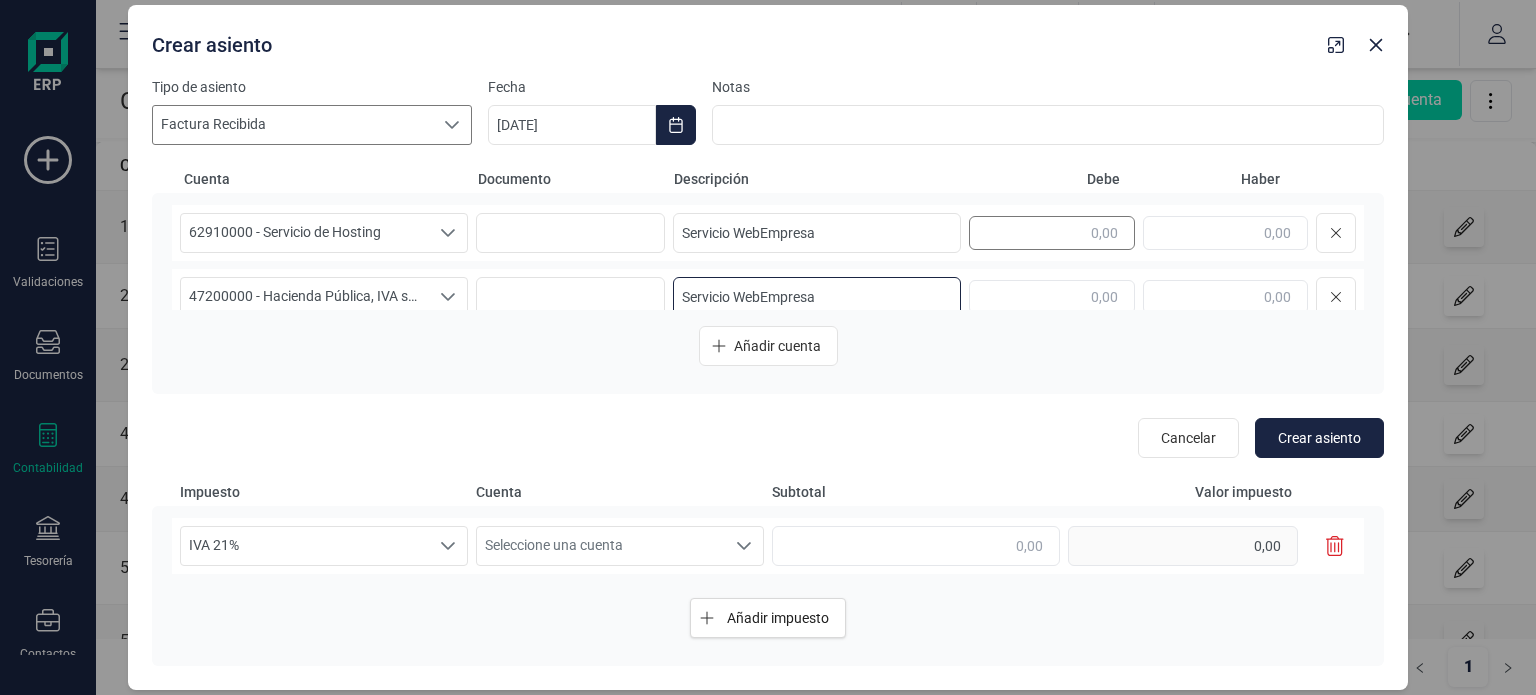 type on "Servicio WebEmpresa" 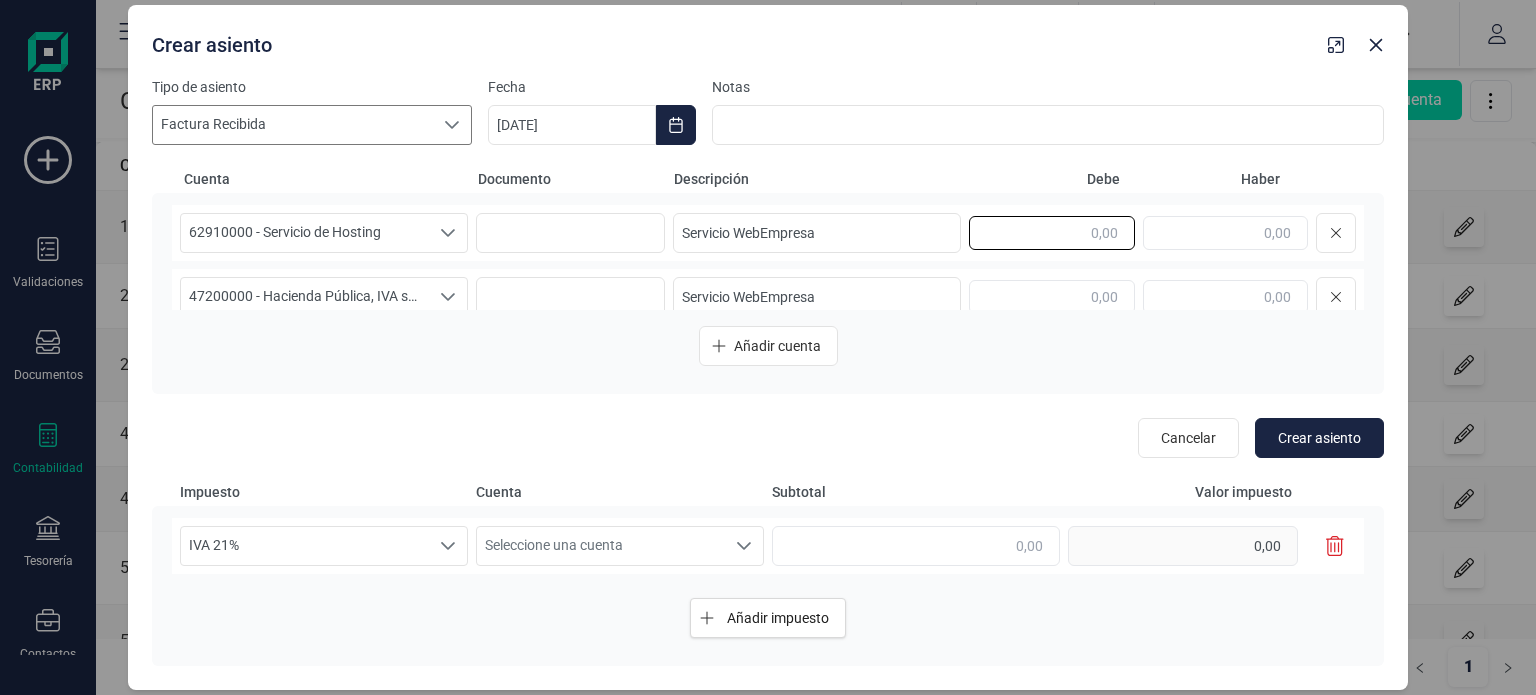 drag, startPoint x: 1056, startPoint y: 223, endPoint x: 1111, endPoint y: 230, distance: 55.443665 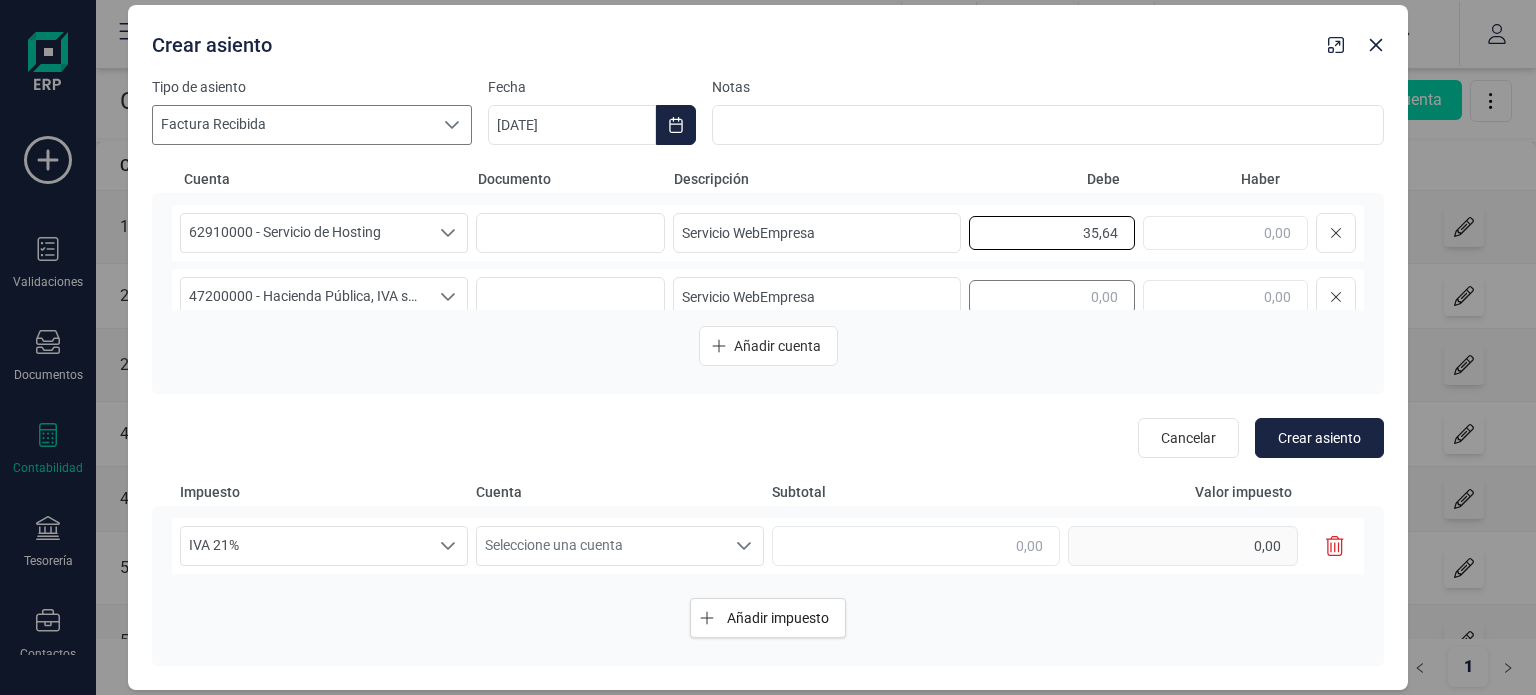 type on "35,64" 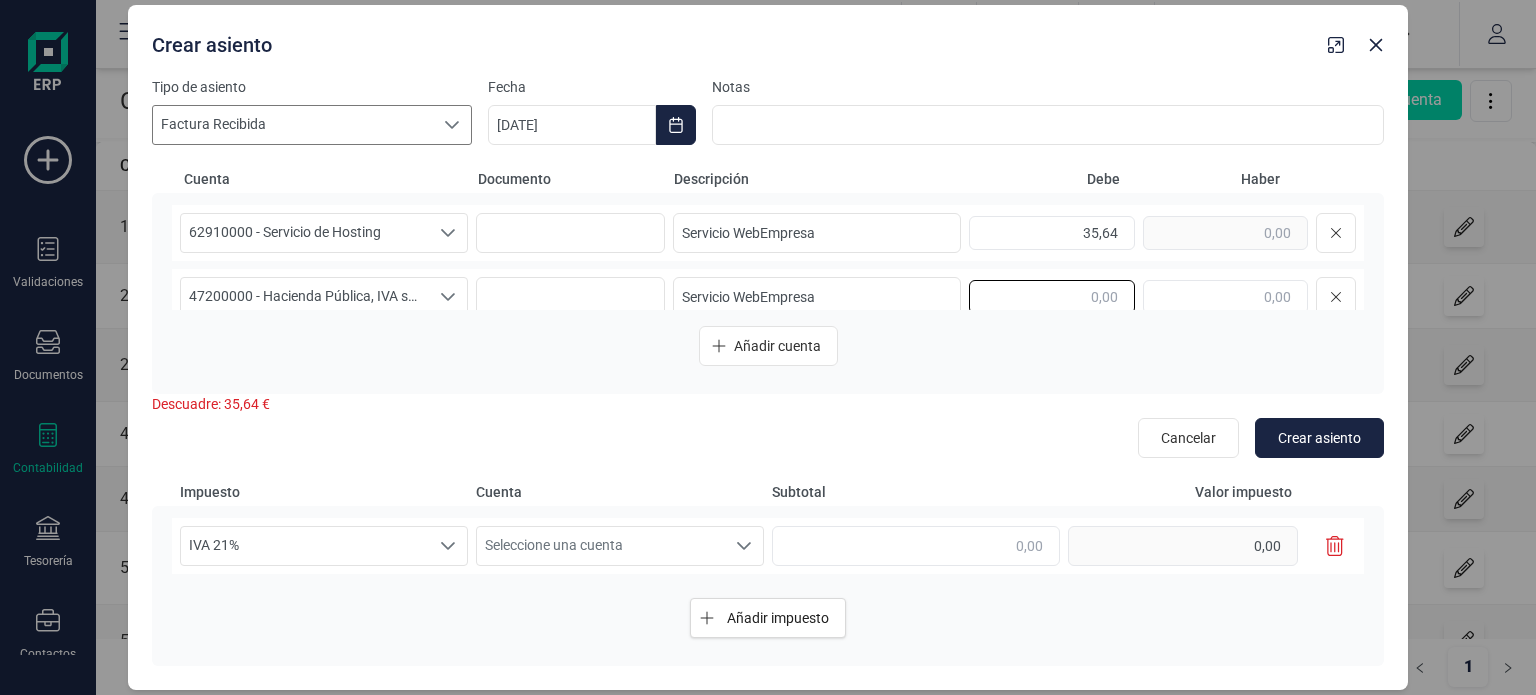 click at bounding box center (1051, 297) 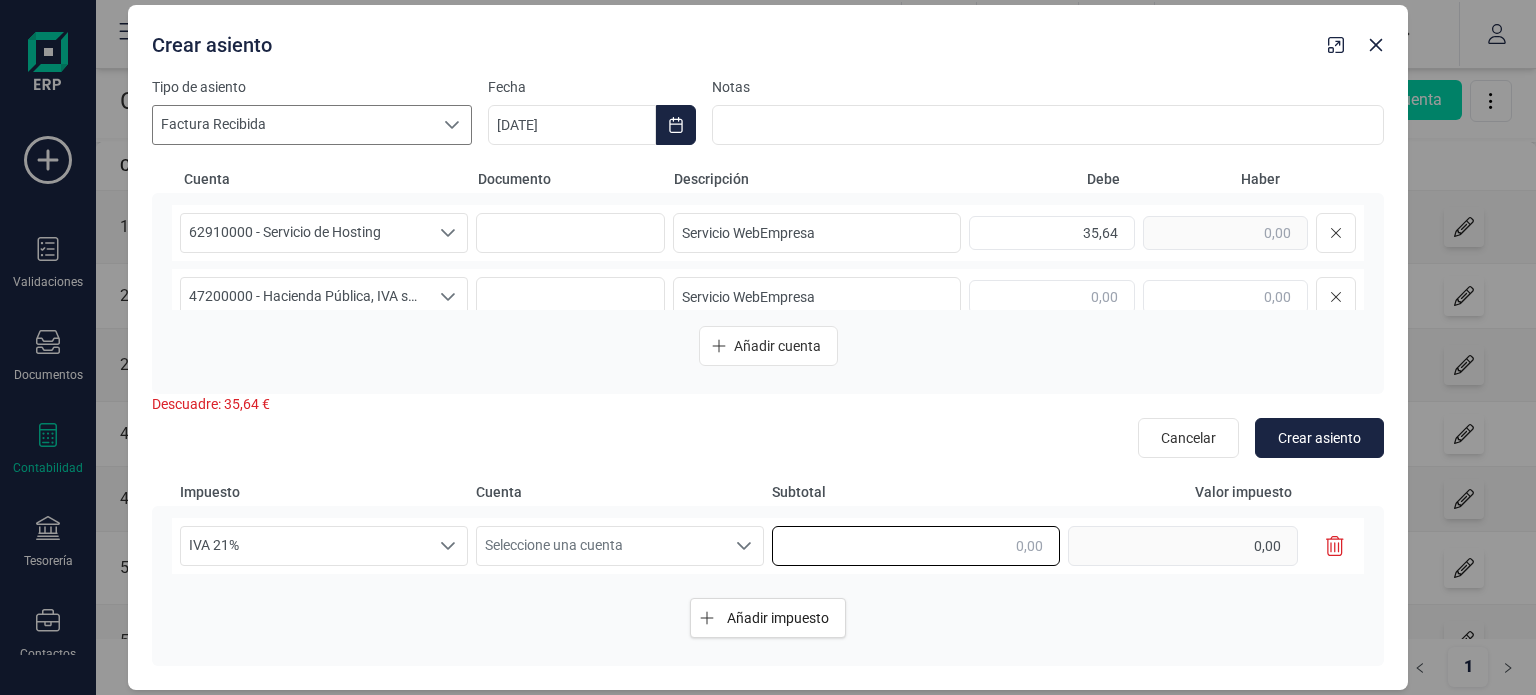 click at bounding box center [916, 546] 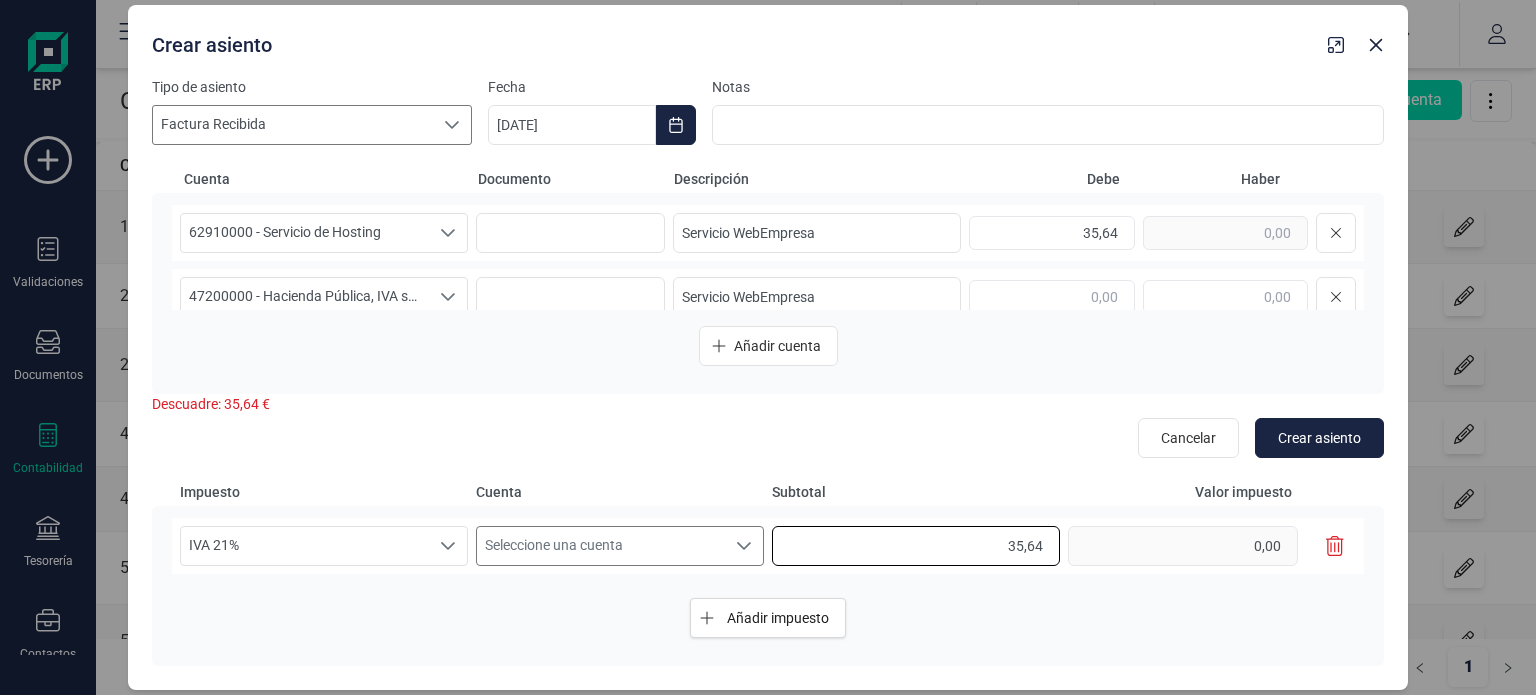 type on "35,64" 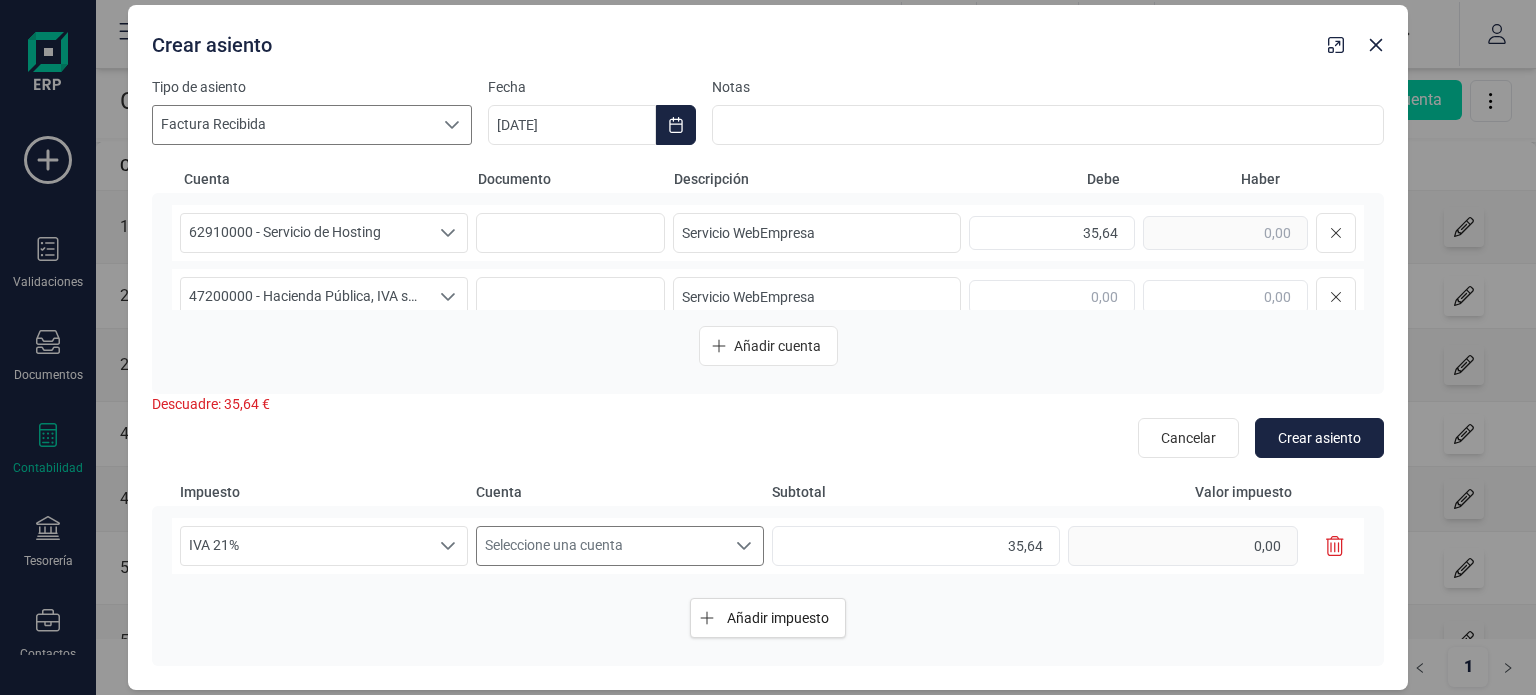 type on "7,48" 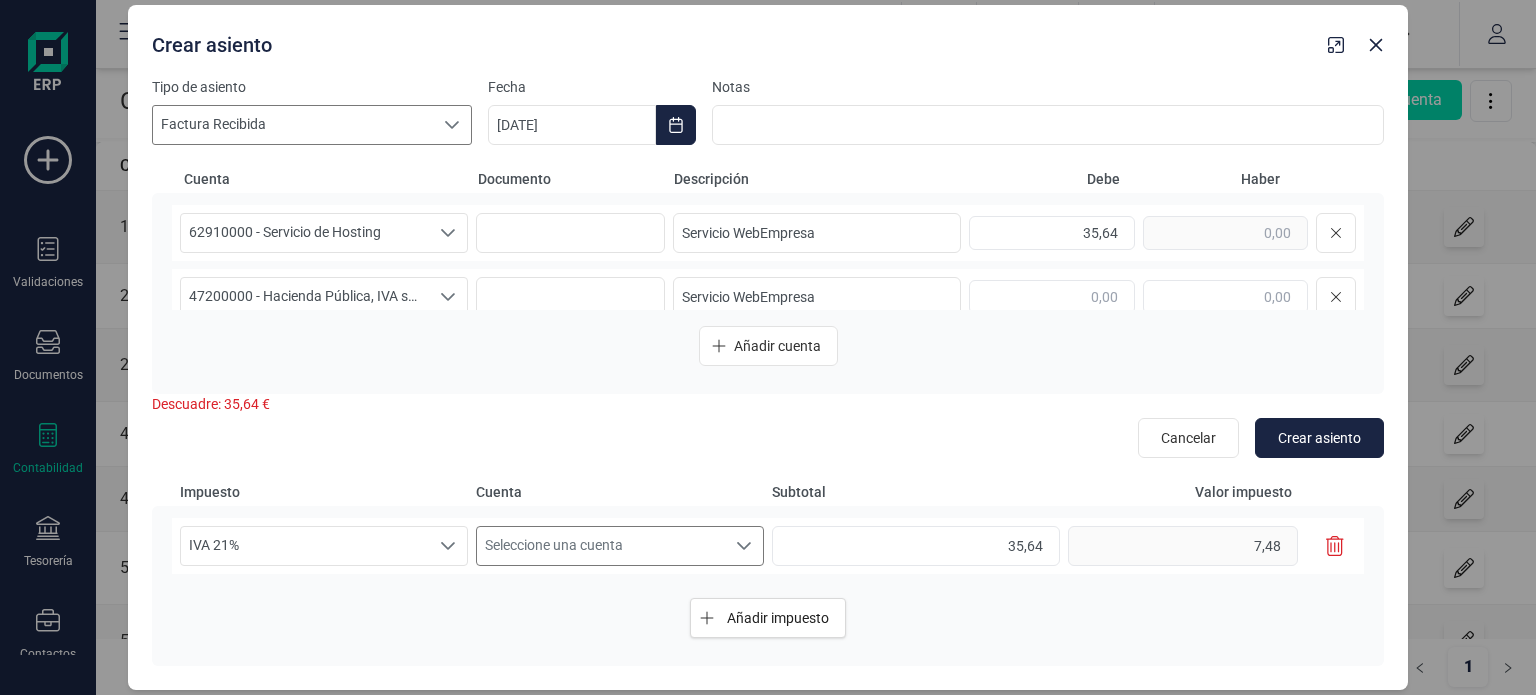 click on "Seleccione una cuenta" at bounding box center [601, 546] 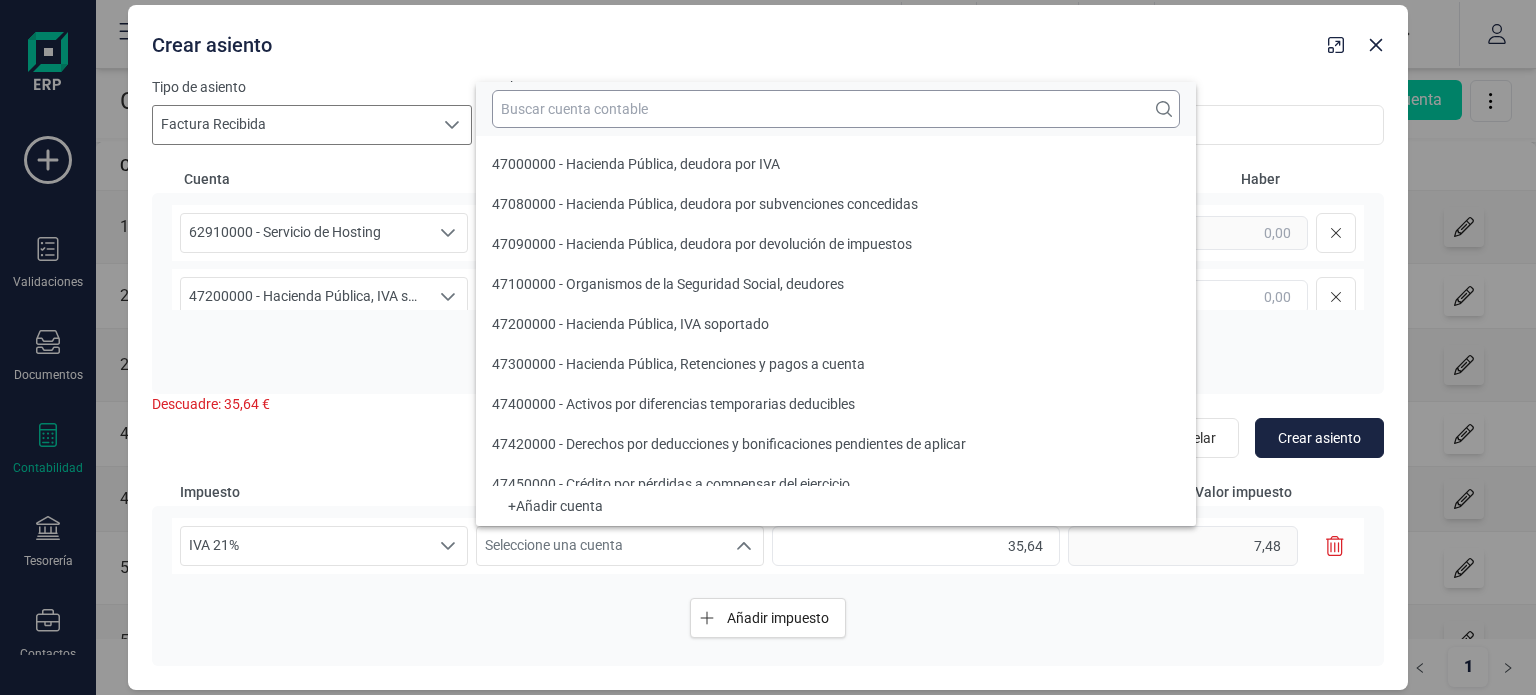 scroll, scrollTop: 8, scrollLeft: 0, axis: vertical 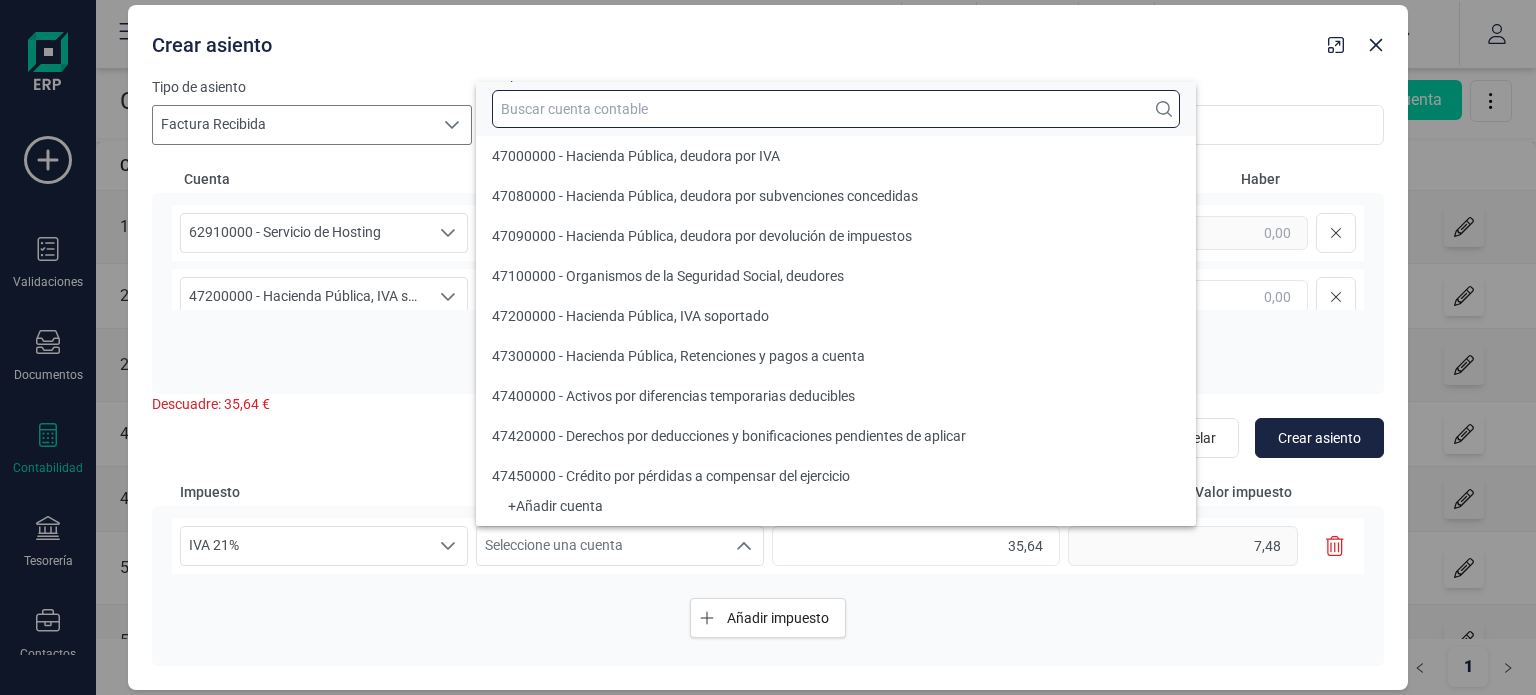 click at bounding box center (836, 109) 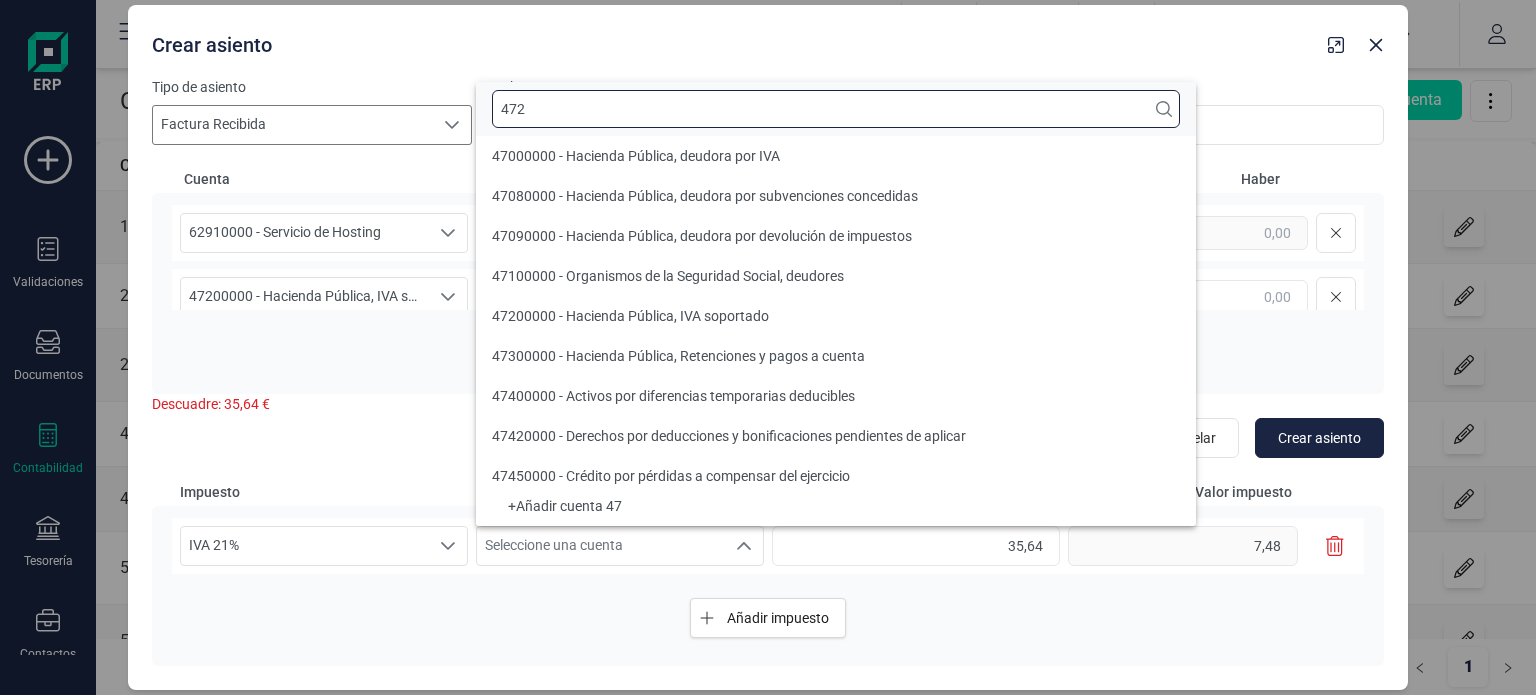 scroll, scrollTop: 0, scrollLeft: 0, axis: both 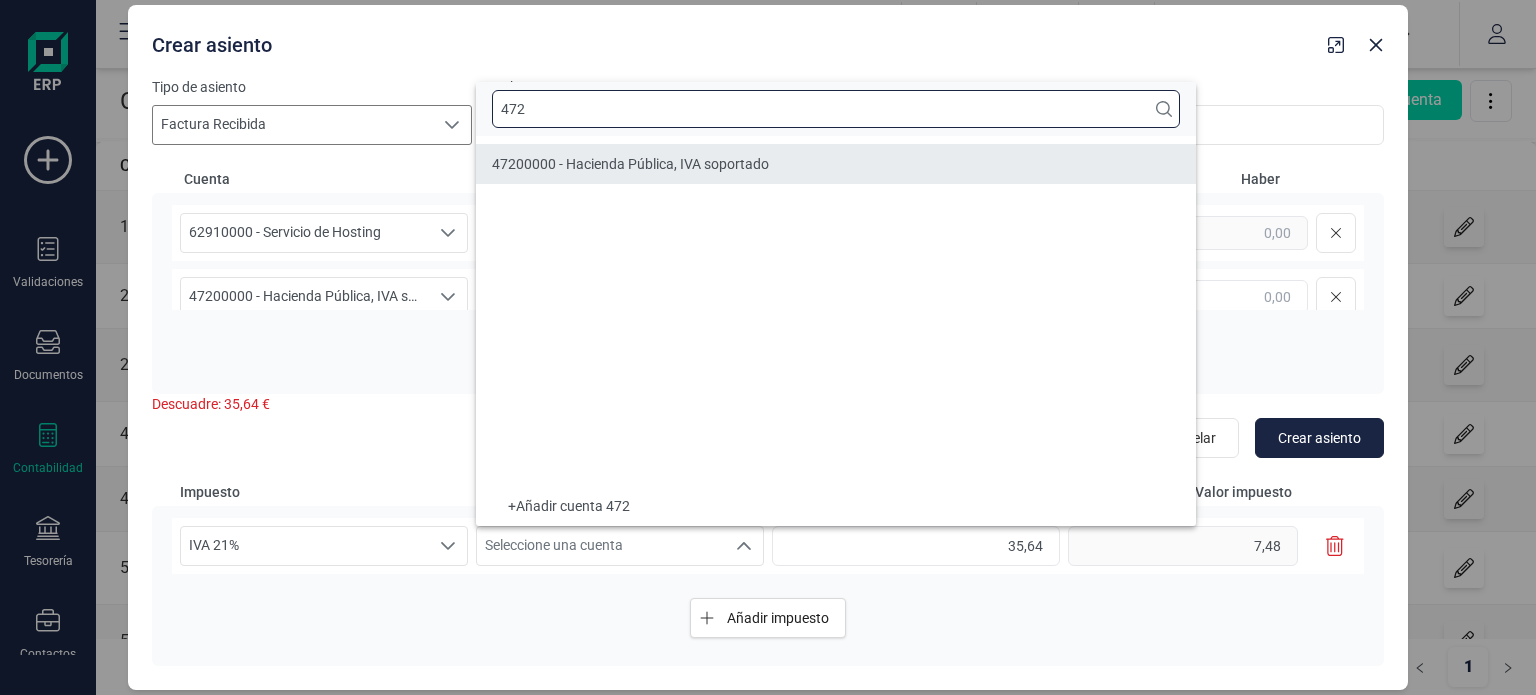 type on "472" 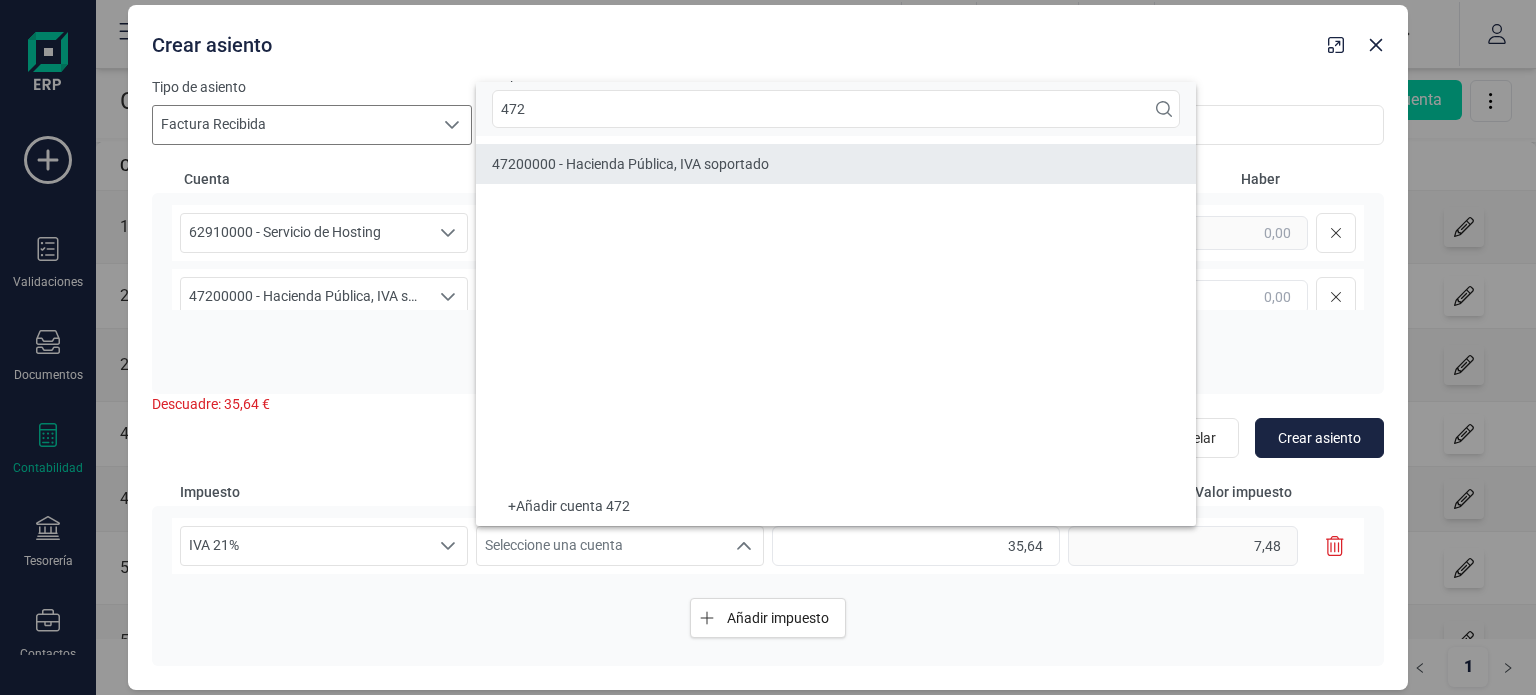 click on "47200000 - Hacienda Pública, IVA soportado" at bounding box center [630, 164] 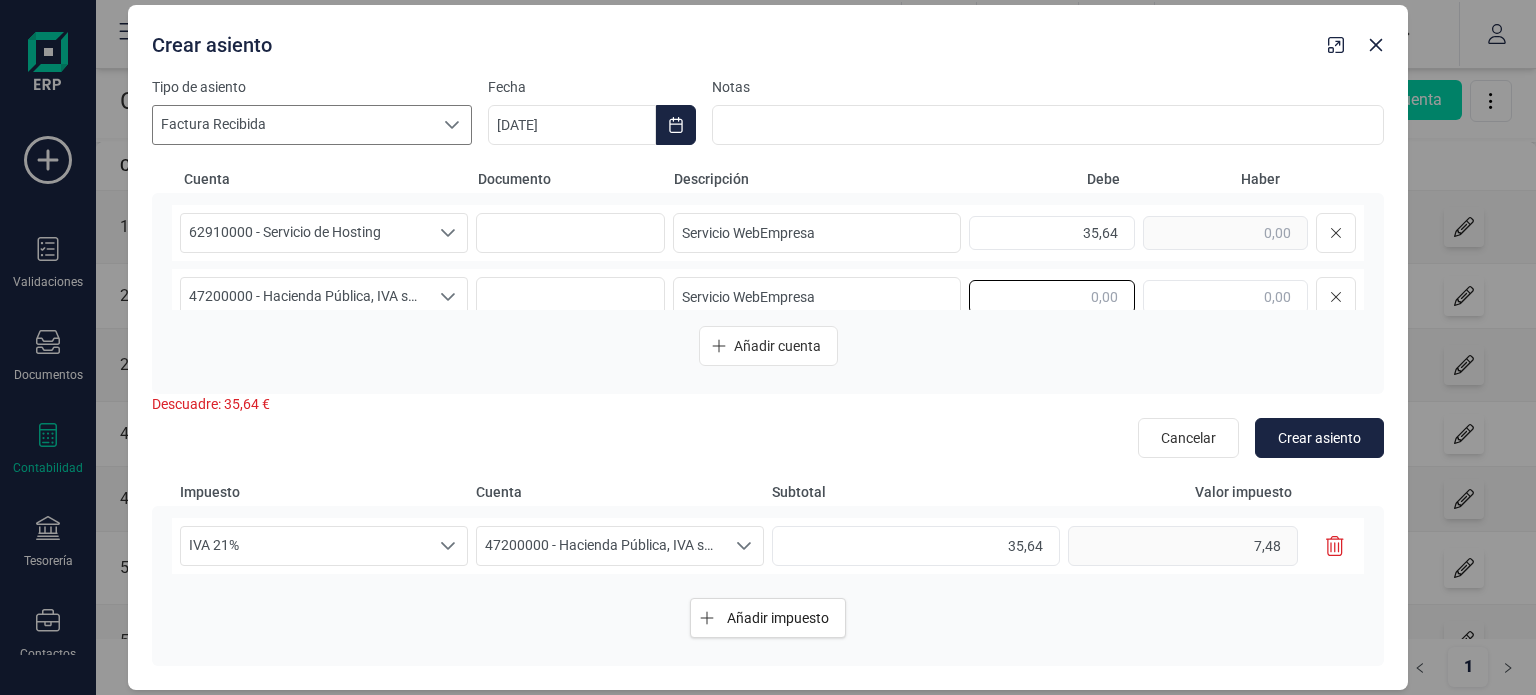 click at bounding box center (1051, 297) 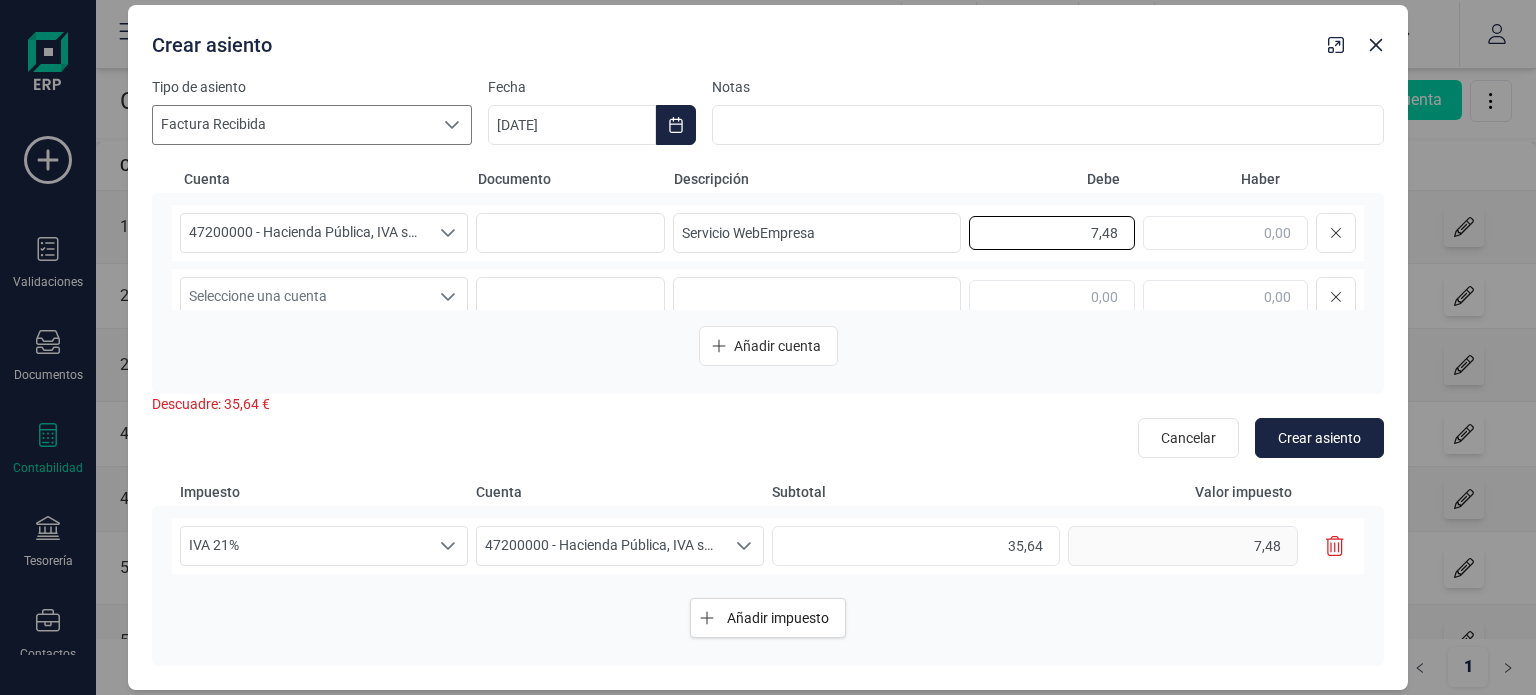scroll, scrollTop: 87, scrollLeft: 0, axis: vertical 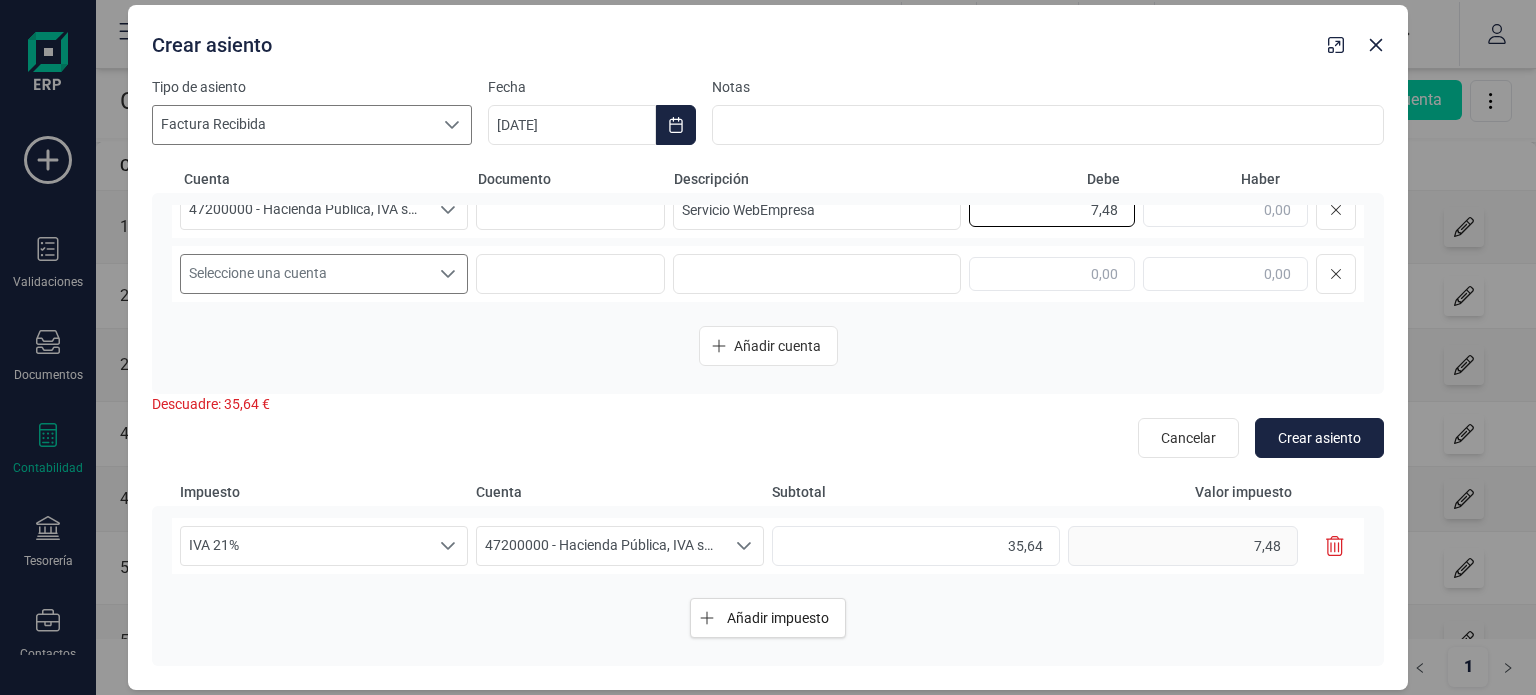 type on "7,48" 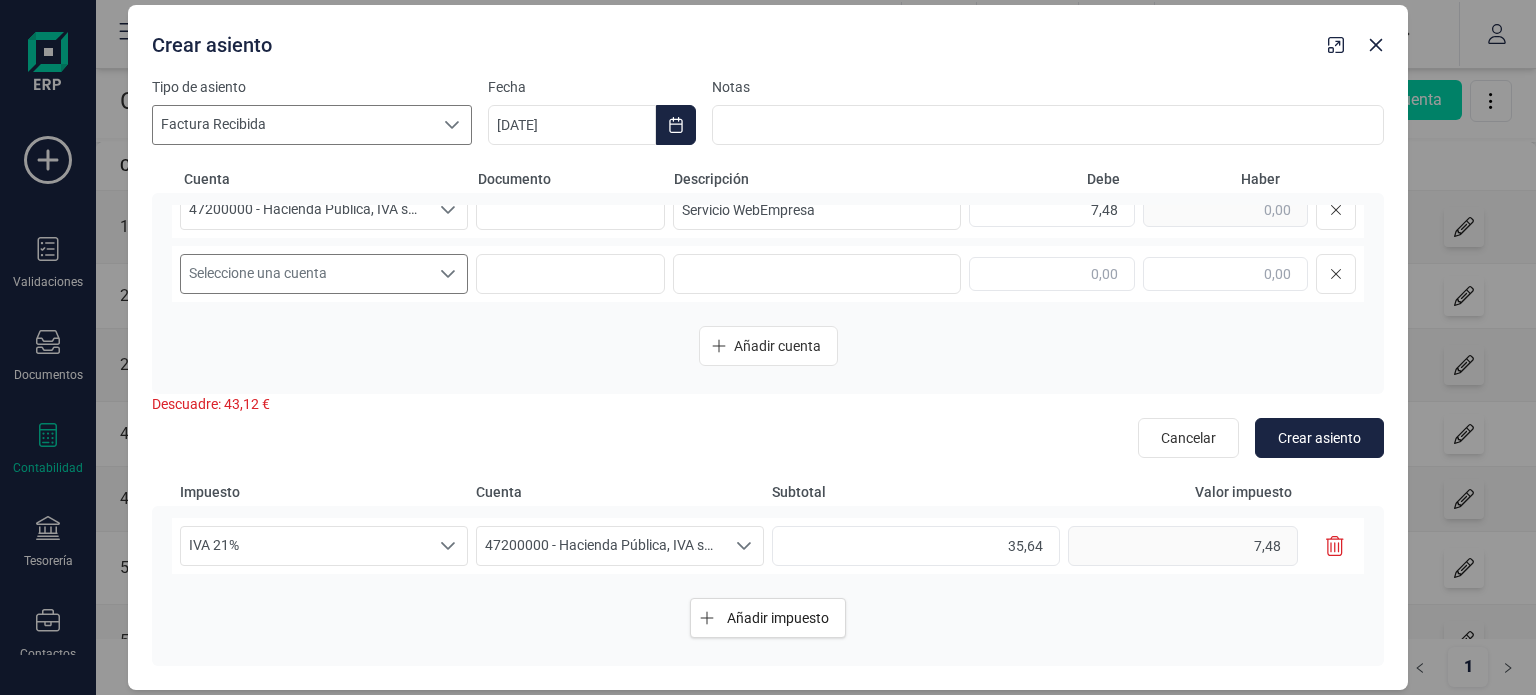 click on "Seleccione una cuenta" at bounding box center (305, 274) 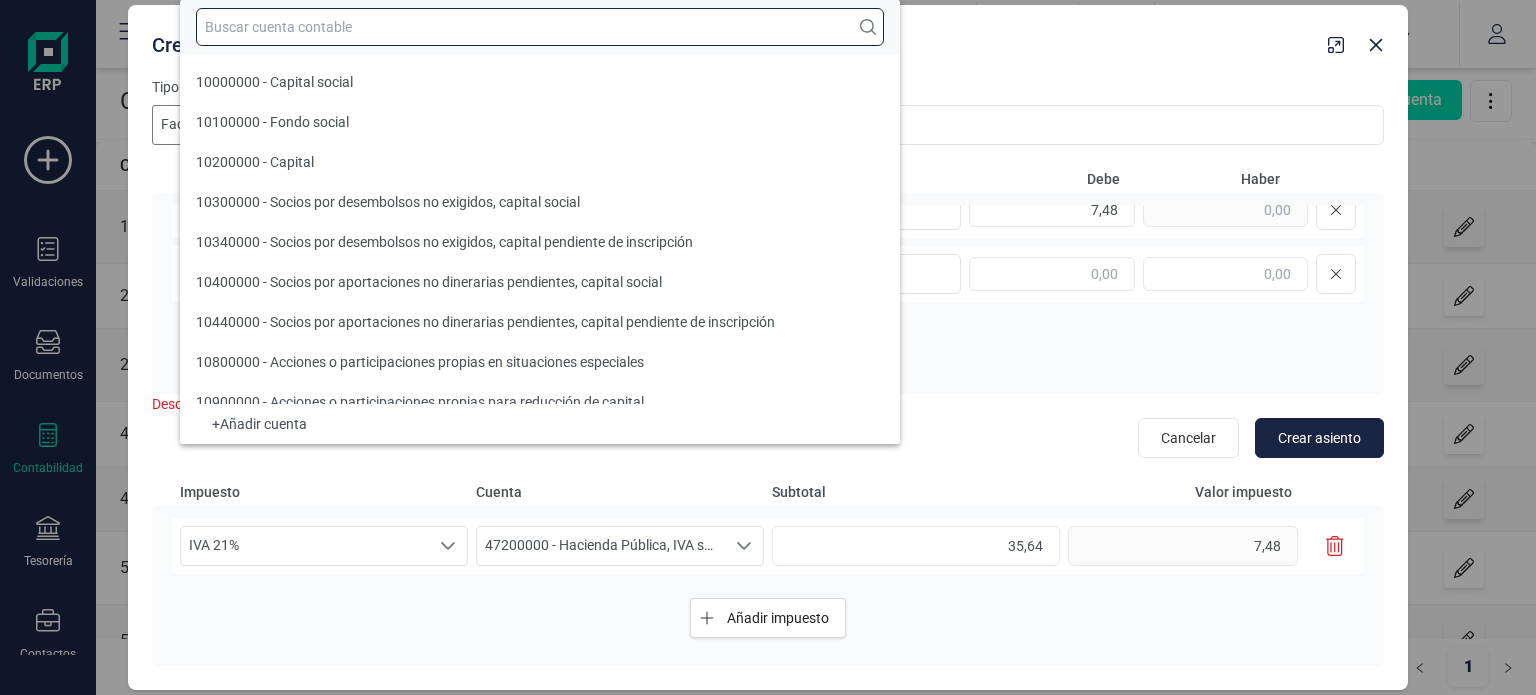 click at bounding box center [540, 27] 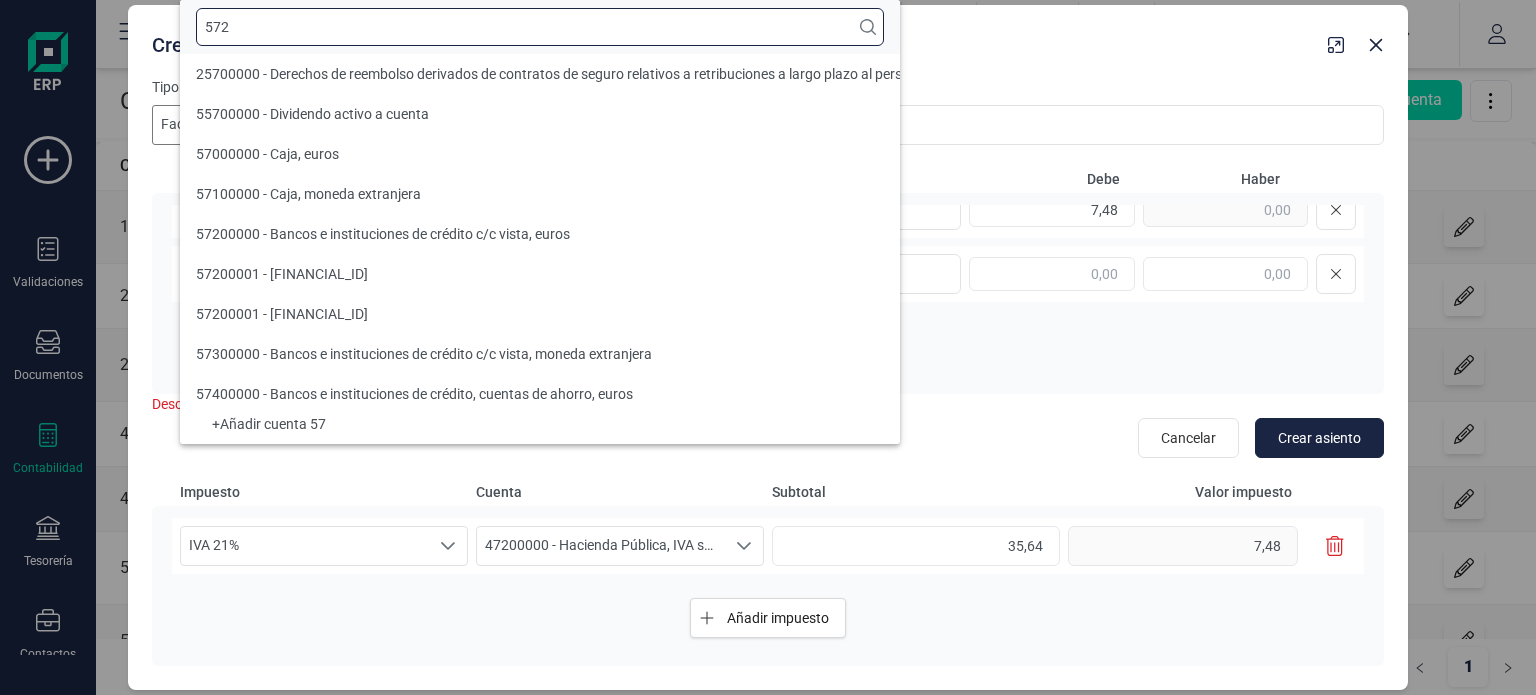 scroll, scrollTop: 0, scrollLeft: 0, axis: both 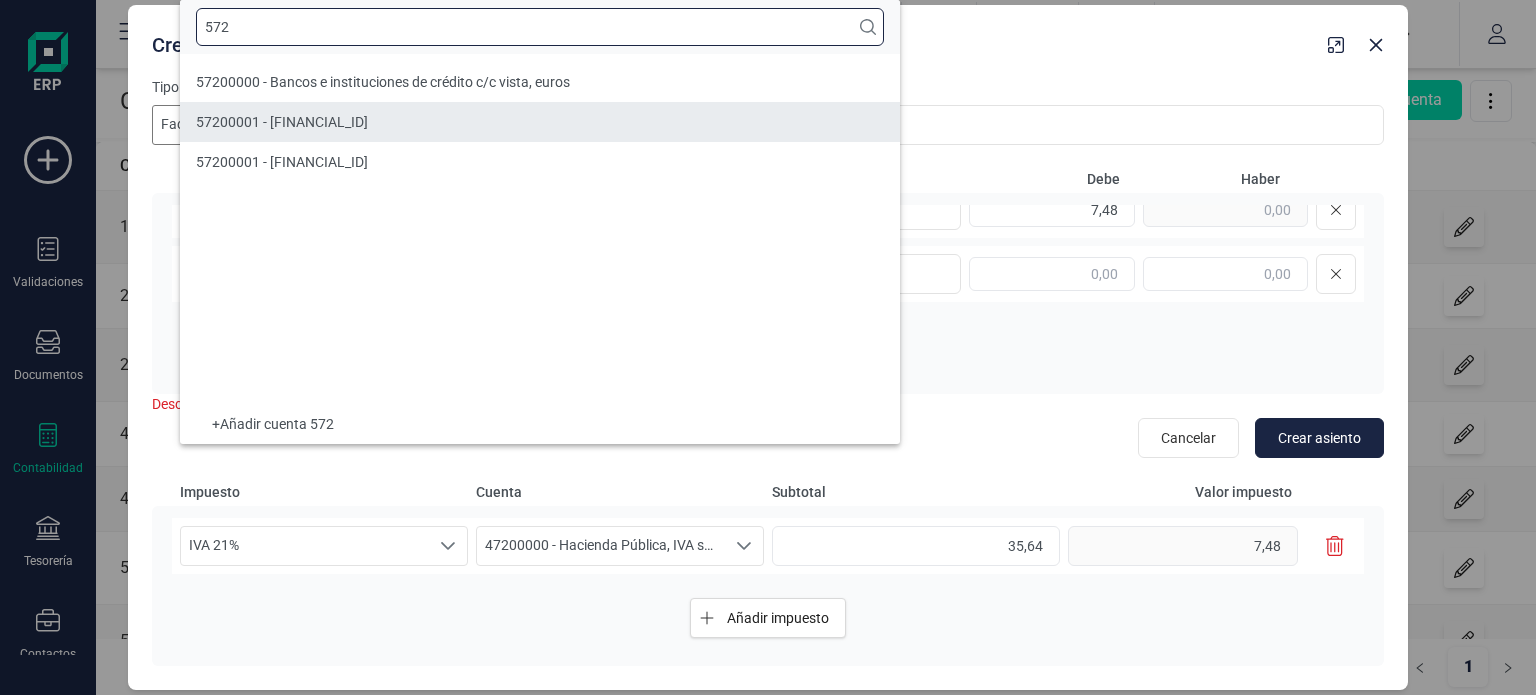 type on "572" 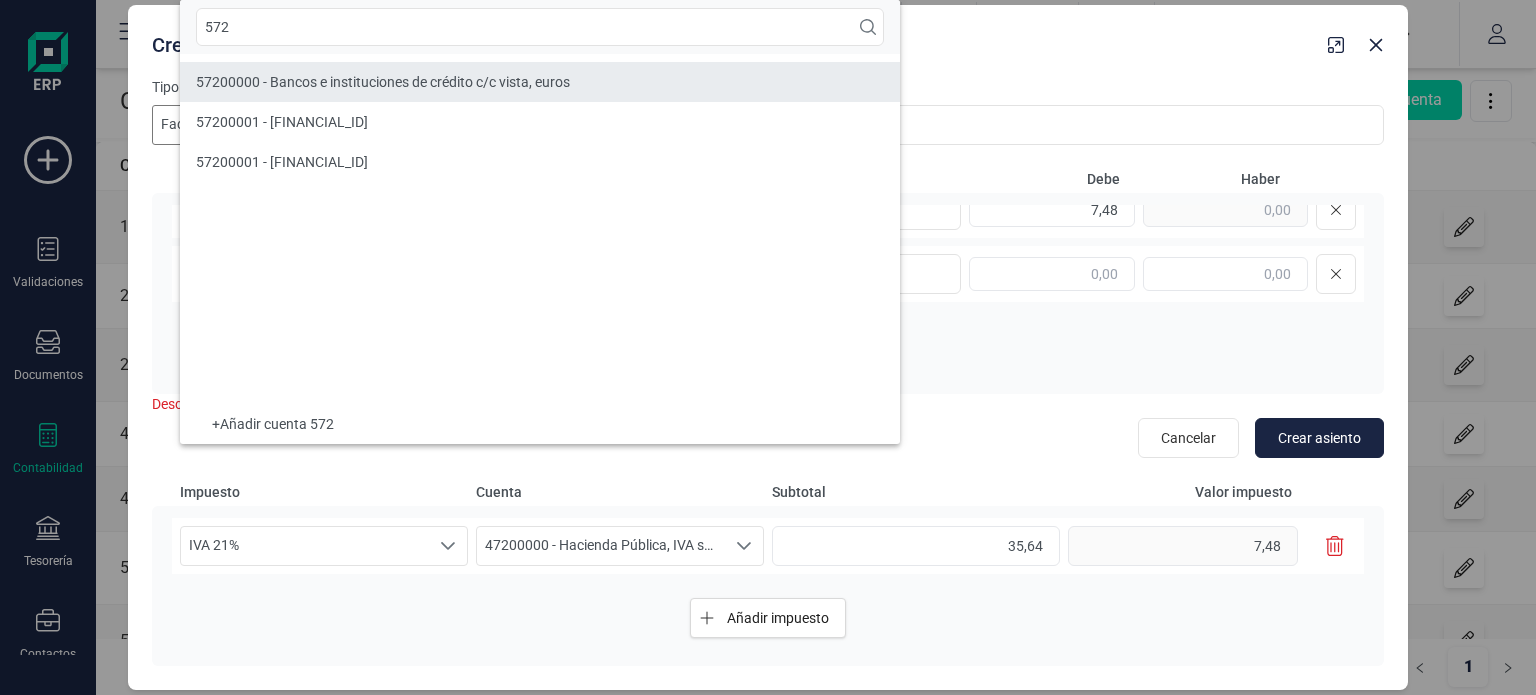click on "57200000 - Bancos e instituciones de crédito c/c vista, euros" at bounding box center [540, 82] 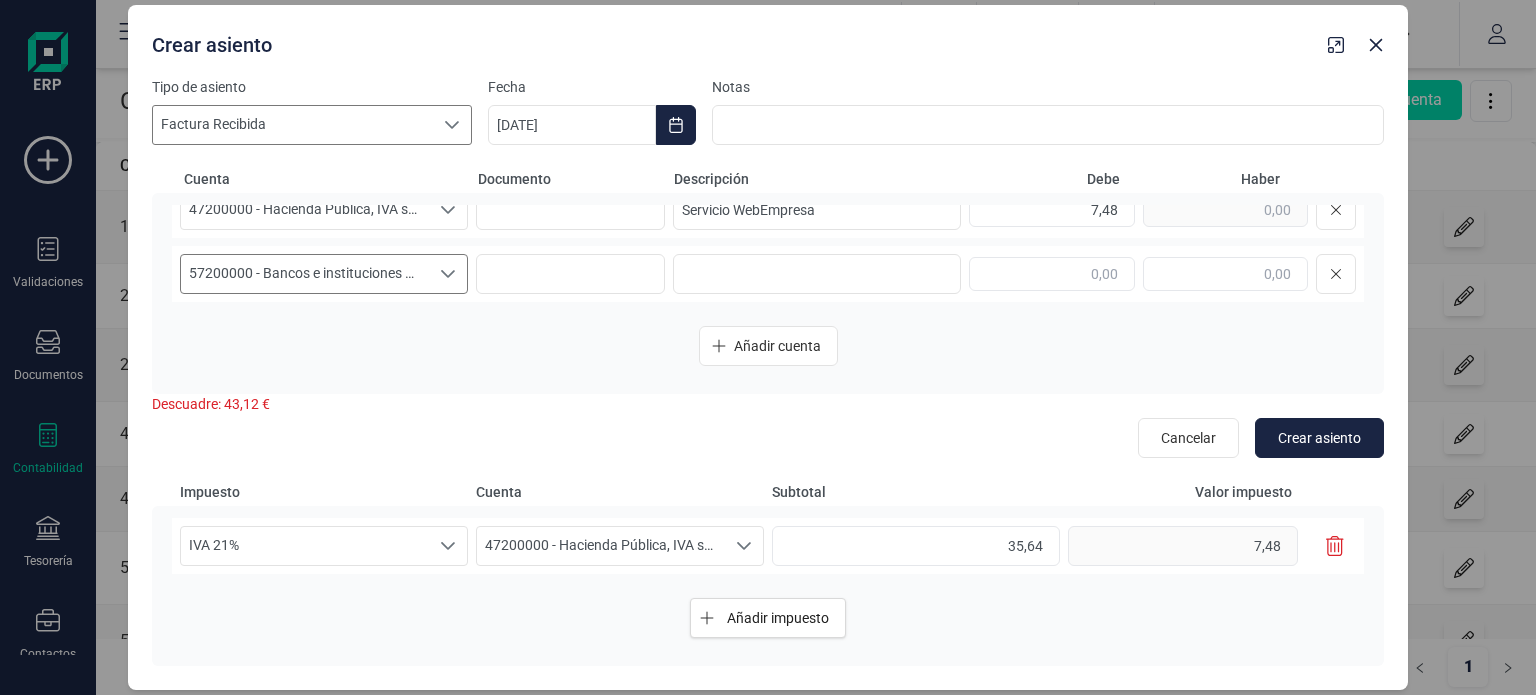 click 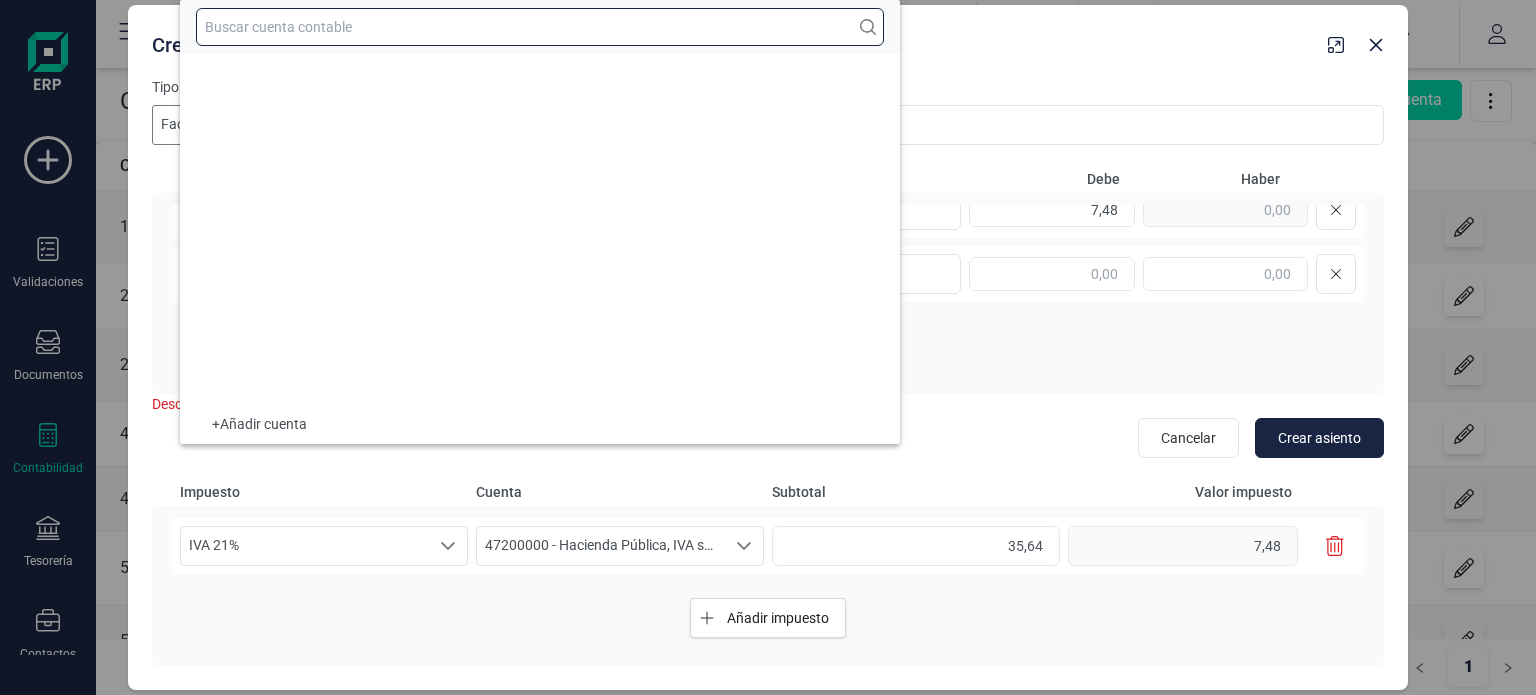 scroll, scrollTop: 15728, scrollLeft: 0, axis: vertical 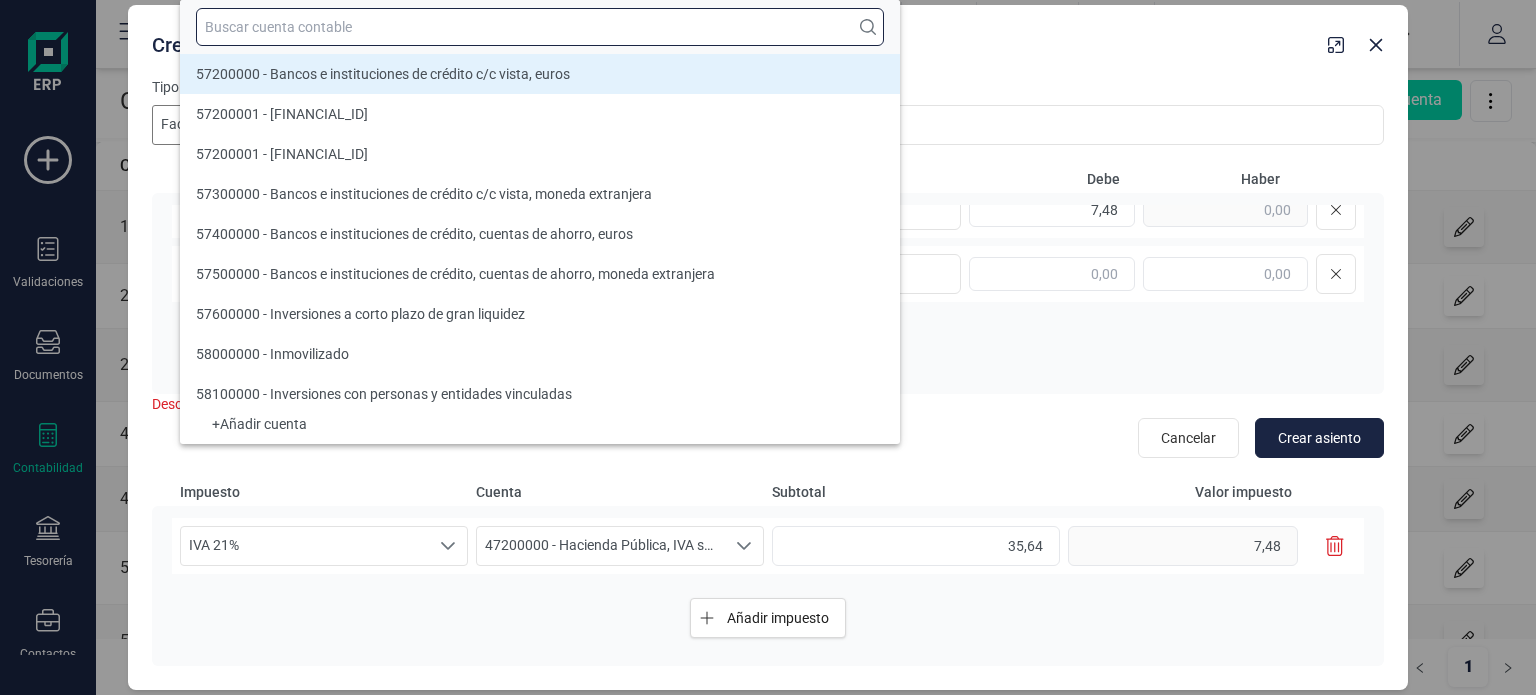 click at bounding box center [540, 27] 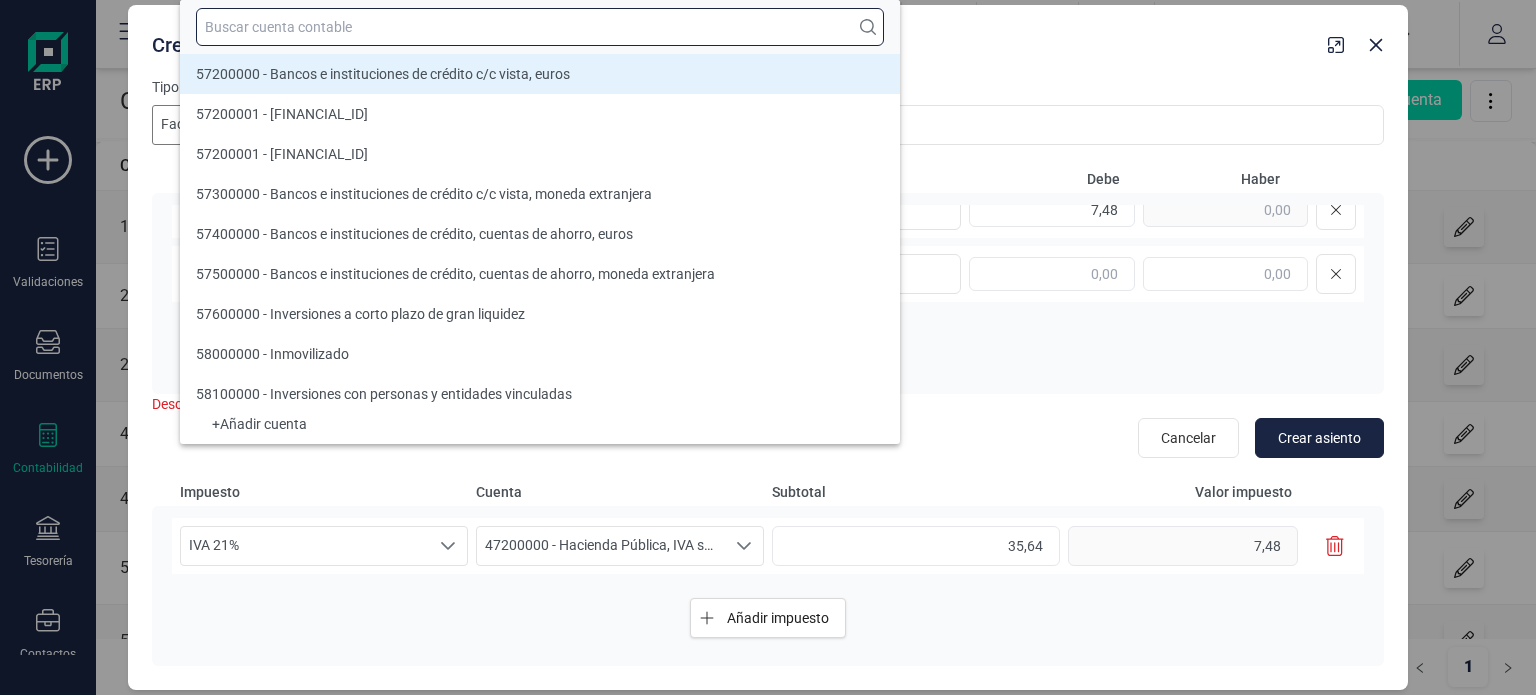 click at bounding box center (540, 27) 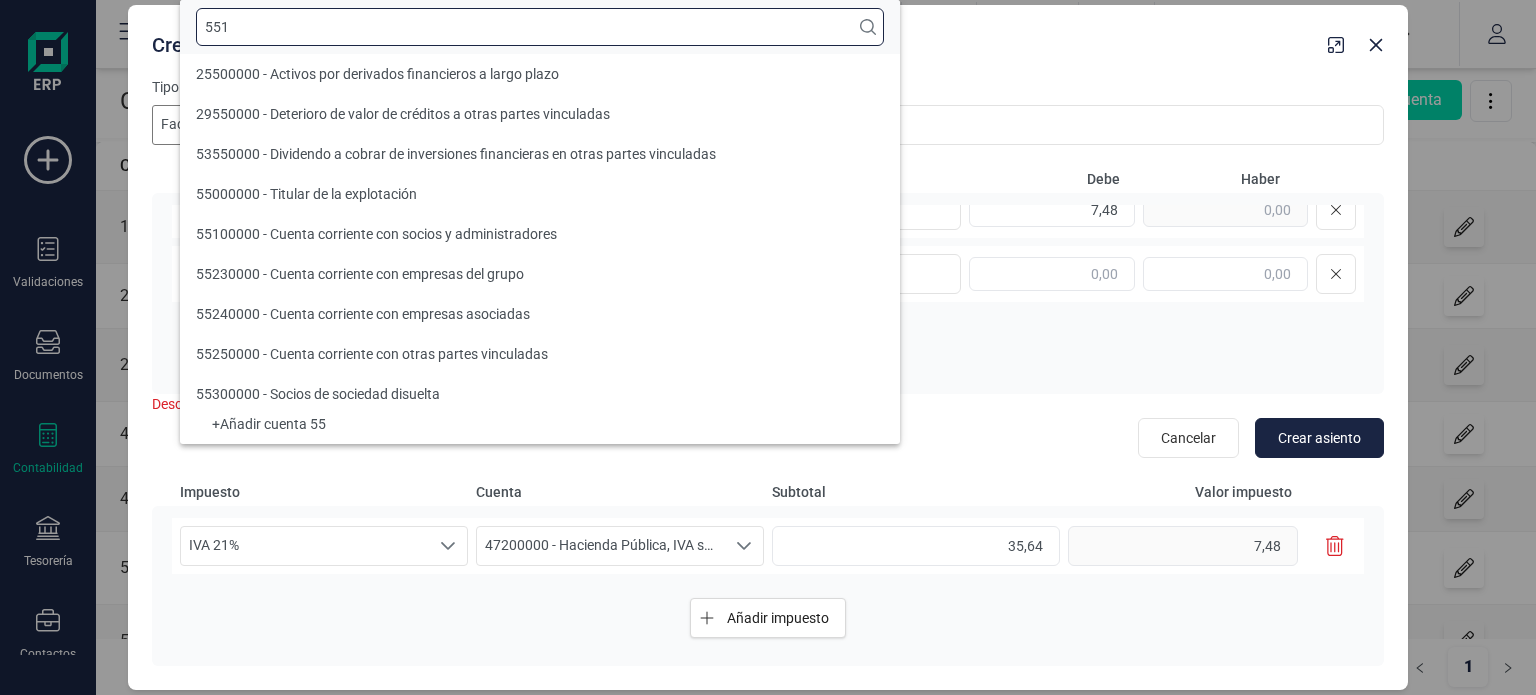 scroll, scrollTop: 0, scrollLeft: 0, axis: both 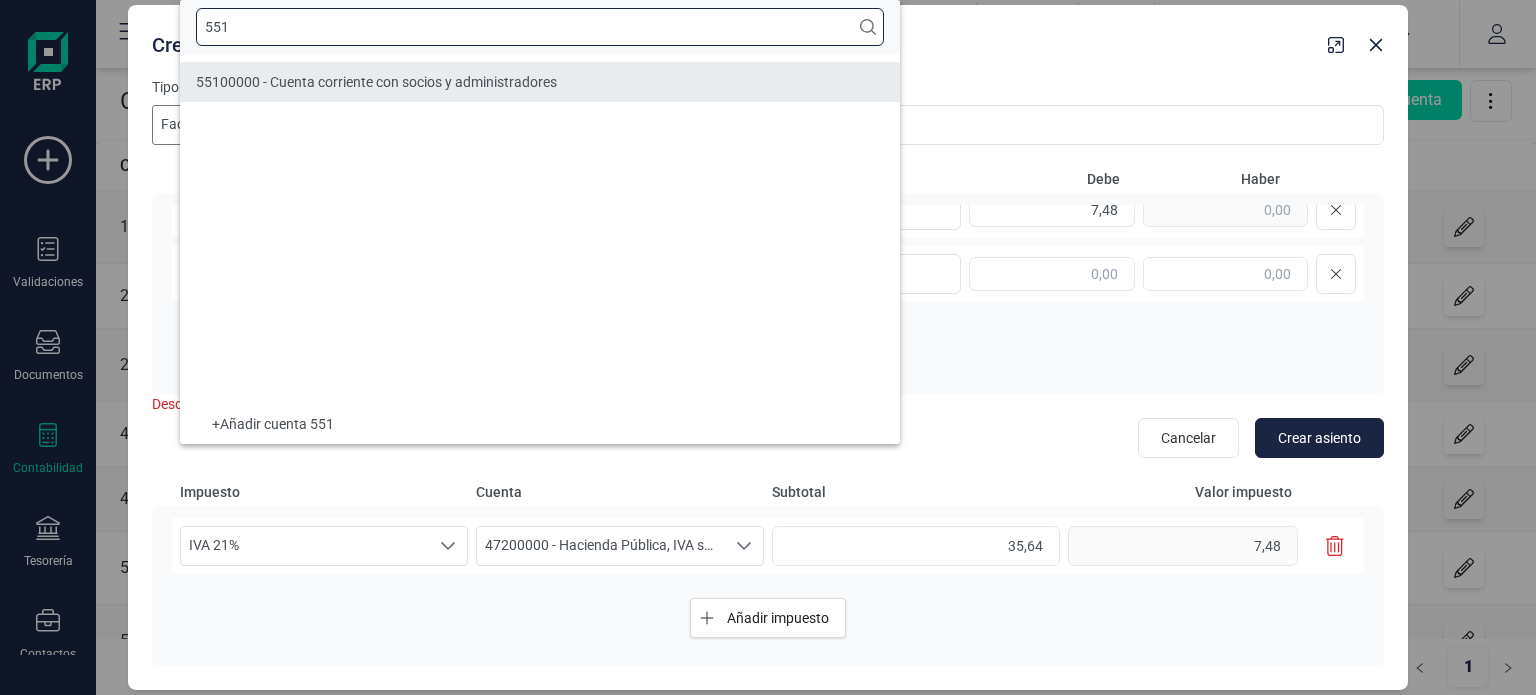 type on "551" 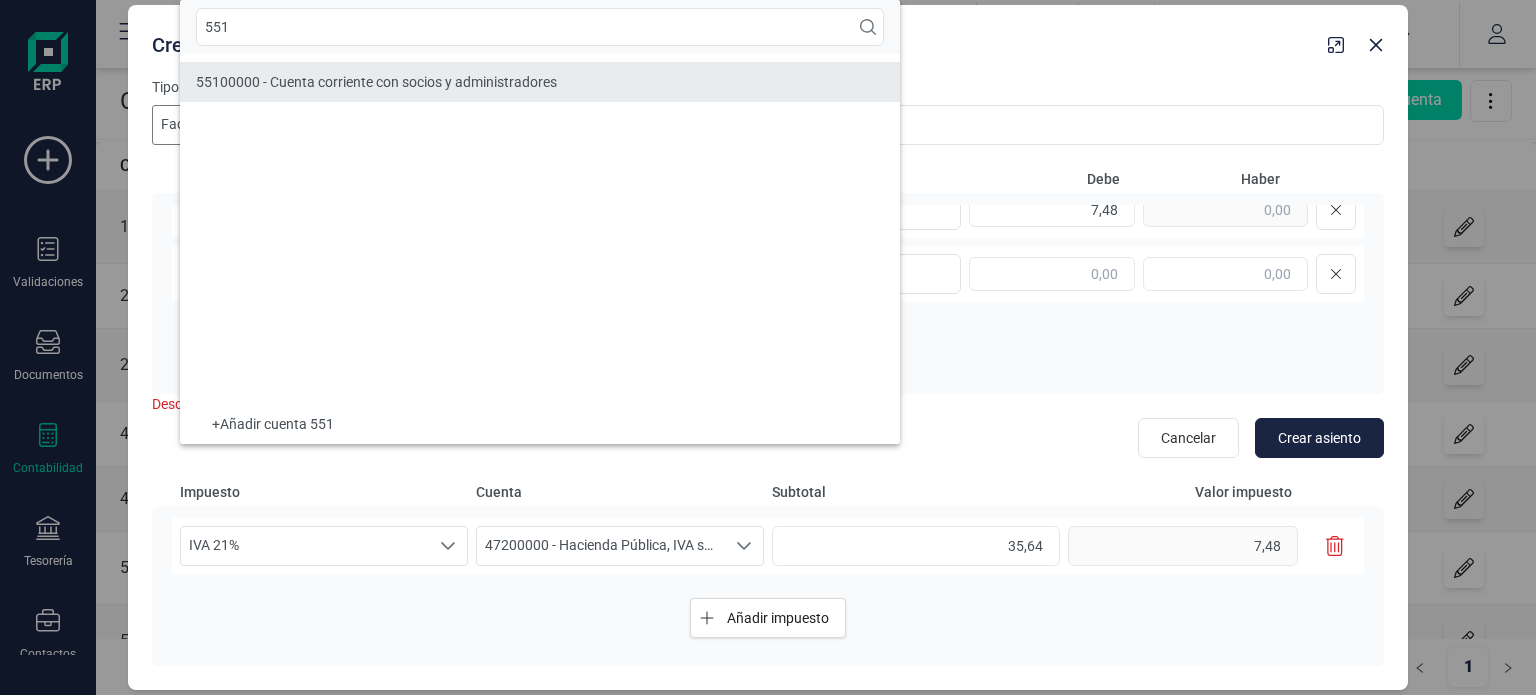 click on "55100000 - Cuenta corriente con socios y administradores" at bounding box center (540, 82) 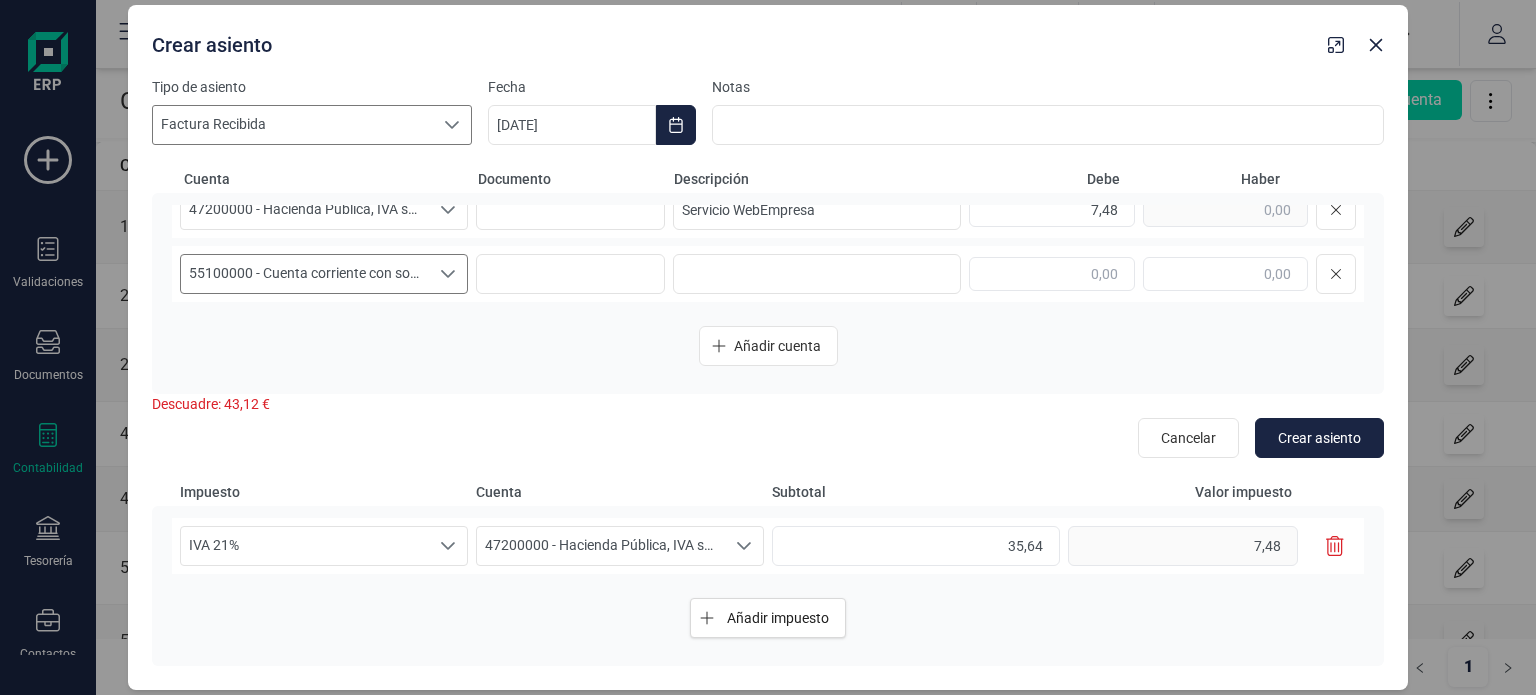 click on "62900000 - Otros servicios 62910000 - Servicio de Hosting 62910000 - Servicio de Hosting Servicio WebEmpresa 35,64   47200000 - Hacienda Pública, IVA soportado 47200000 - Hacienda Pública, IVA soportado 47200000 - Hacienda Pública, IVA soportado Servicio WebEmpresa 7,48   55100000 - Cuenta corriente con socios y administradores 55100000 - Cuenta corriente con socios y administradores 55100000 - Cuenta corriente con socios y administradores   Añadir cuenta" at bounding box center [768, 293] 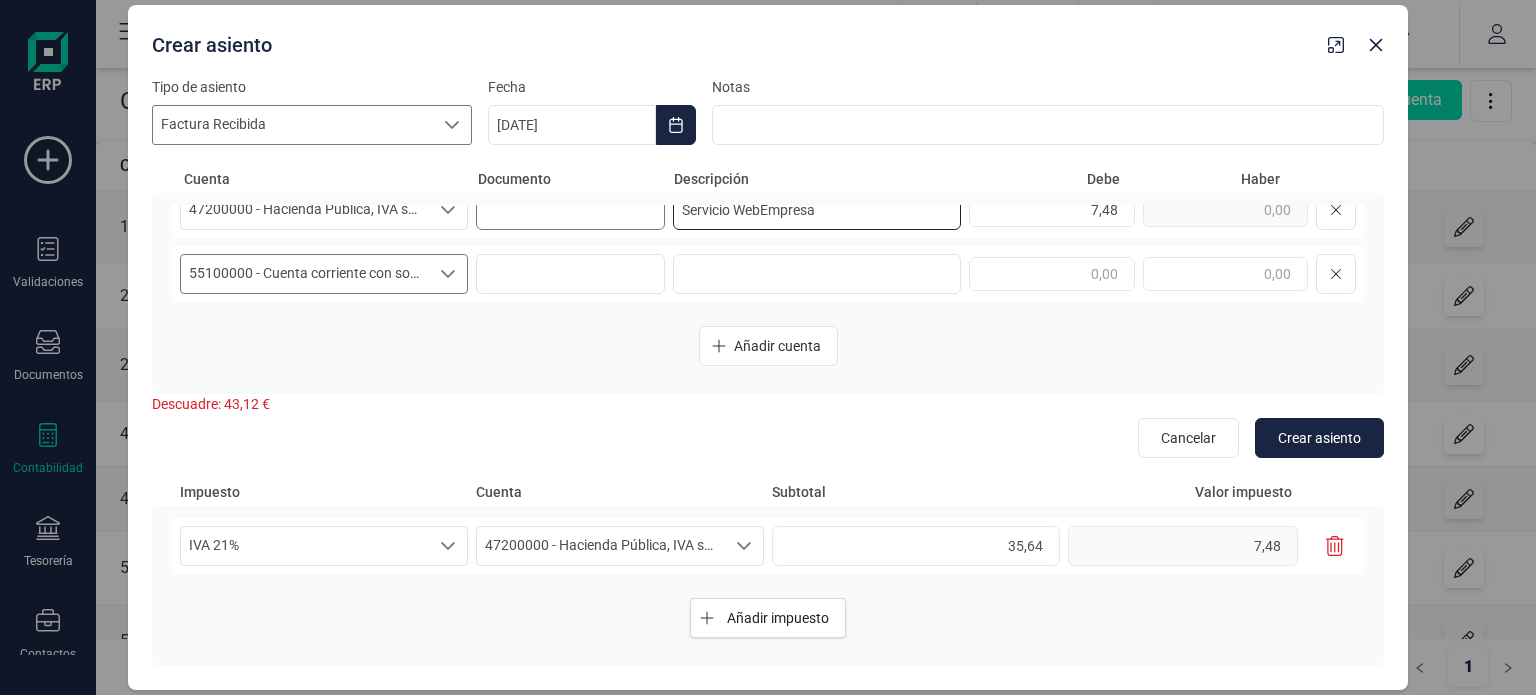 scroll, scrollTop: 78, scrollLeft: 0, axis: vertical 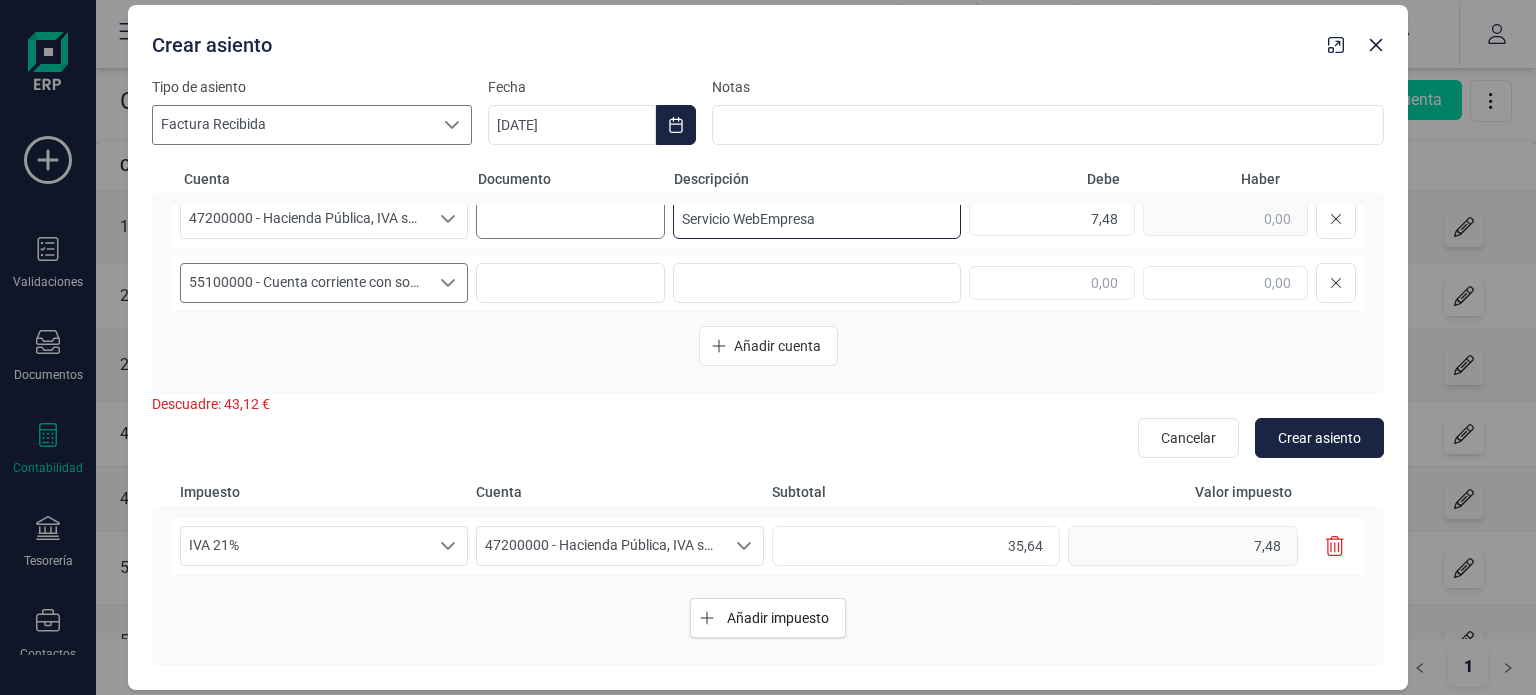drag, startPoint x: 836, startPoint y: 214, endPoint x: 595, endPoint y: 221, distance: 241.10164 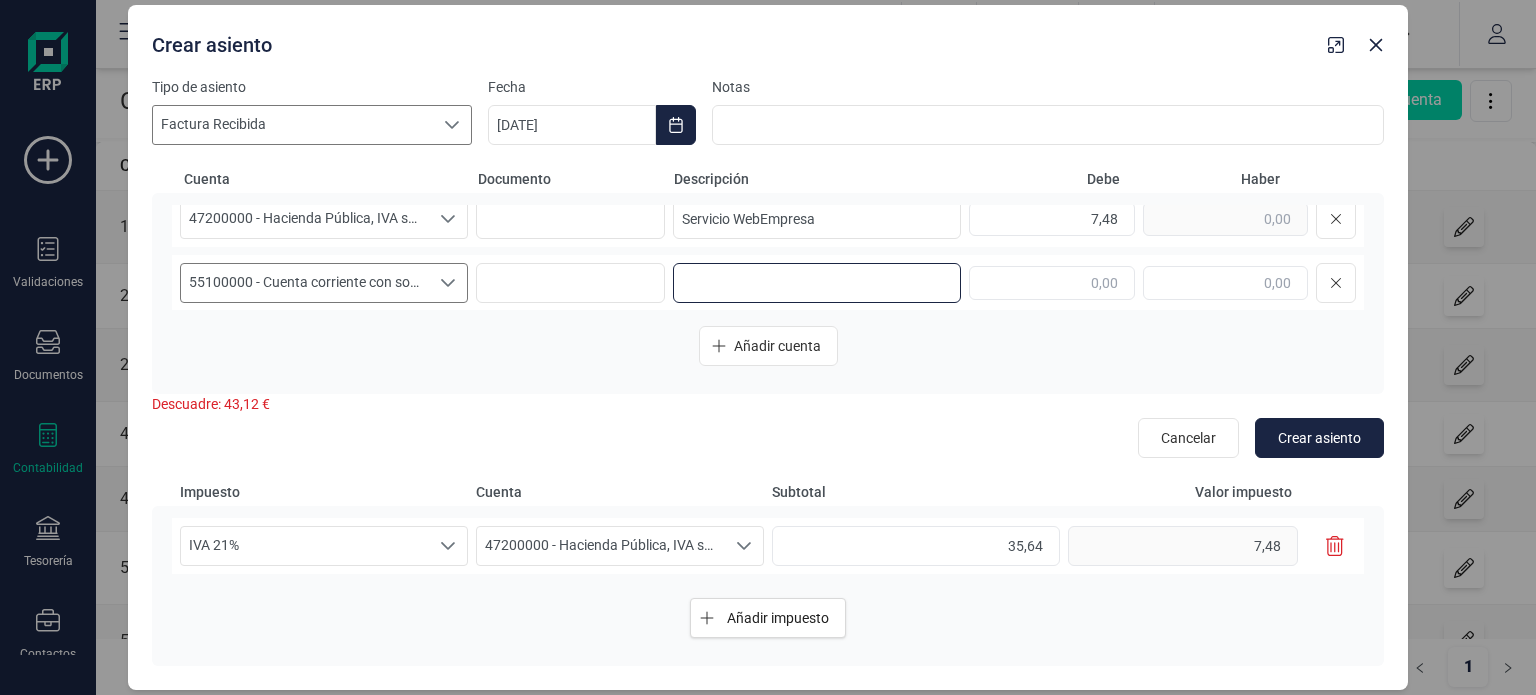click at bounding box center [817, 283] 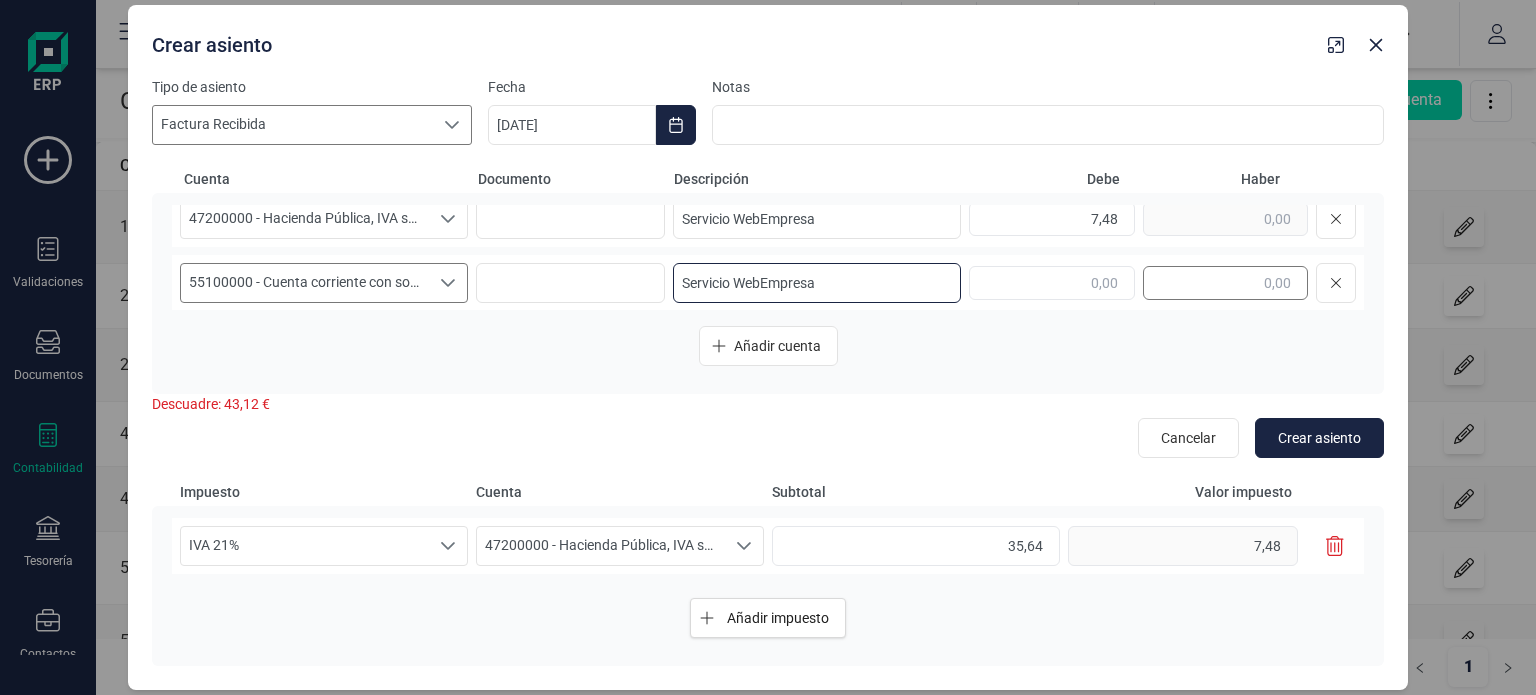 type on "Servicio WebEmpresa" 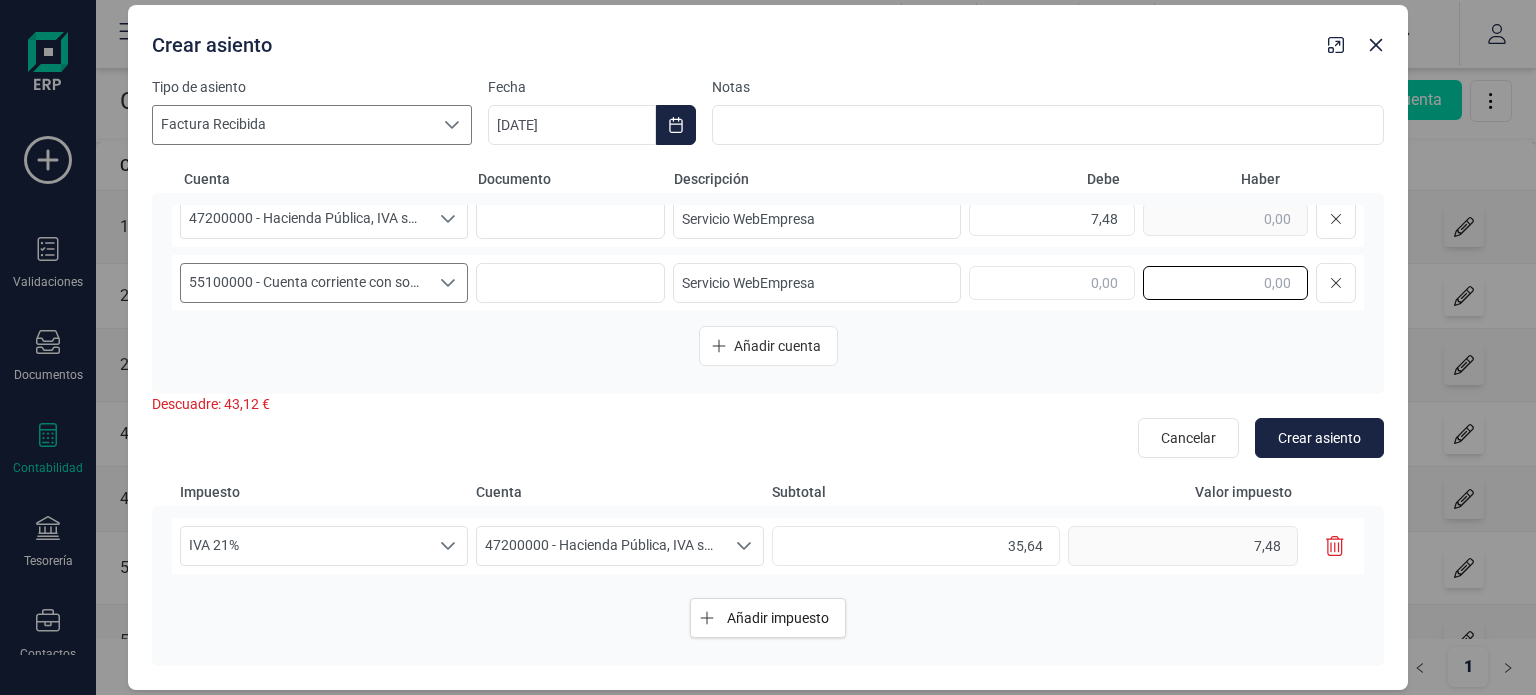 click at bounding box center [1225, 283] 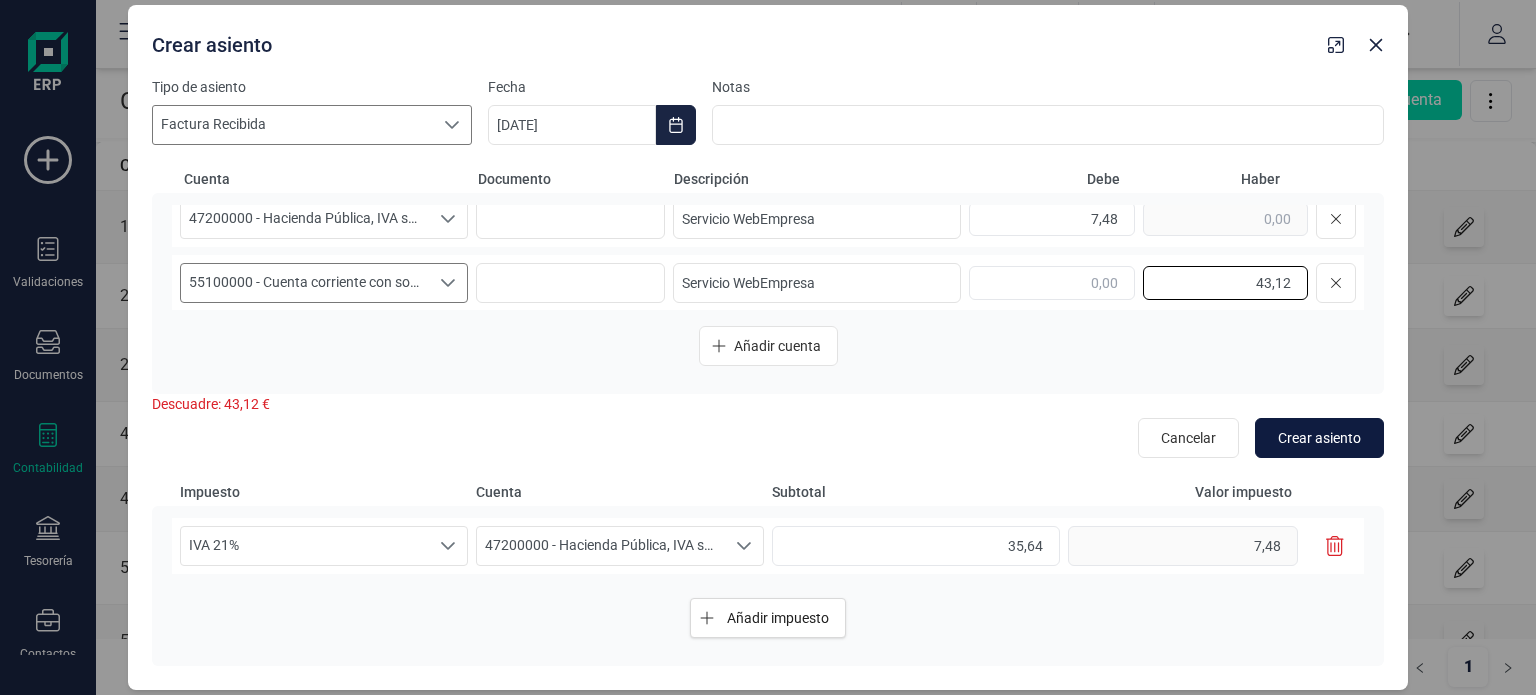 type on "43,12" 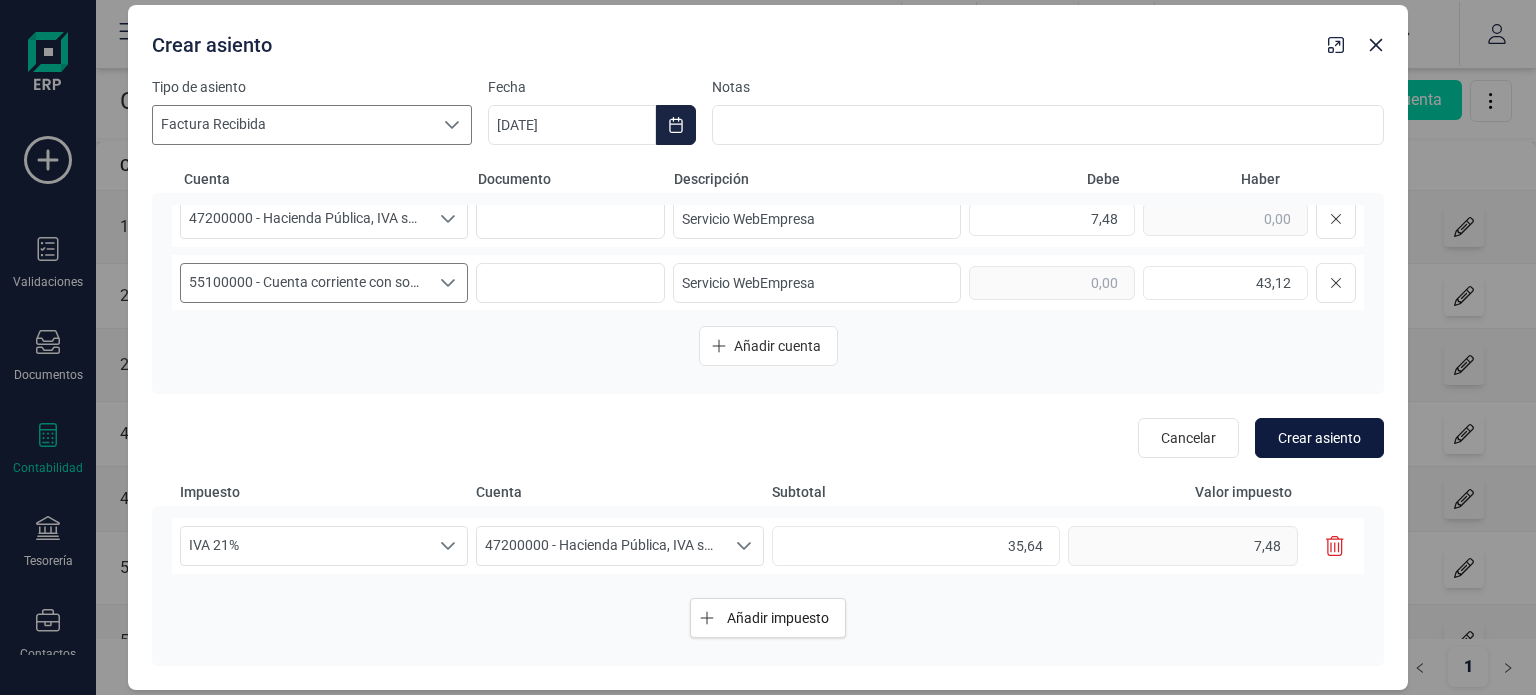 click on "Crear asiento" at bounding box center (1319, 438) 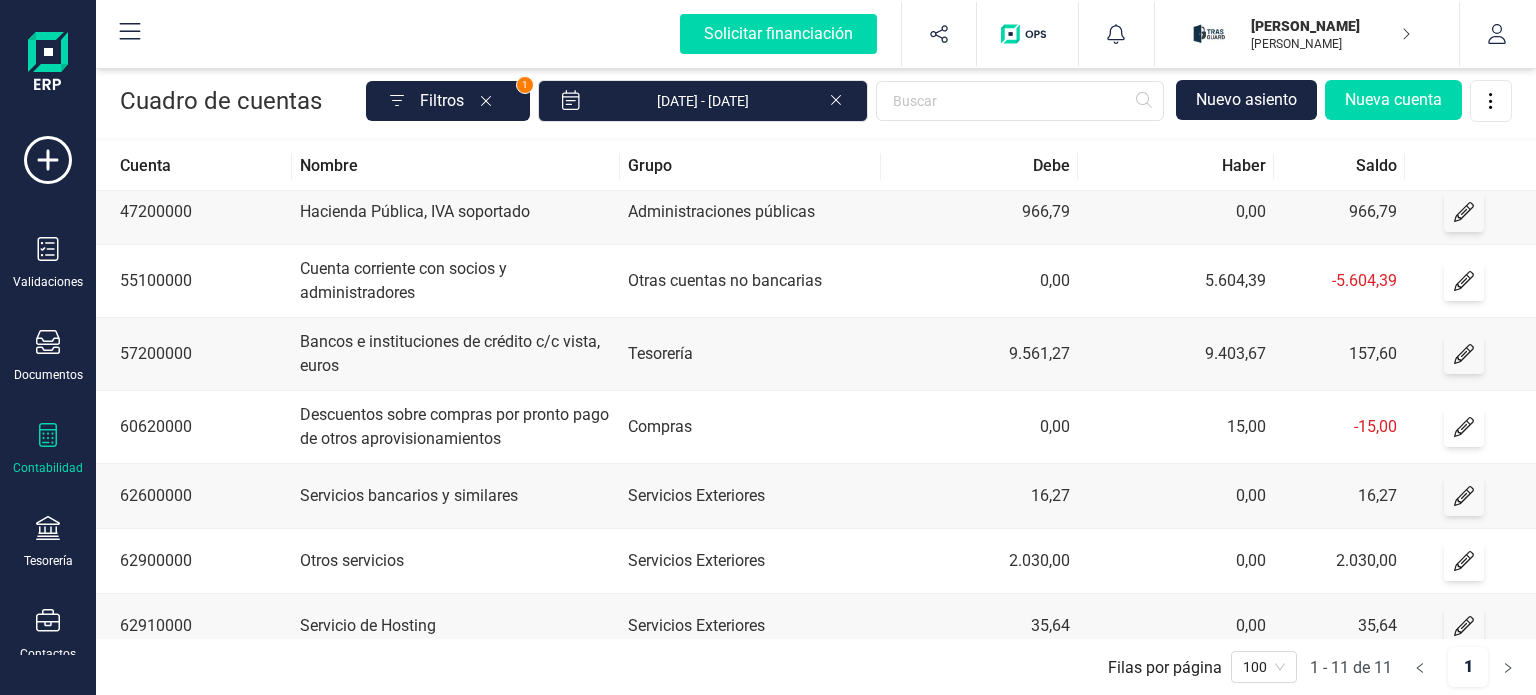 scroll, scrollTop: 304, scrollLeft: 0, axis: vertical 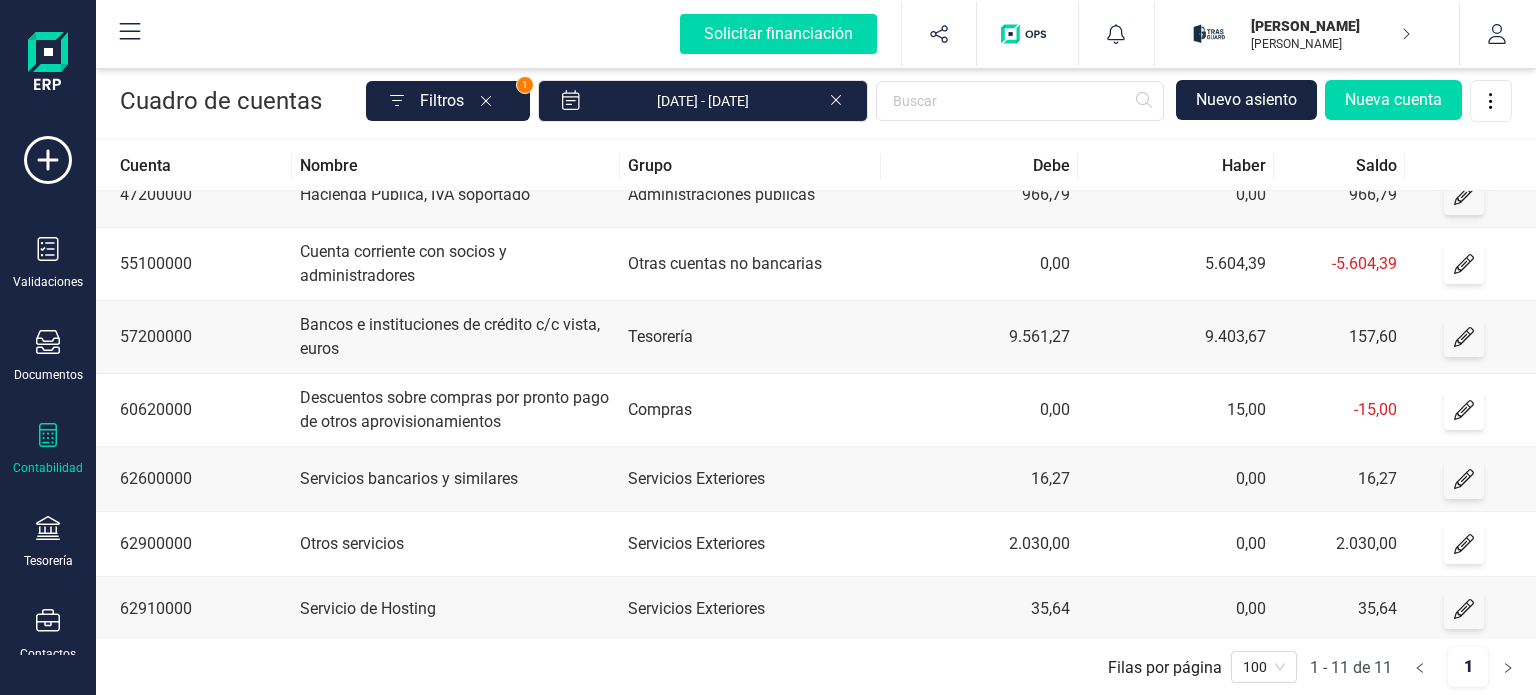 click on "Cuenta corriente con socios y administradores" at bounding box center (455, 264) 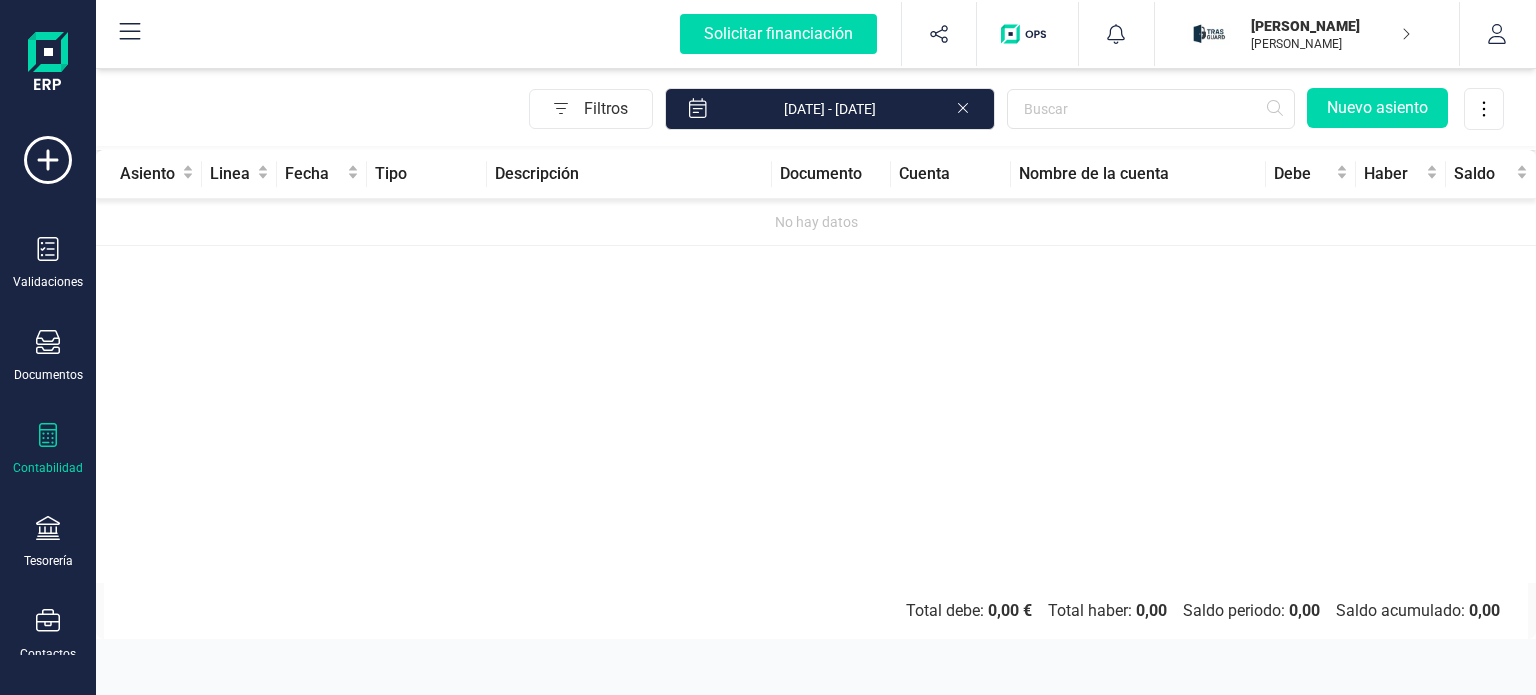 click on "Asiento Linea Fecha Tipo Descripción Documento Cuenta Nombre de la cuenta Debe Haber Saldo No hay datos" at bounding box center [816, 366] 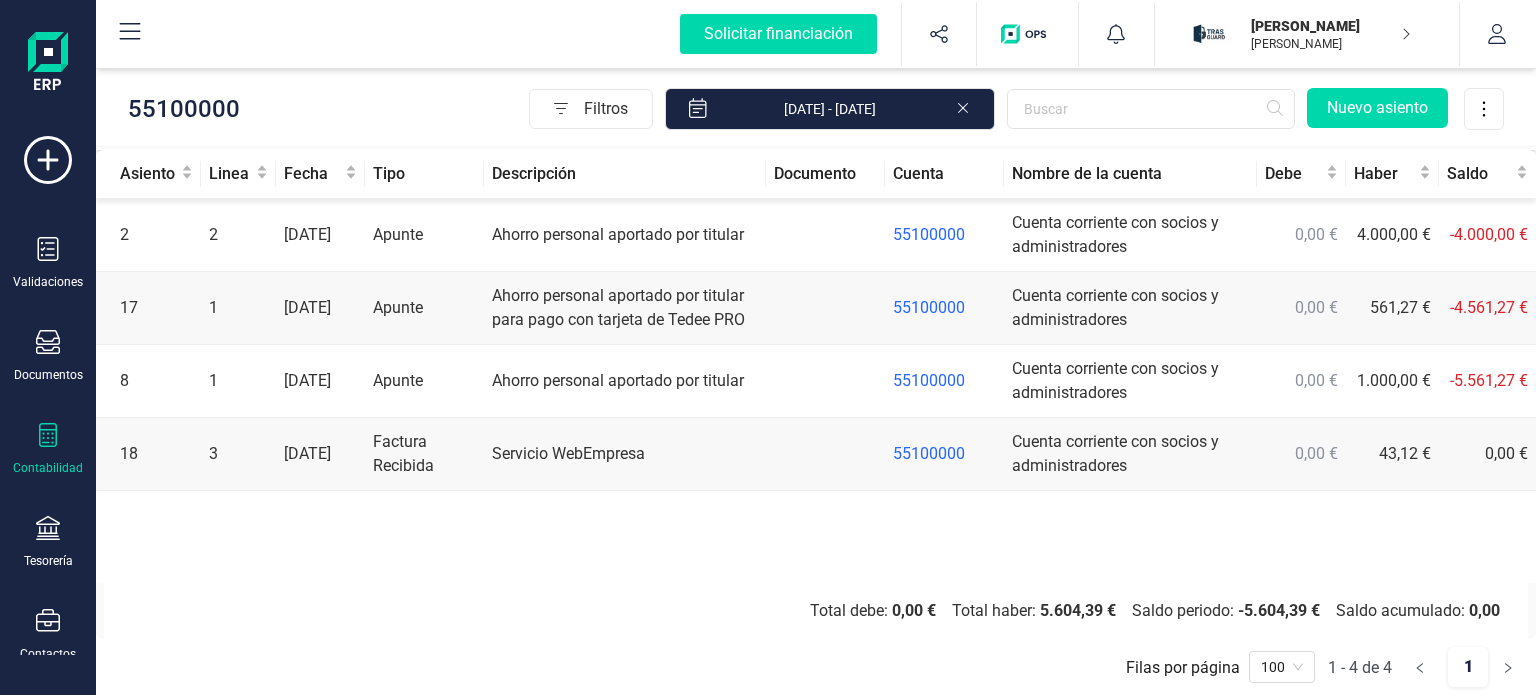 click on "Ahorro personal aportado por titular para pago con tarjeta de Tedee PRO" at bounding box center [625, 308] 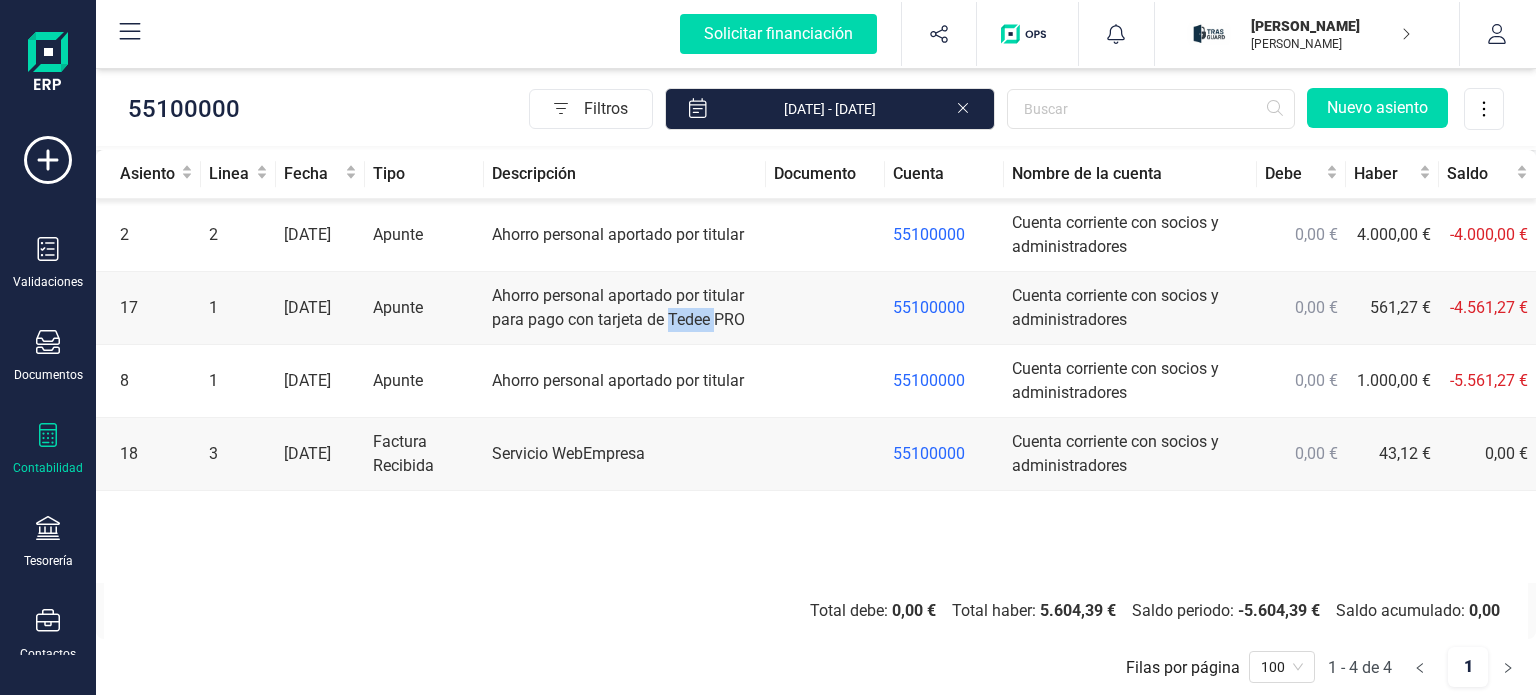 click on "Ahorro personal aportado por titular para pago con tarjeta de Tedee PRO" at bounding box center [625, 308] 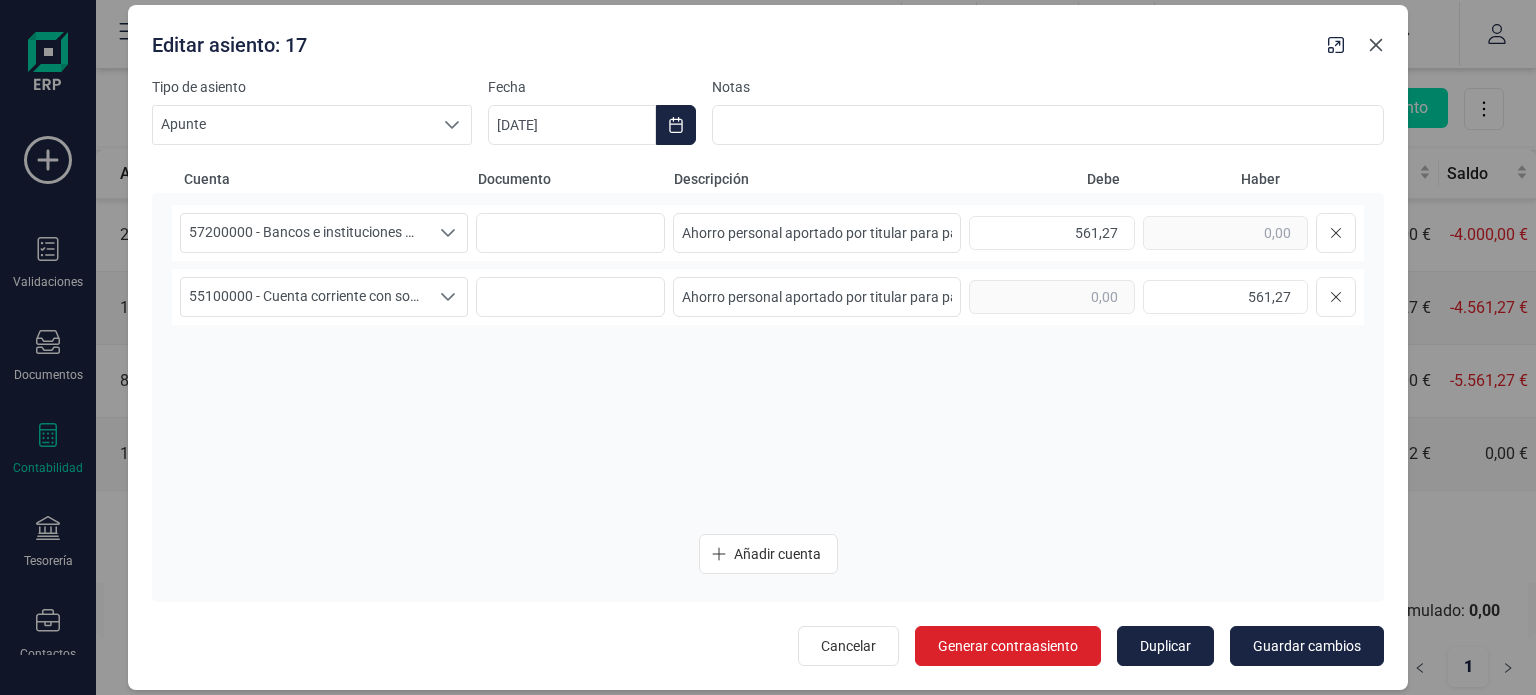 click 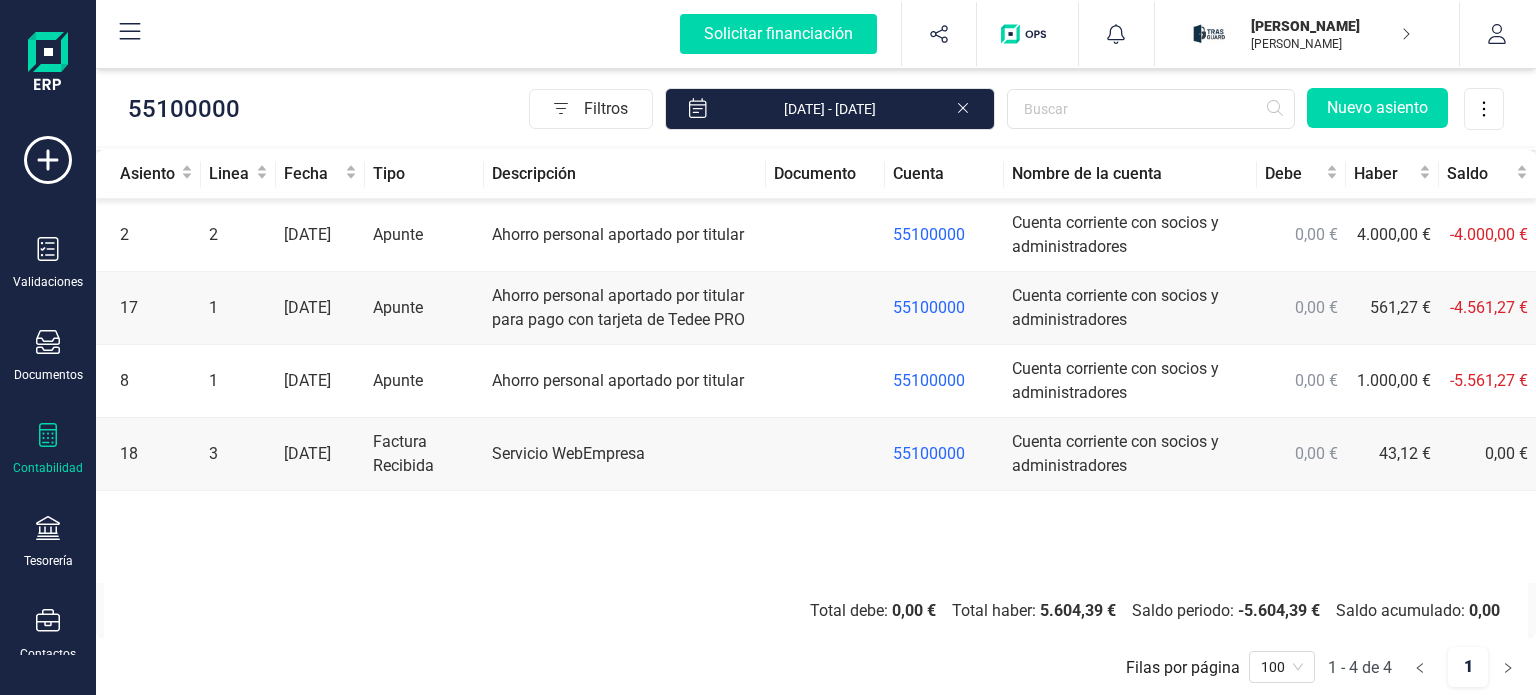 click on "Asiento Linea Fecha Tipo Descripción Documento Cuenta Nombre de la cuenta Debe Haber Saldo 2 2 [DATE] Apunte Ahorro personal aportado por titular 55100000 Cuenta corriente con socios y administradores 0,00 € 4.000,00 € -4.000,00 € 17 1 [DATE] Apunte Ahorro personal aportado por titular para pago con tarjeta de Tedee PRO 55100000 Cuenta corriente con socios y administradores 0,00 € 561,27 € -4.561,27 € 8 1 [DATE] Apunte Ahorro personal aportado por titular 55100000 Cuenta corriente con socios y administradores 0,00 € 1.000,00 € -5.561,27 € 18 3 [DATE] Factura Recibida Servicio WebEmpresa 55100000 Cuenta corriente con socios y administradores 0,00 € 43,12 € 0,00 €" at bounding box center (816, 366) 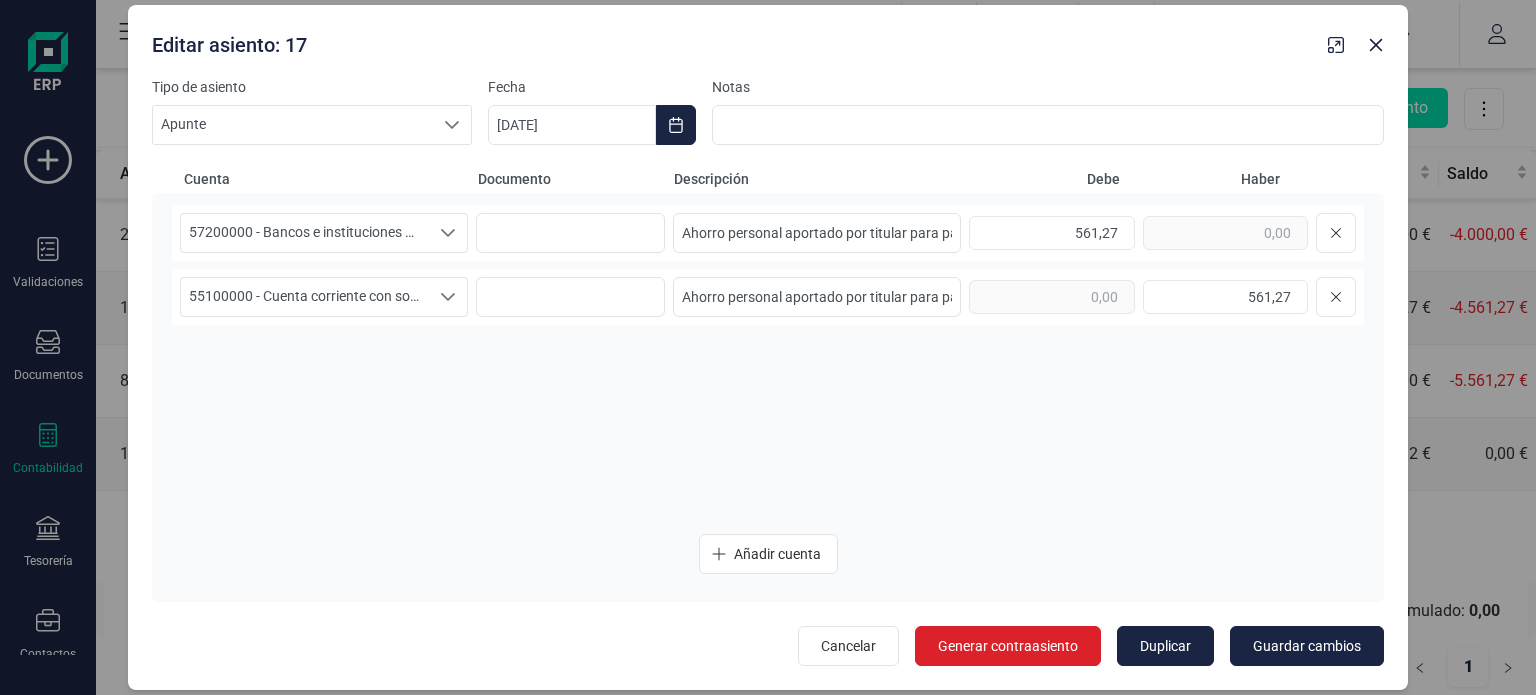 click on "Ahorro personal aportado por titular para pago con tarjeta de Tedee PRO" at bounding box center (817, 297) 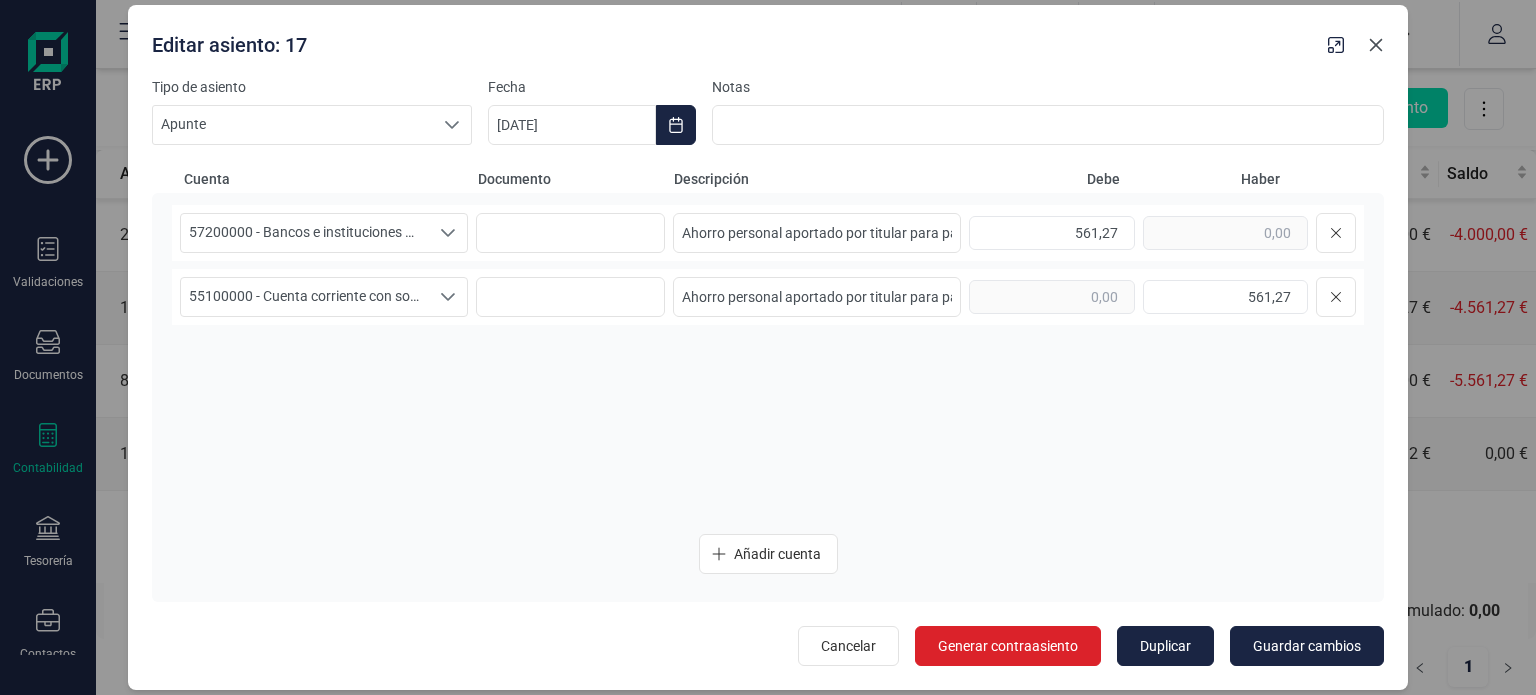 click 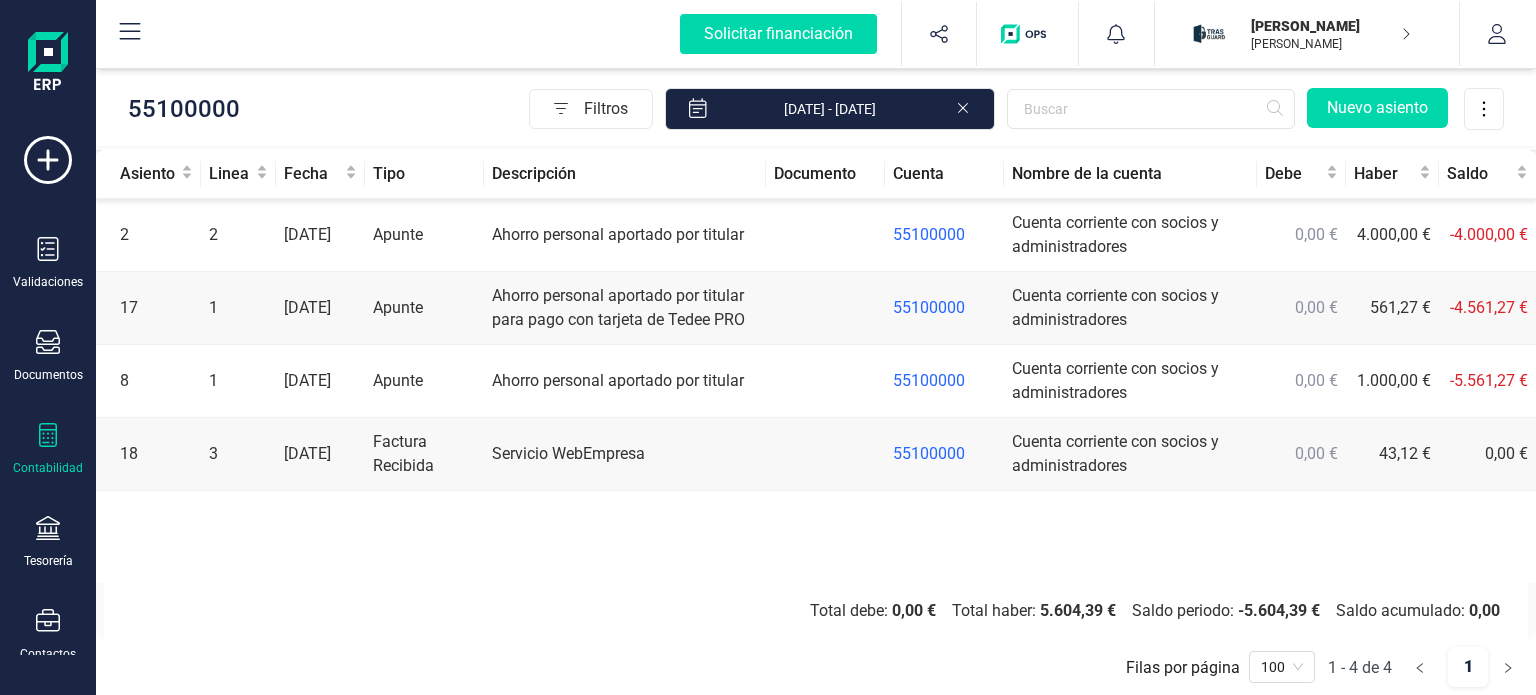 click 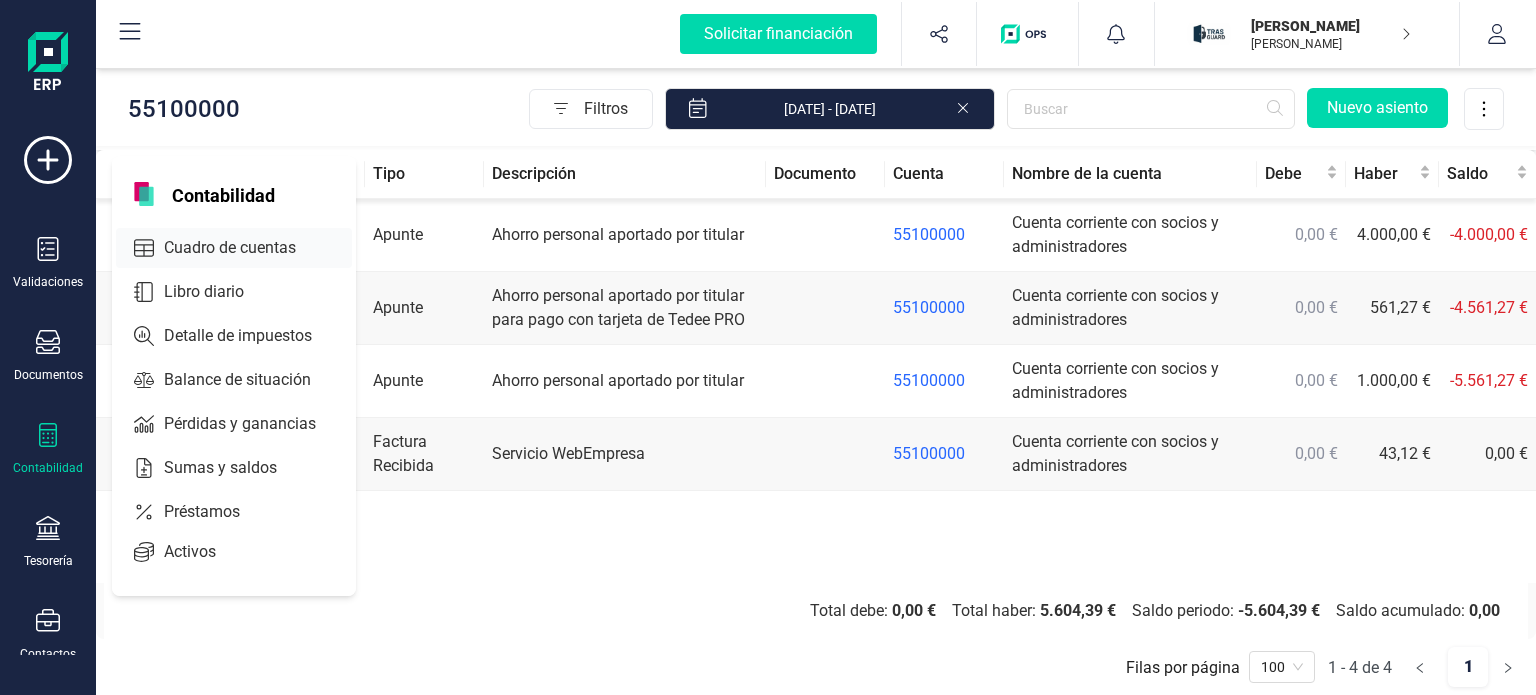 click on "Cuadro de cuentas" at bounding box center (244, 248) 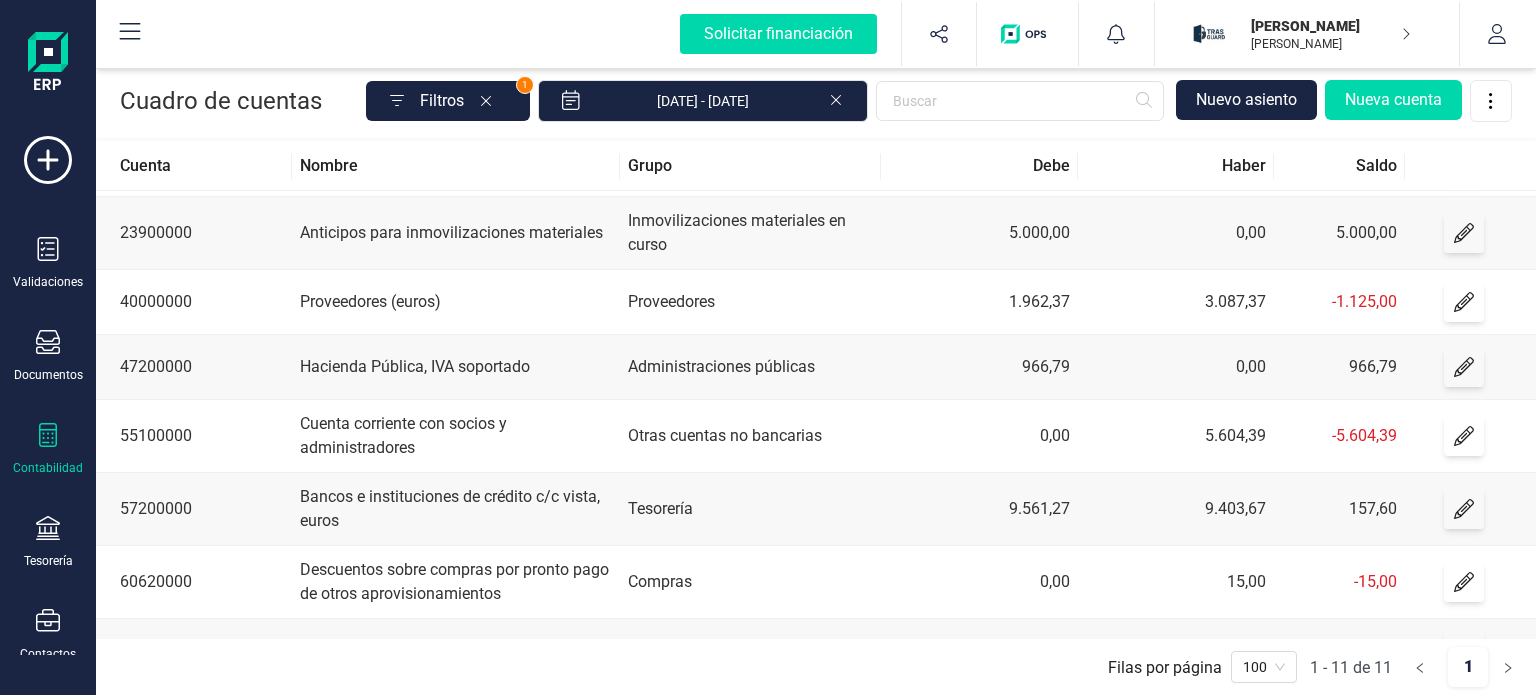 scroll, scrollTop: 0, scrollLeft: 0, axis: both 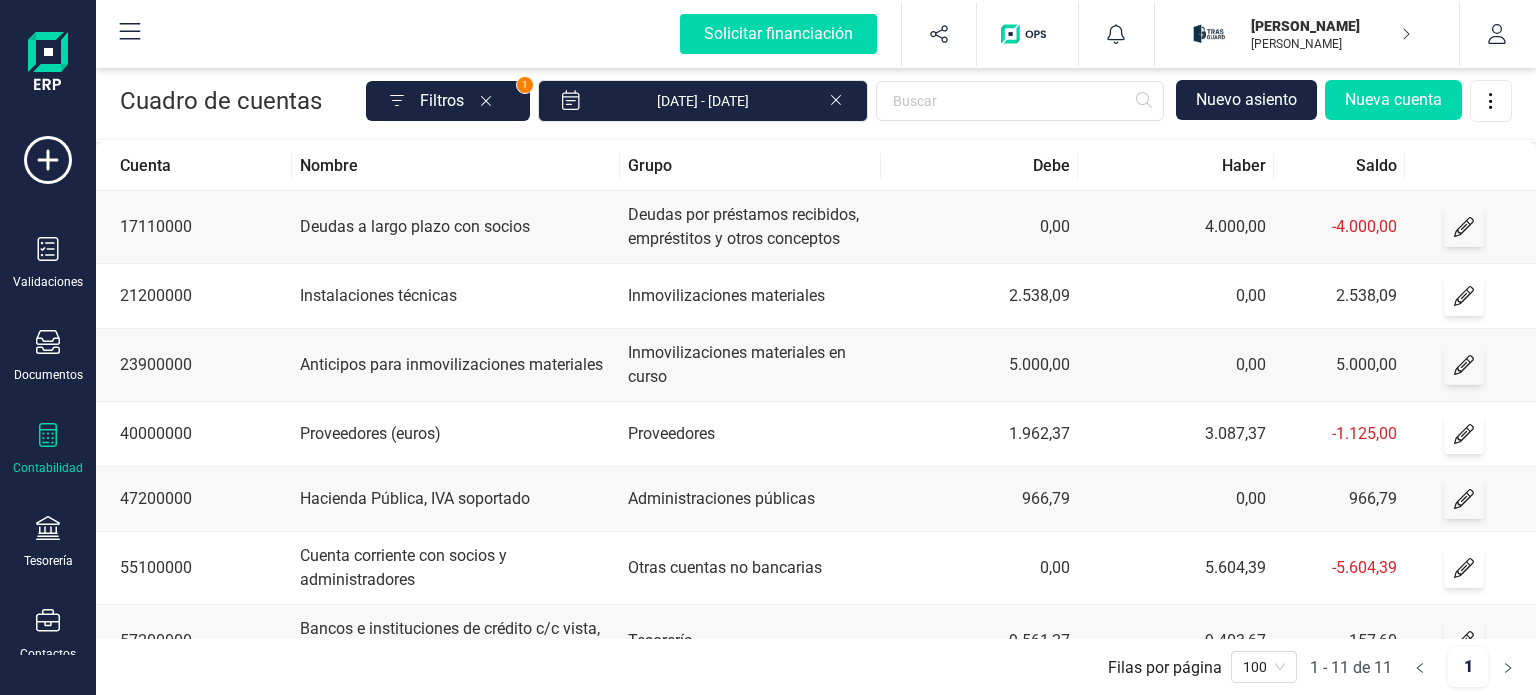 click on "Instalaciones técnicas" at bounding box center (455, 296) 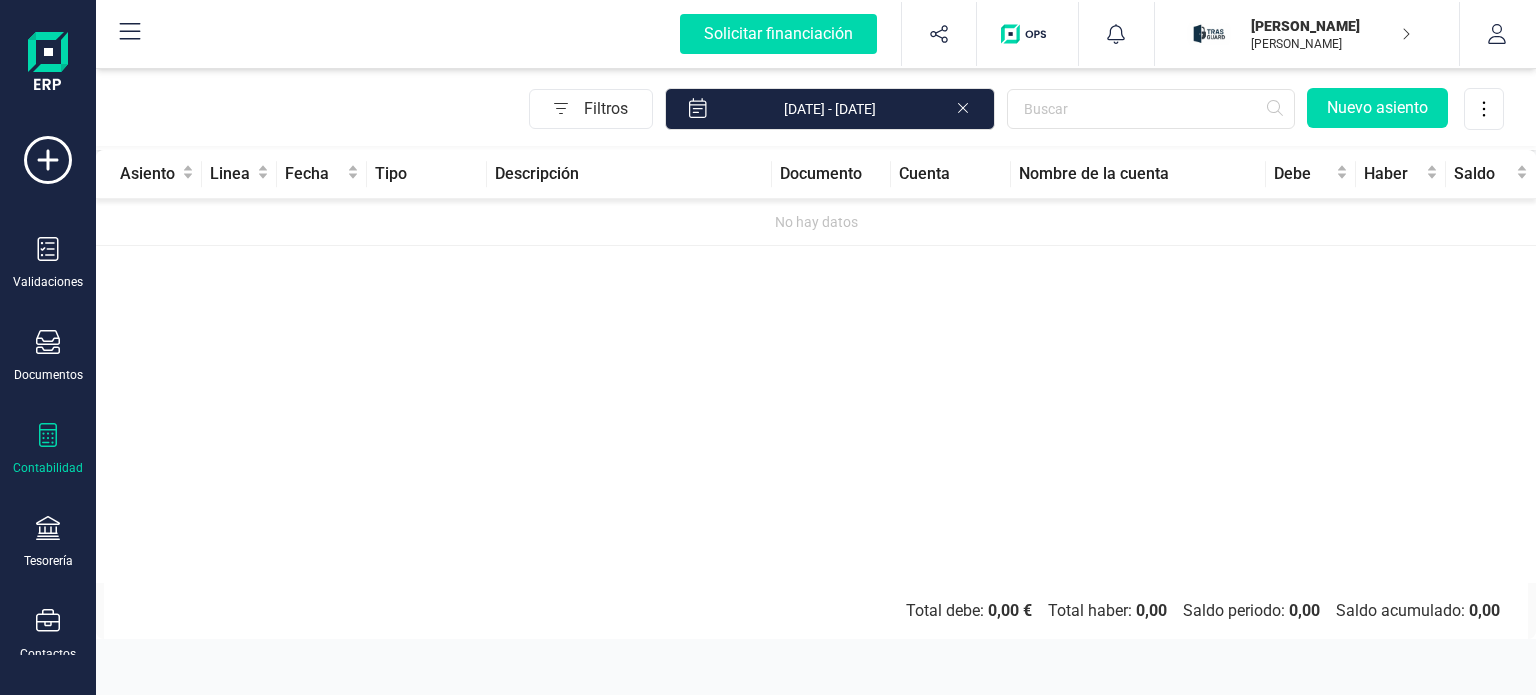 click on "Asiento Linea Fecha Tipo Descripción Documento Cuenta Nombre de la cuenta Debe Haber Saldo No hay datos" at bounding box center [816, 366] 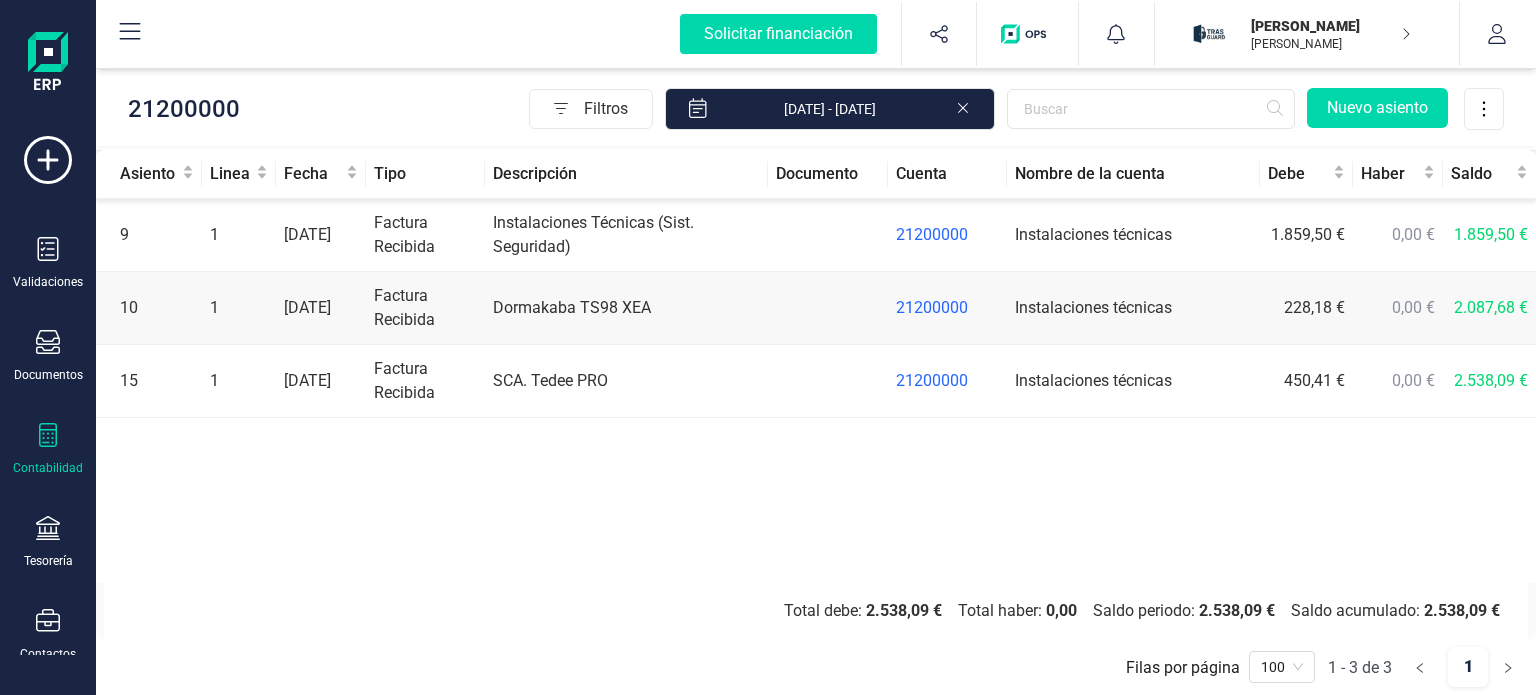 click on "SCA. Tedee PRO" at bounding box center (626, 381) 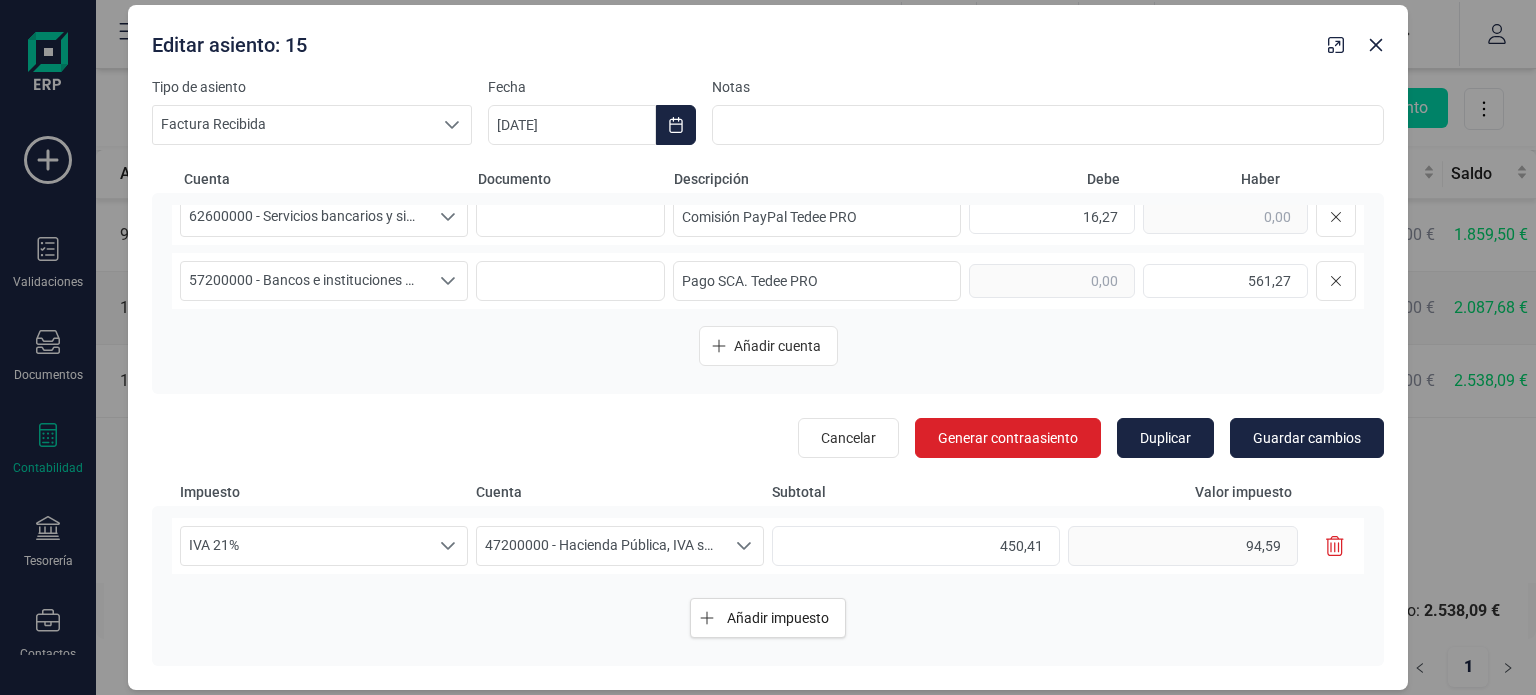 scroll, scrollTop: 148, scrollLeft: 0, axis: vertical 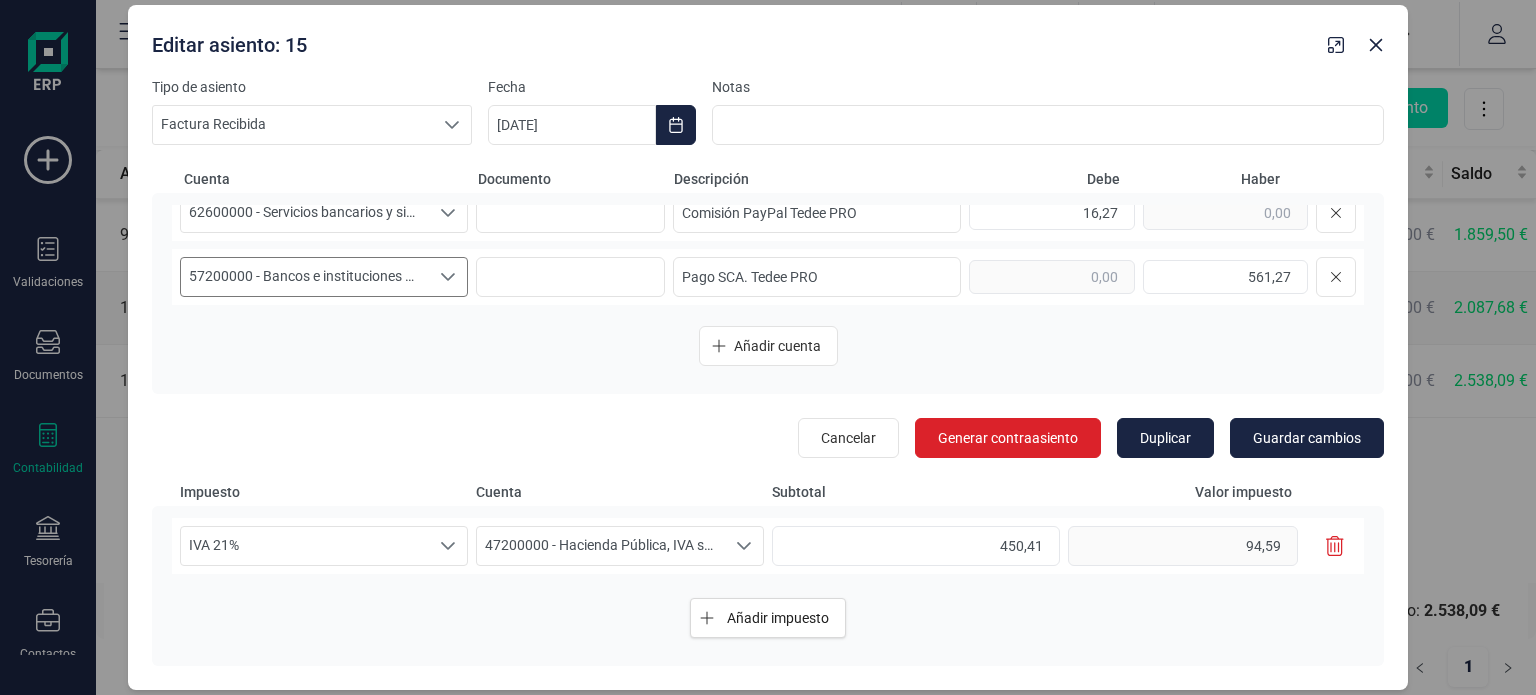 click on "57200000 - Bancos e instituciones de crédito c/c vista, euros" at bounding box center [305, 277] 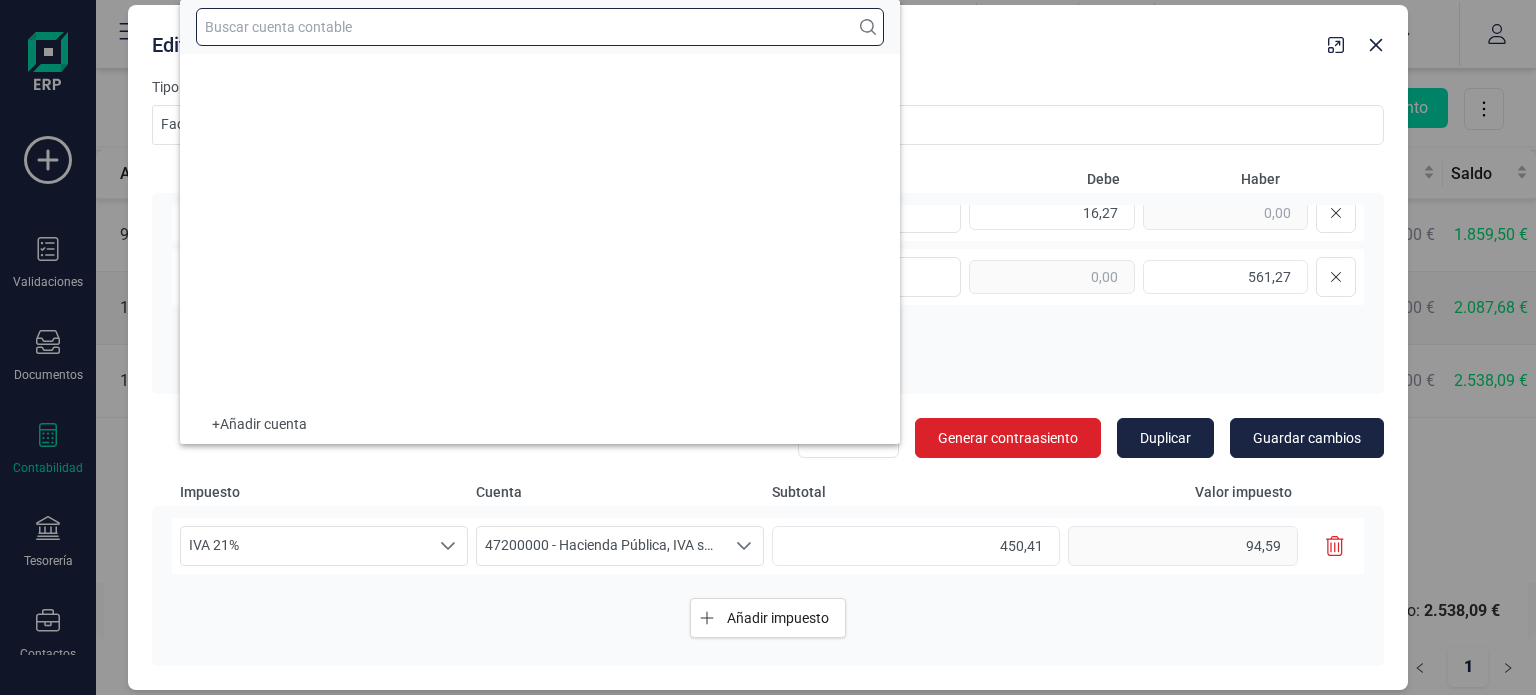 scroll, scrollTop: 15728, scrollLeft: 0, axis: vertical 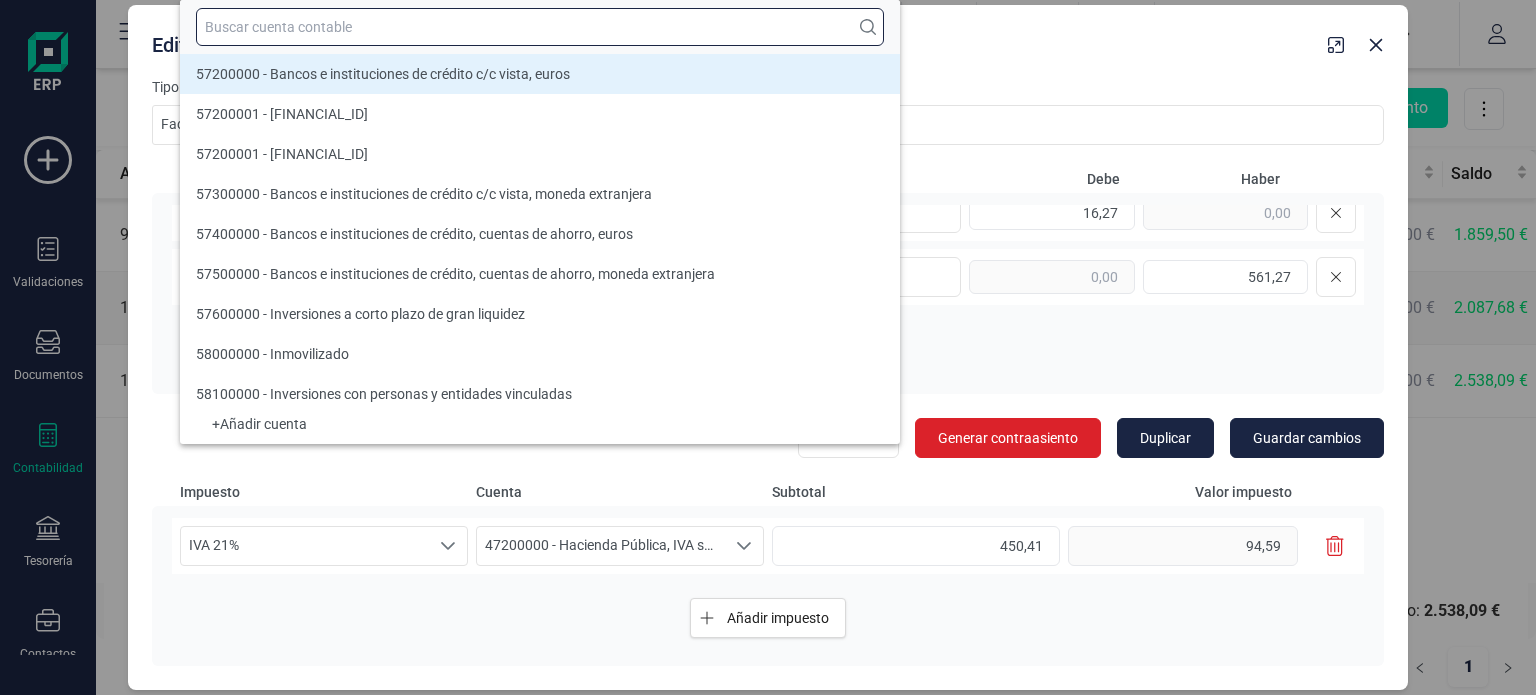 click at bounding box center [540, 27] 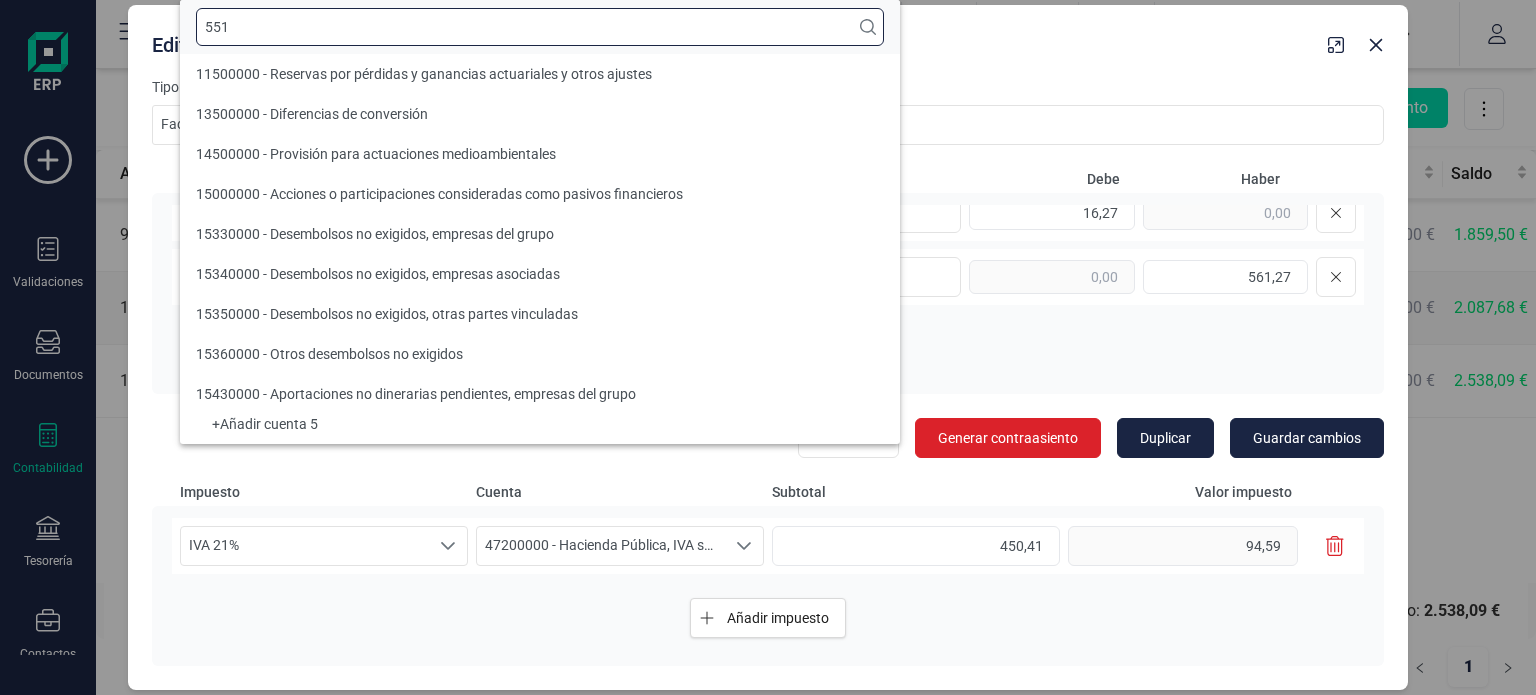 scroll, scrollTop: 0, scrollLeft: 0, axis: both 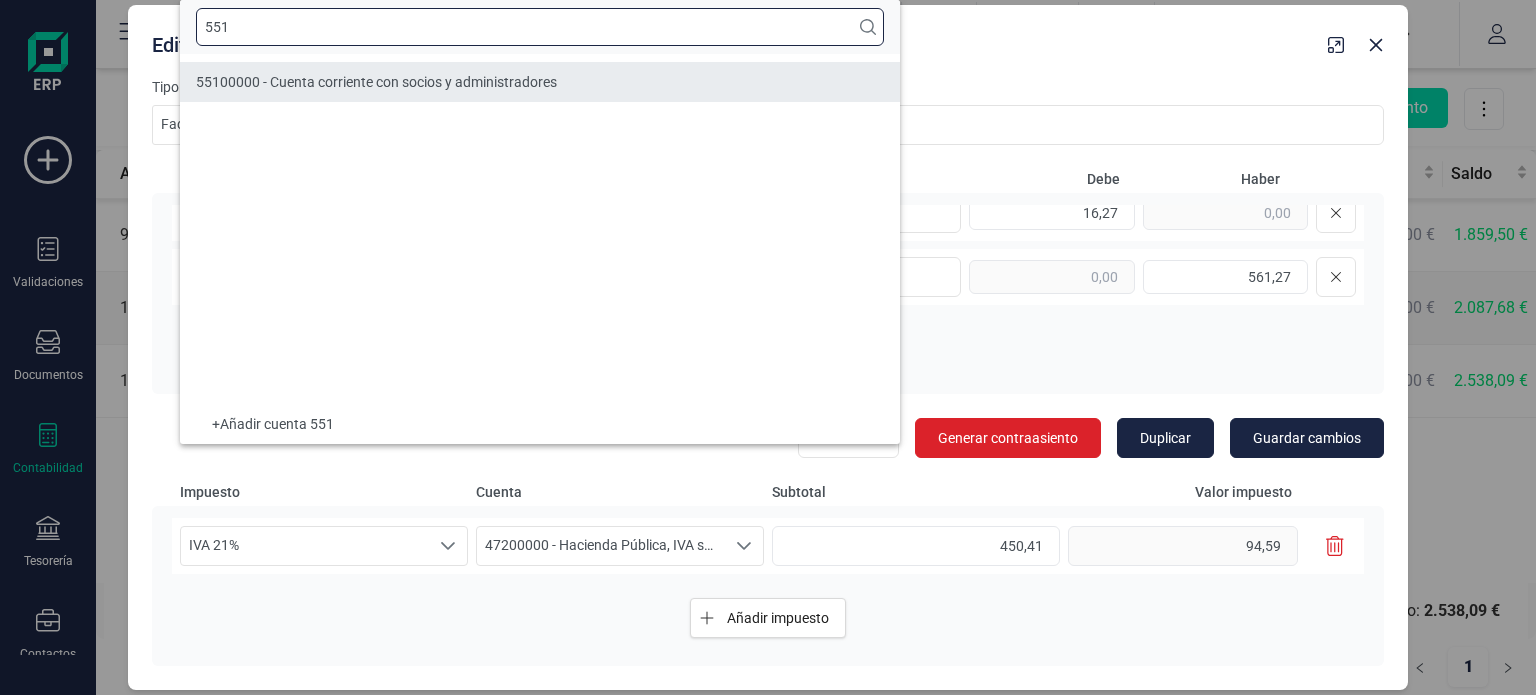 type on "551" 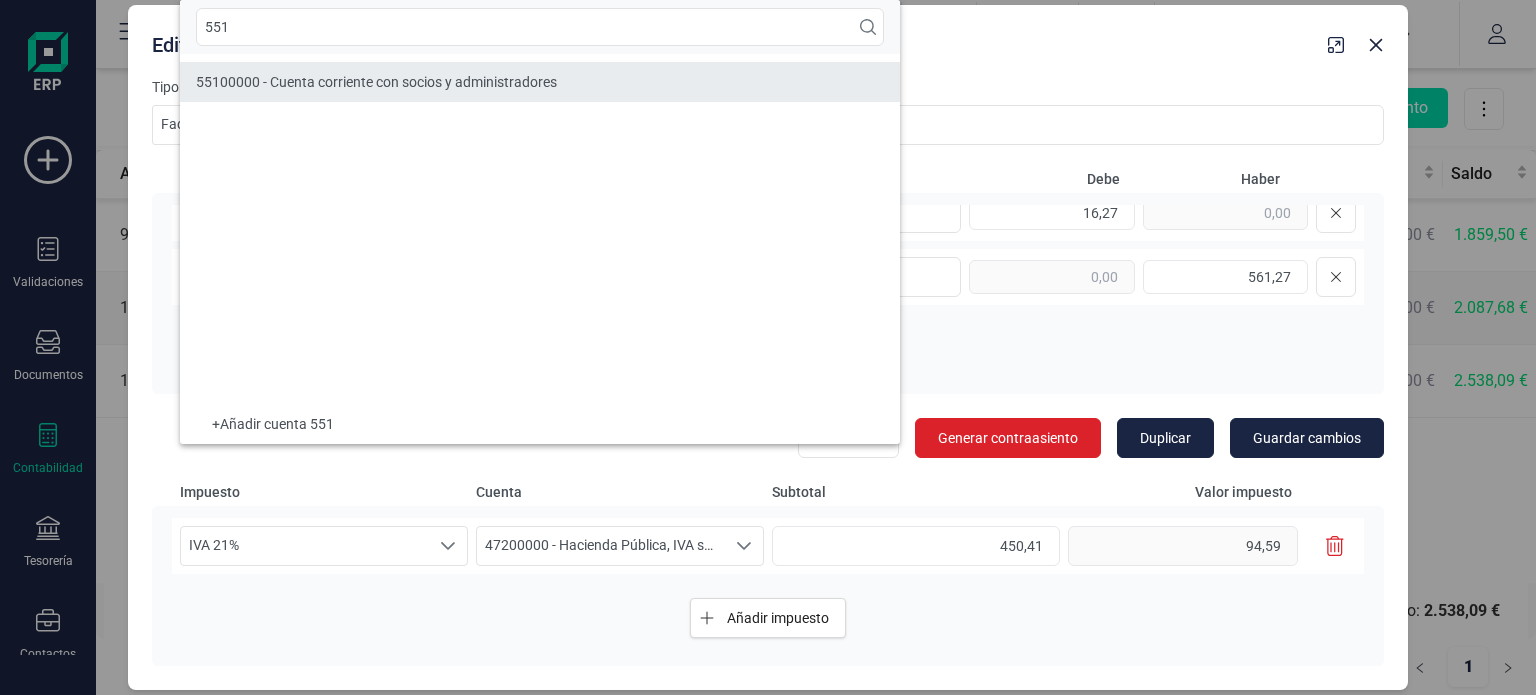 click on "55100000 - Cuenta corriente con socios y administradores" at bounding box center [376, 82] 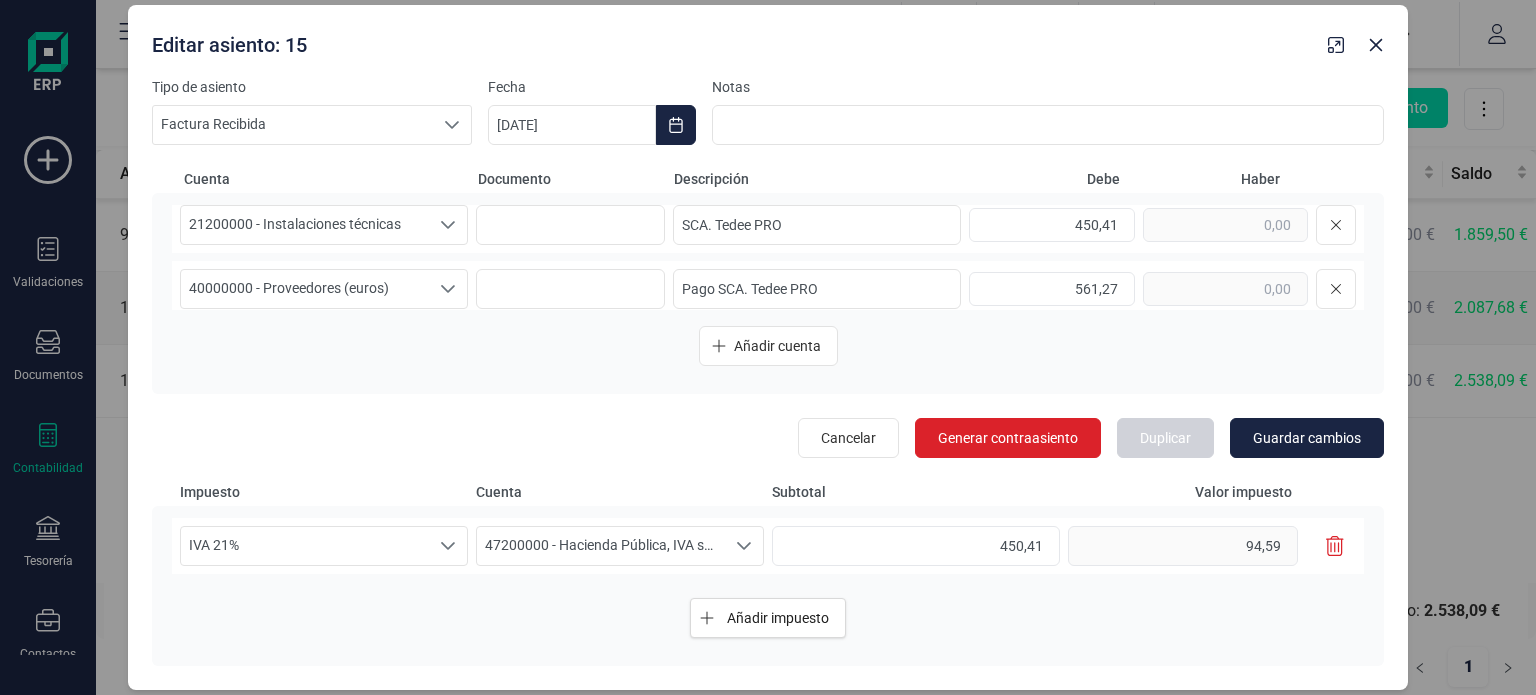 scroll, scrollTop: 0, scrollLeft: 0, axis: both 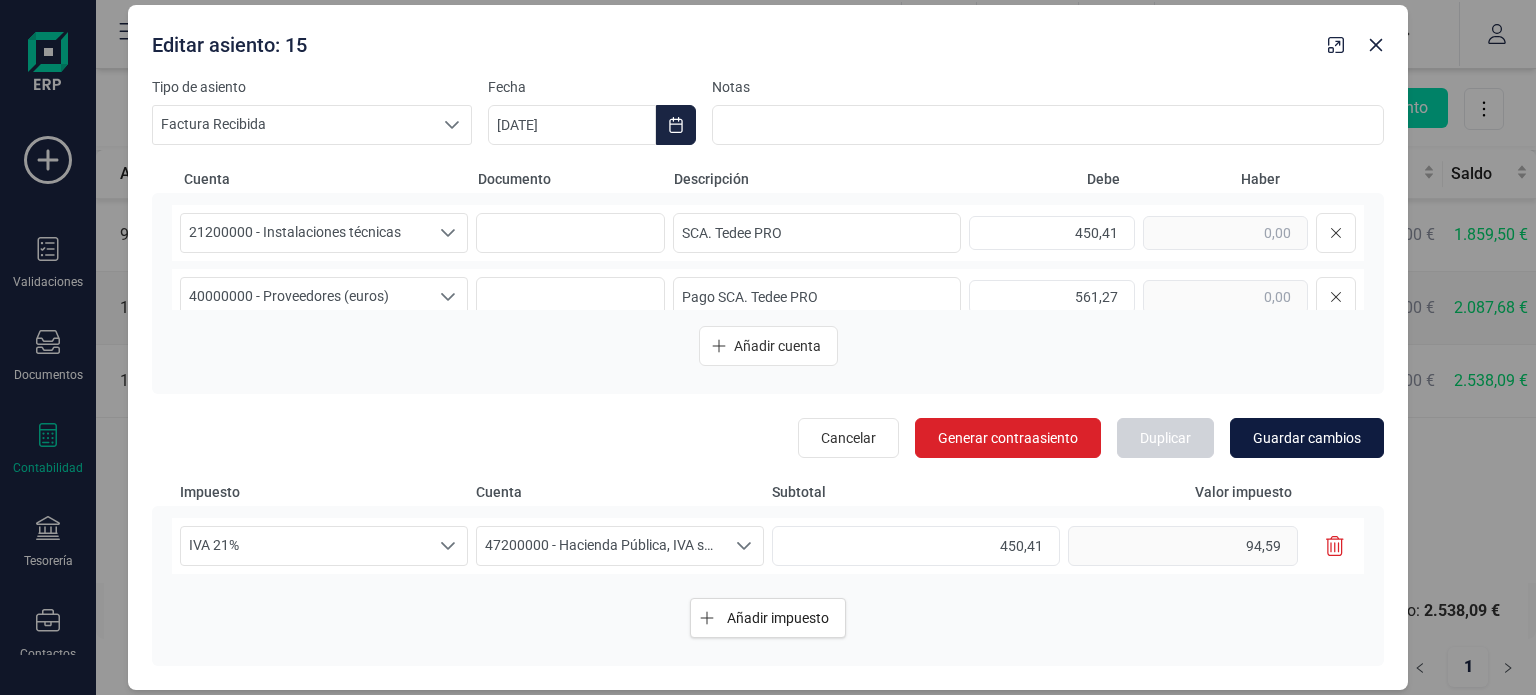 click on "Guardar cambios" at bounding box center [1307, 438] 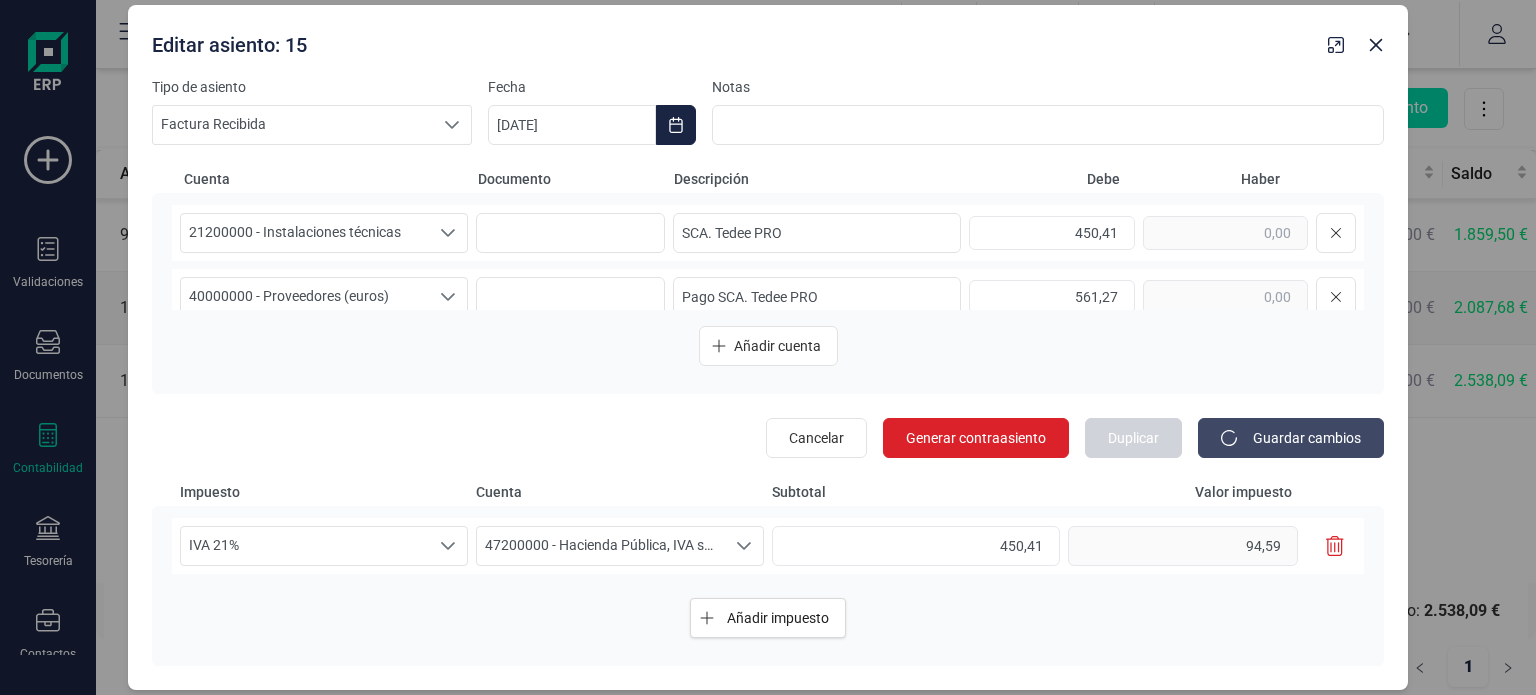 type on "[DATE]" 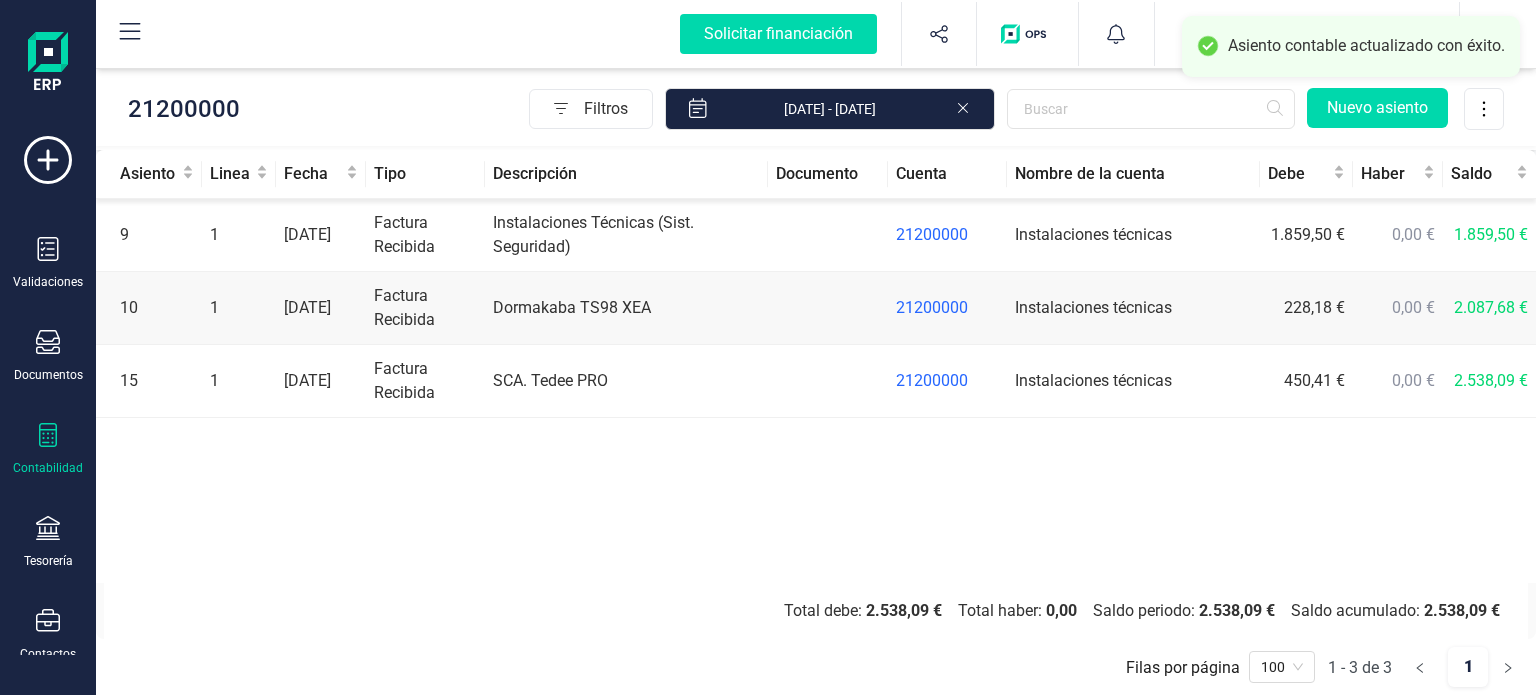 click at bounding box center [48, 437] 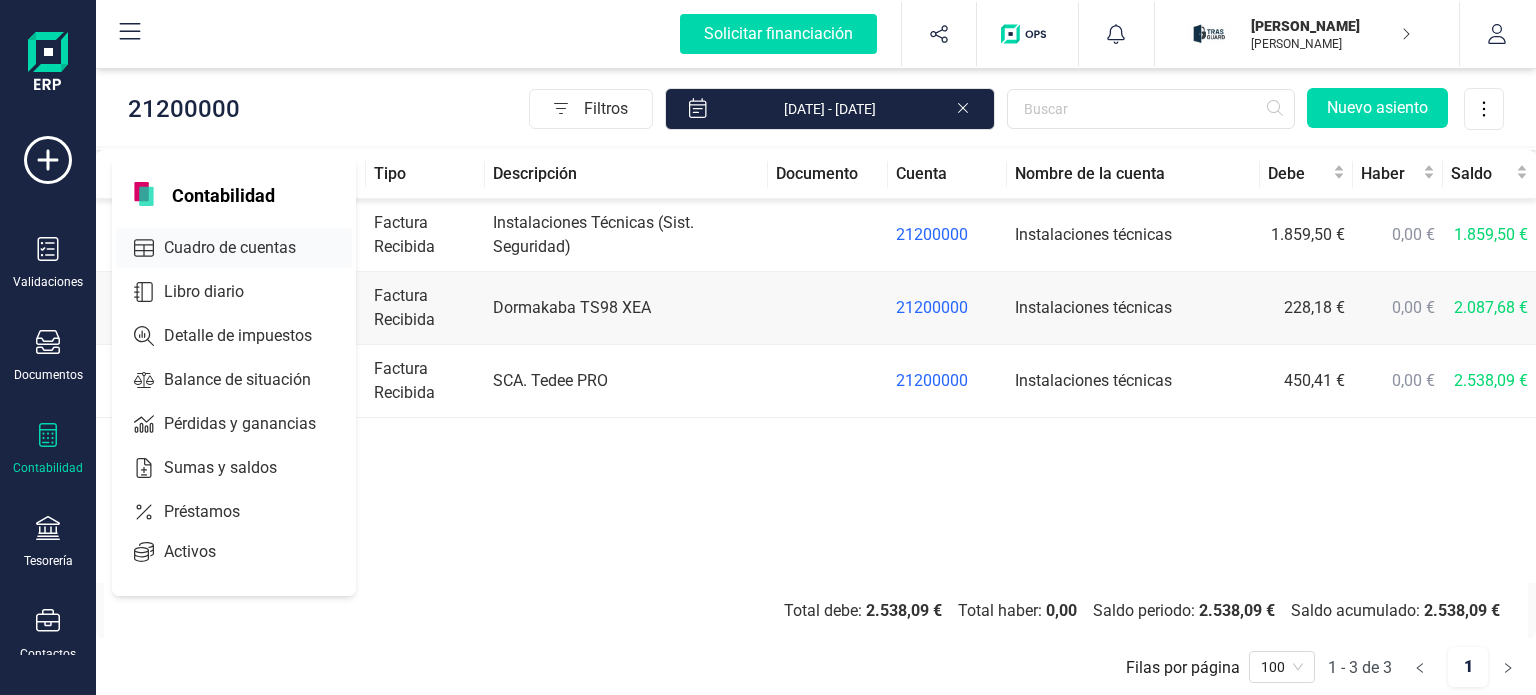 click on "Cuadro de cuentas" at bounding box center (244, 248) 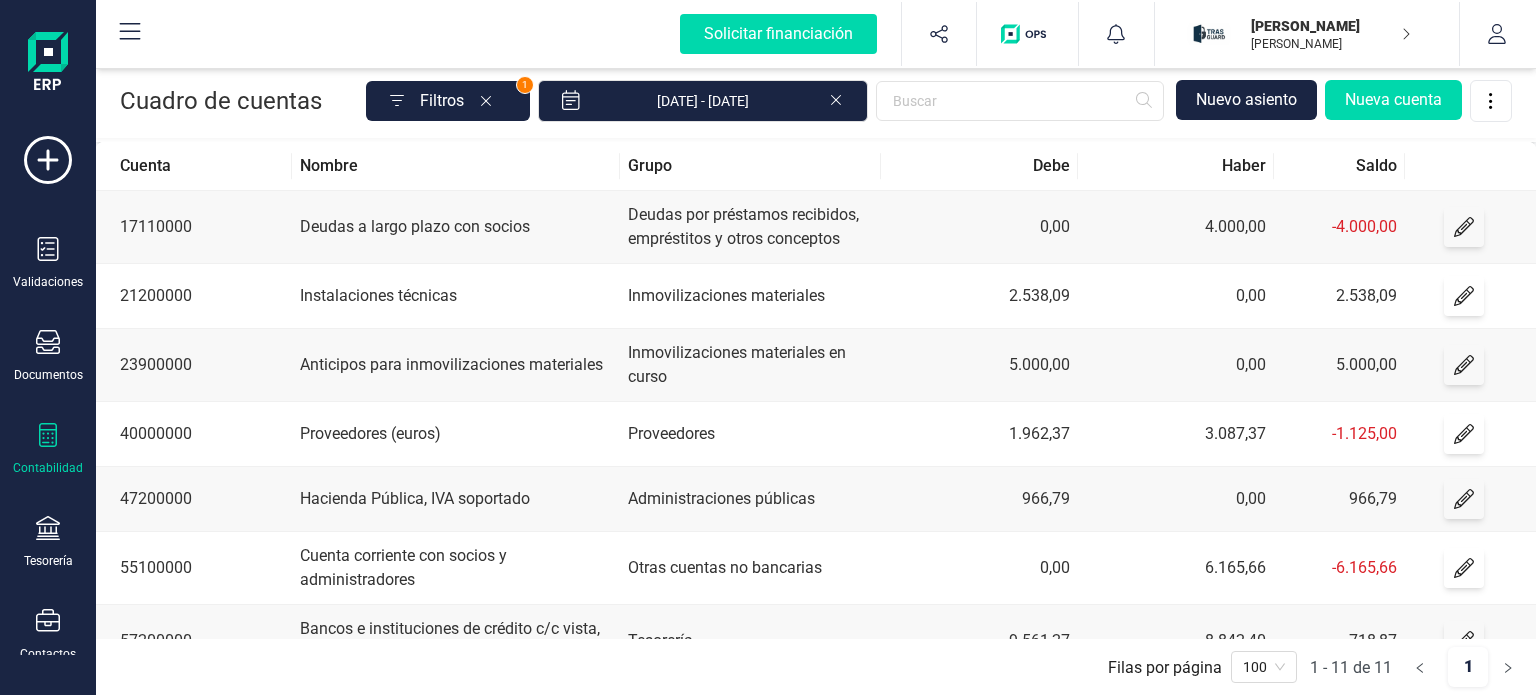 click on "Cuenta corriente con socios y administradores" at bounding box center [455, 568] 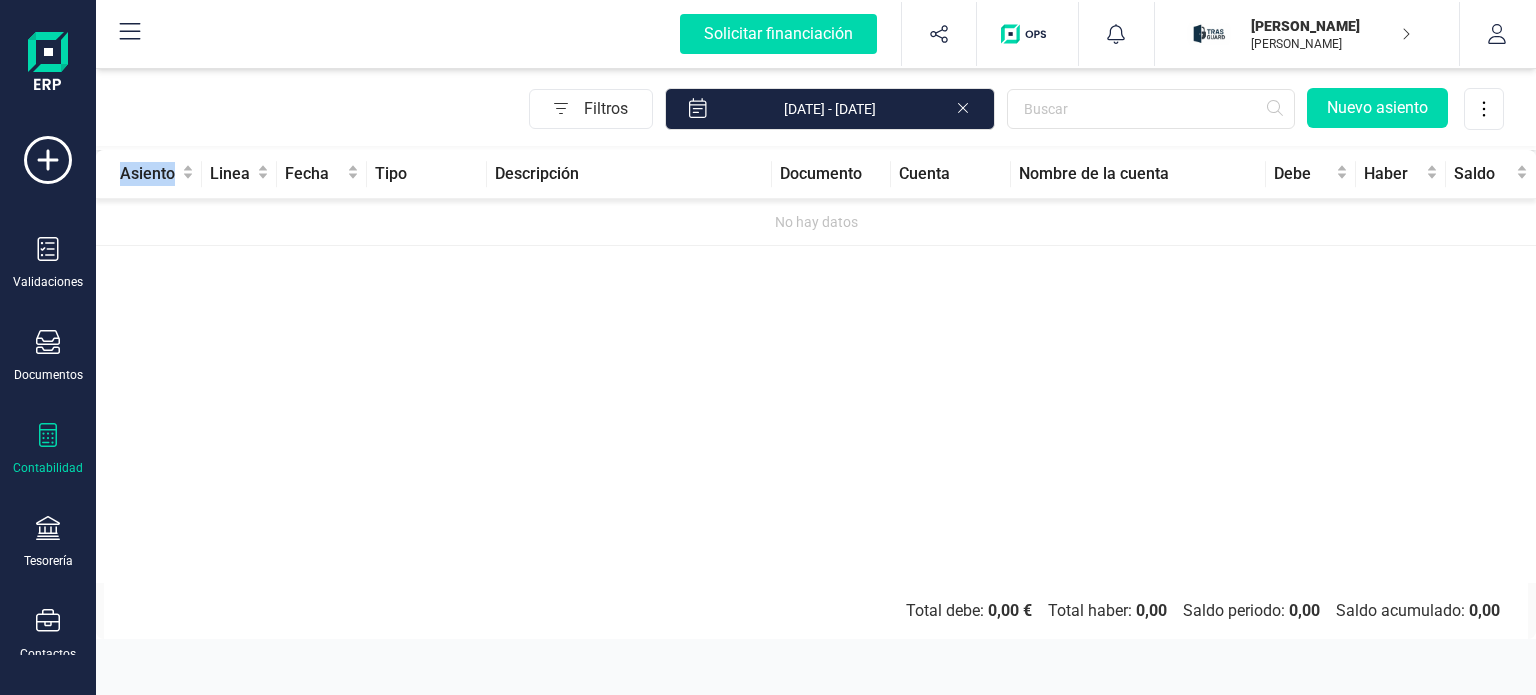 click on "Asiento Linea Fecha Tipo Descripción Documento Cuenta Nombre de la cuenta Debe Haber Saldo No hay datos" at bounding box center (816, 366) 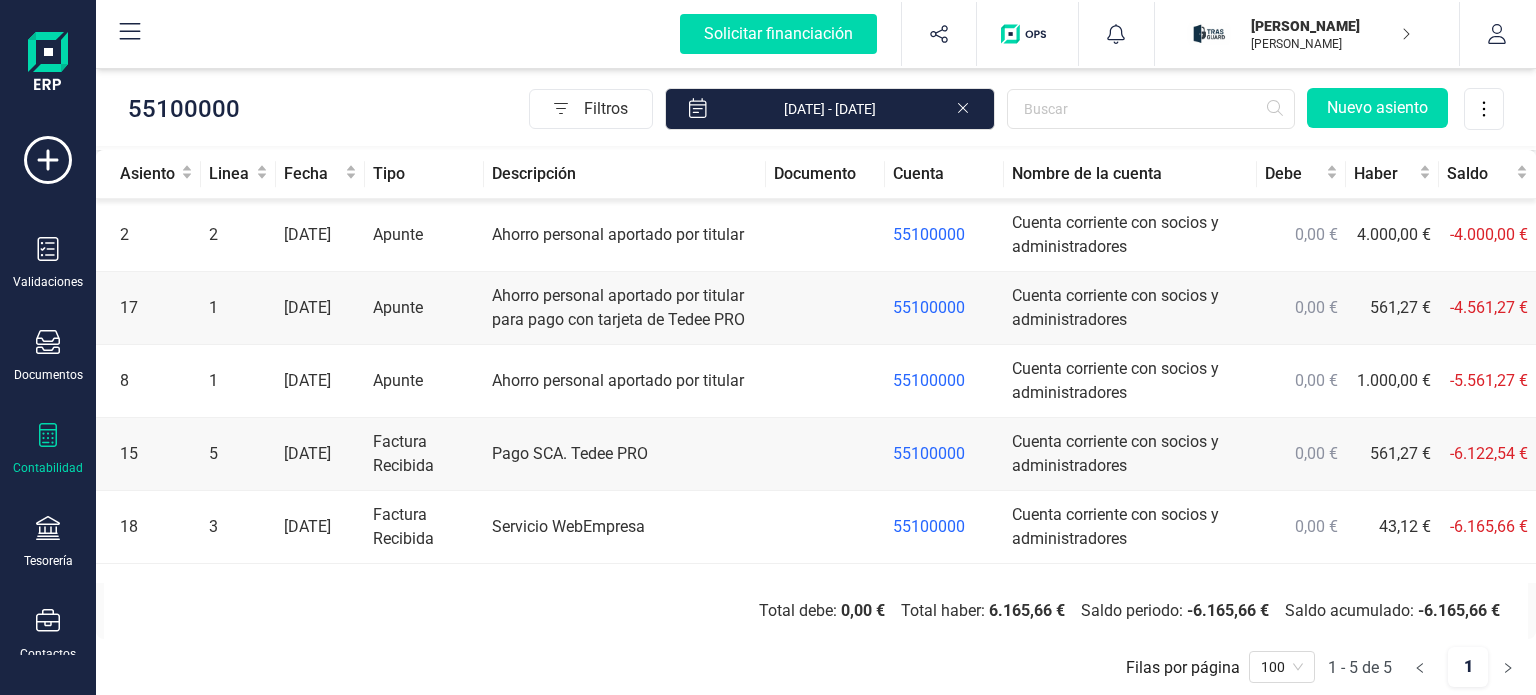 click on "55100000" at bounding box center [929, 307] 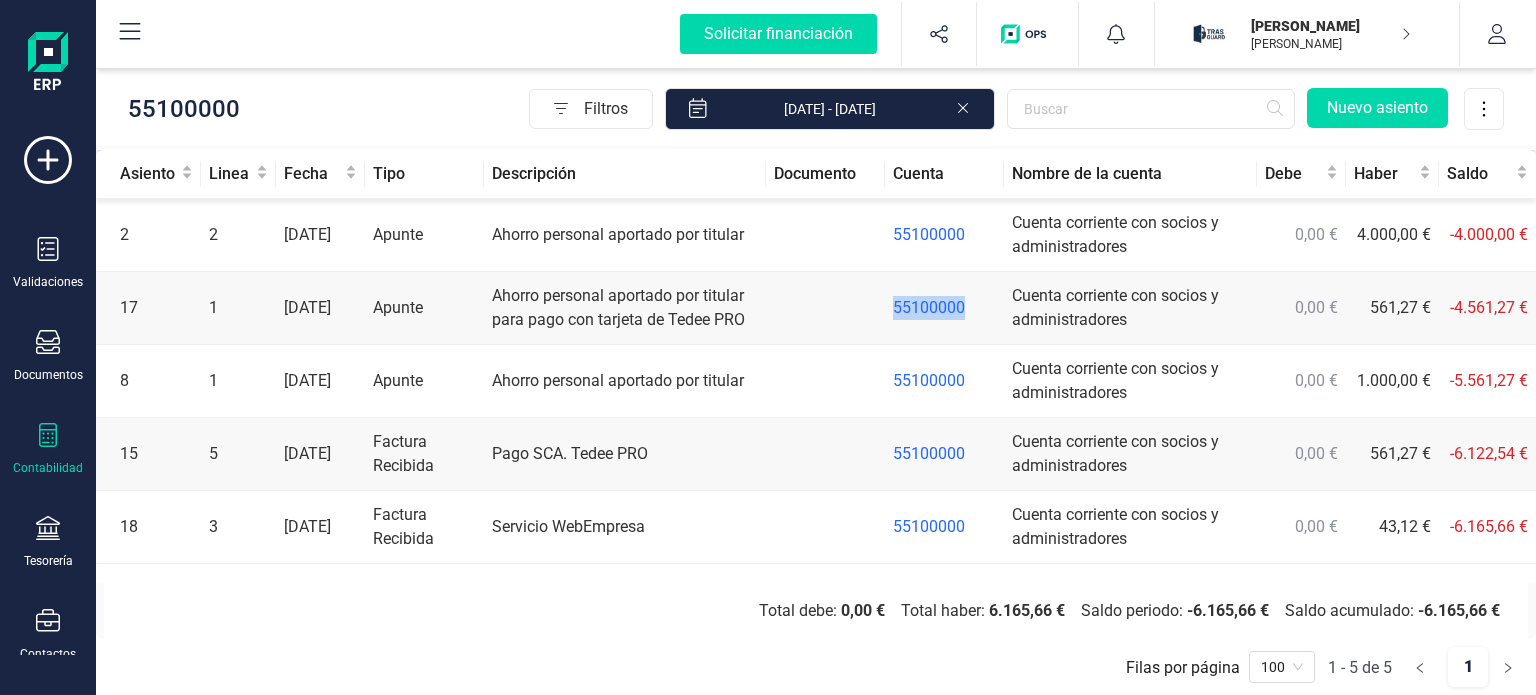 click on "55100000" at bounding box center (929, 307) 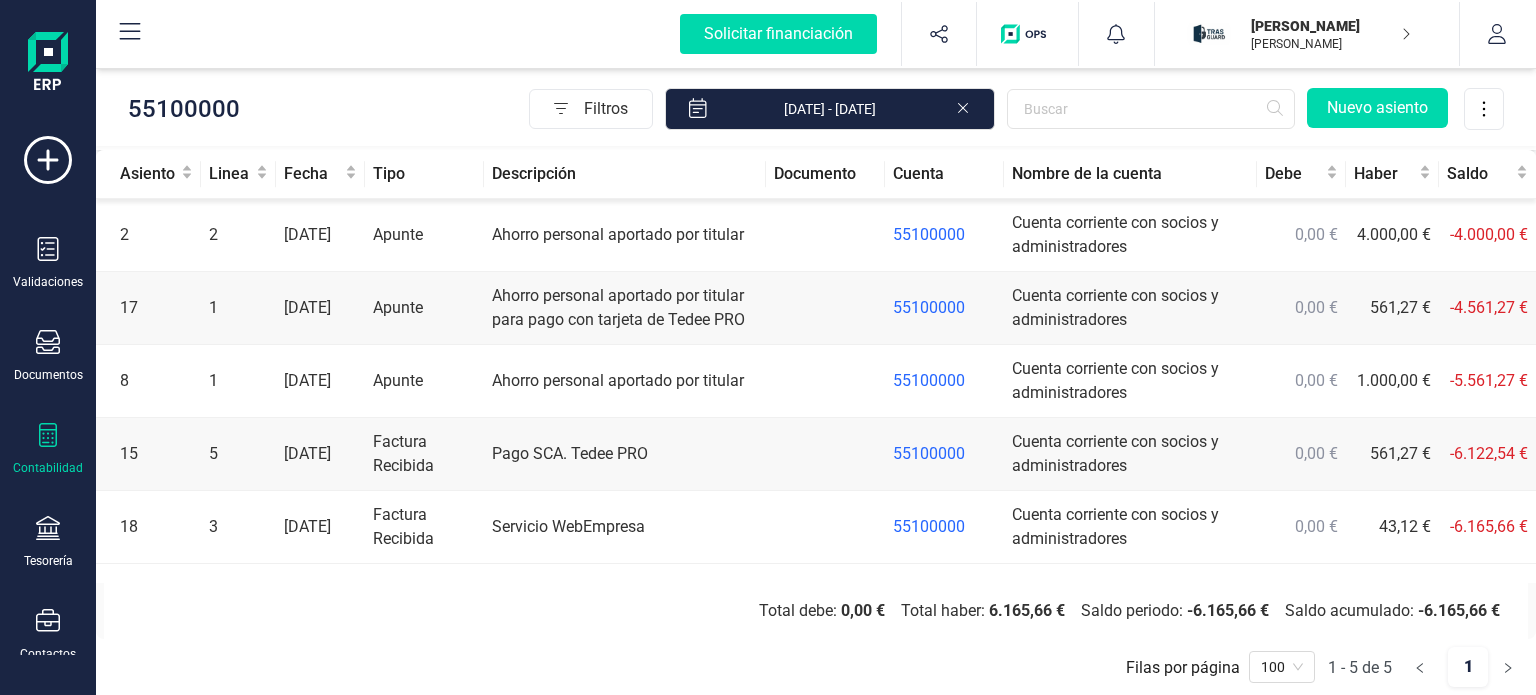 click at bounding box center (825, 308) 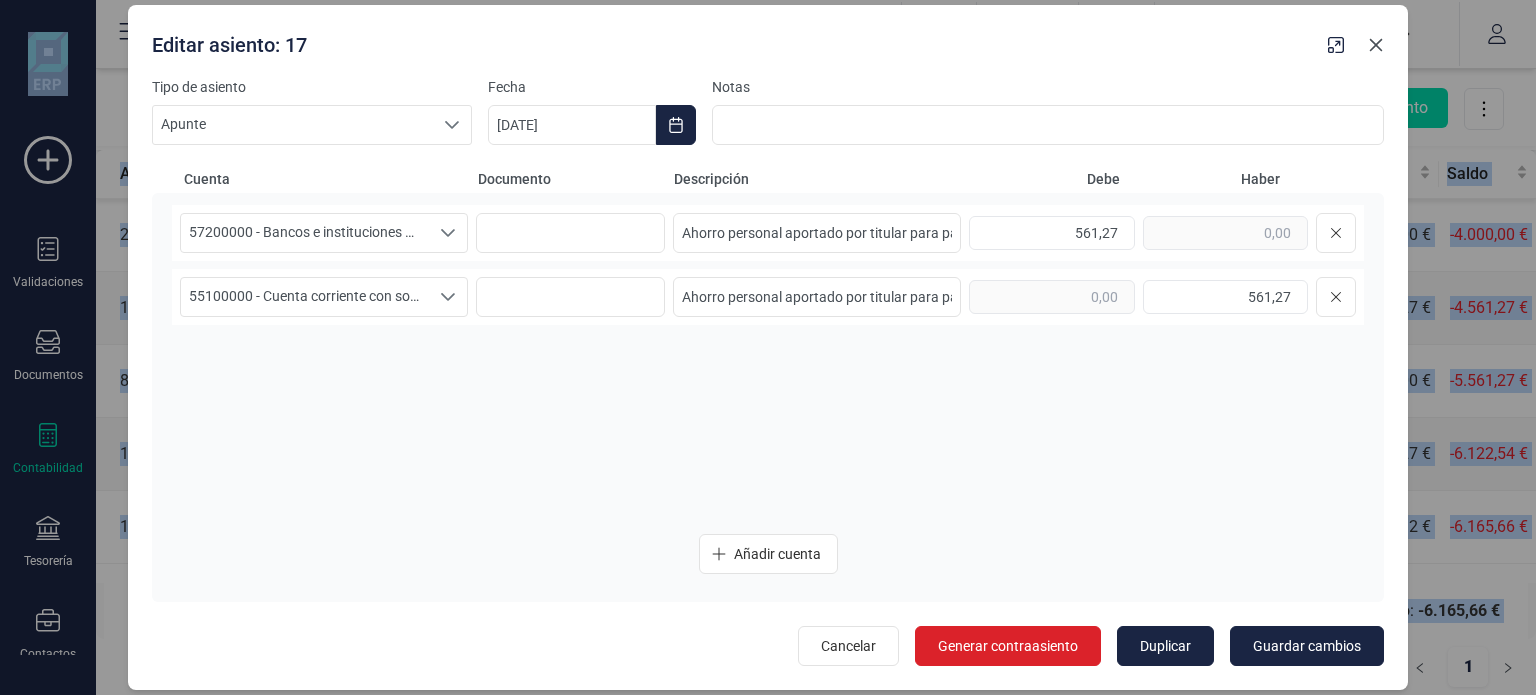 click on "55100000 - Cuenta corriente con socios y administradores 55100000 - Cuenta corriente con socios y administradores 55100000 - Cuenta corriente con socios y administradores Ahorro personal aportado por titular para pago con tarjeta de Tedee PRO 561,27" at bounding box center (768, 297) 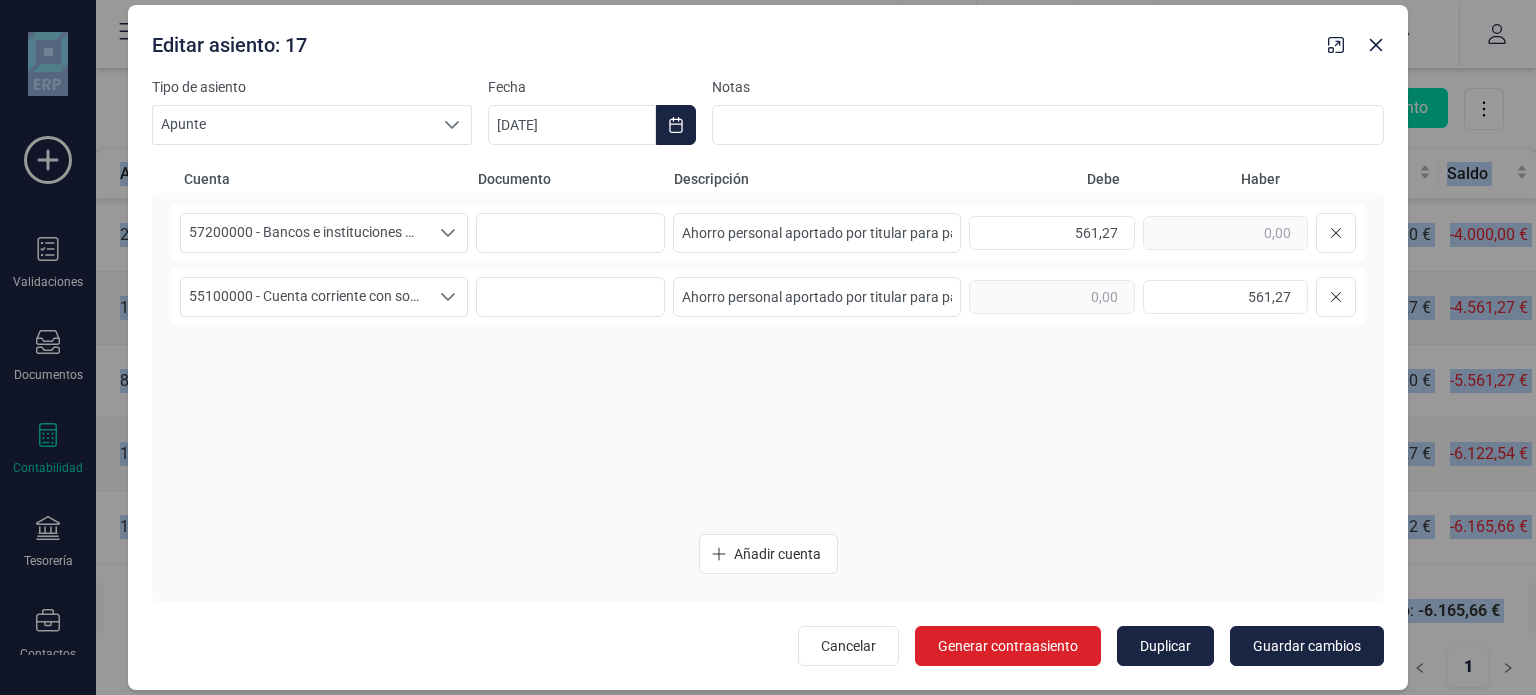 click on "57200000 - Bancos e instituciones de crédito c/c vista, euros 57200000 - Bancos e instituciones de crédito c/c vista, euros 57200000 - Bancos e instituciones de crédito c/c vista, euros Ahorro personal aportado por titular para pago con tarjeta de Tedee PRO 561,27   55100000 - Cuenta corriente con socios y administradores 55100000 - Cuenta corriente con socios y administradores 55100000 - Cuenta corriente con socios y administradores Ahorro personal aportado por titular para pago con tarjeta de Tedee PRO 561,27" at bounding box center (768, 361) 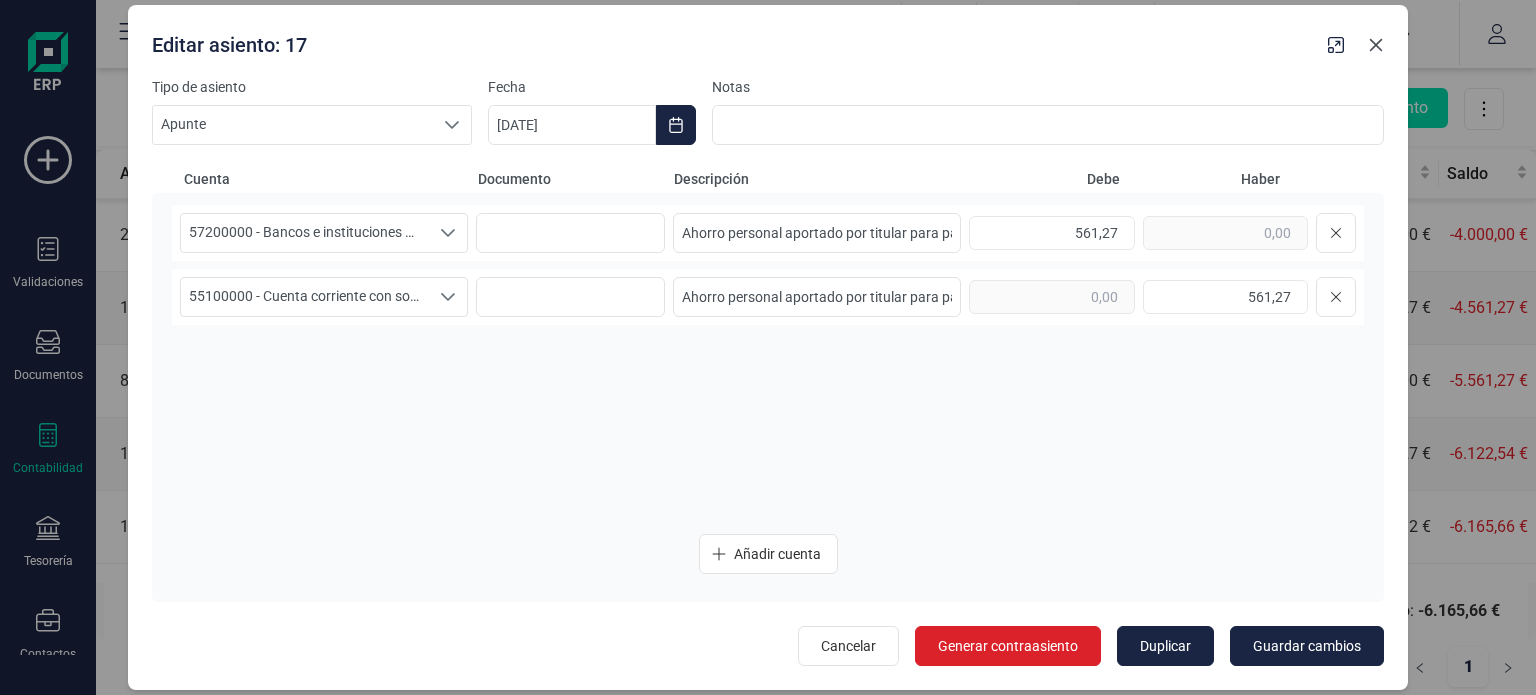 click 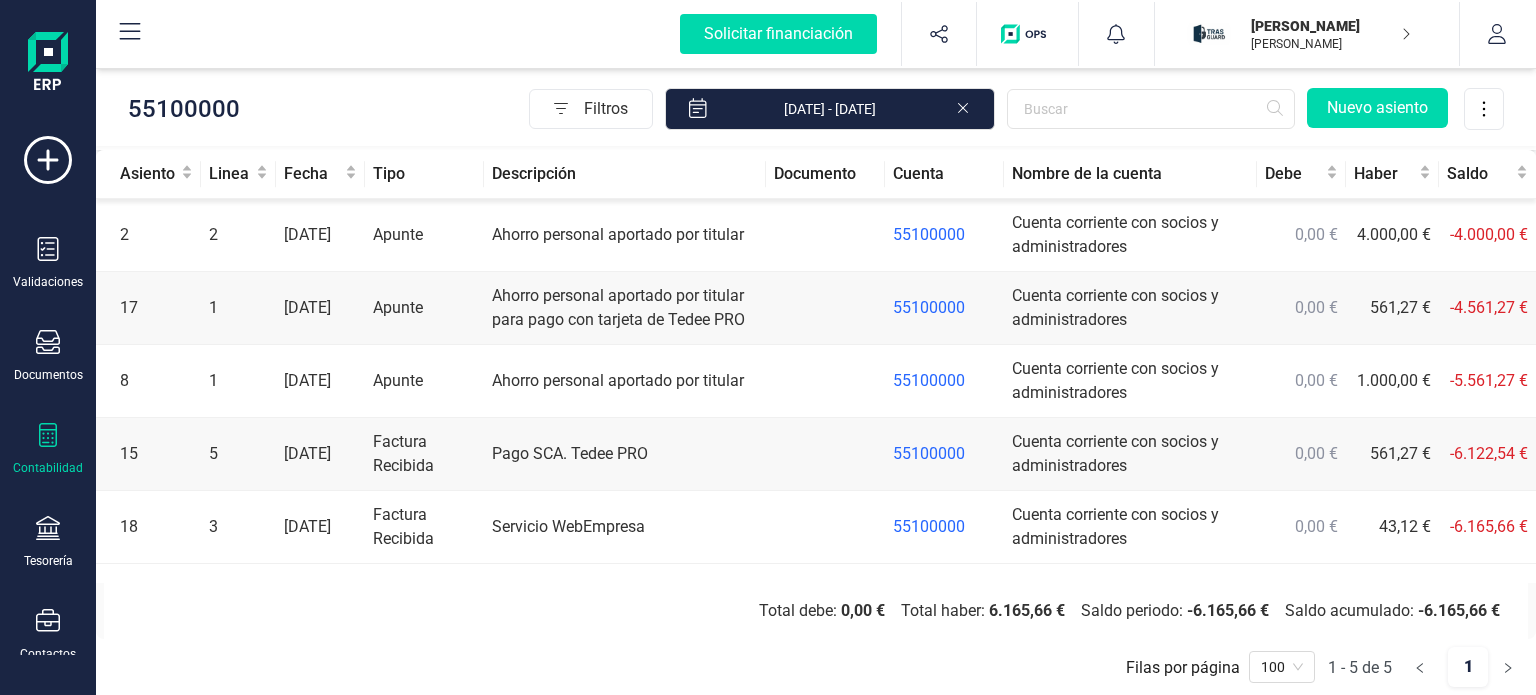 click on "Pago SCA. Tedee PRO" at bounding box center (625, 454) 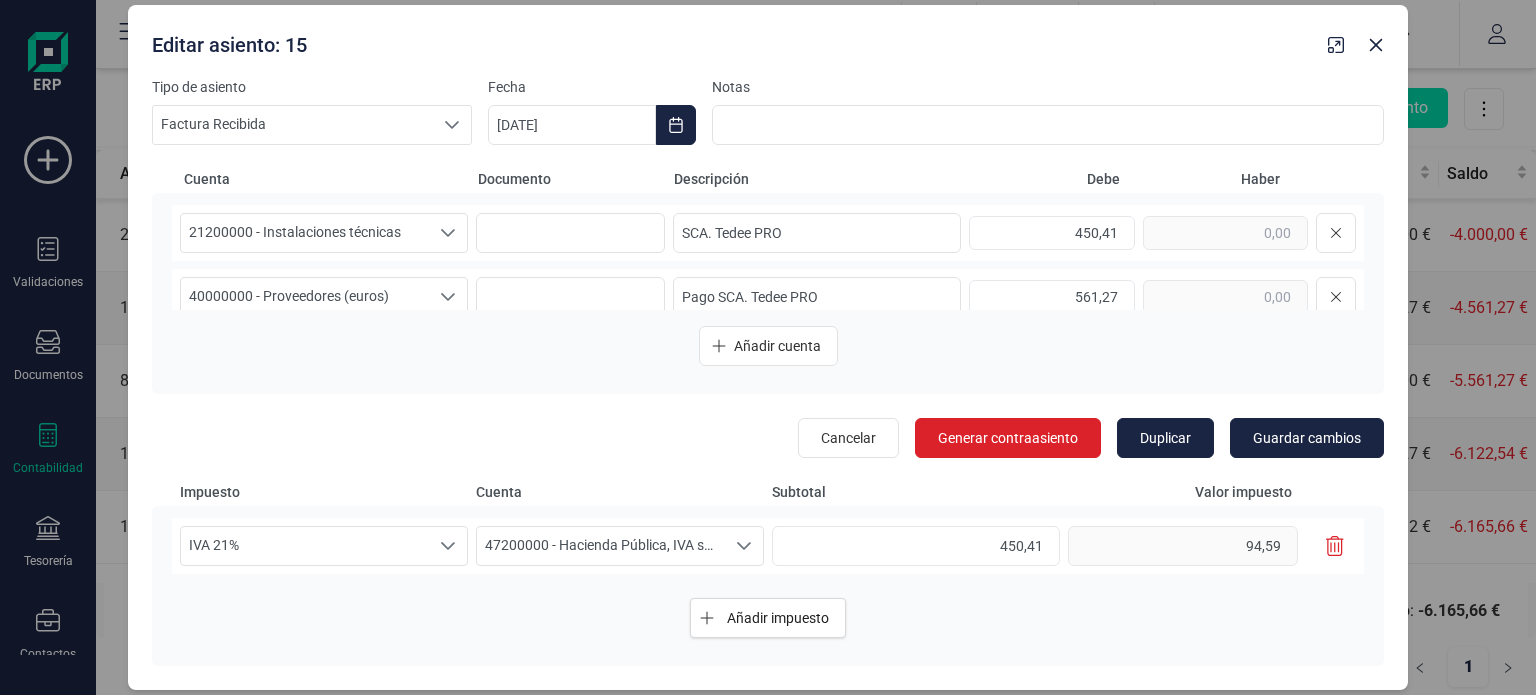 click on "Cancelar Generar contraasiento Duplicar Guardar cambios" at bounding box center (768, 432) 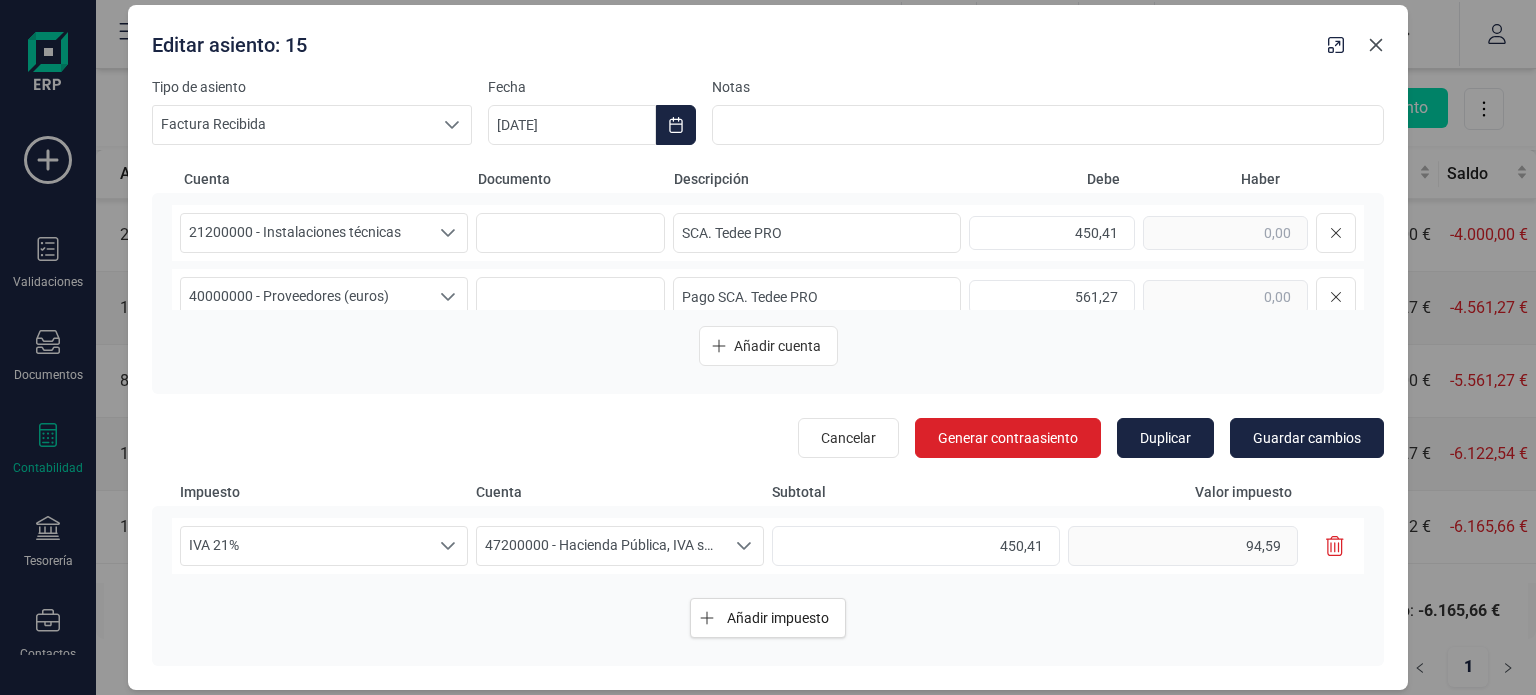 click 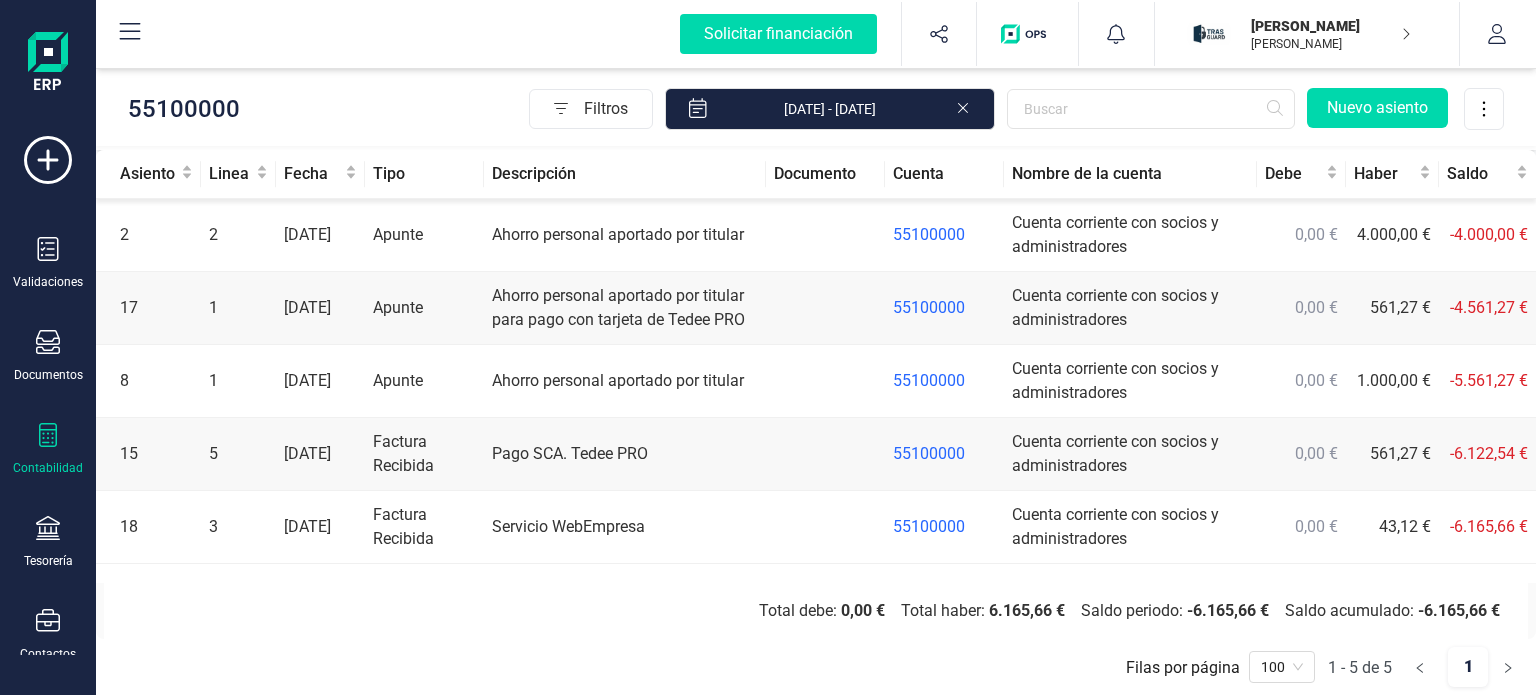 click on "Pago SCA. Tedee PRO" at bounding box center [625, 454] 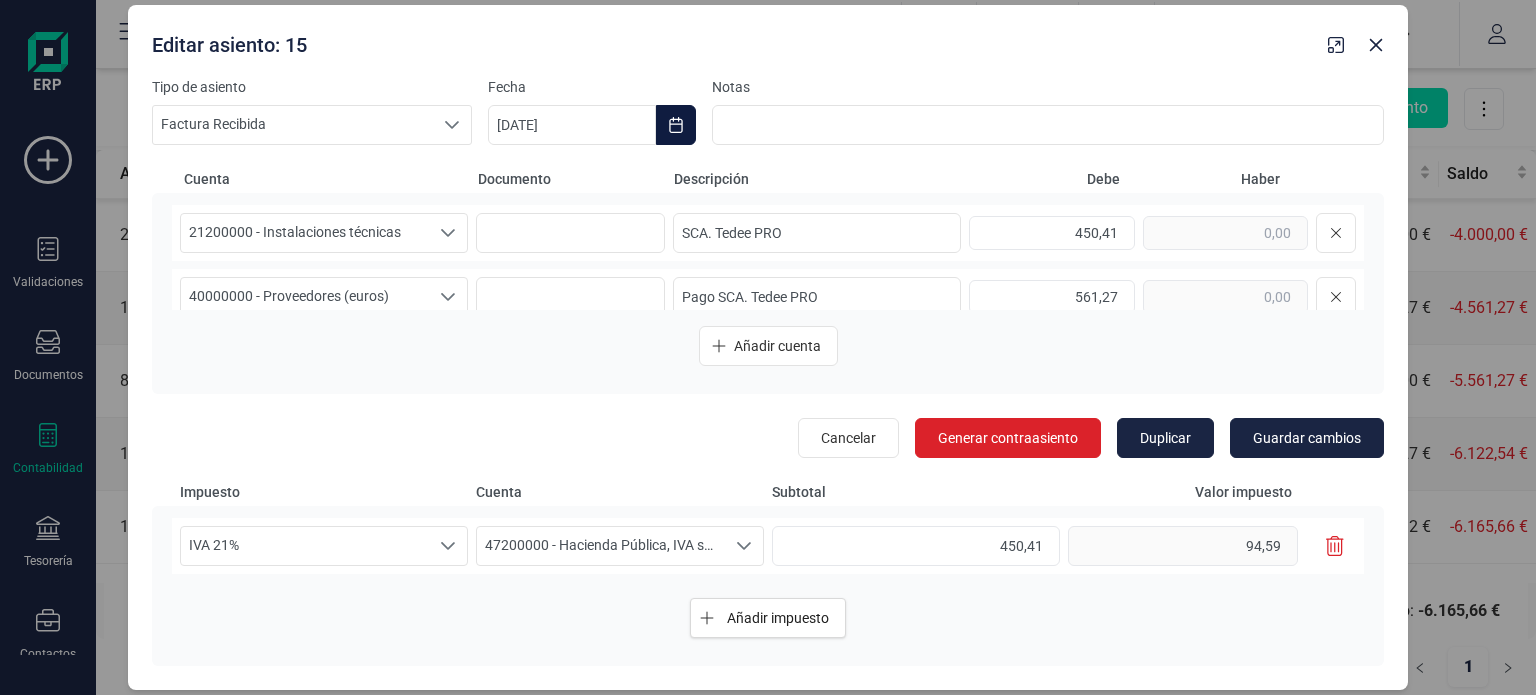click 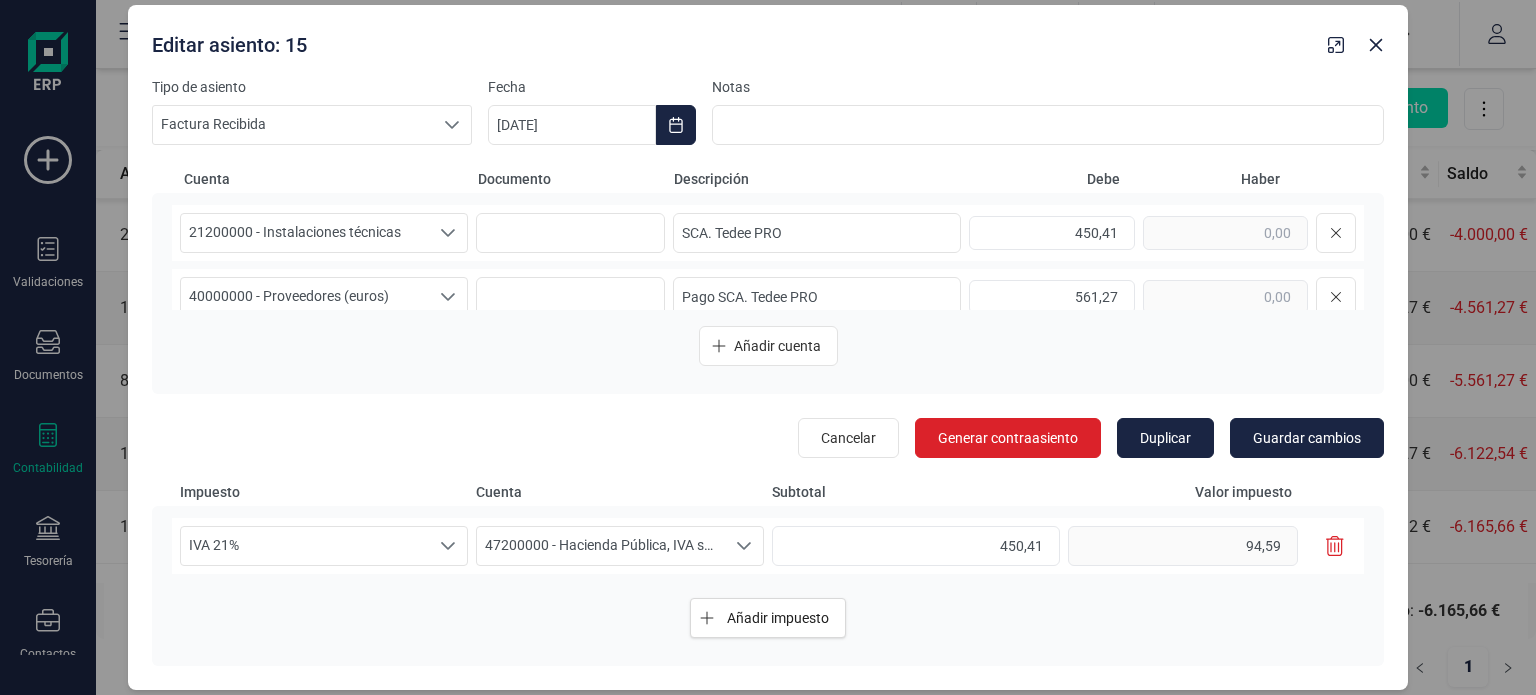 click on "Cancelar Generar contraasiento Duplicar Guardar cambios" at bounding box center (768, 432) 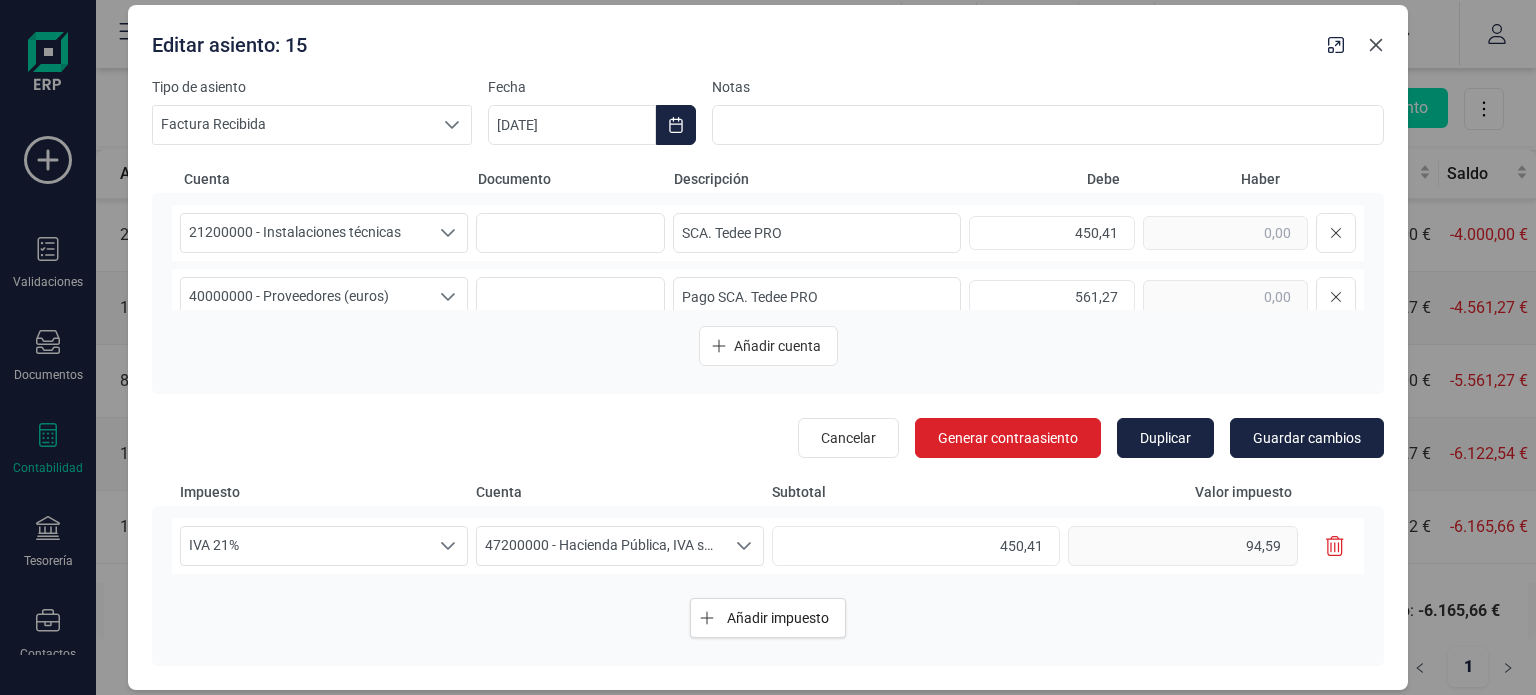 click 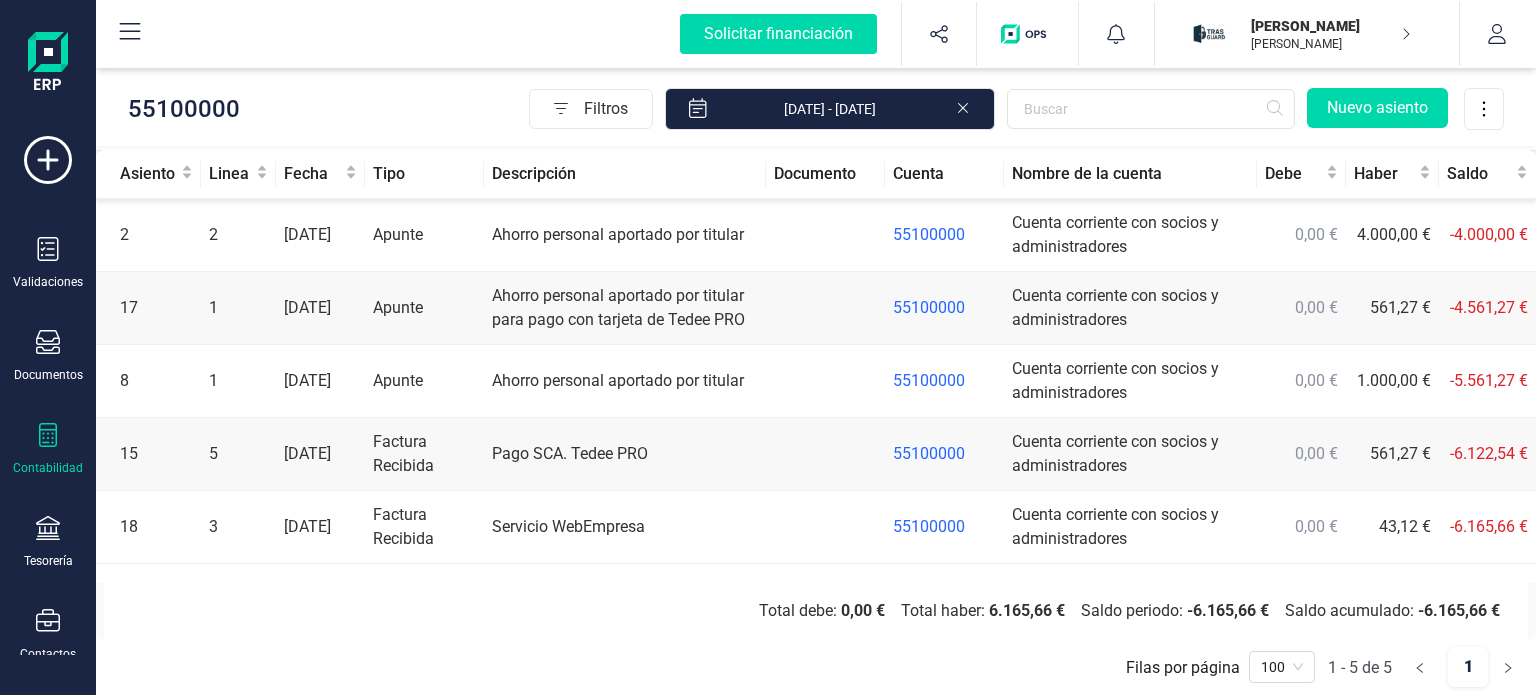 click on "55100000" at bounding box center (929, 307) 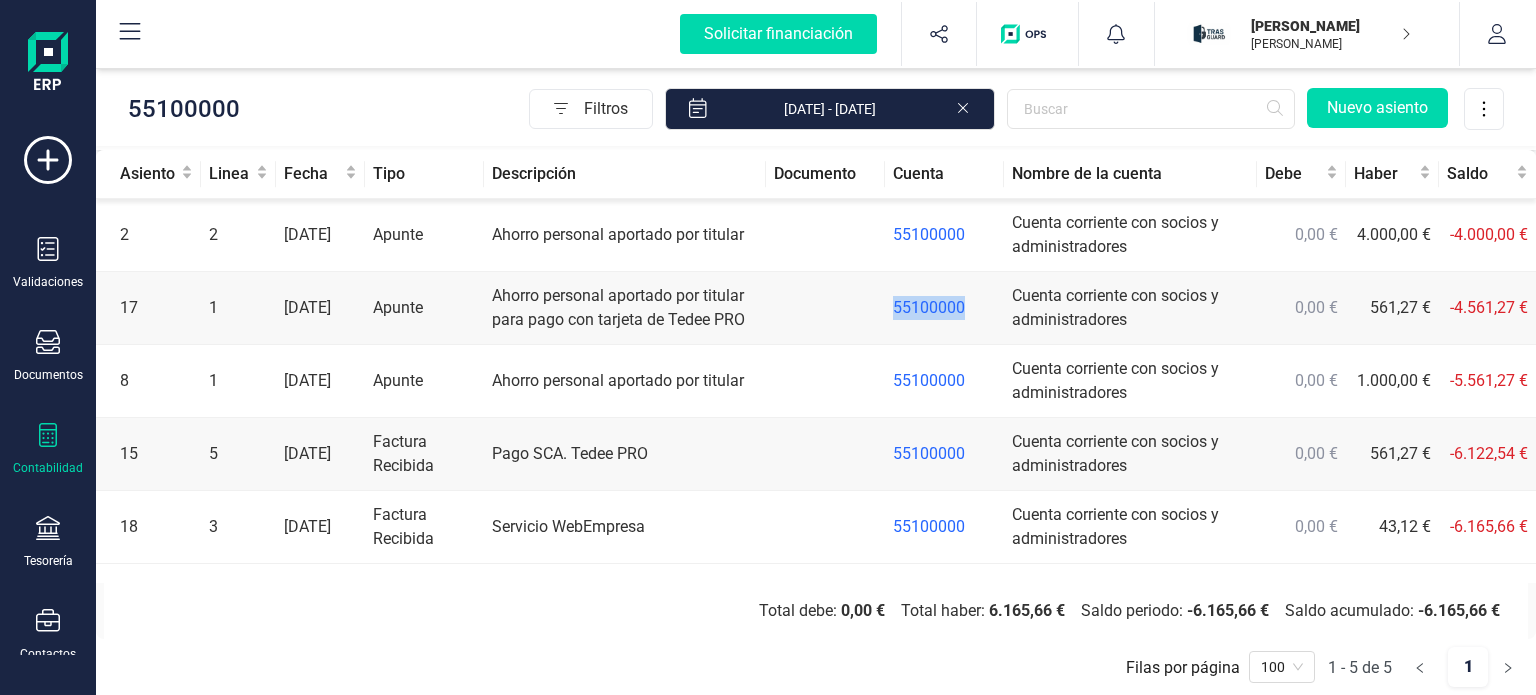 click on "55100000" at bounding box center (929, 307) 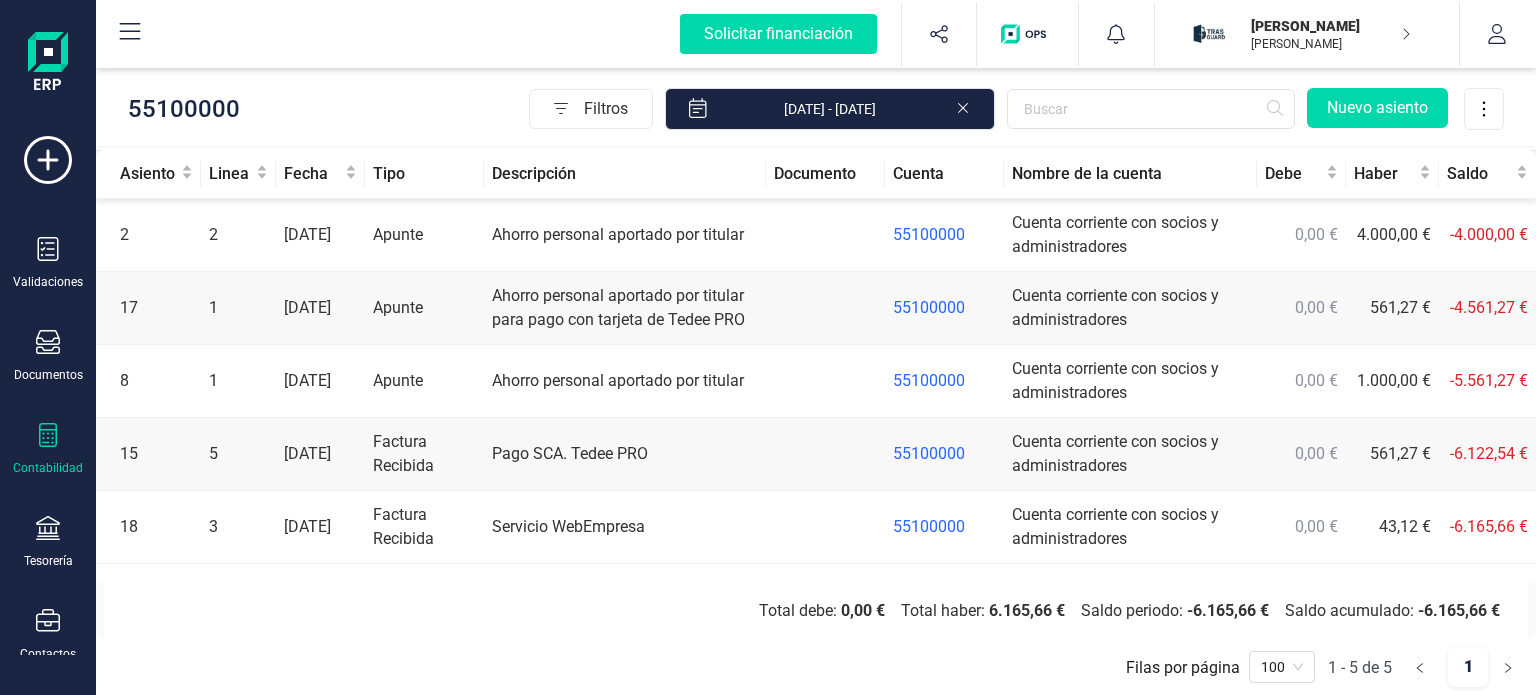 click at bounding box center (825, 308) 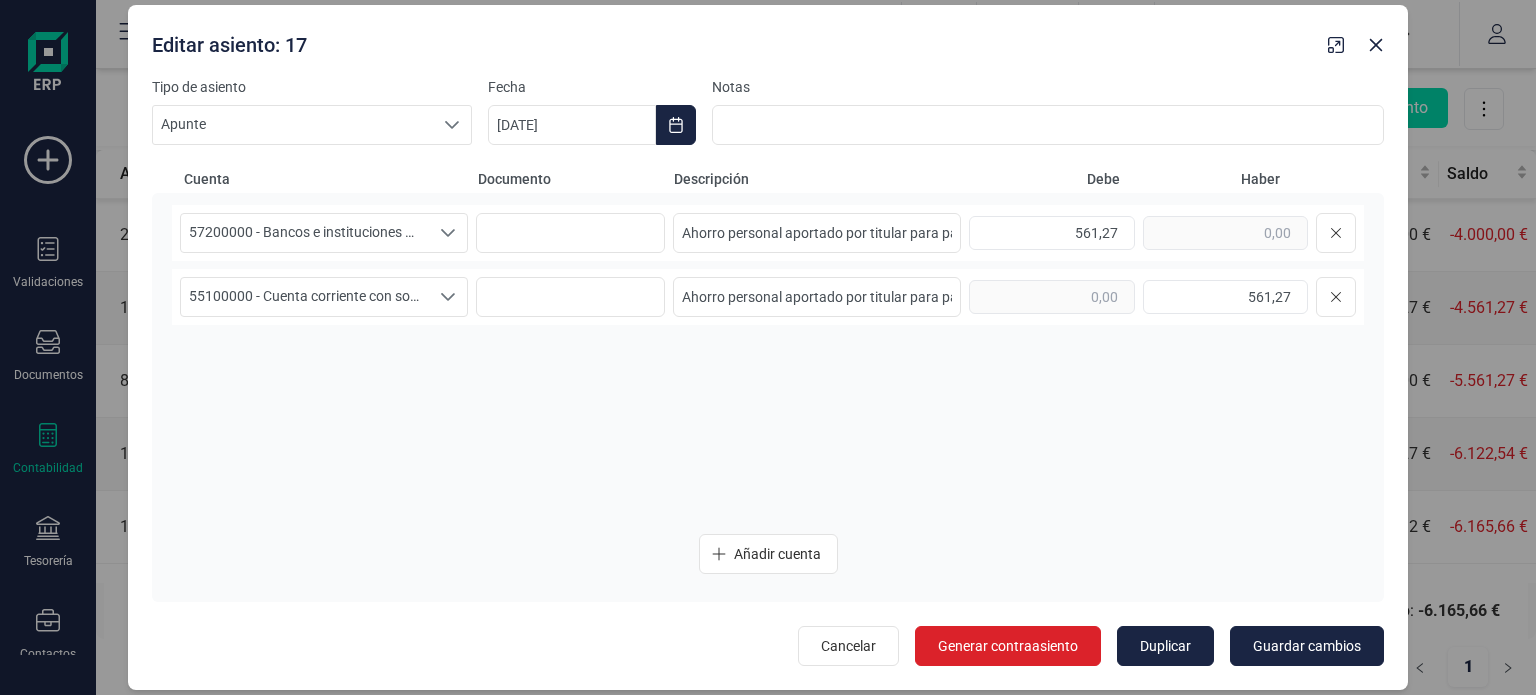 click on "Ahorro personal aportado por titular para pago con tarjeta de Tedee PRO" at bounding box center (817, 297) 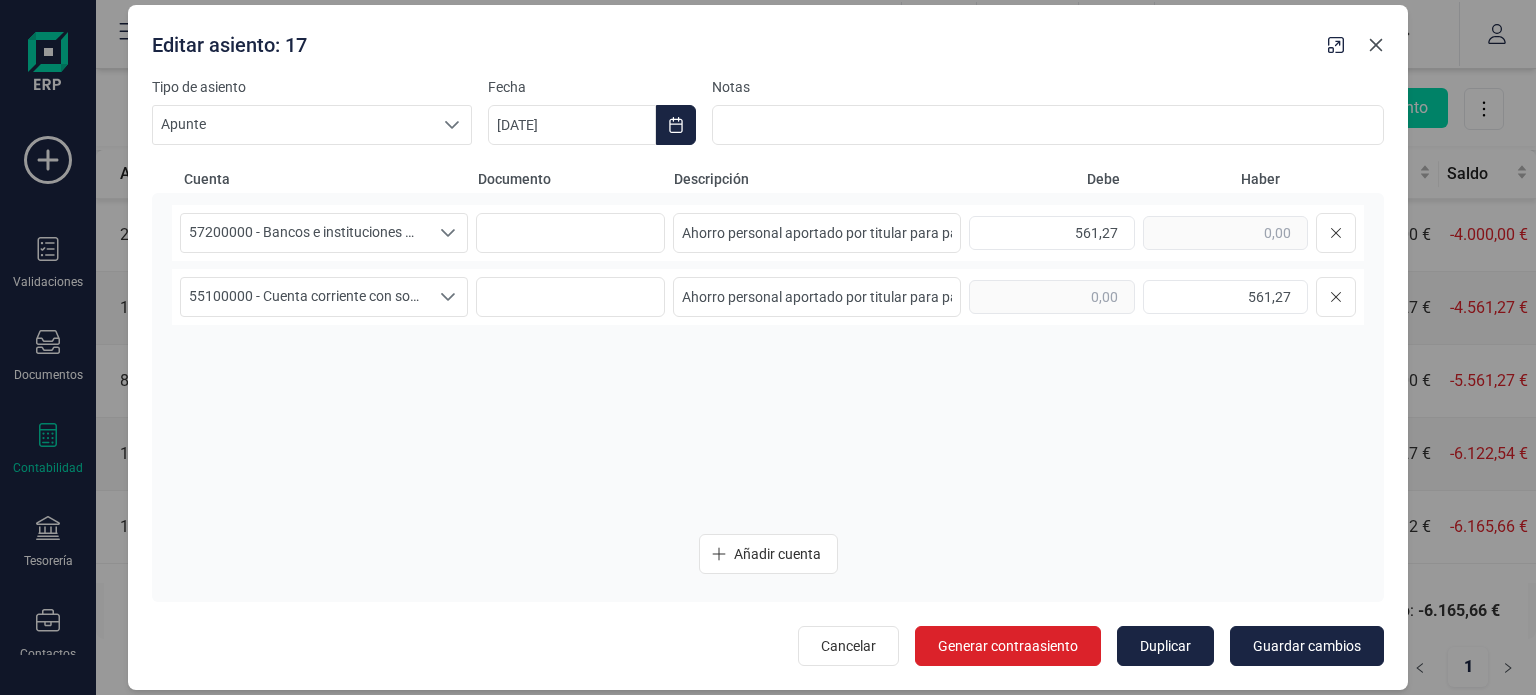 click 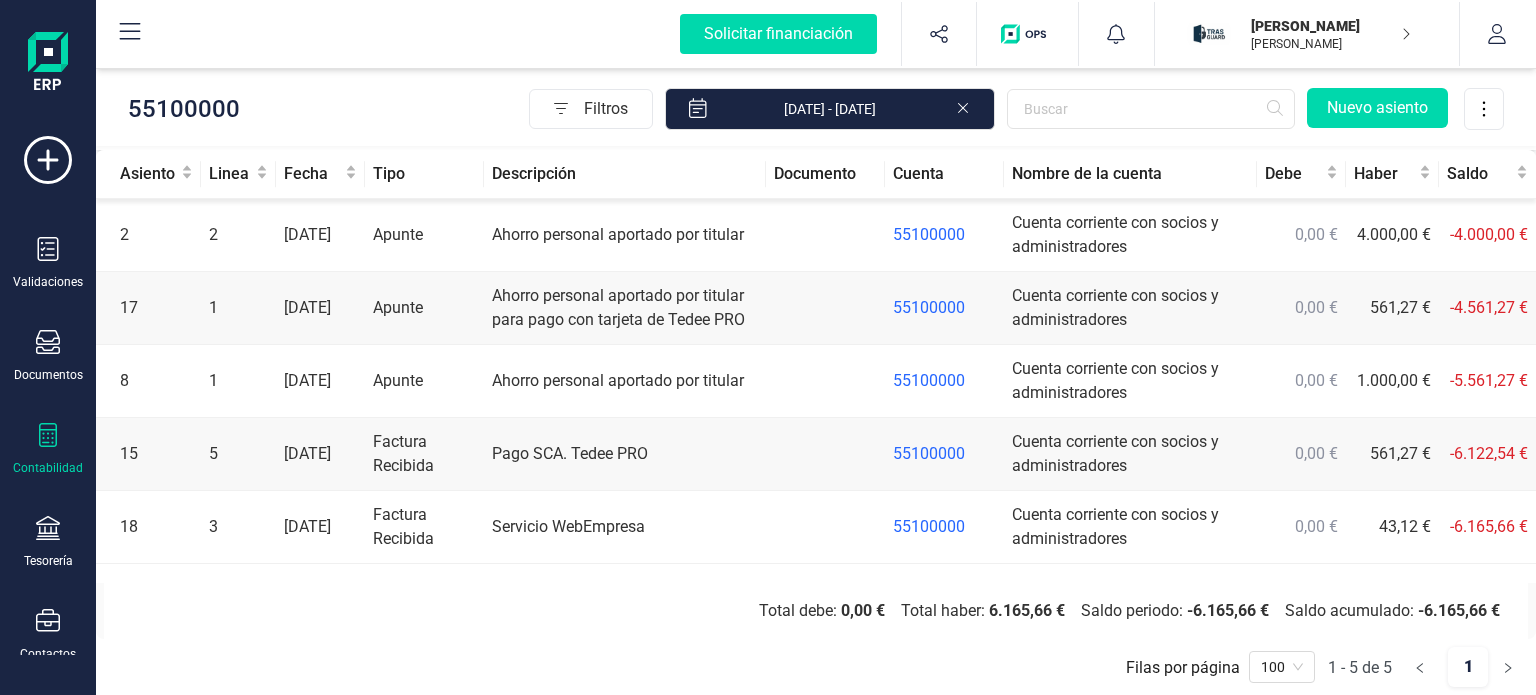 click at bounding box center (825, 308) 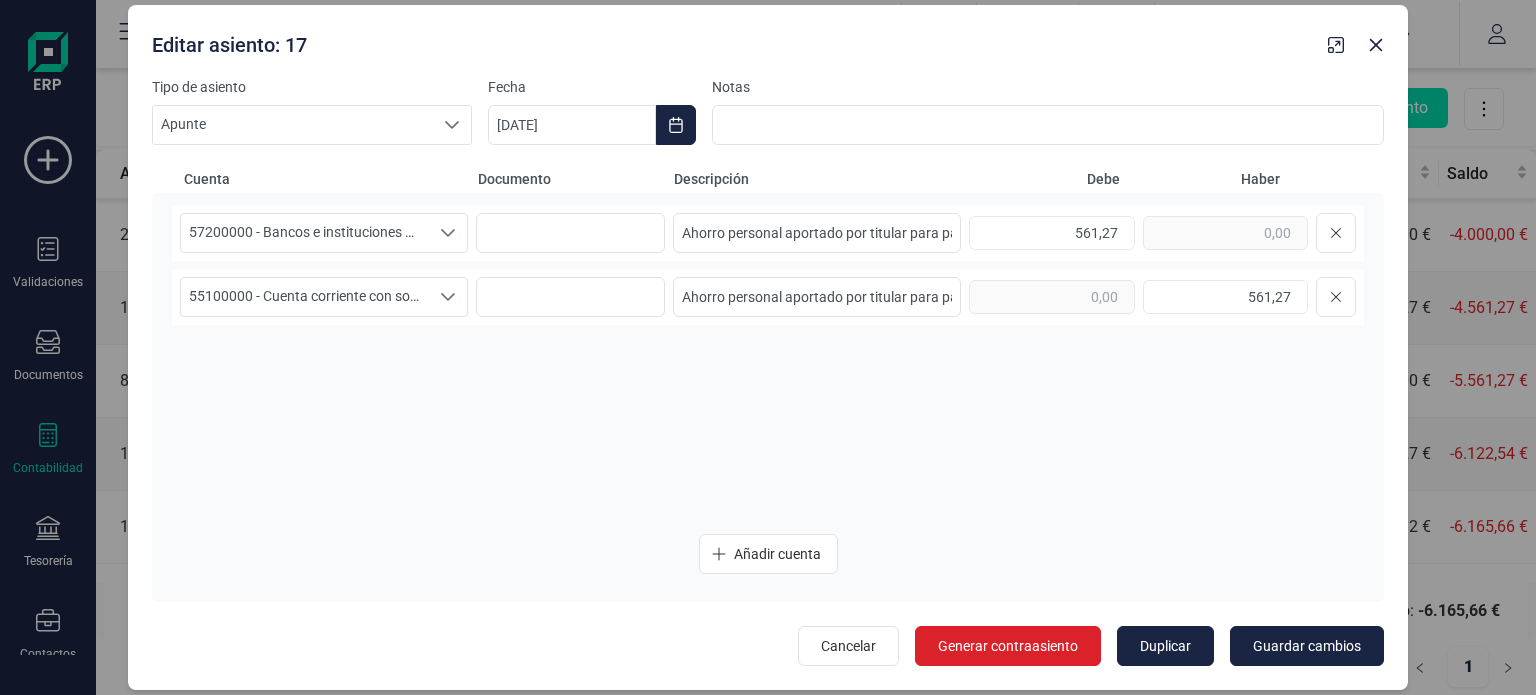 click on "Ahorro personal aportado por titular para pago con tarjeta de Tedee PRO" at bounding box center [817, 297] 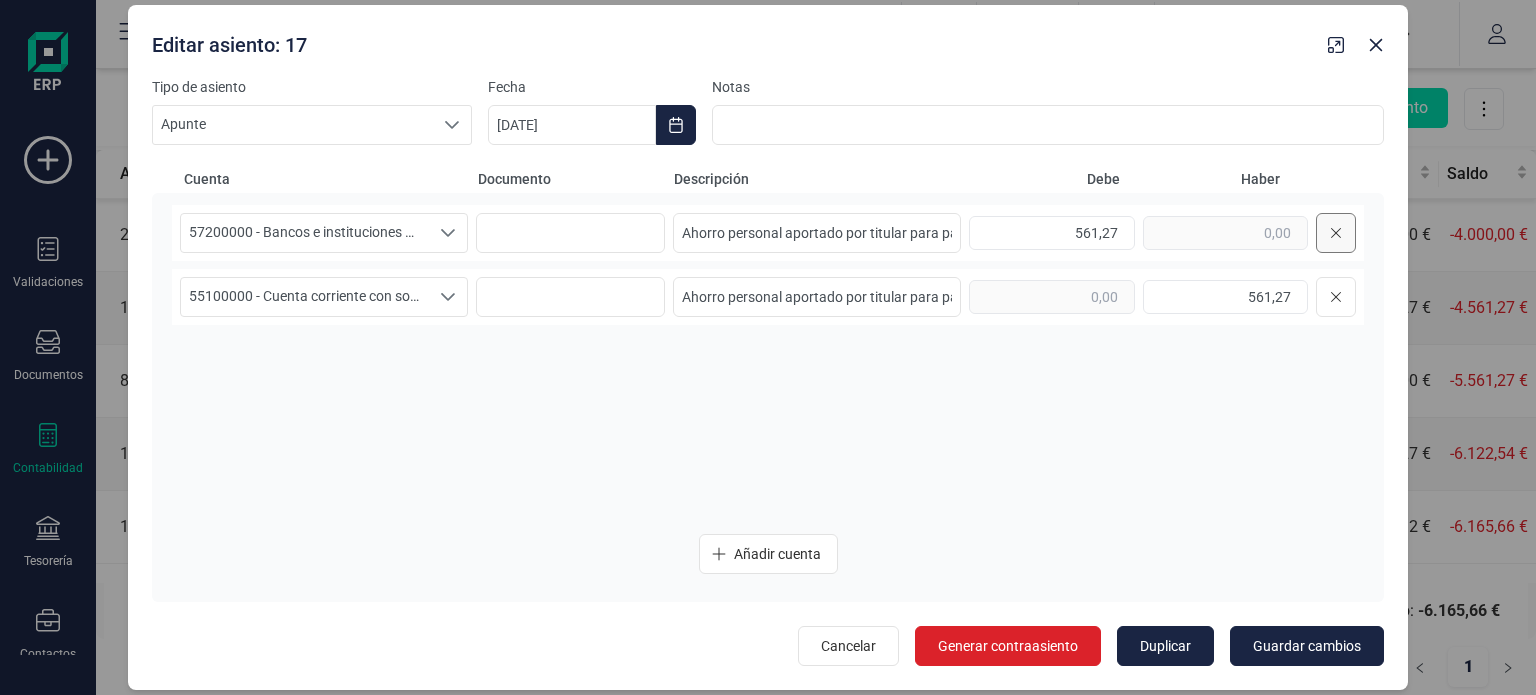 click at bounding box center (1336, 233) 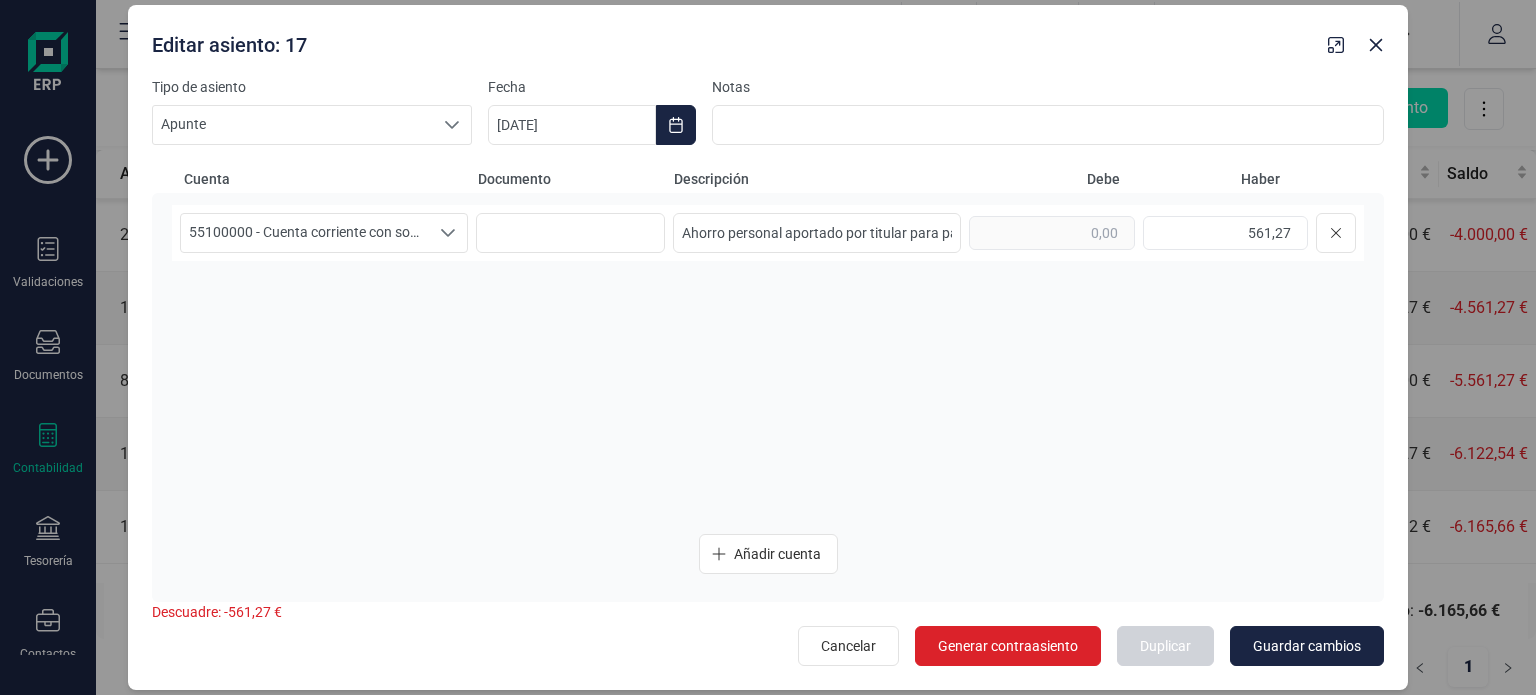 click at bounding box center (1336, 233) 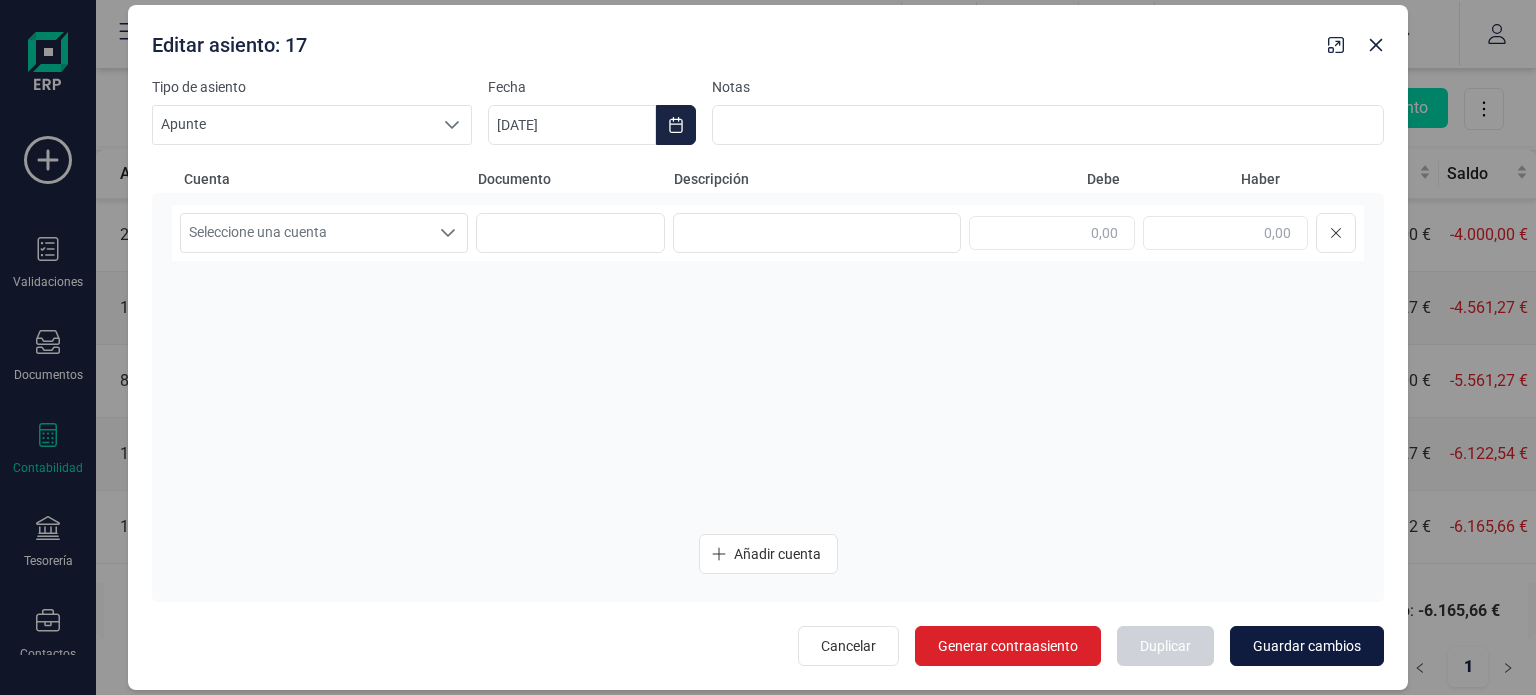 click on "Guardar cambios" at bounding box center (1307, 646) 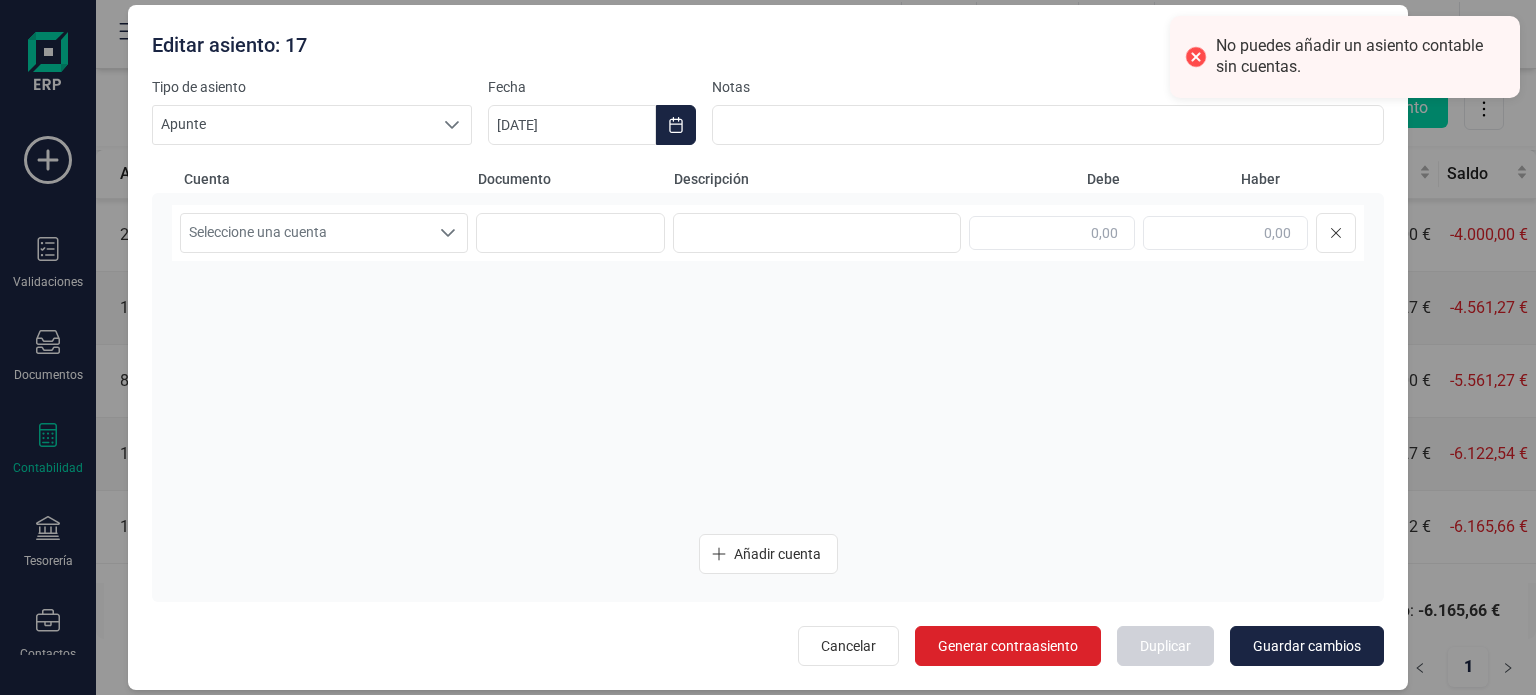 click on "Seleccione una cuenta Seleccione una cuenta" at bounding box center [768, 361] 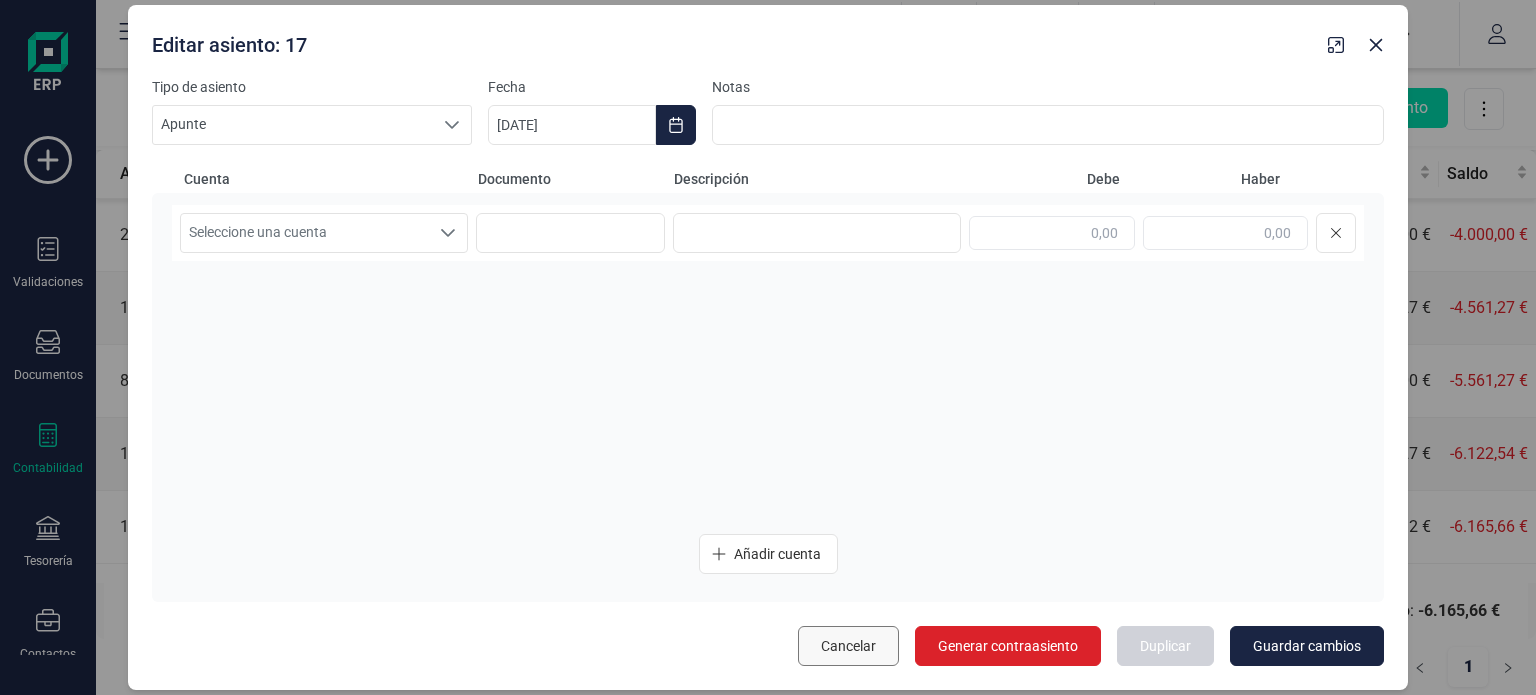 click on "Cancelar" at bounding box center (848, 646) 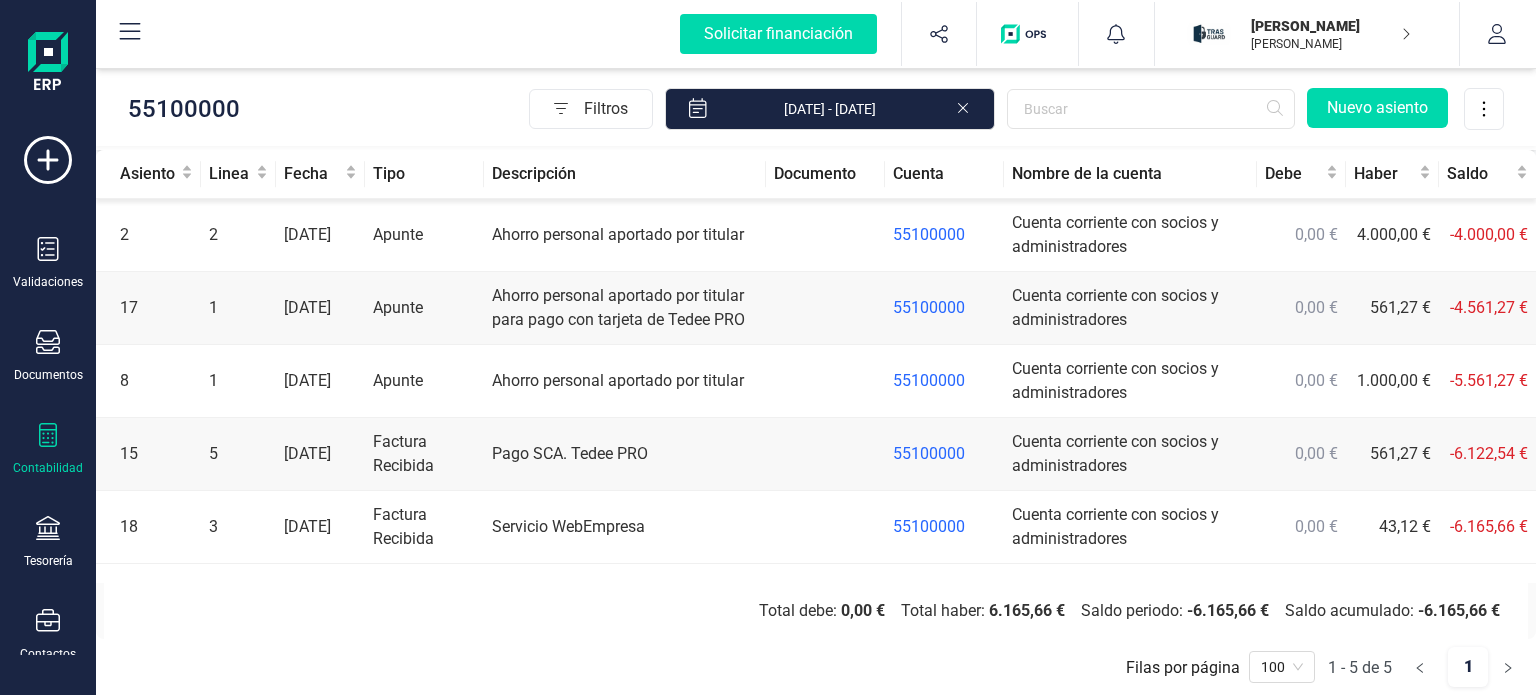 click on "Ahorro personal aportado por titular" at bounding box center [625, 235] 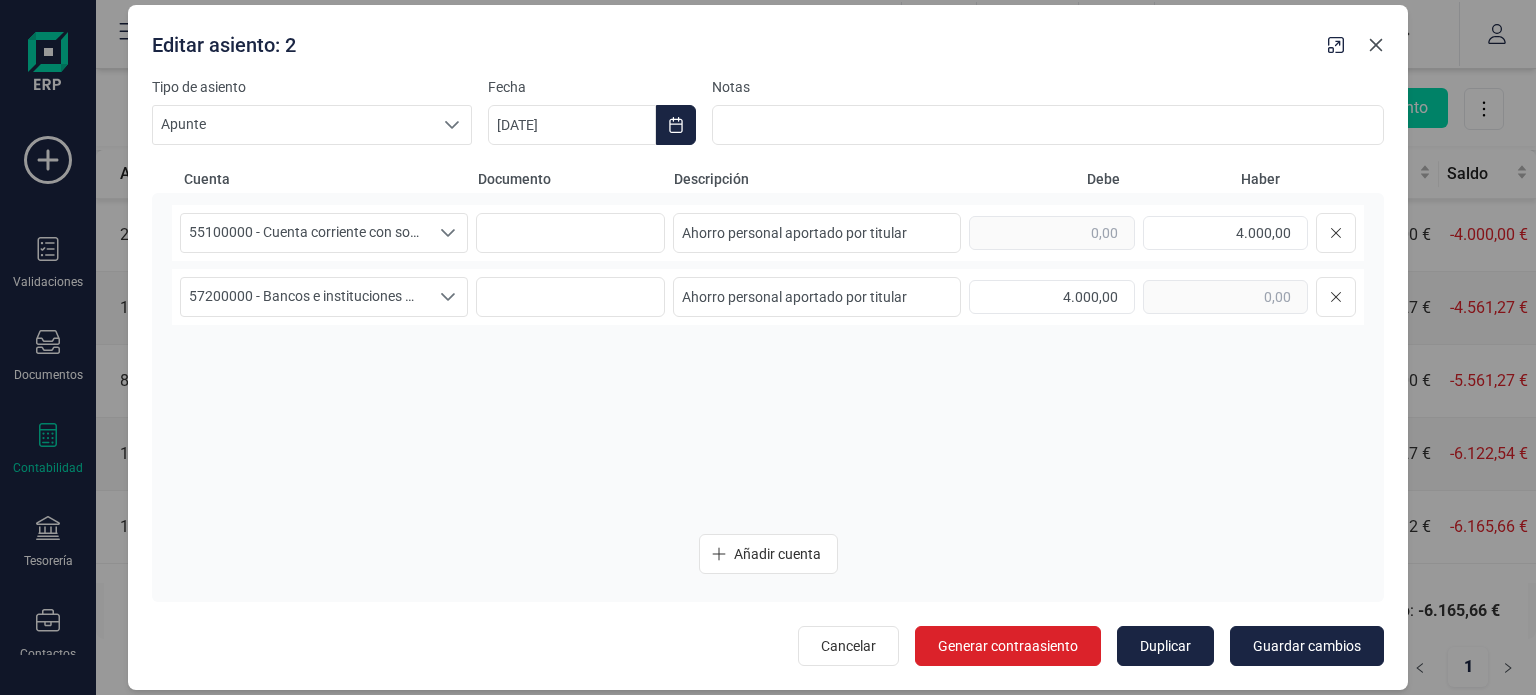 click 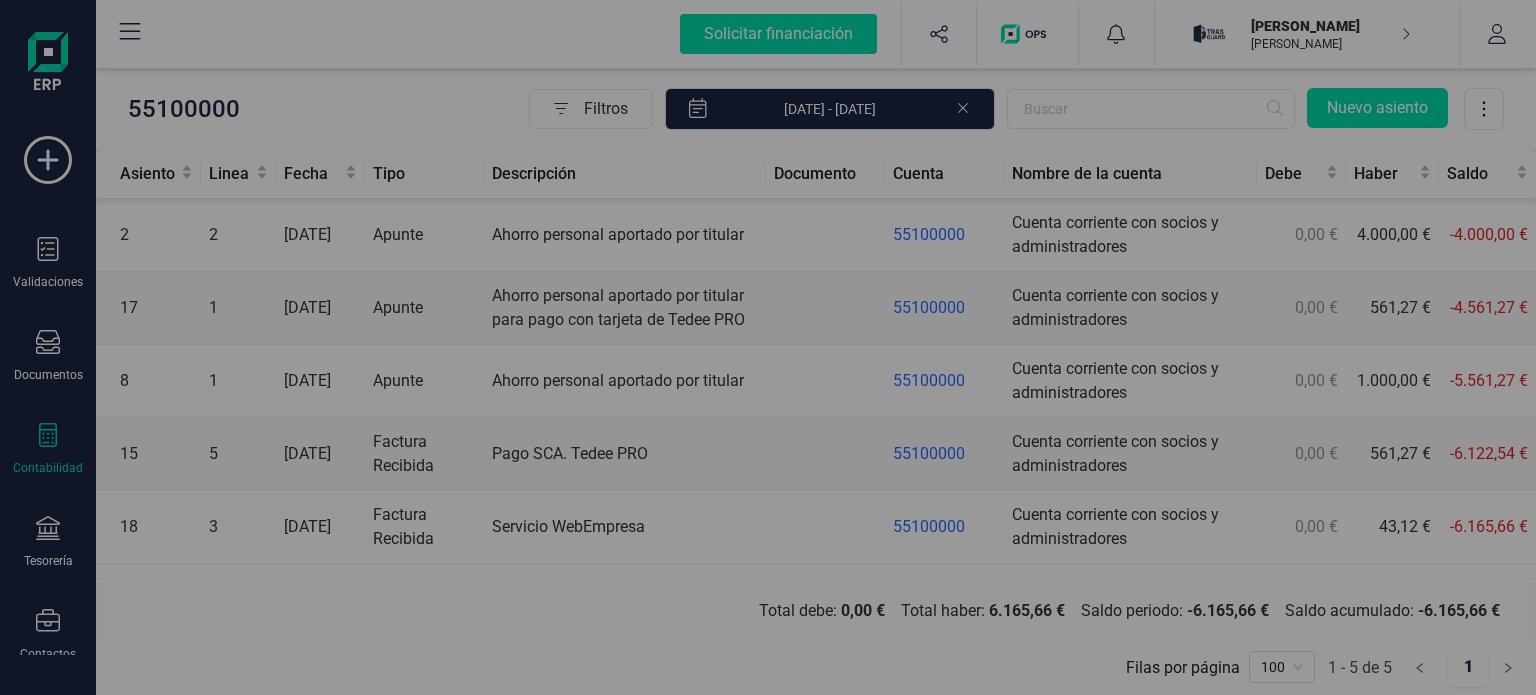 type on "[DATE]" 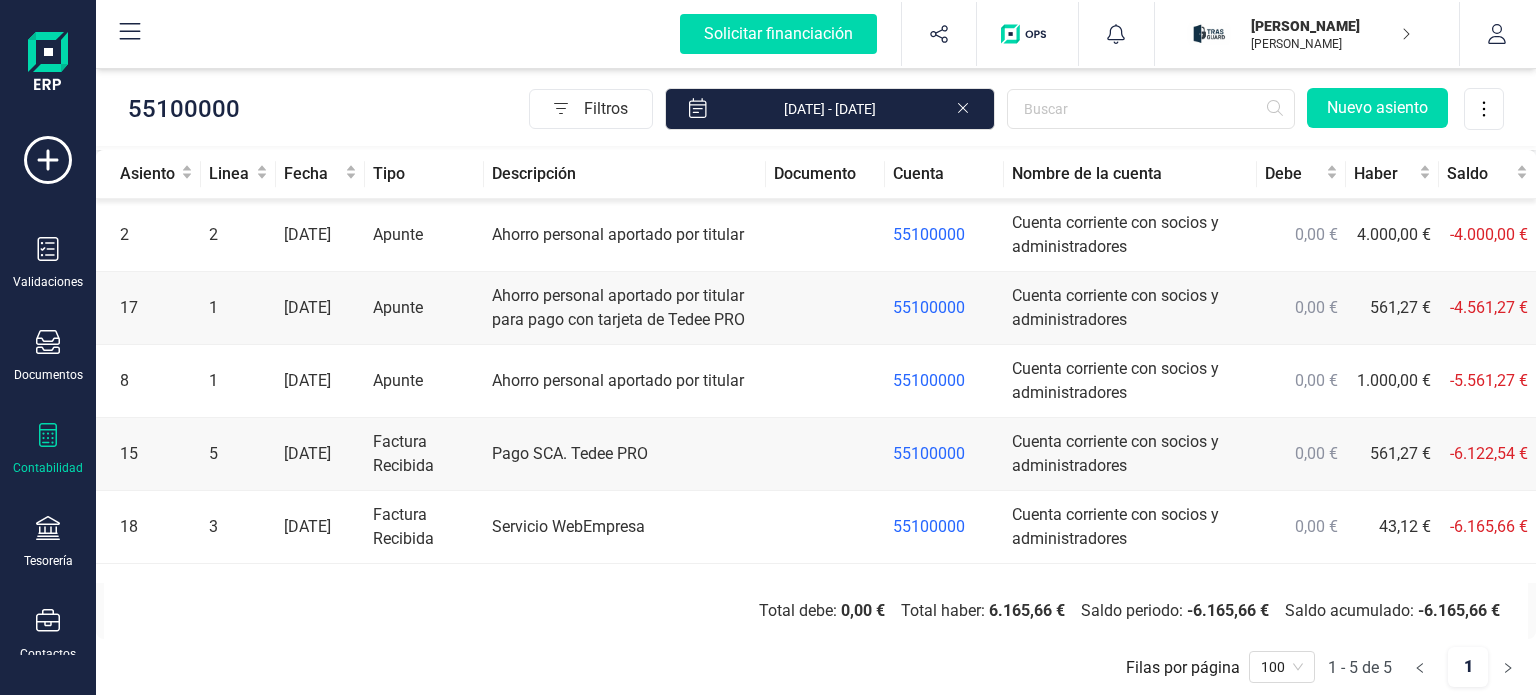 click at bounding box center [825, 308] 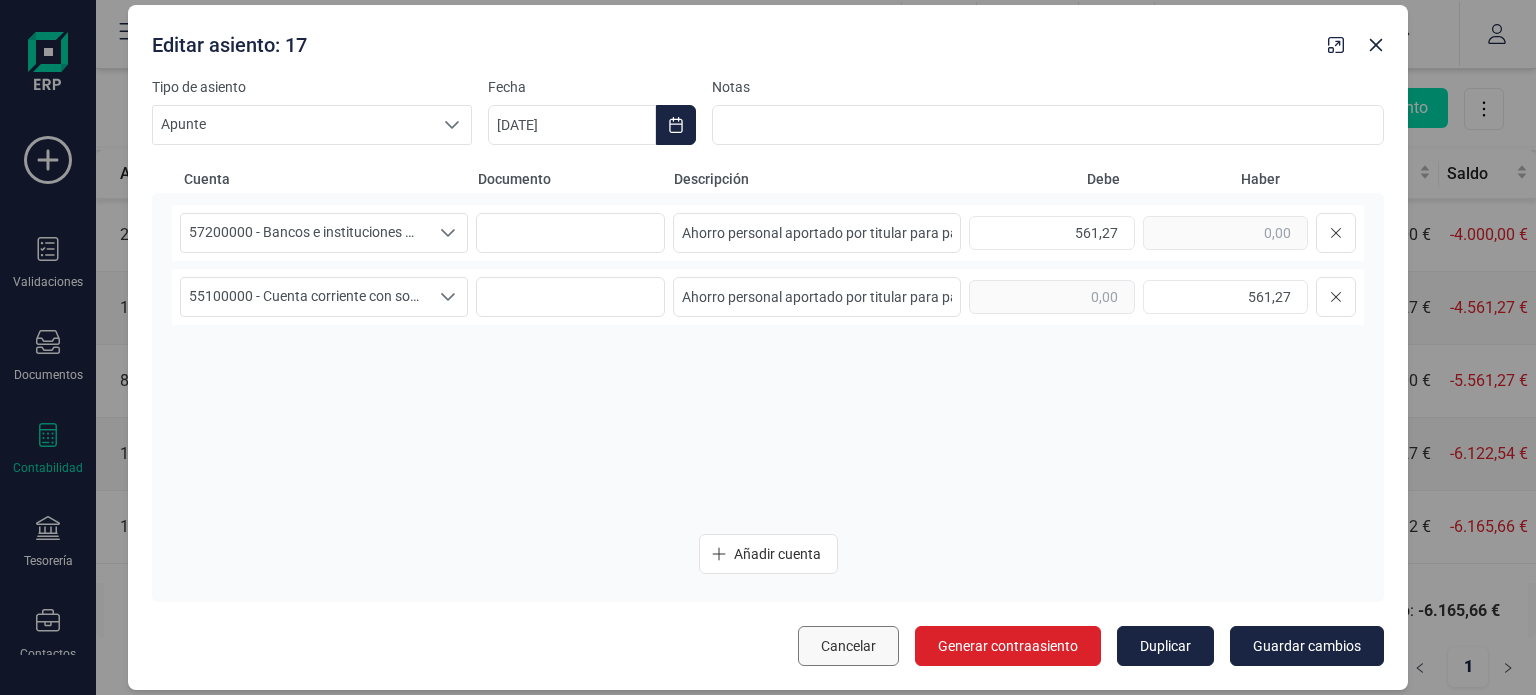 click on "Cancelar" at bounding box center (848, 646) 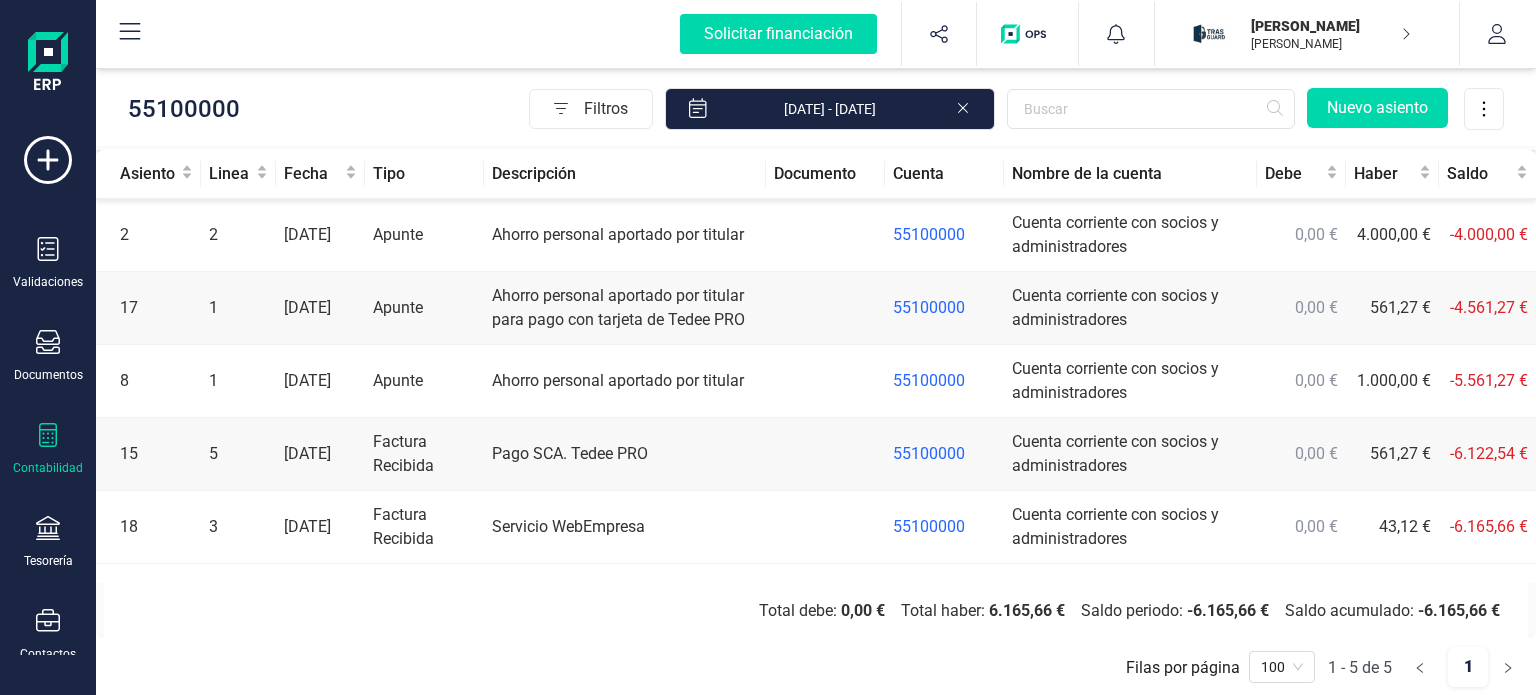 click at bounding box center (825, 308) 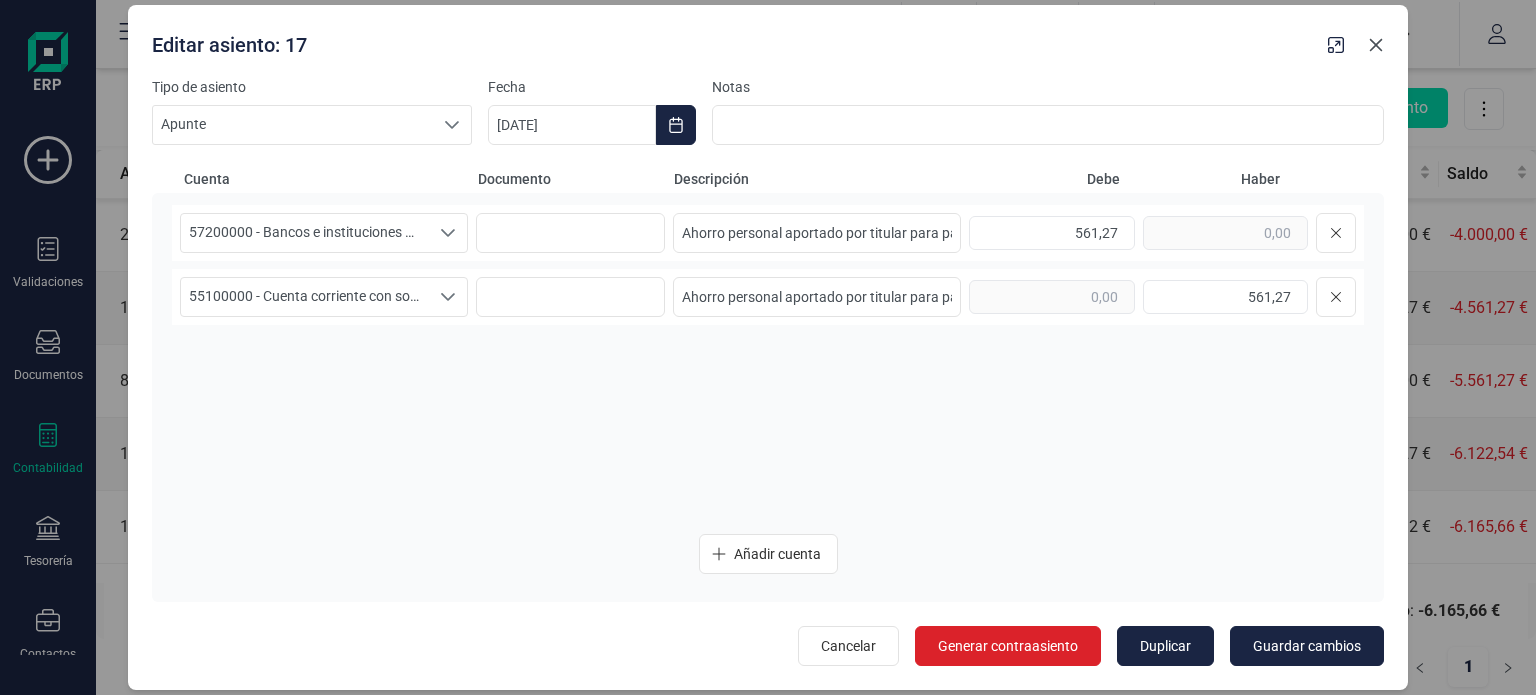 click 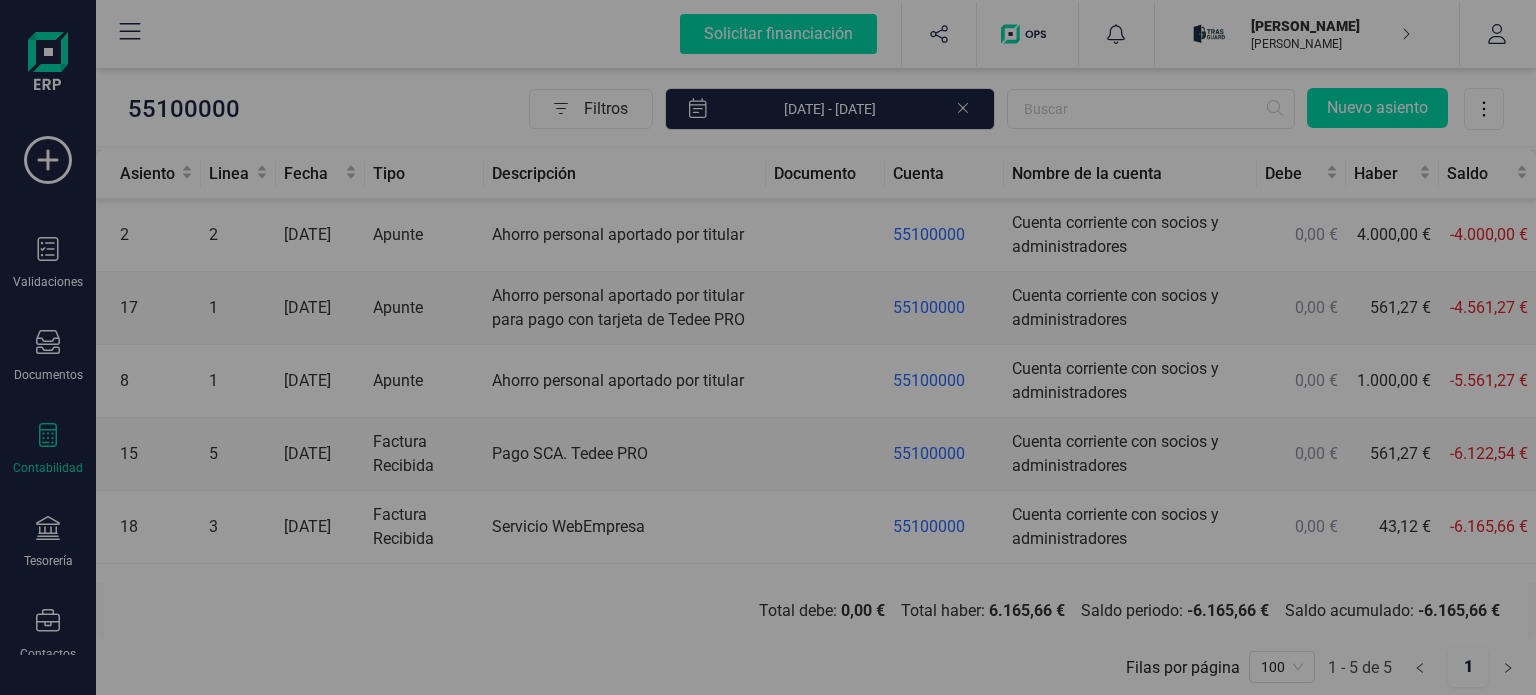 type on "[DATE]" 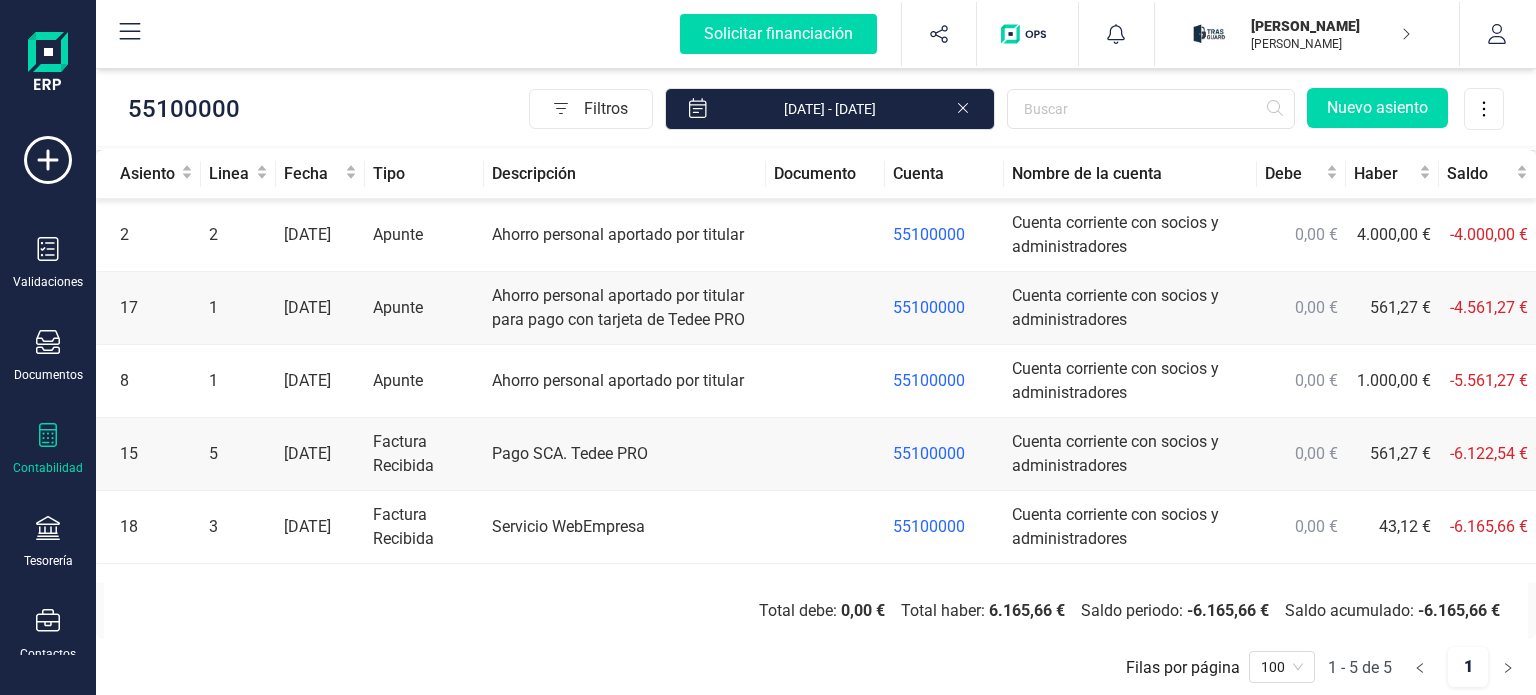 click at bounding box center [825, 308] 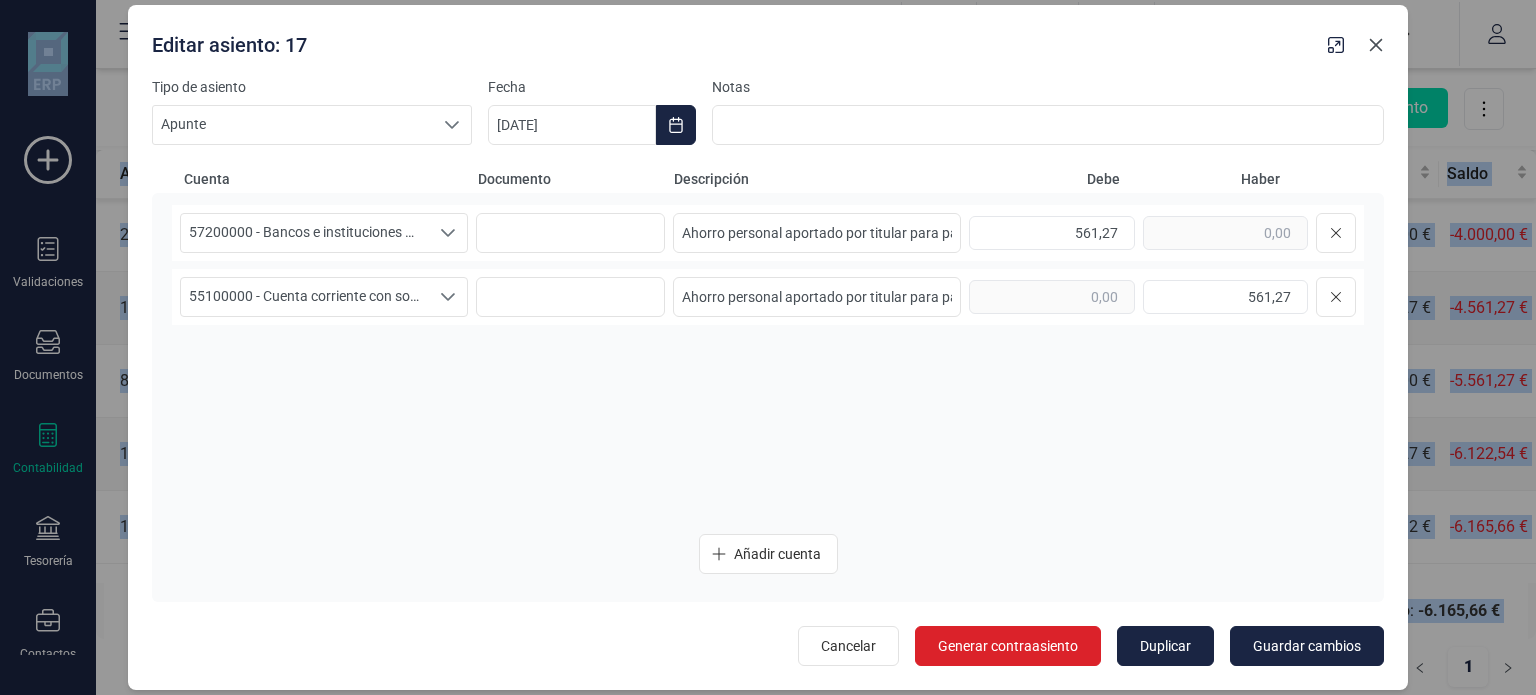 click on "55100000 - Cuenta corriente con socios y administradores 55100000 - Cuenta corriente con socios y administradores 55100000 - Cuenta corriente con socios y administradores Ahorro personal aportado por titular para pago con tarjeta de Tedee PRO 561,27" at bounding box center [768, 297] 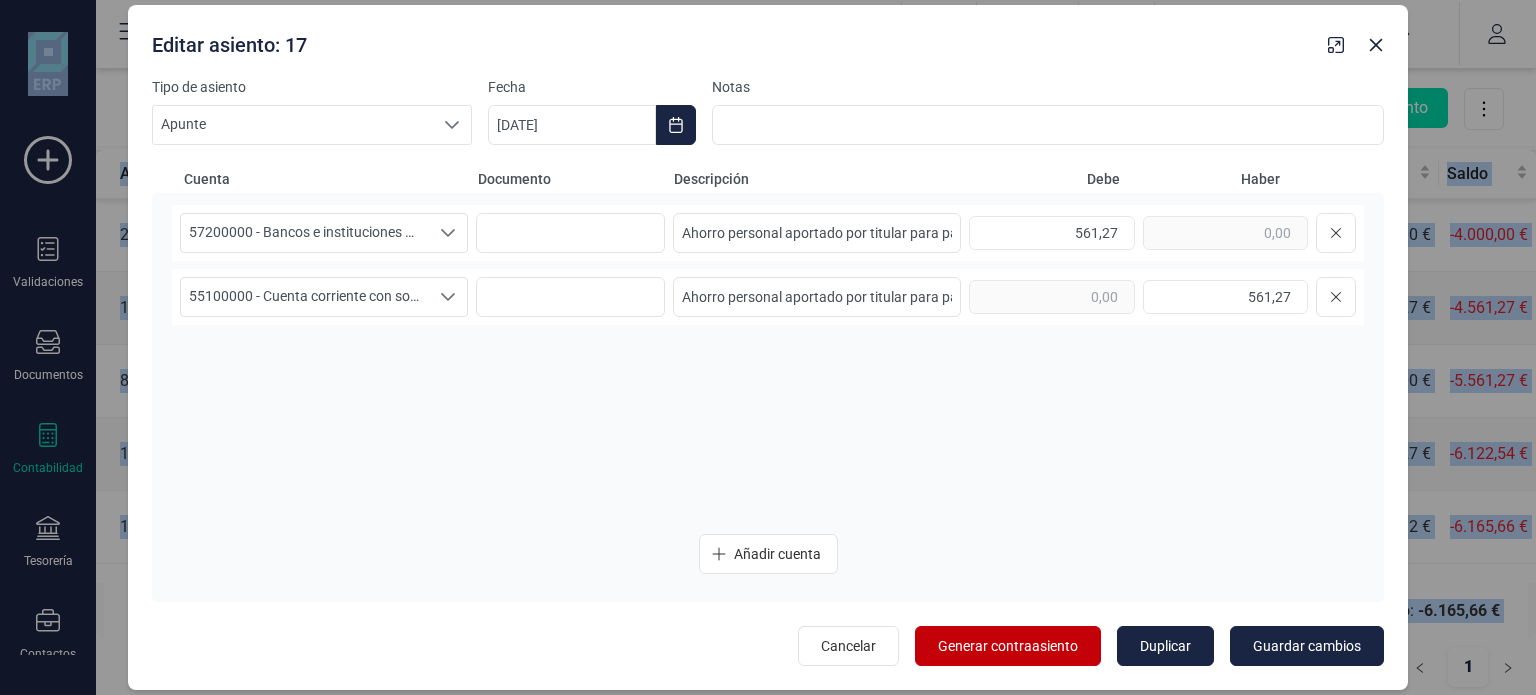 click on "Generar contraasiento" at bounding box center [1008, 646] 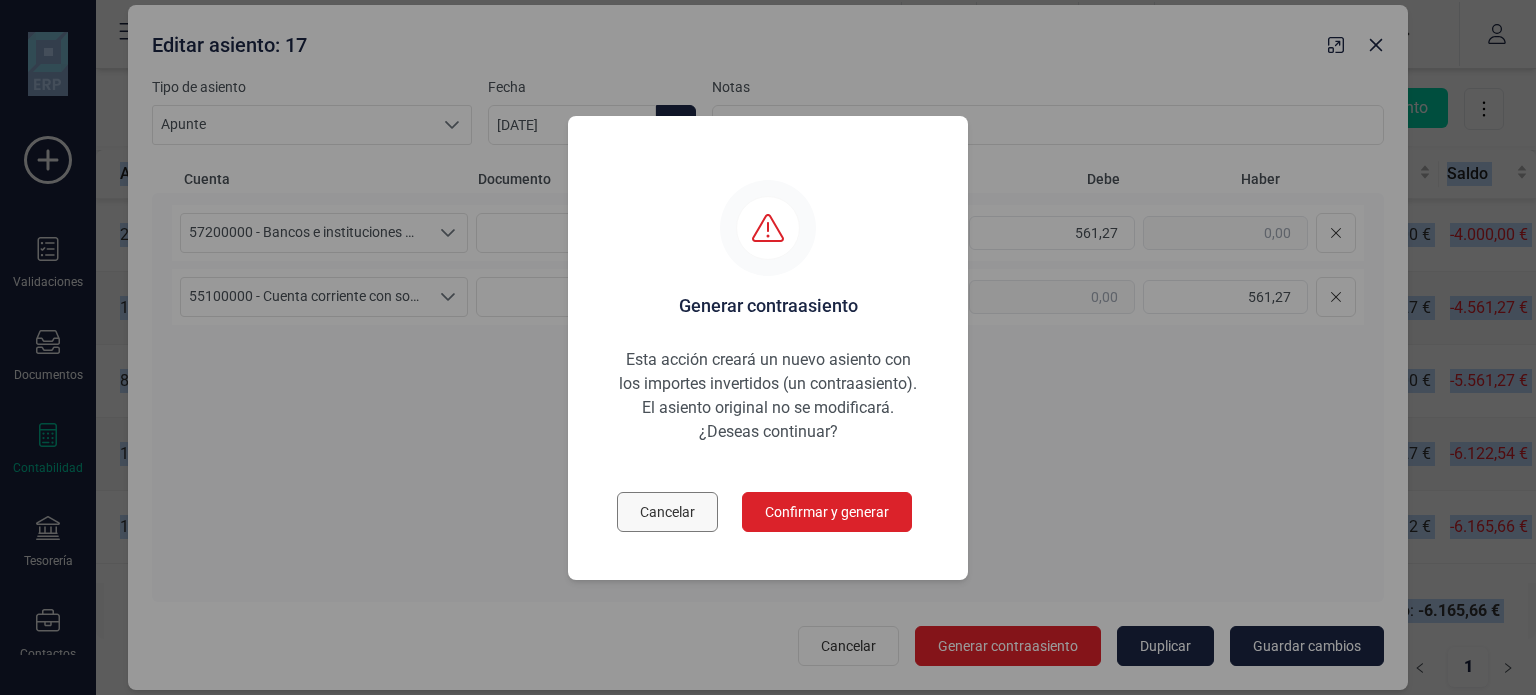 click on "Cancelar" at bounding box center (667, 512) 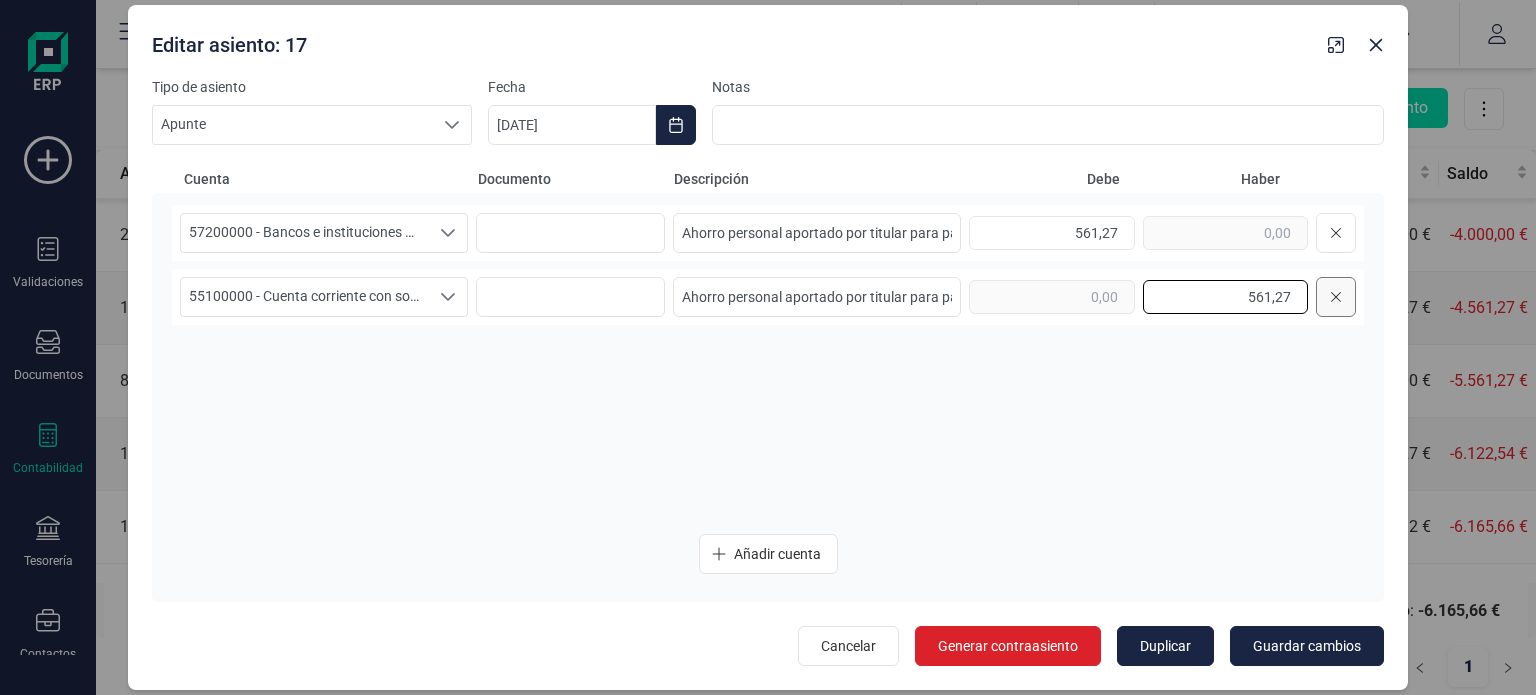 drag, startPoint x: 1240, startPoint y: 299, endPoint x: 1341, endPoint y: 297, distance: 101.0198 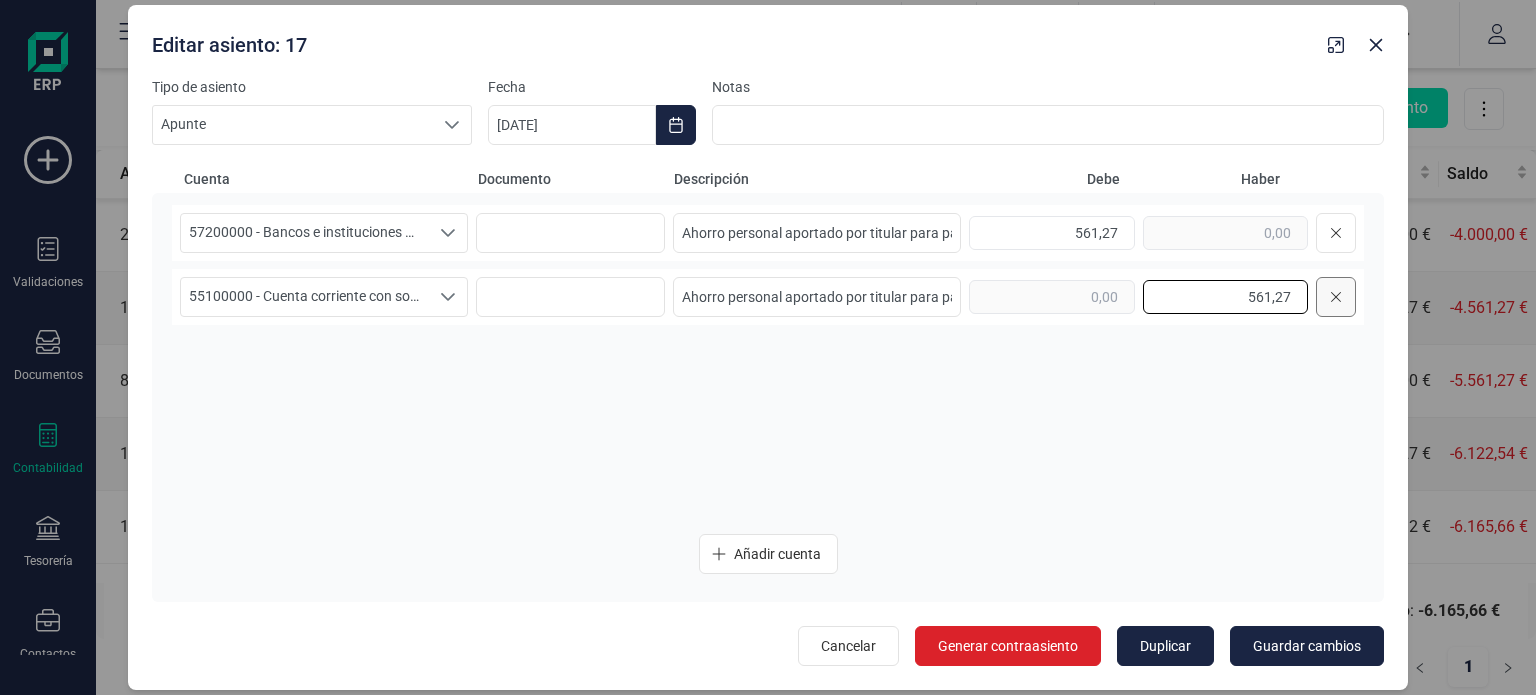 click on "561,27" at bounding box center [1162, 297] 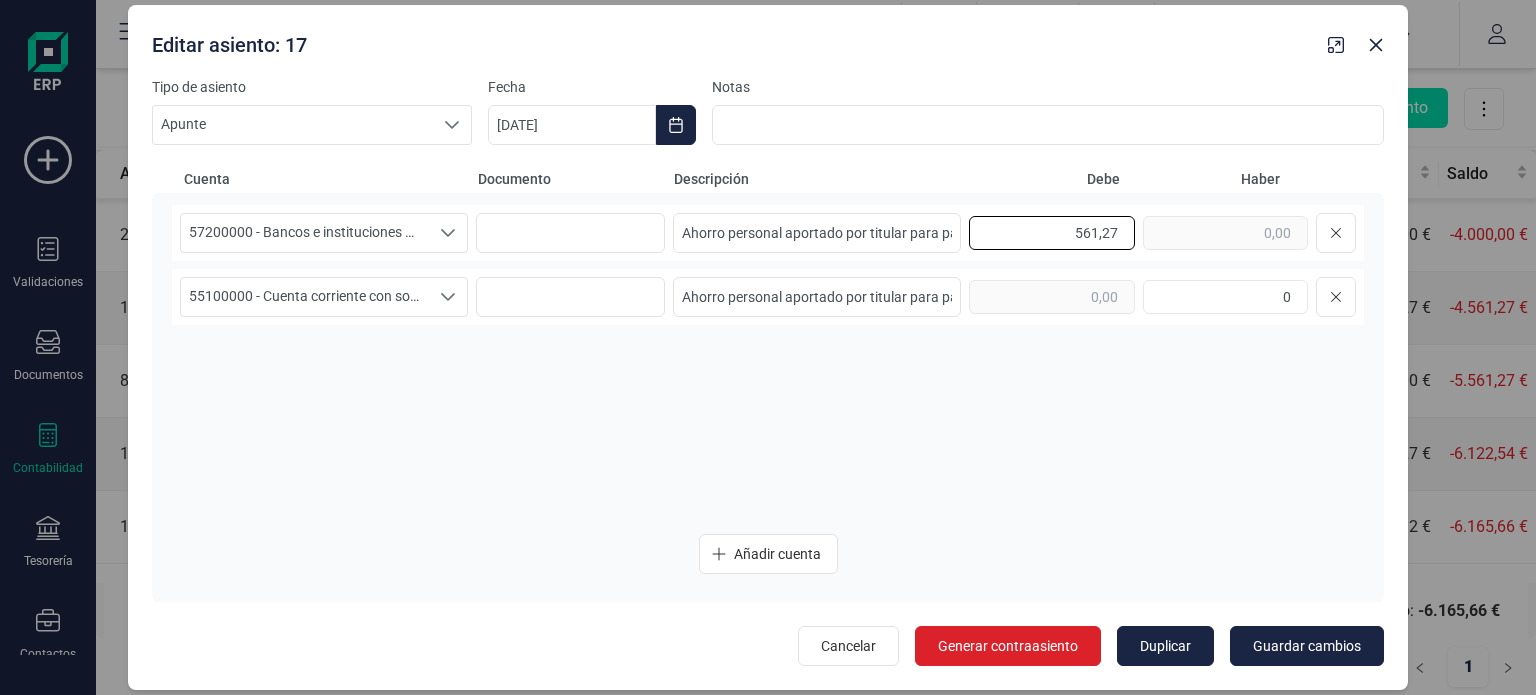 type on "0,00" 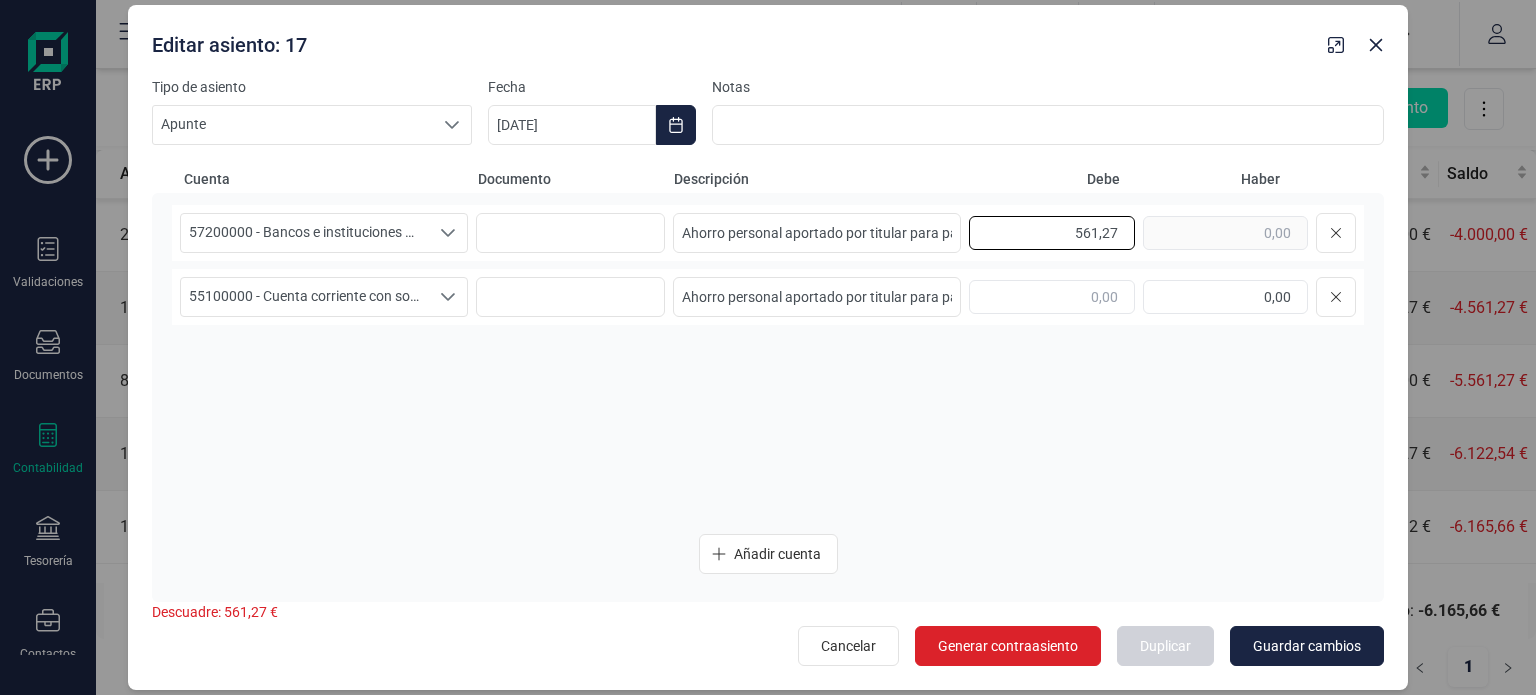 drag, startPoint x: 1073, startPoint y: 239, endPoint x: 1317, endPoint y: 201, distance: 246.94128 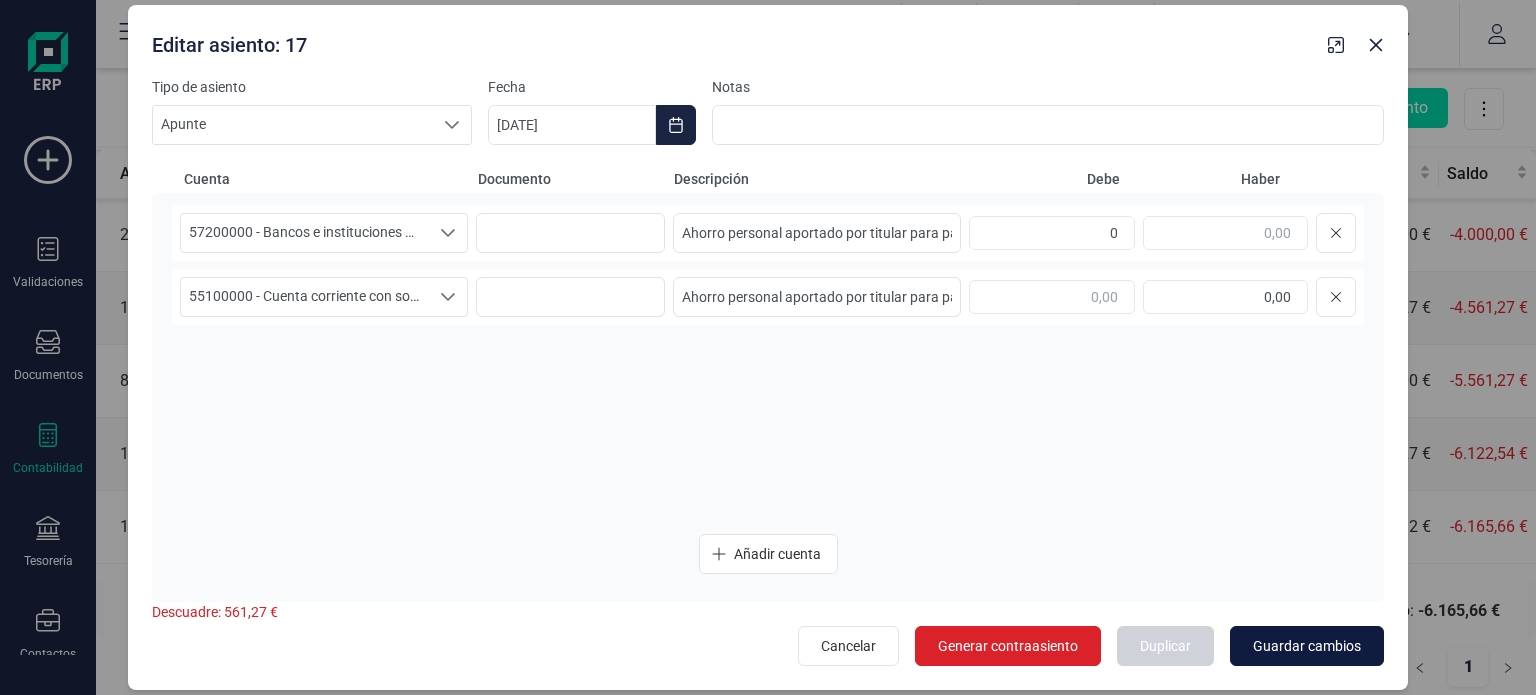 type on "0,00" 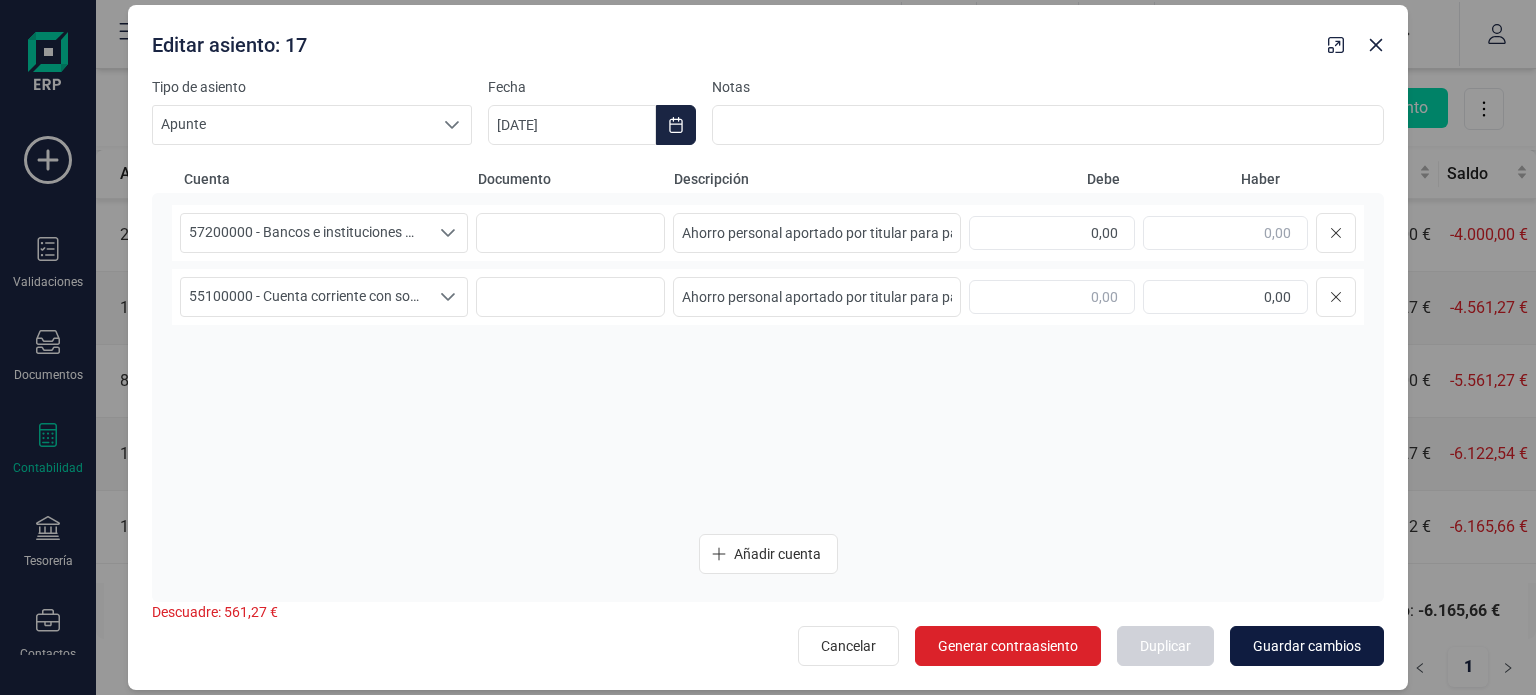 click on "Guardar cambios" at bounding box center (1307, 646) 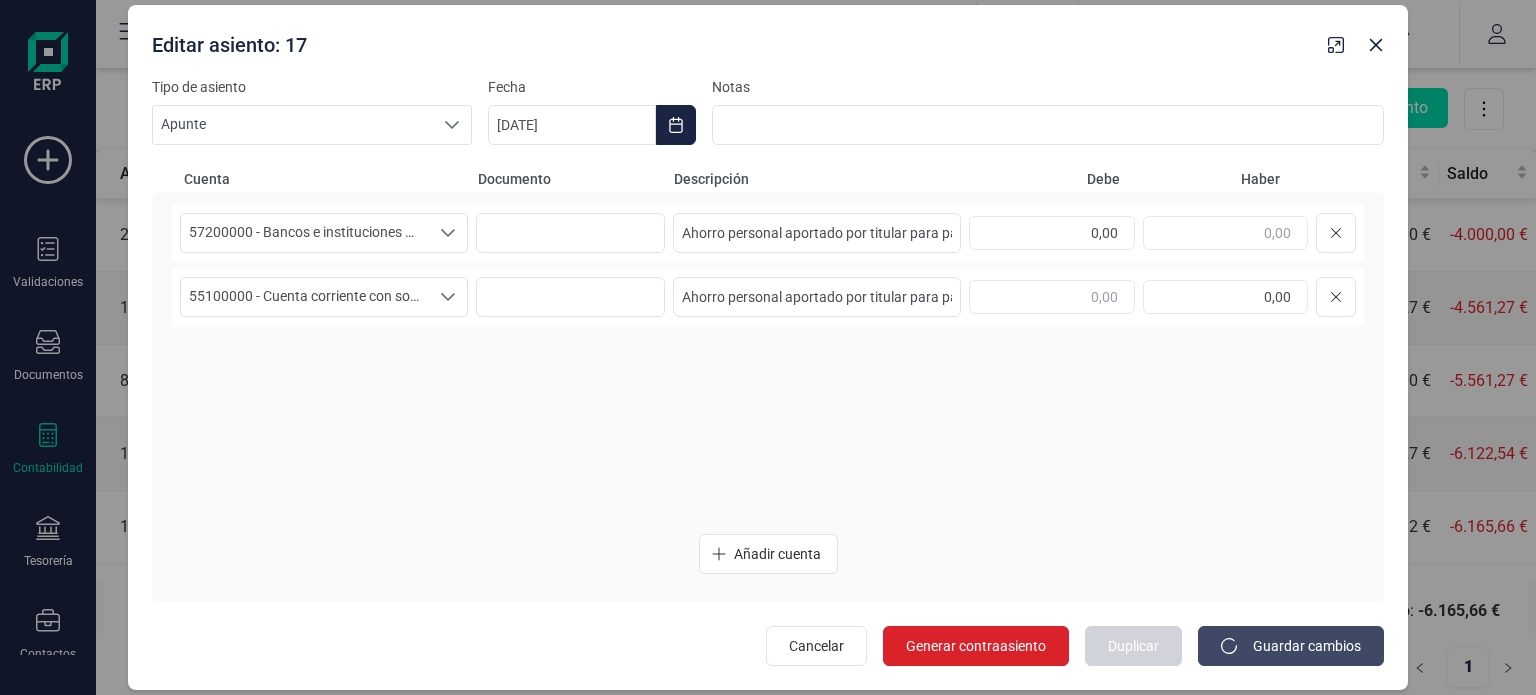 type on "[DATE]" 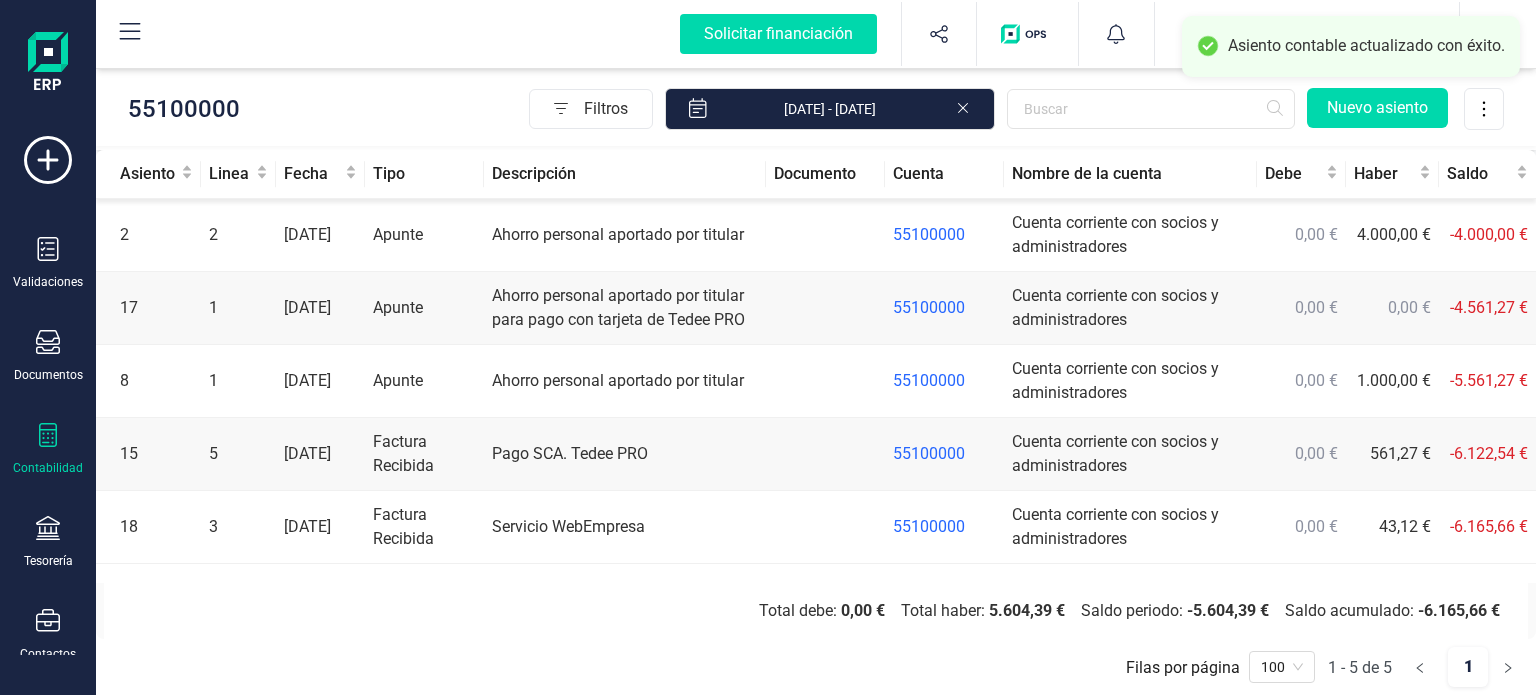 click at bounding box center (825, 308) 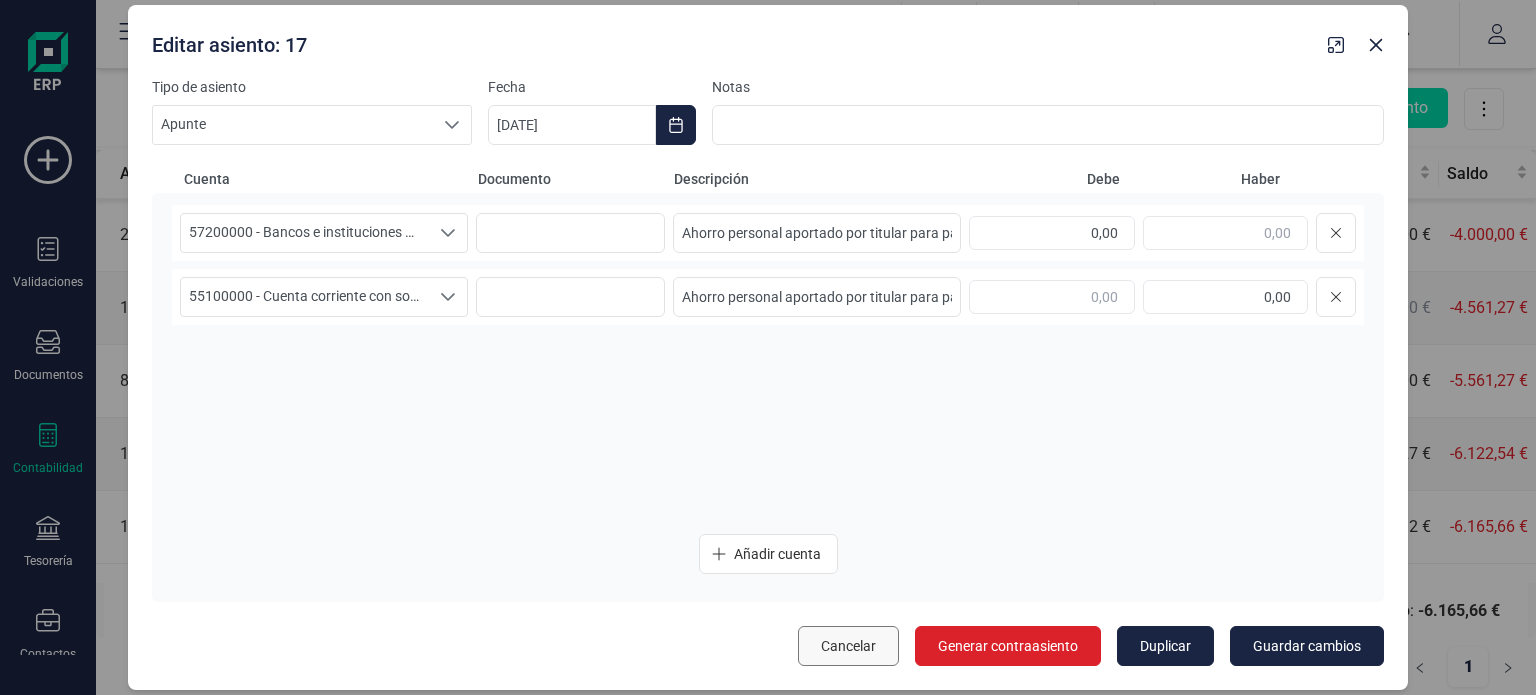 click on "Cancelar" at bounding box center (848, 646) 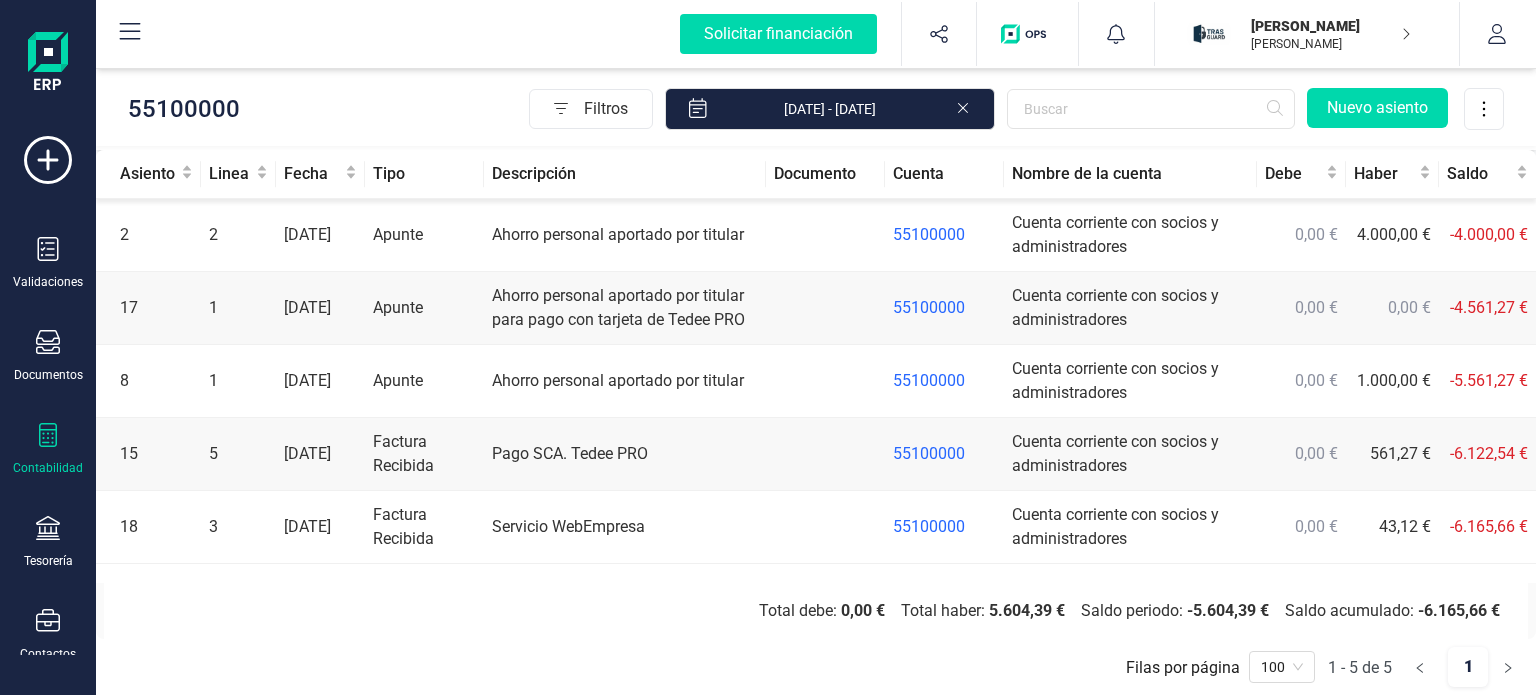 click on "55100000" at bounding box center [929, 307] 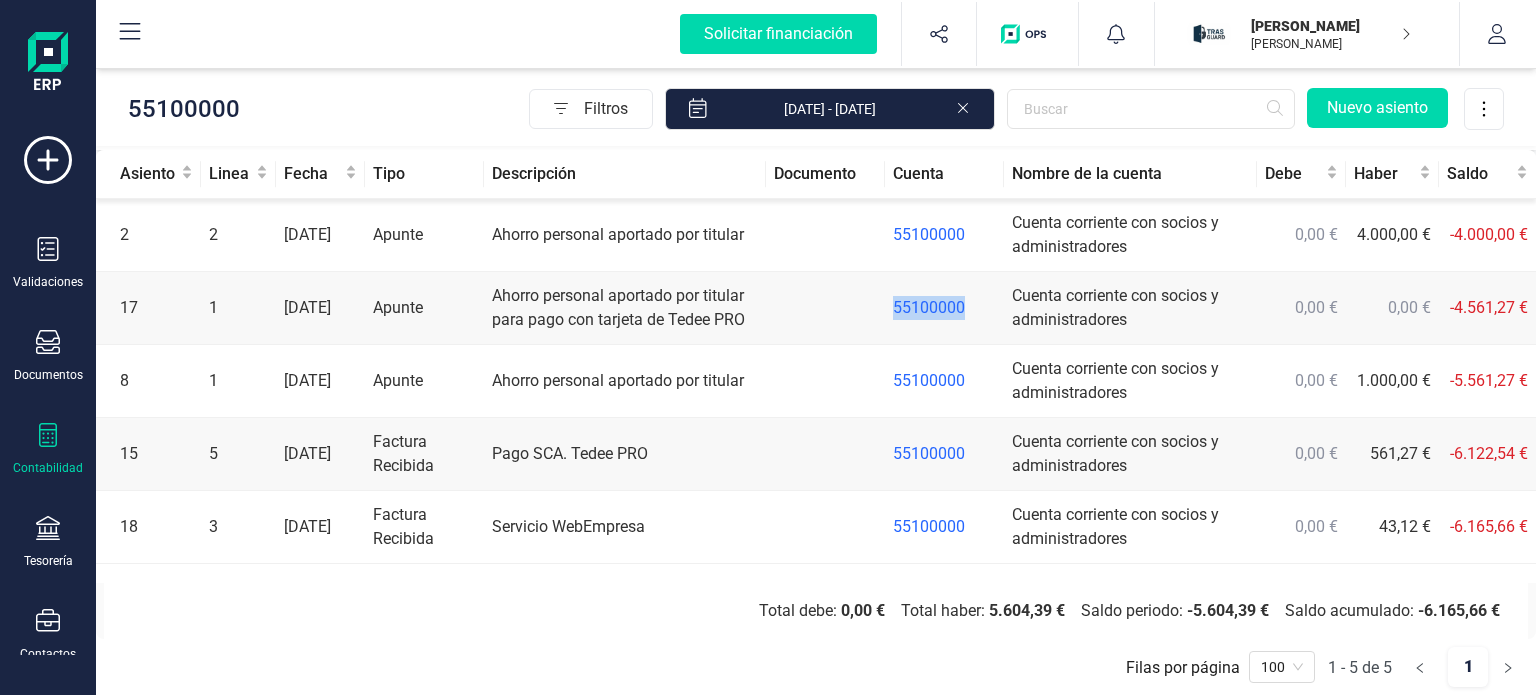 click on "55100000" at bounding box center [929, 307] 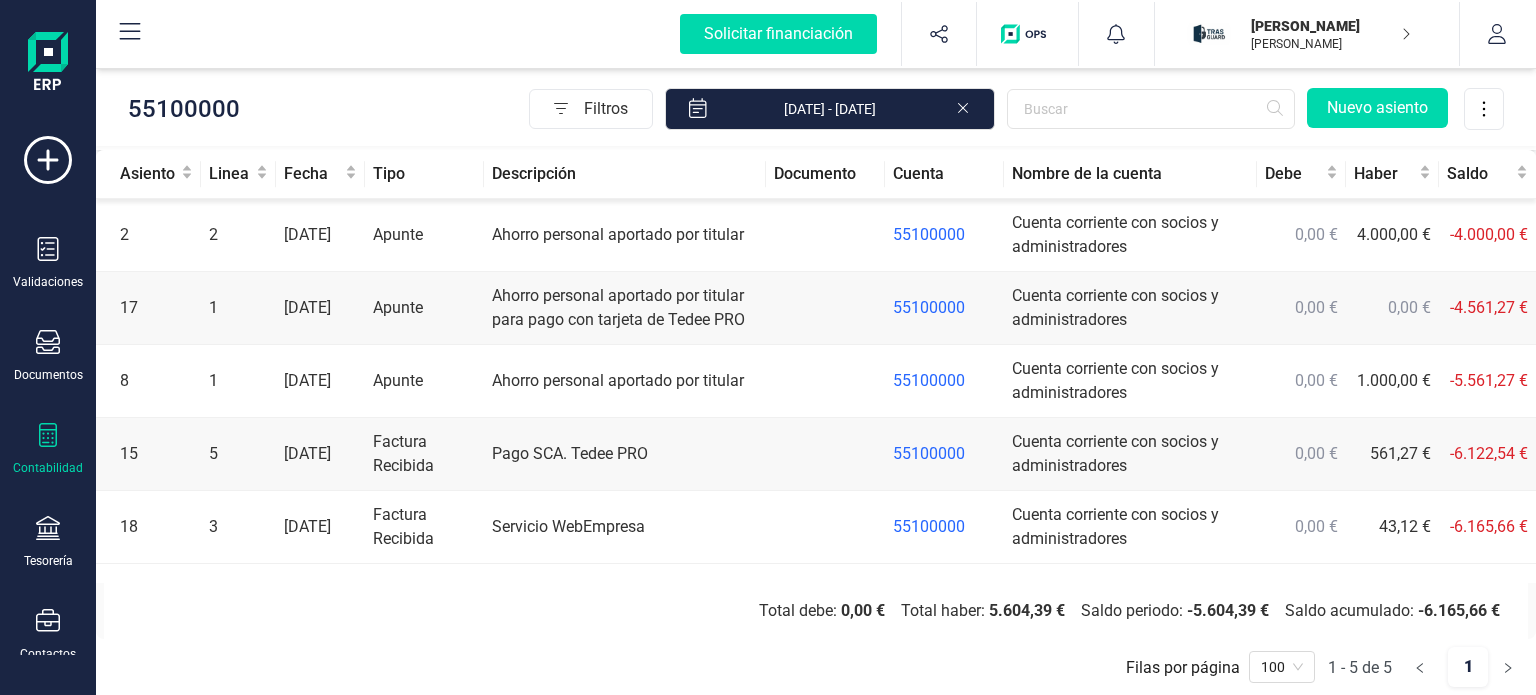 click at bounding box center (825, 308) 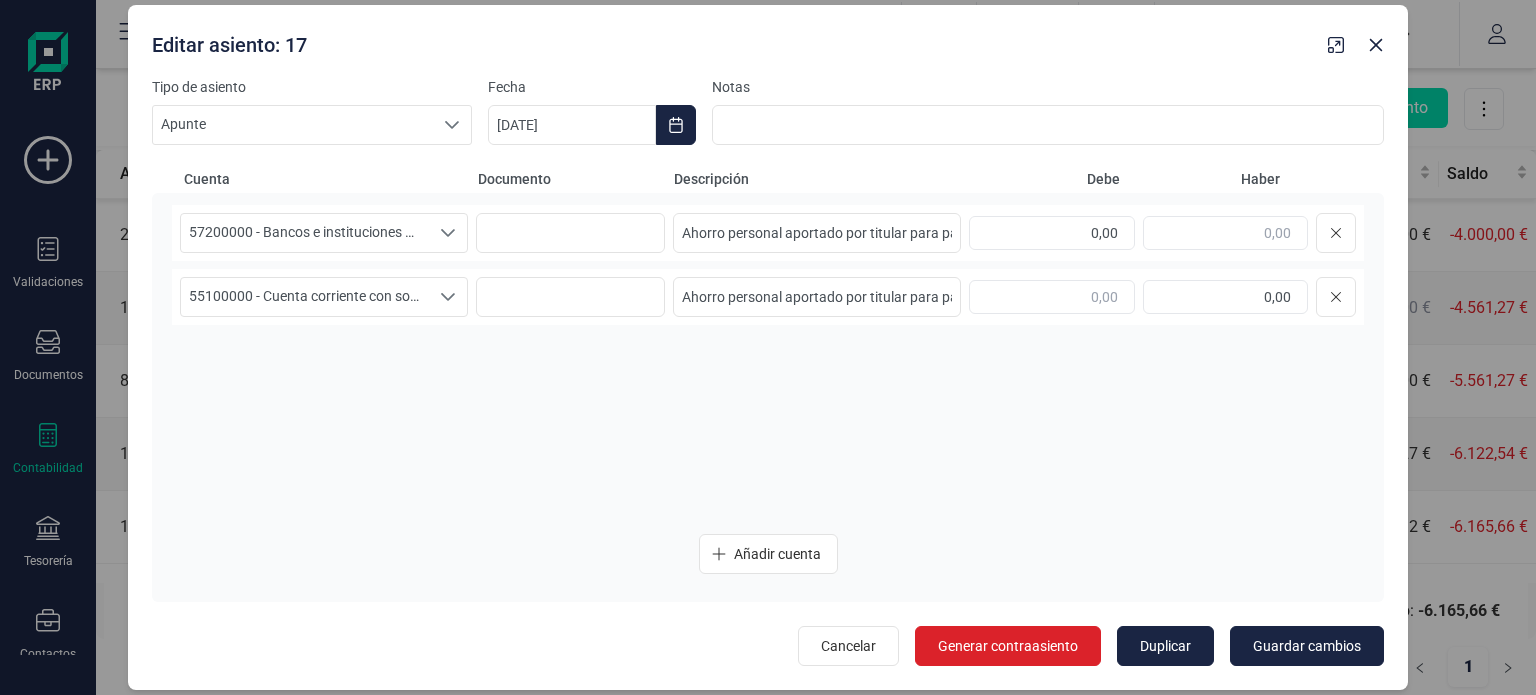 click on "Ahorro personal aportado por titular para pago con tarjeta de Tedee PRO" at bounding box center [817, 297] 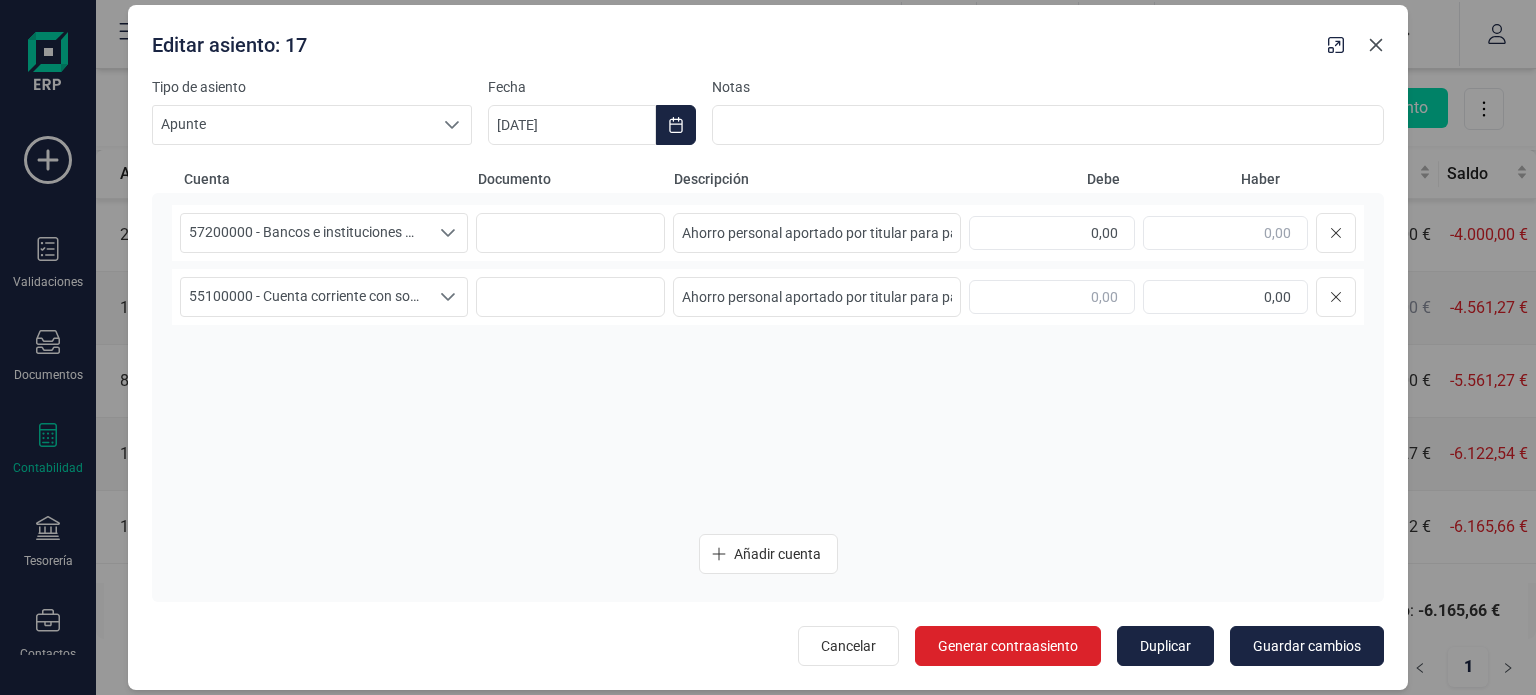 click 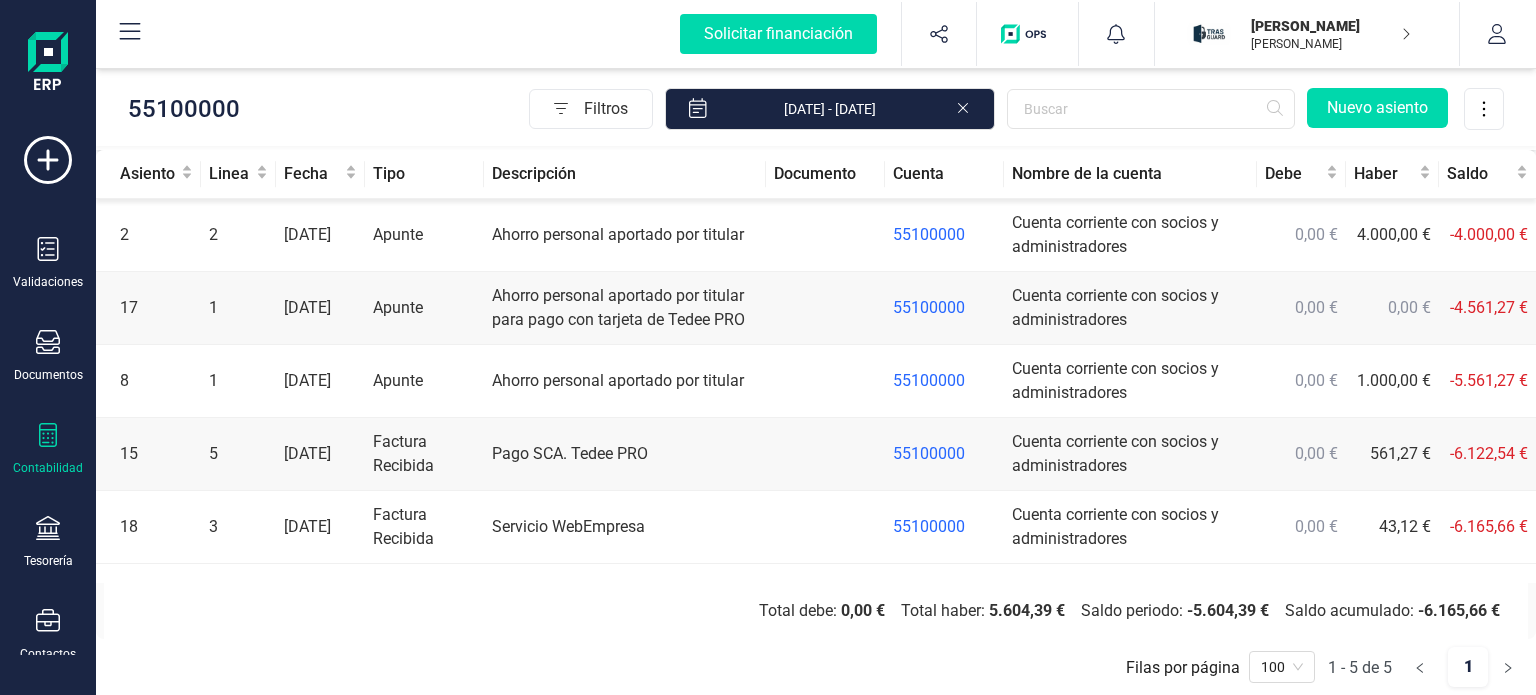 click on "Apunte" at bounding box center [424, 308] 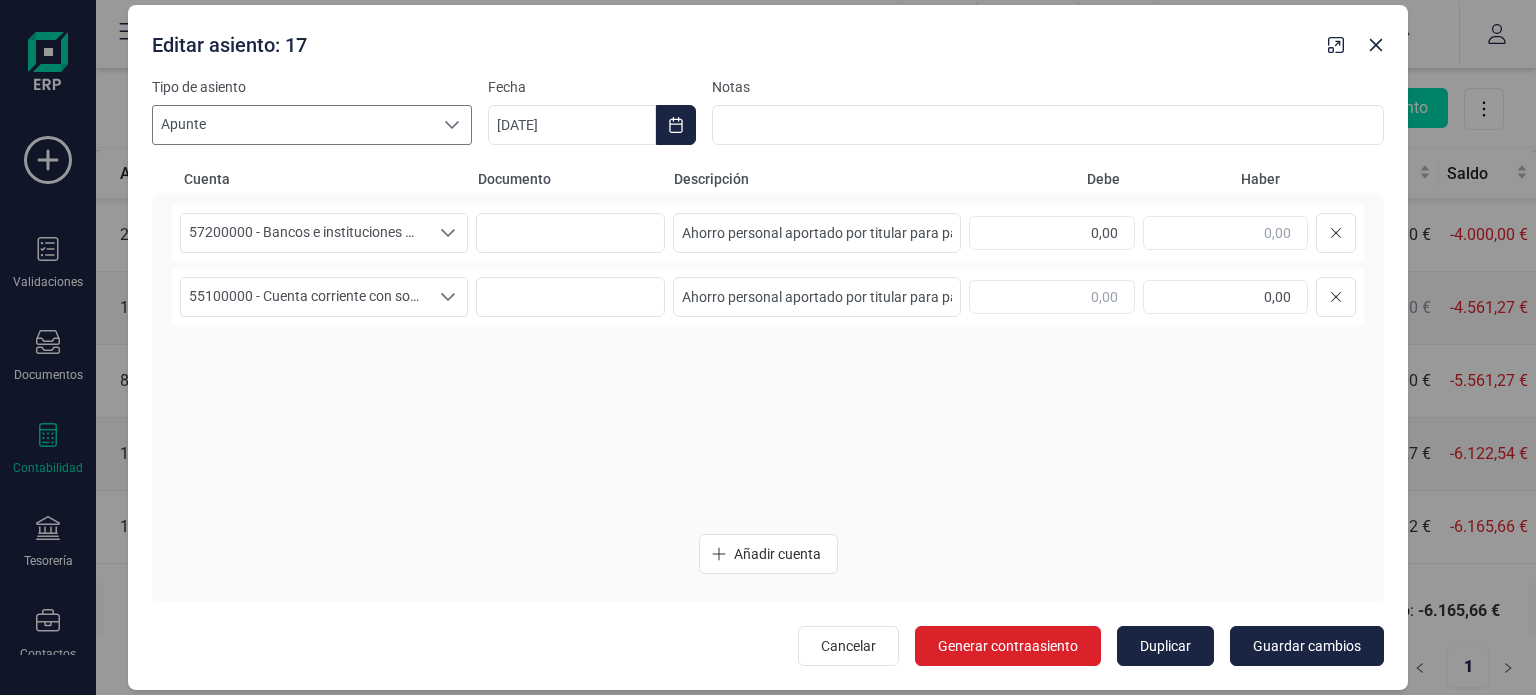 click at bounding box center (452, 125) 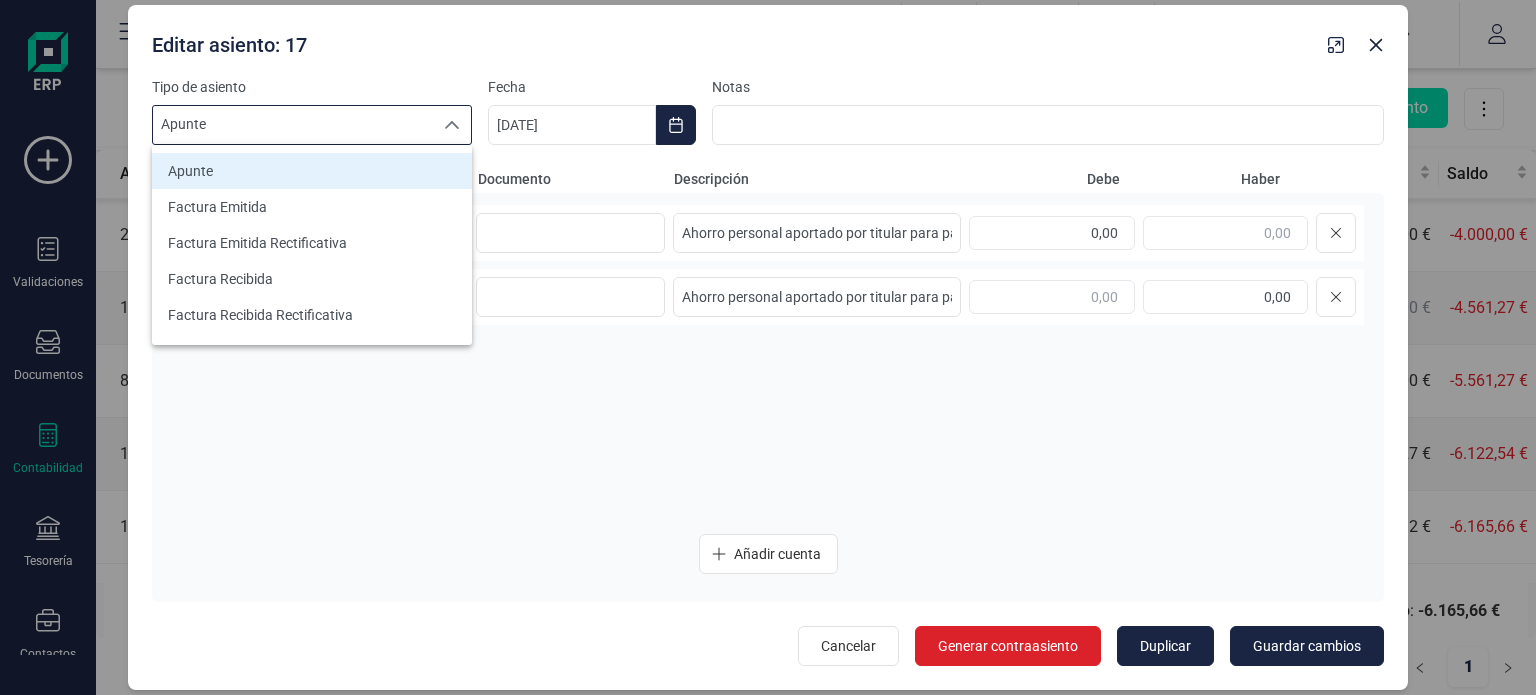 scroll, scrollTop: 320, scrollLeft: 0, axis: vertical 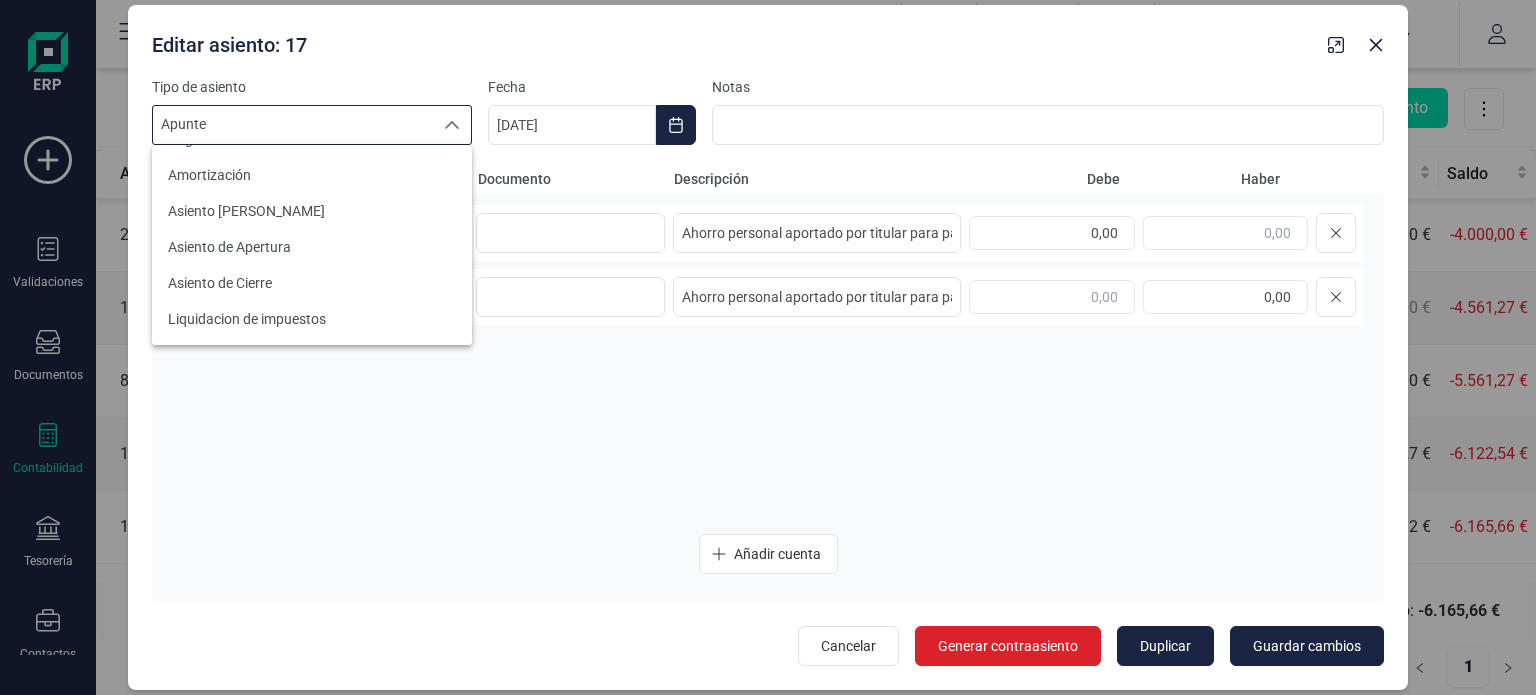 click on "57200000 - Bancos e instituciones de crédito c/c vista, euros 57200000 - Bancos e instituciones de crédito c/c vista, euros 57200000 - Bancos e instituciones de crédito c/c vista, euros Ahorro personal aportado por titular para pago con tarjeta de Tedee PRO 0,00   55100000 - Cuenta corriente con socios y administradores 55100000 - Cuenta corriente con socios y administradores 55100000 - Cuenta corriente con socios y administradores Ahorro personal aportado por titular para pago con tarjeta de Tedee PRO 0,00" at bounding box center [768, 361] 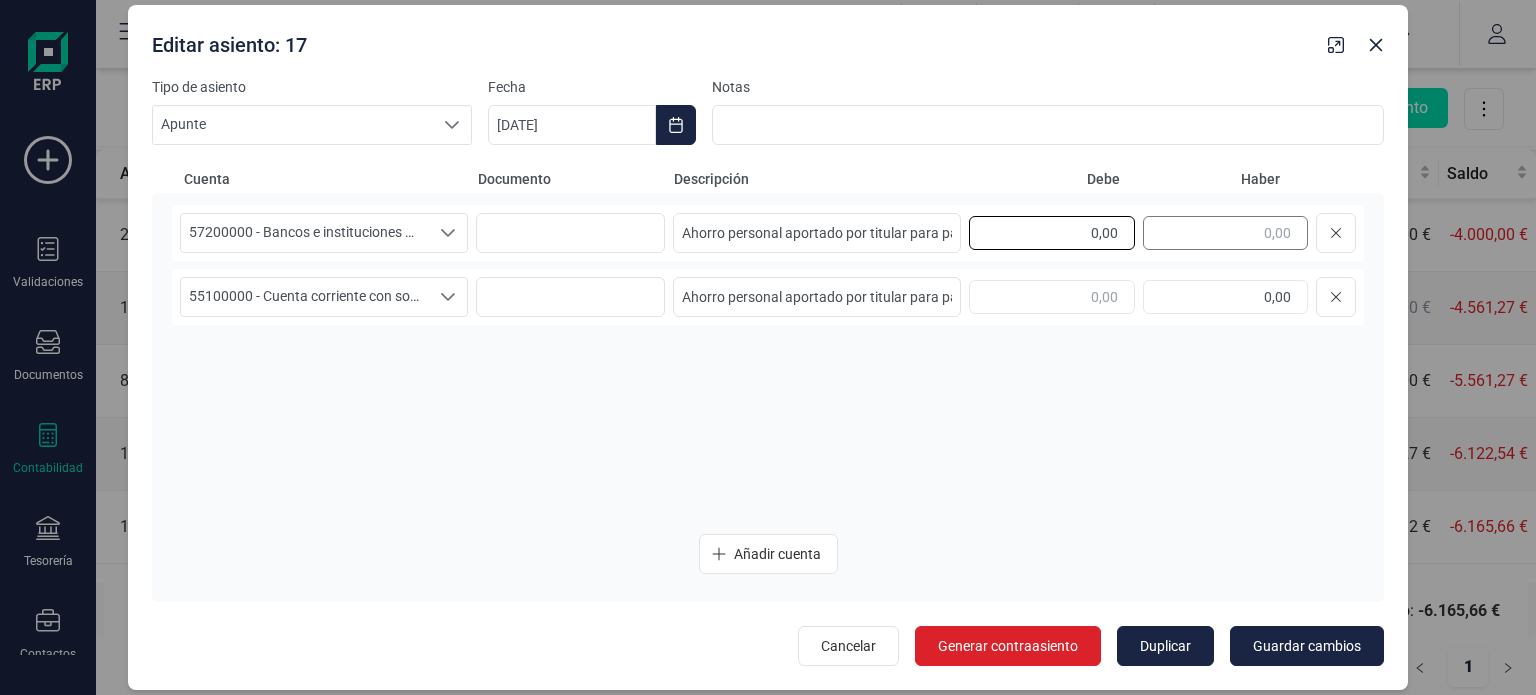 drag, startPoint x: 1084, startPoint y: 227, endPoint x: 1163, endPoint y: 239, distance: 79.9062 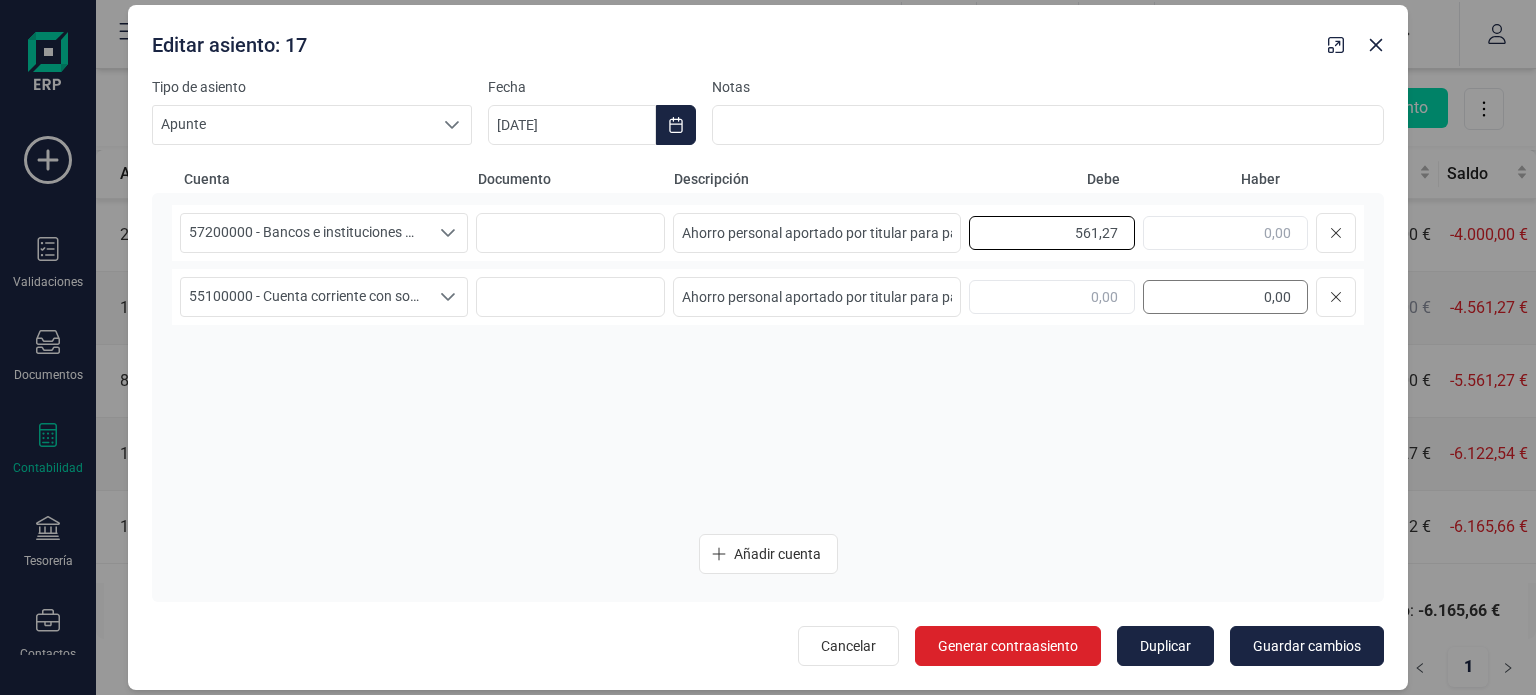 type on "561,27" 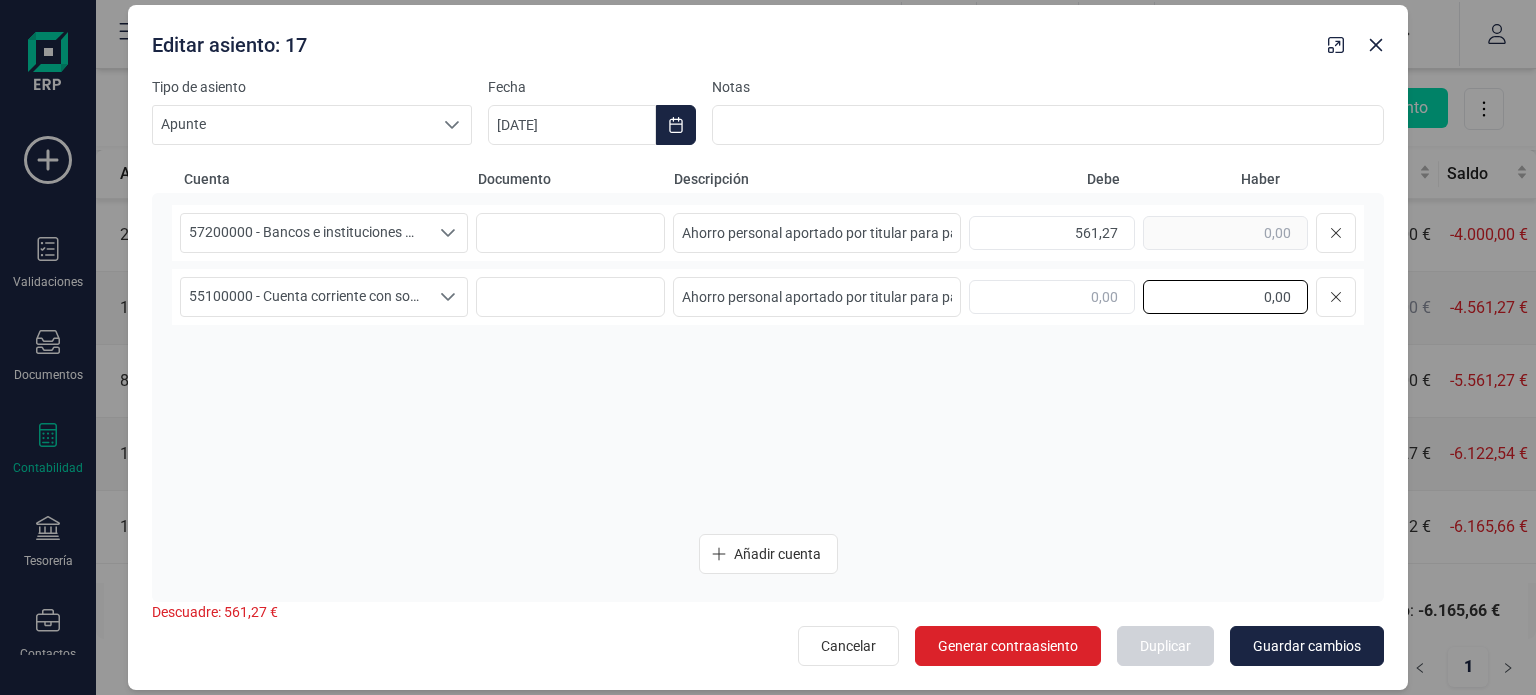 drag, startPoint x: 1260, startPoint y: 296, endPoint x: 1438, endPoint y: 299, distance: 178.02528 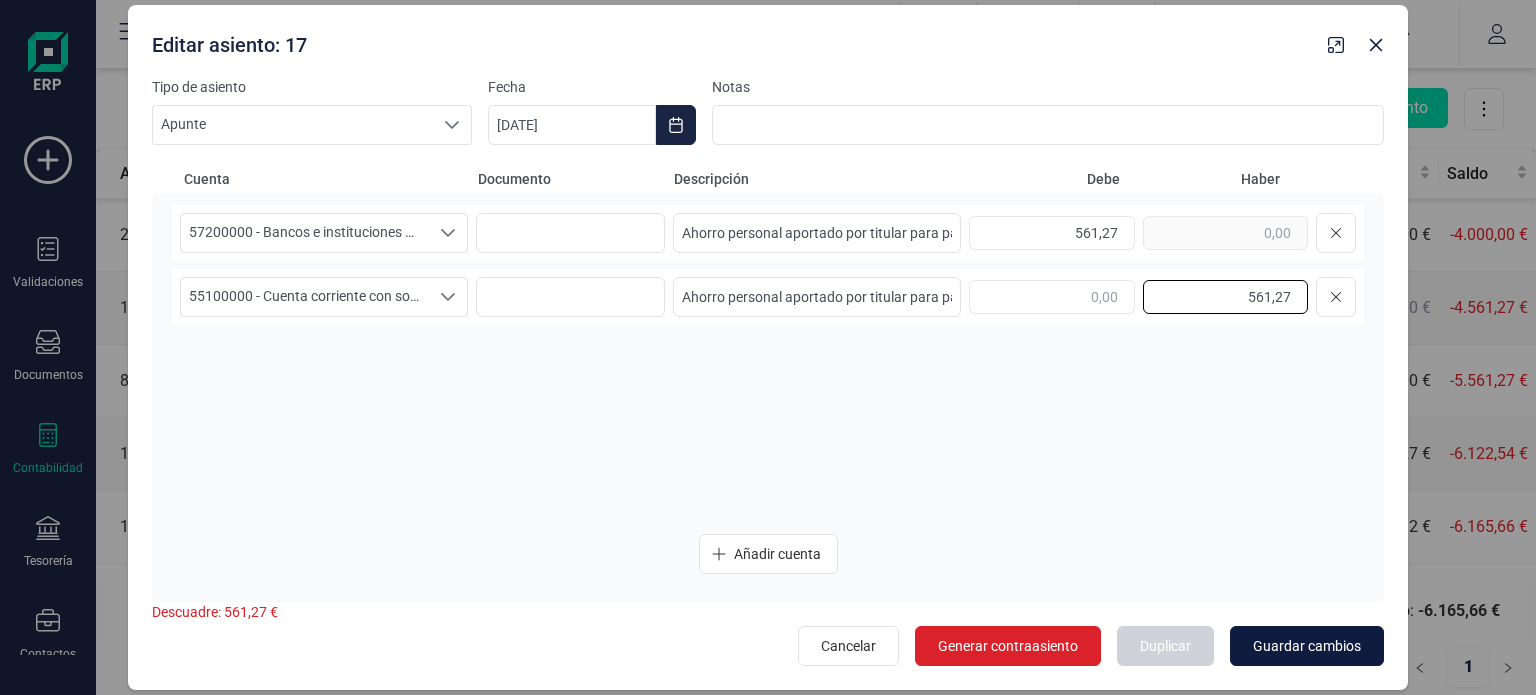 type on "561,27" 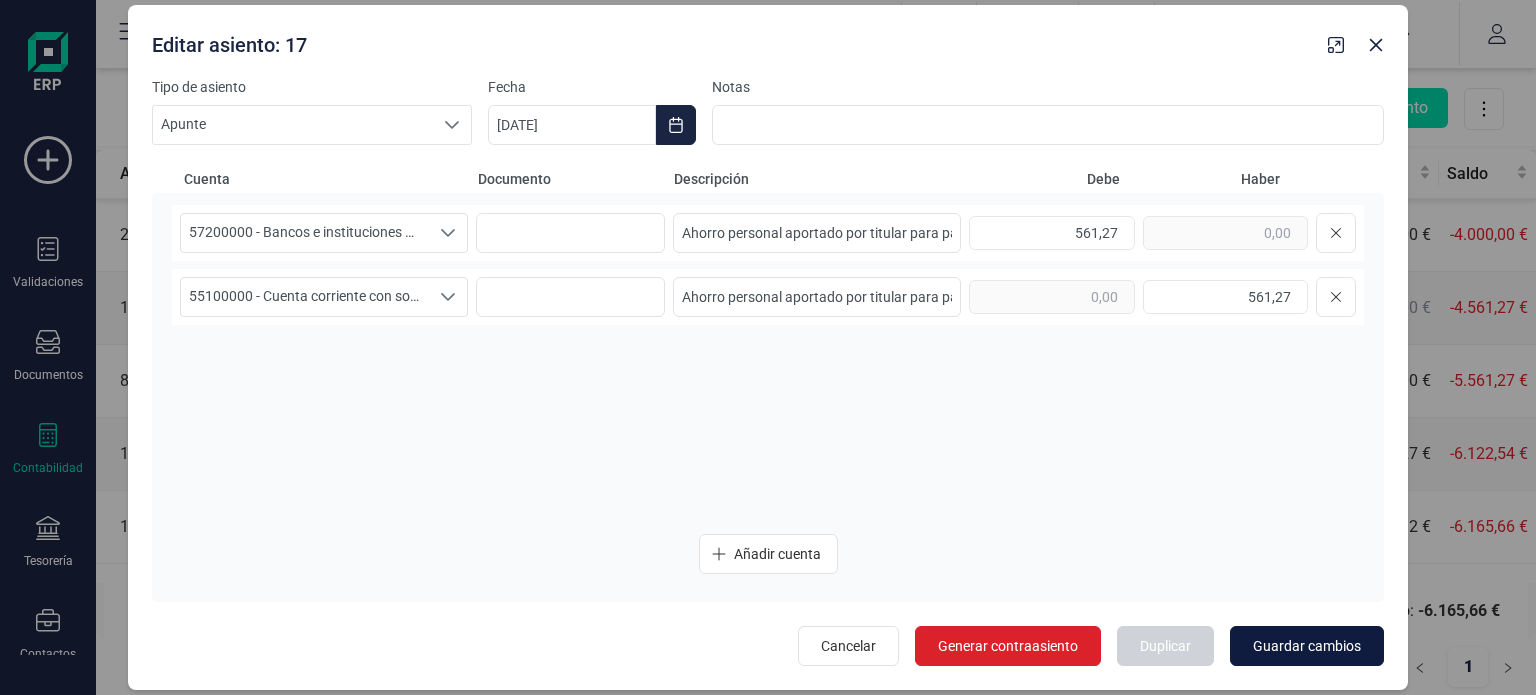 click on "Guardar cambios" at bounding box center (1307, 646) 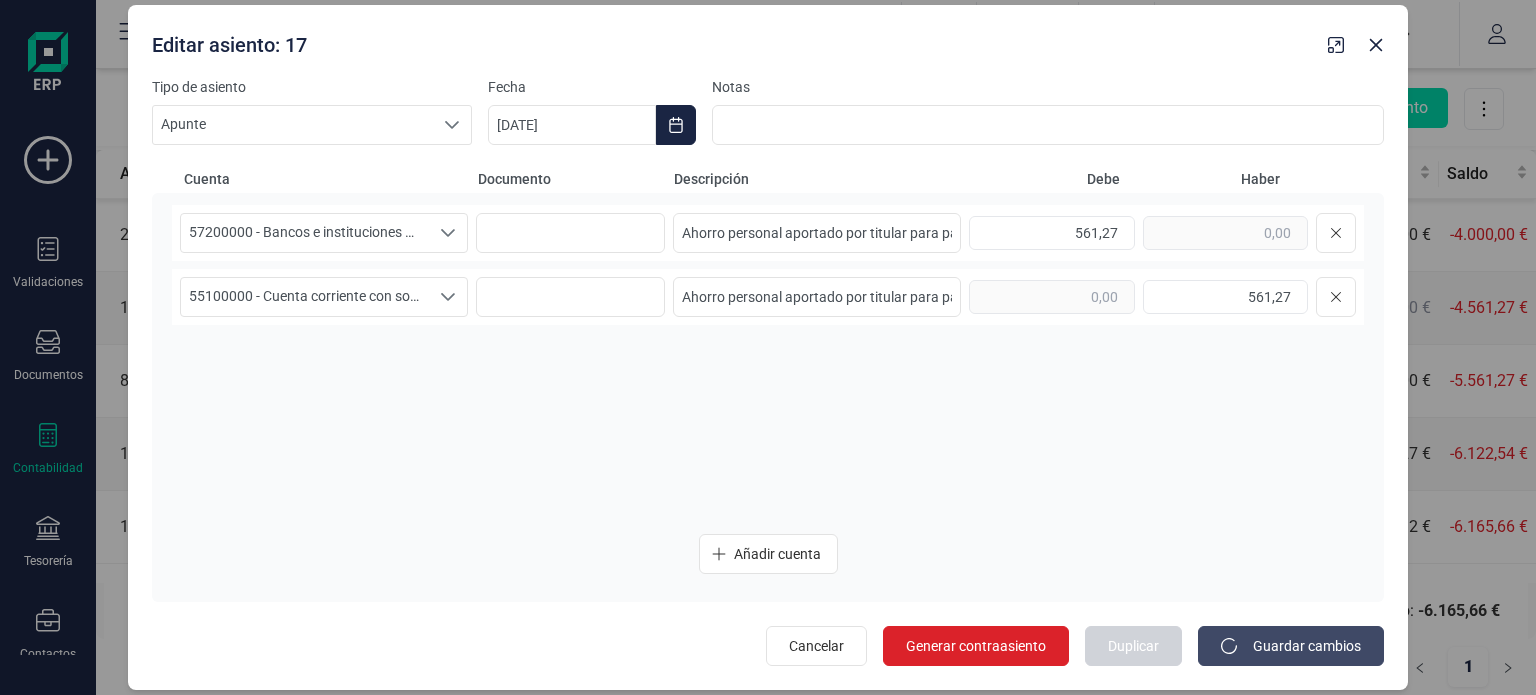 type on "[DATE]" 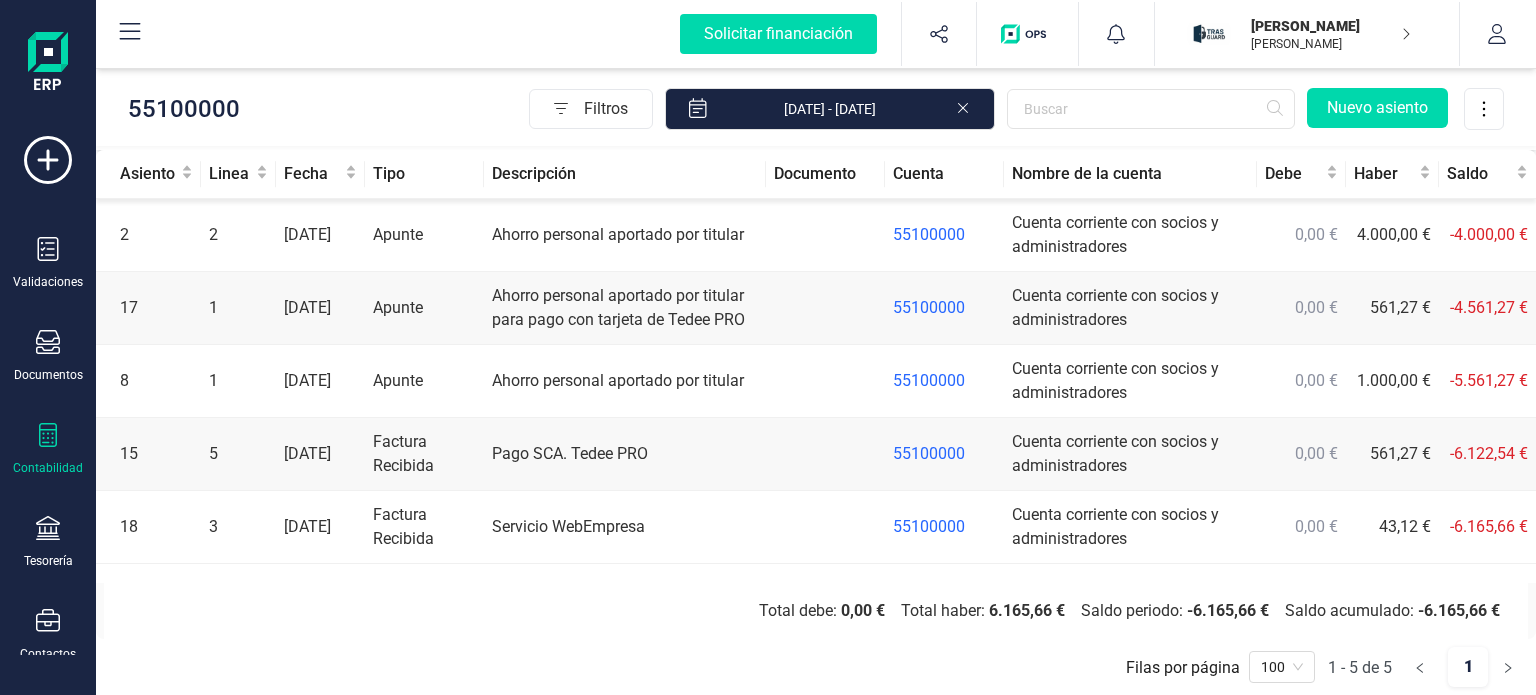 click at bounding box center (825, 308) 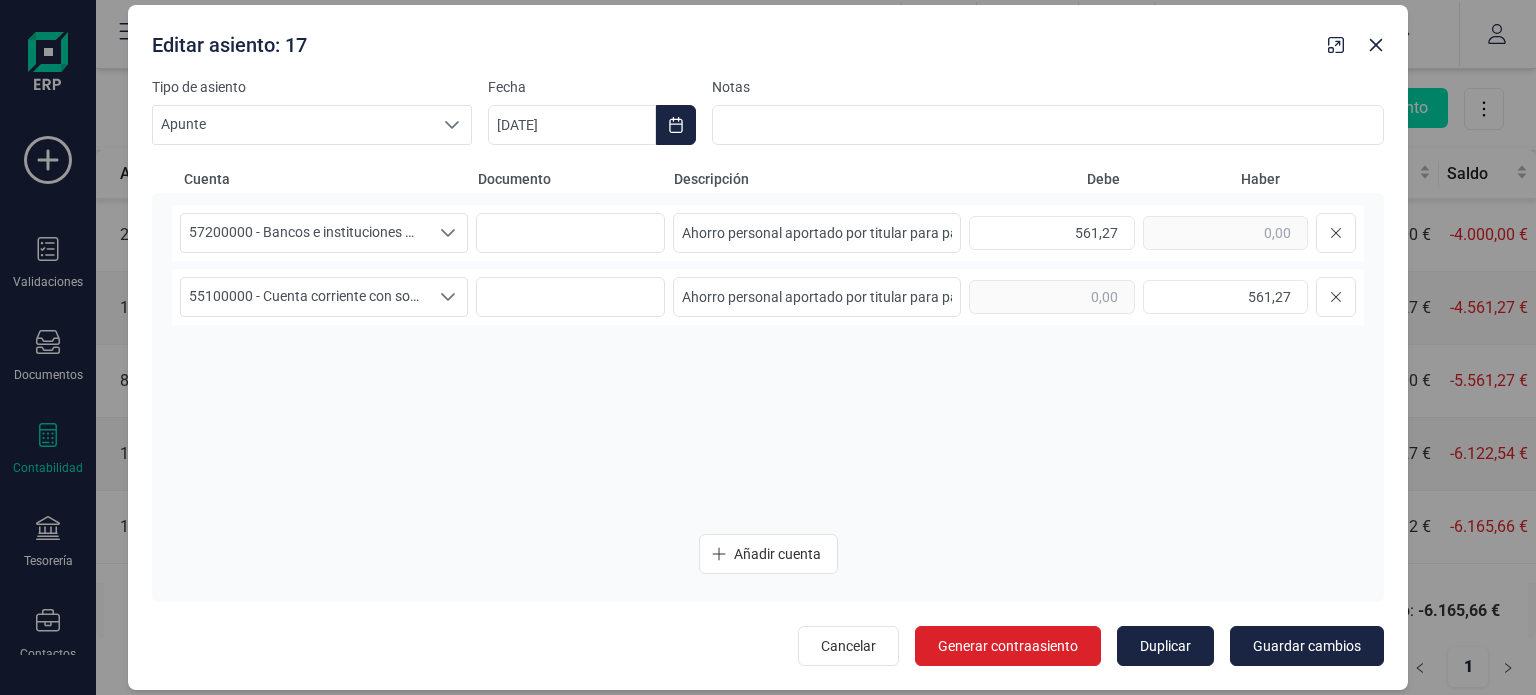 click on "Ahorro personal aportado por titular para pago con tarjeta de Tedee PRO" at bounding box center [817, 297] 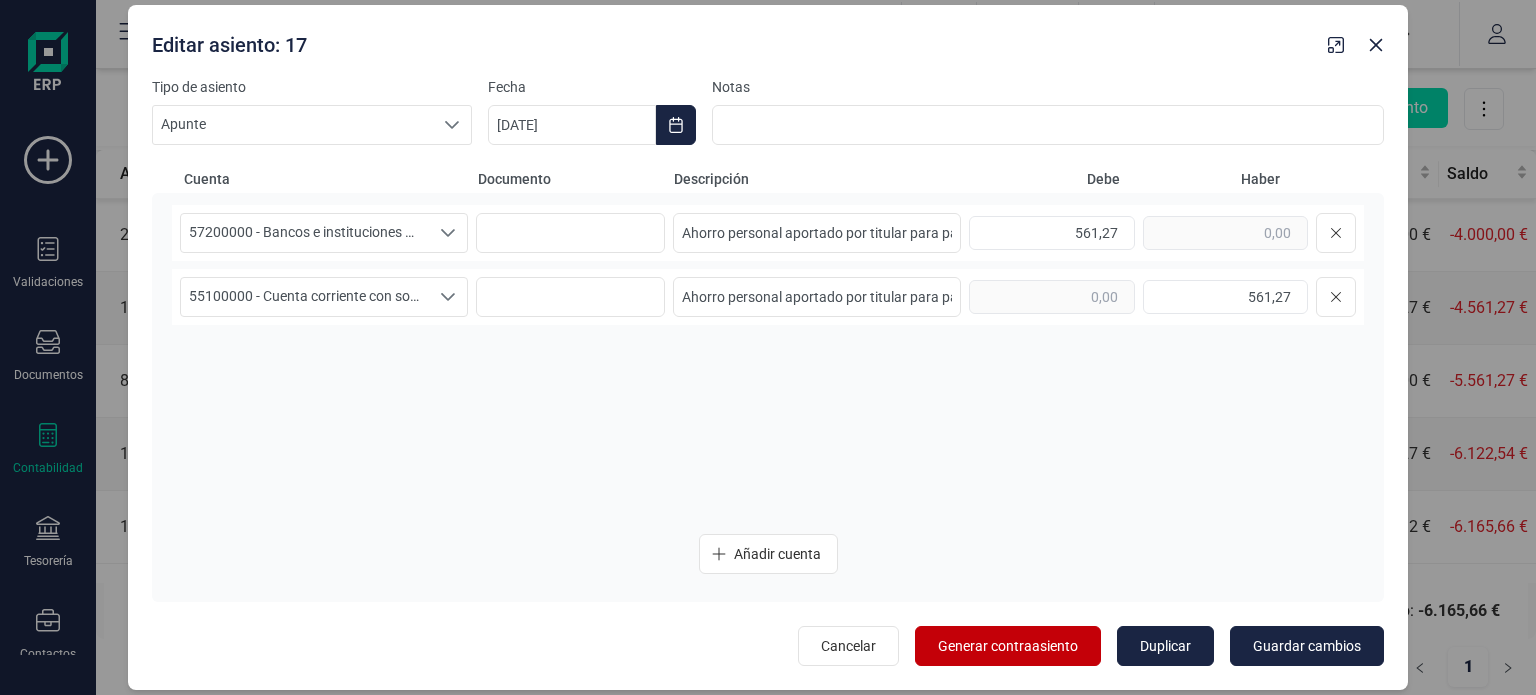 click on "Generar contraasiento" at bounding box center (1008, 646) 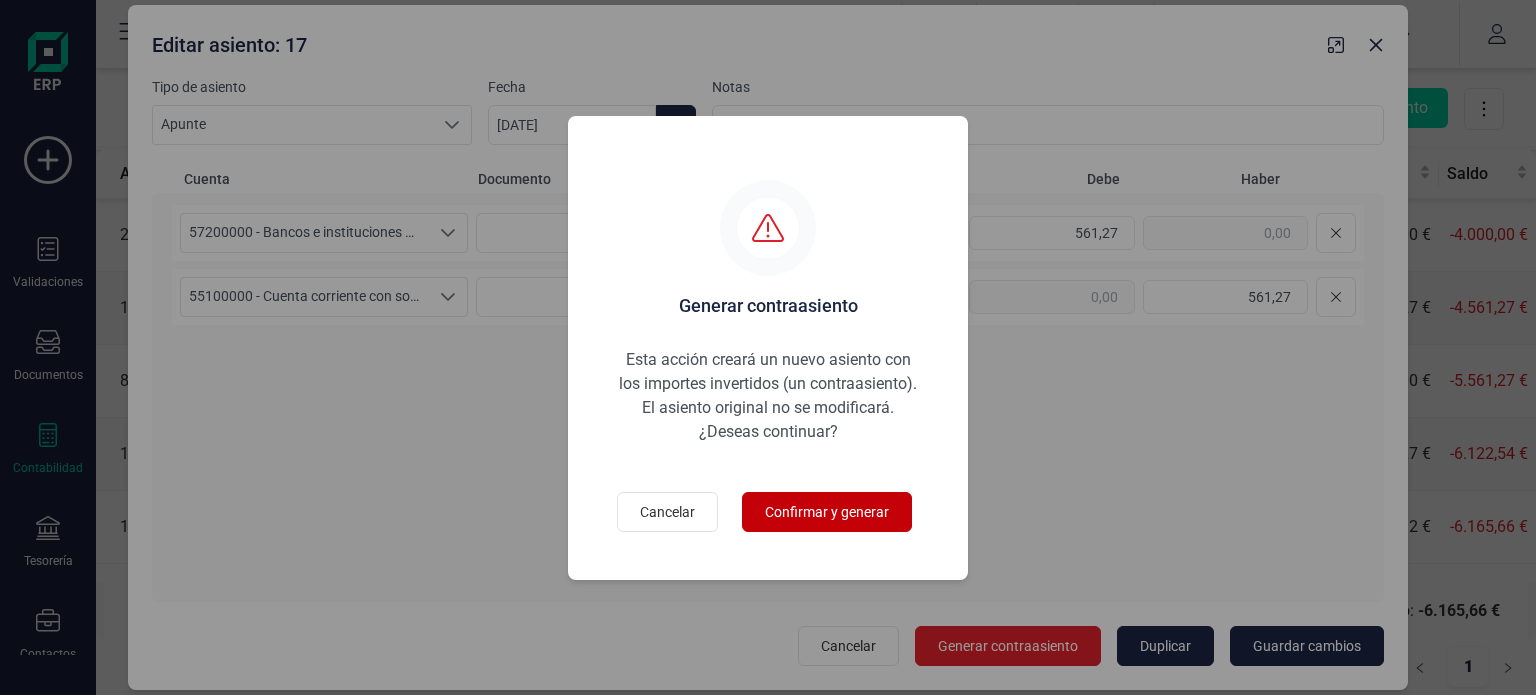 click on "Confirmar y generar" at bounding box center (827, 512) 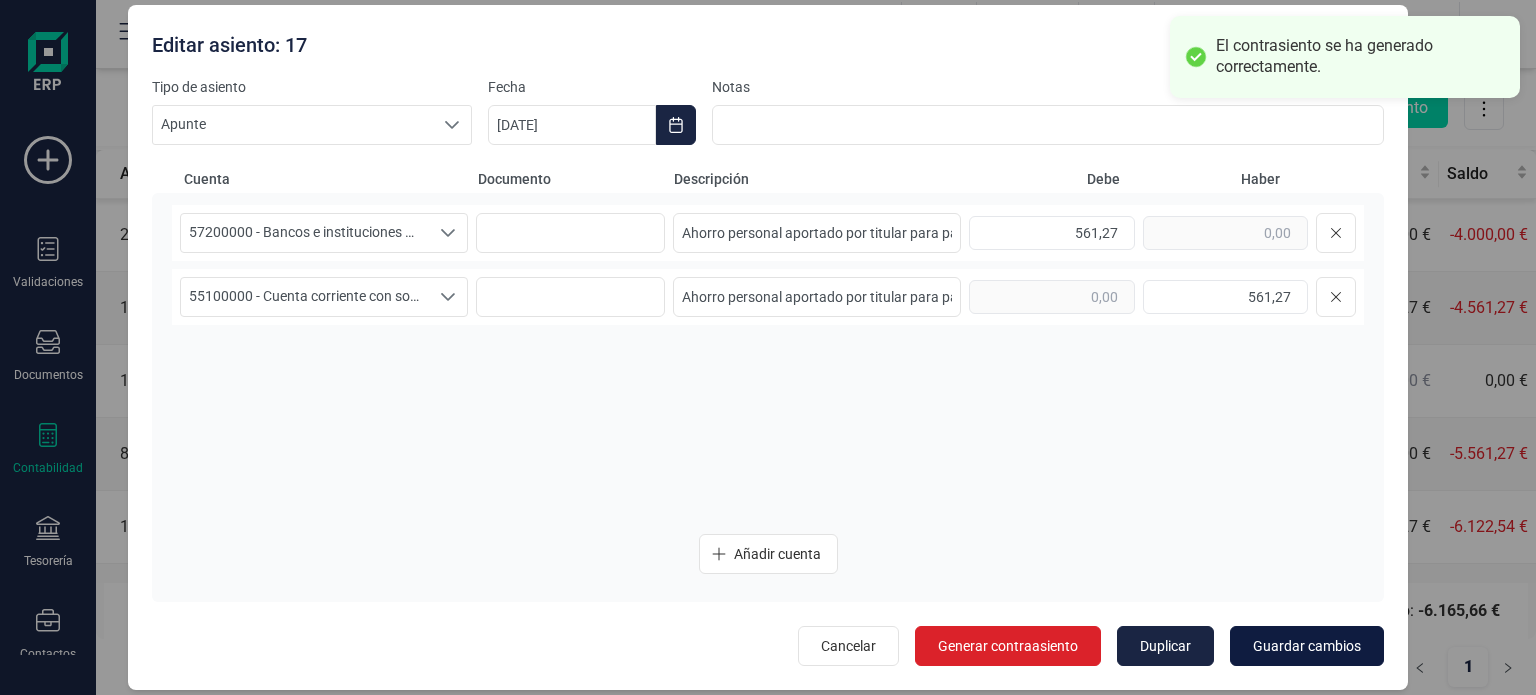click on "Guardar cambios" at bounding box center [1307, 646] 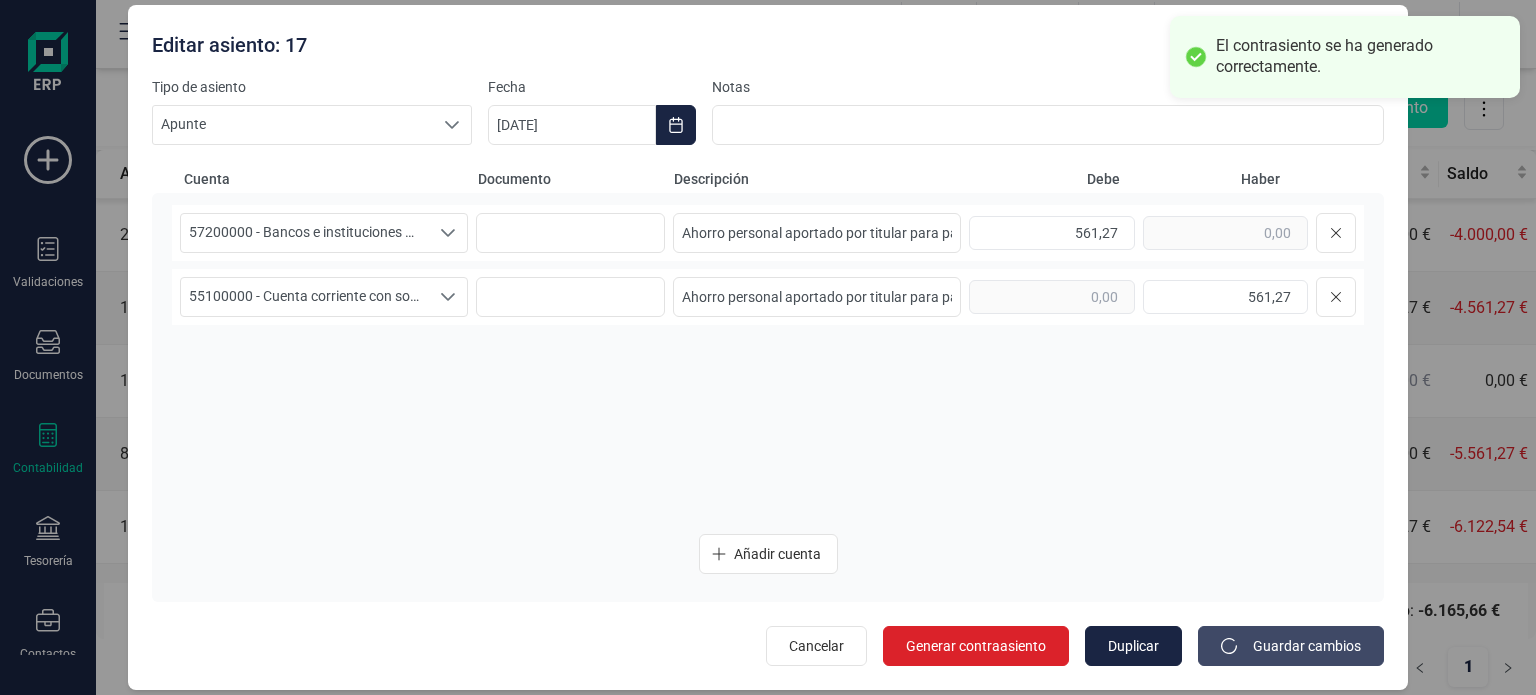 type on "[DATE]" 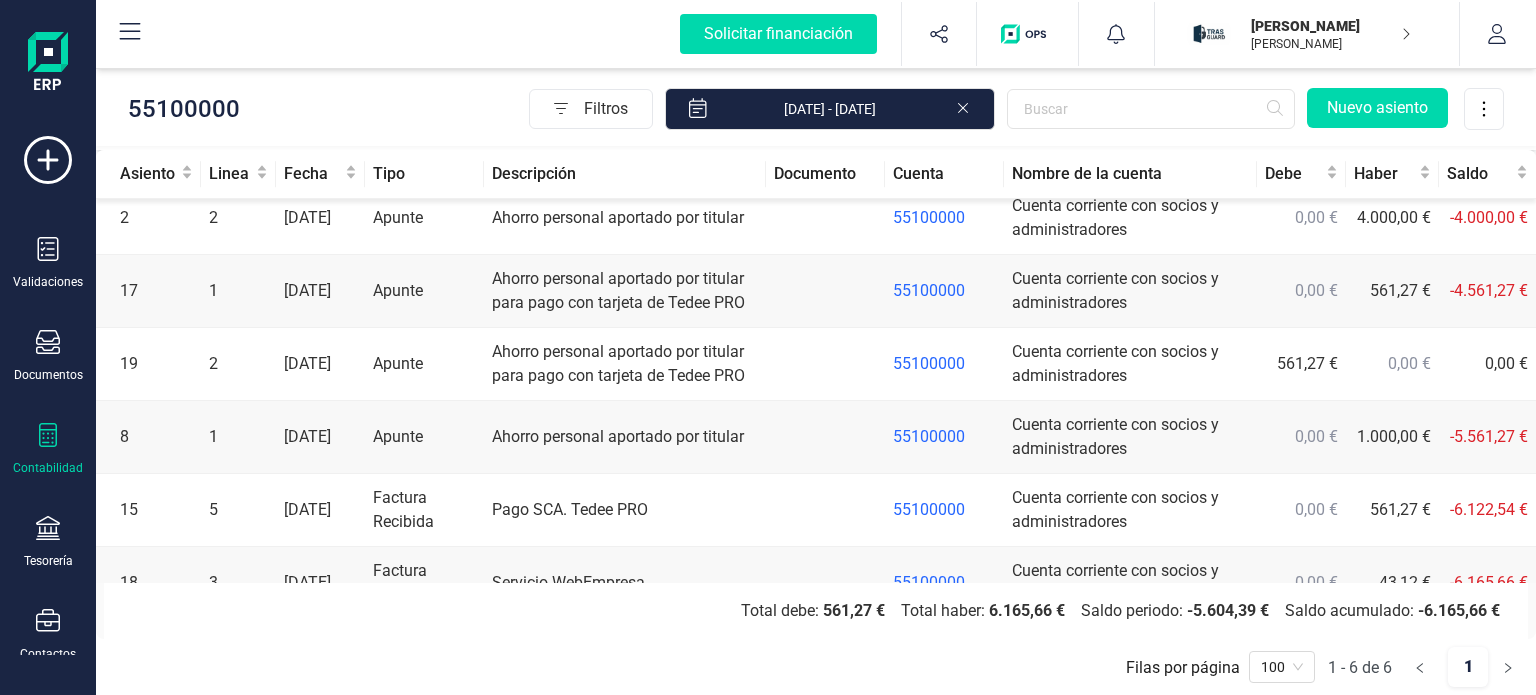 scroll, scrollTop: 0, scrollLeft: 0, axis: both 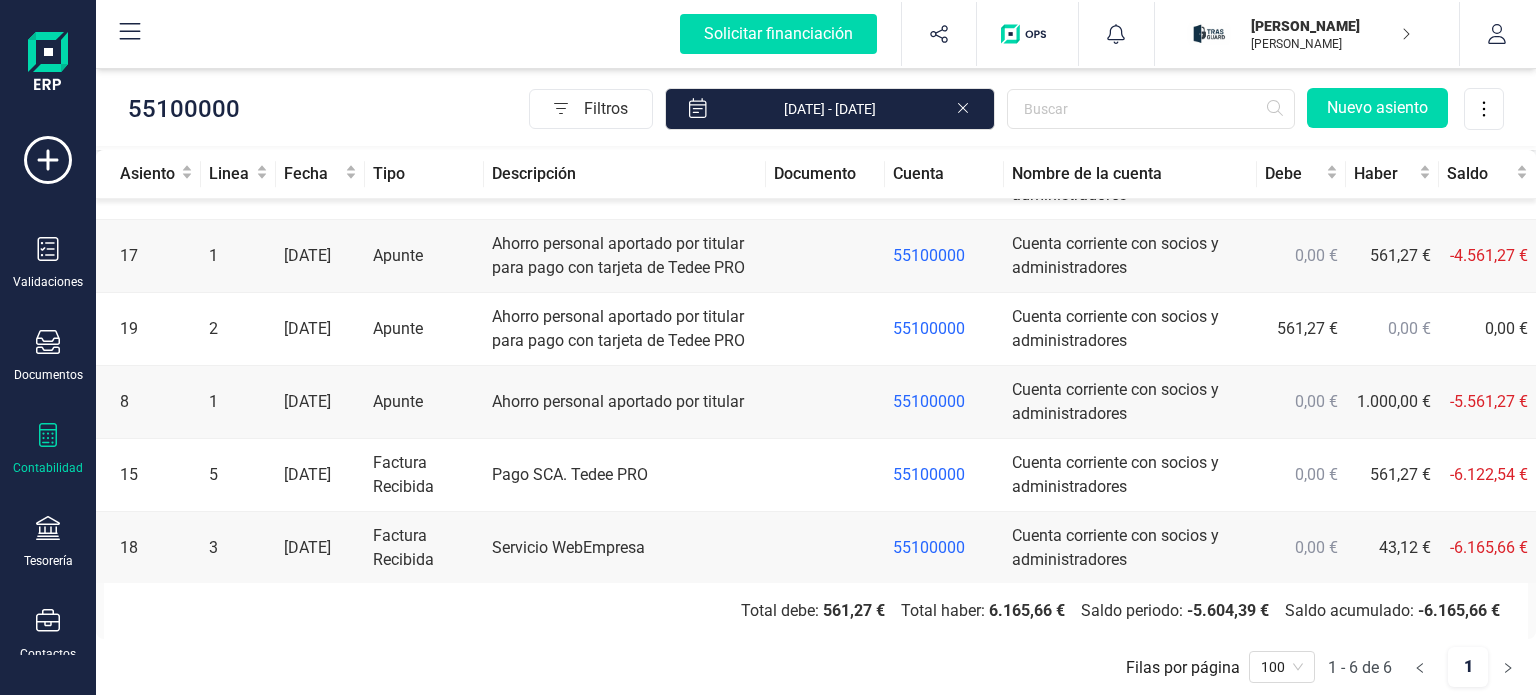 click on "Contabilidad" at bounding box center [48, 468] 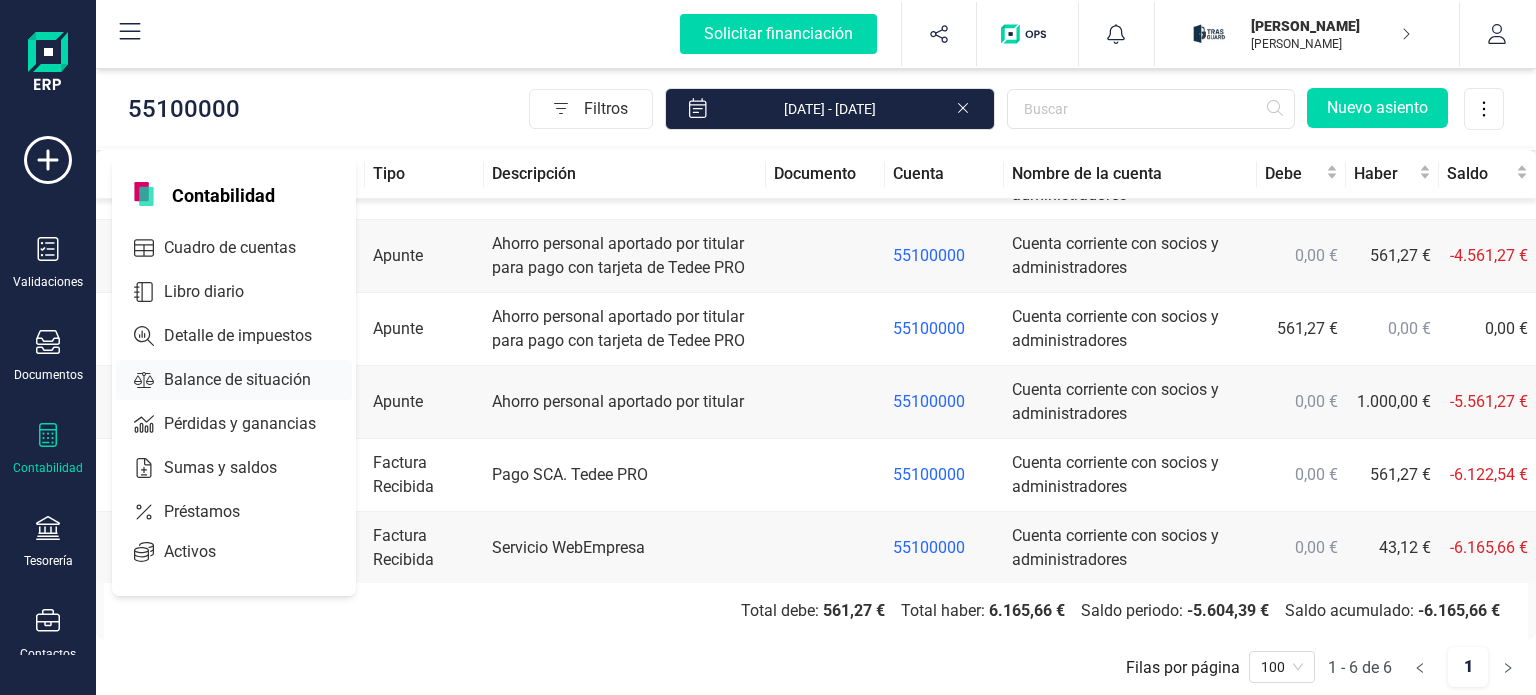 click on "Balance de situación" at bounding box center [251, 380] 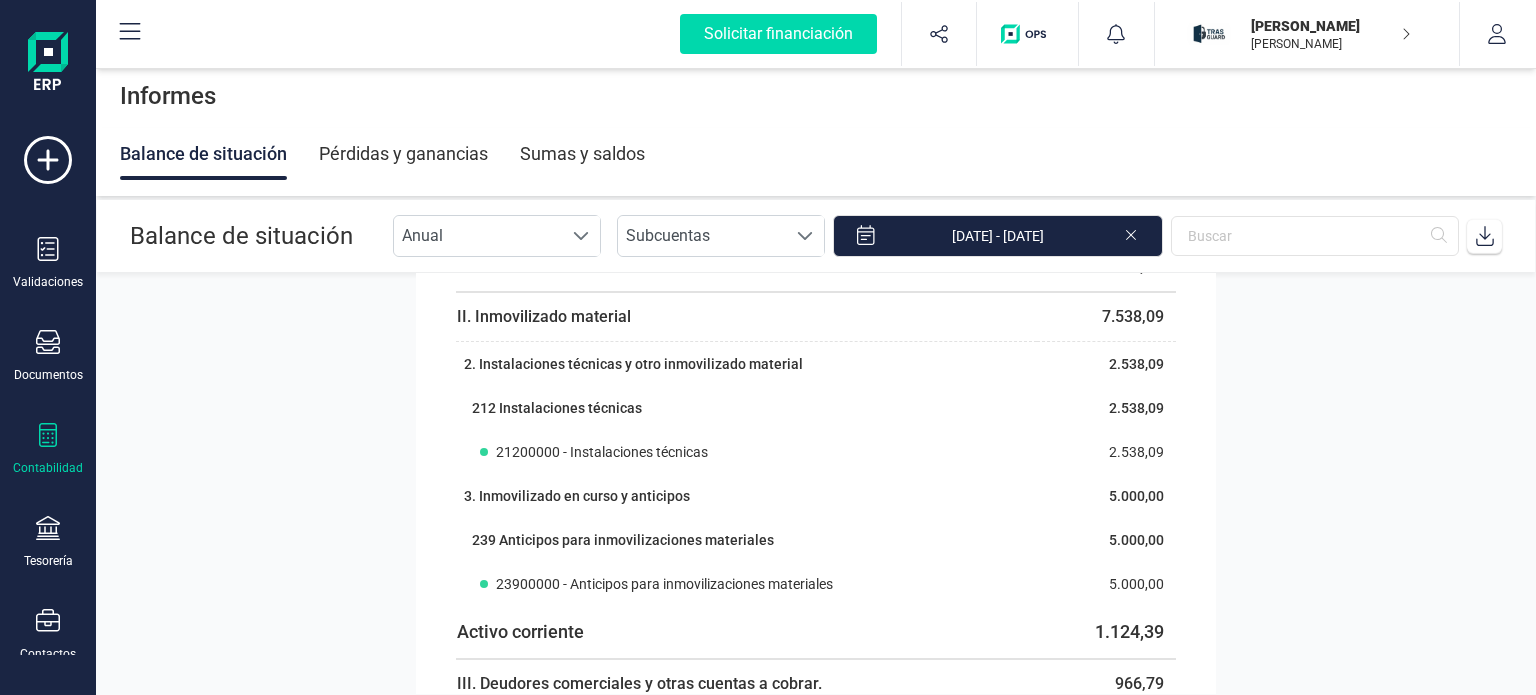 scroll, scrollTop: 0, scrollLeft: 0, axis: both 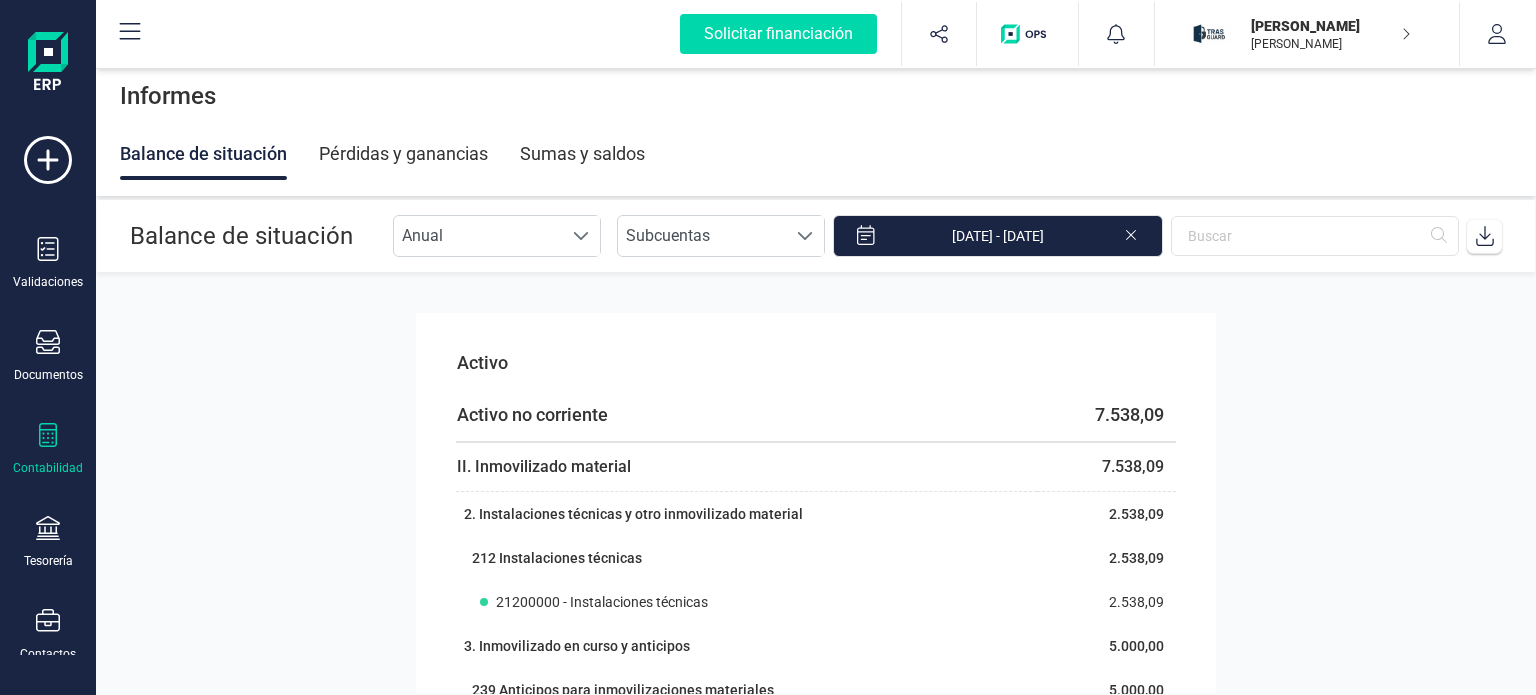 click at bounding box center (48, 437) 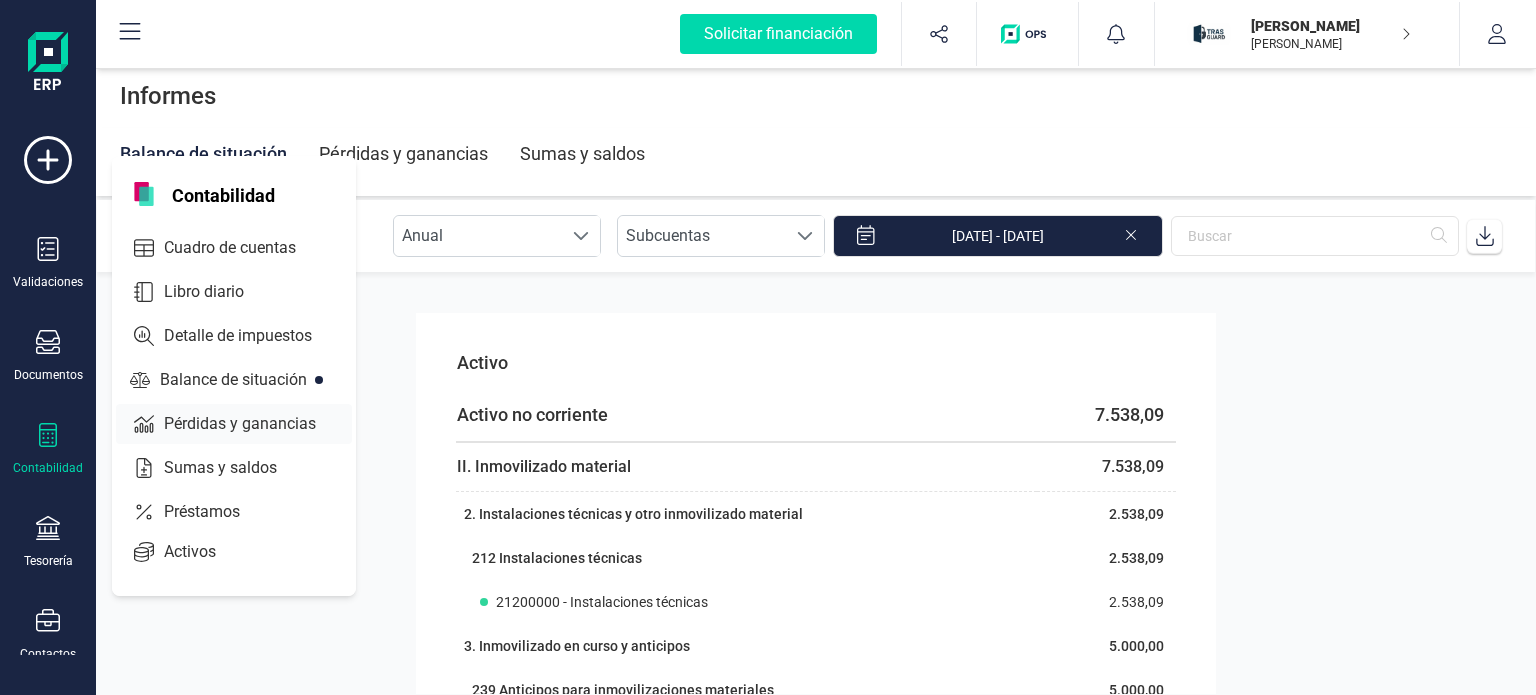 click on "Pérdidas y ganancias" at bounding box center (254, 424) 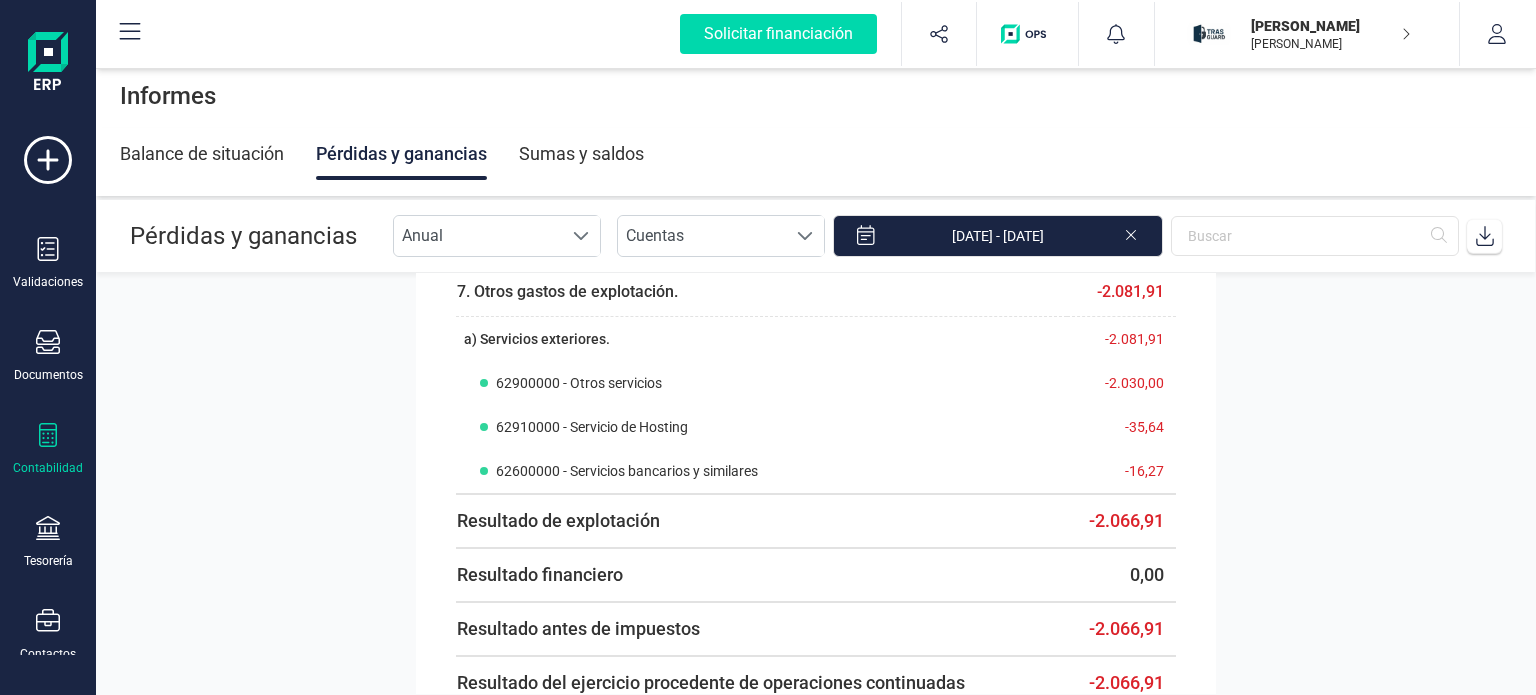 scroll, scrollTop: 200, scrollLeft: 0, axis: vertical 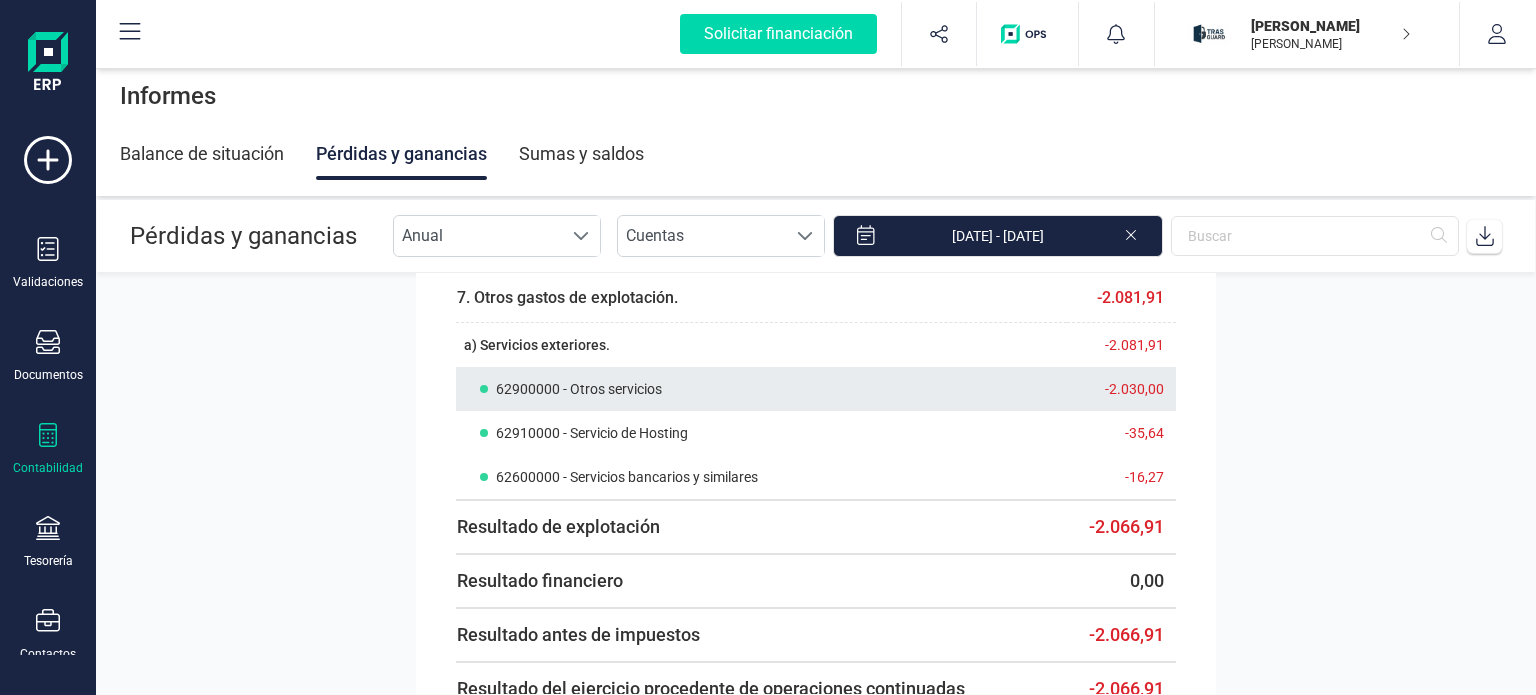 click on "62900000 - Otros servicios" at bounding box center (579, 389) 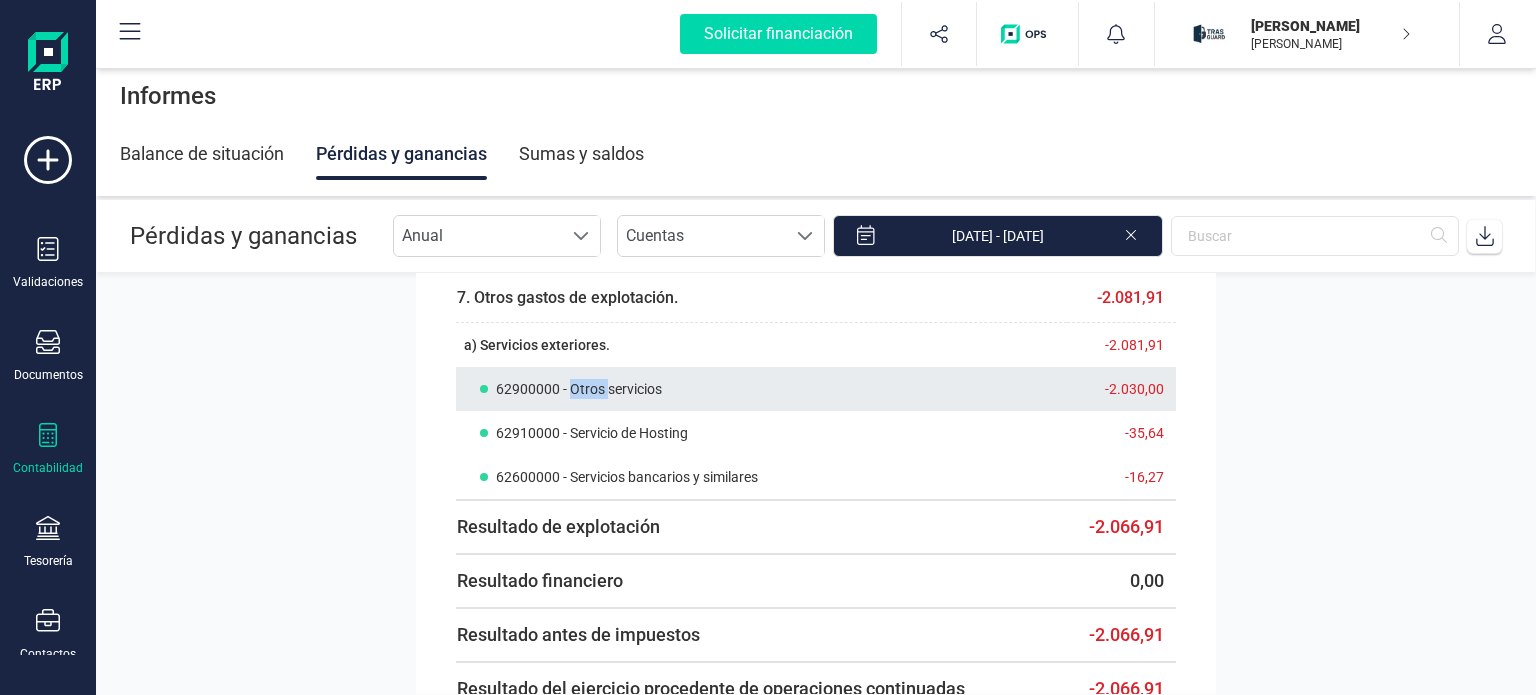 click on "62900000 - Otros servicios" at bounding box center (579, 389) 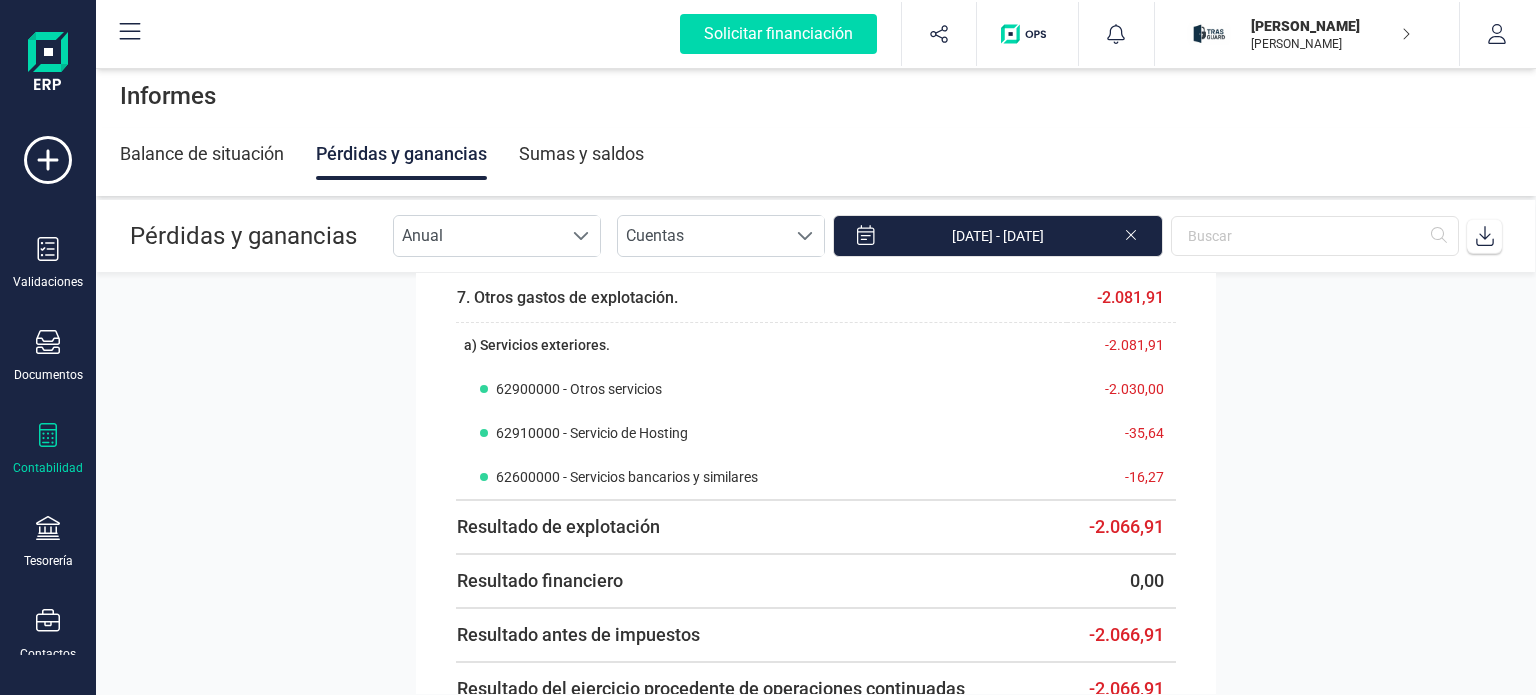 click on "4. Aprovisionamientos. 15,00   b) Consumo de materias primas y otras materias consumibles. 15,00   60620000 - Descuentos sobre compras por pronto pago de otros aprovisionamientos 15,00   7. Otros gastos de explotación. -2.081,91   a) Servicios exteriores. -2.081,91   62900000 - Otros servicios -2.030,00   62910000 - Servicio de Hosting -35,64   62600000 - Servicios bancarios y similares -16,27   Resultado de explotación -2.066,91   Resultado financiero 0,00   Resultado antes de impuestos -2.066,91   Resultado del ejercicio procedente de operaciones continuadas -2.066,91   Resultado del ejercicio -2.066,91" at bounding box center [816, 483] 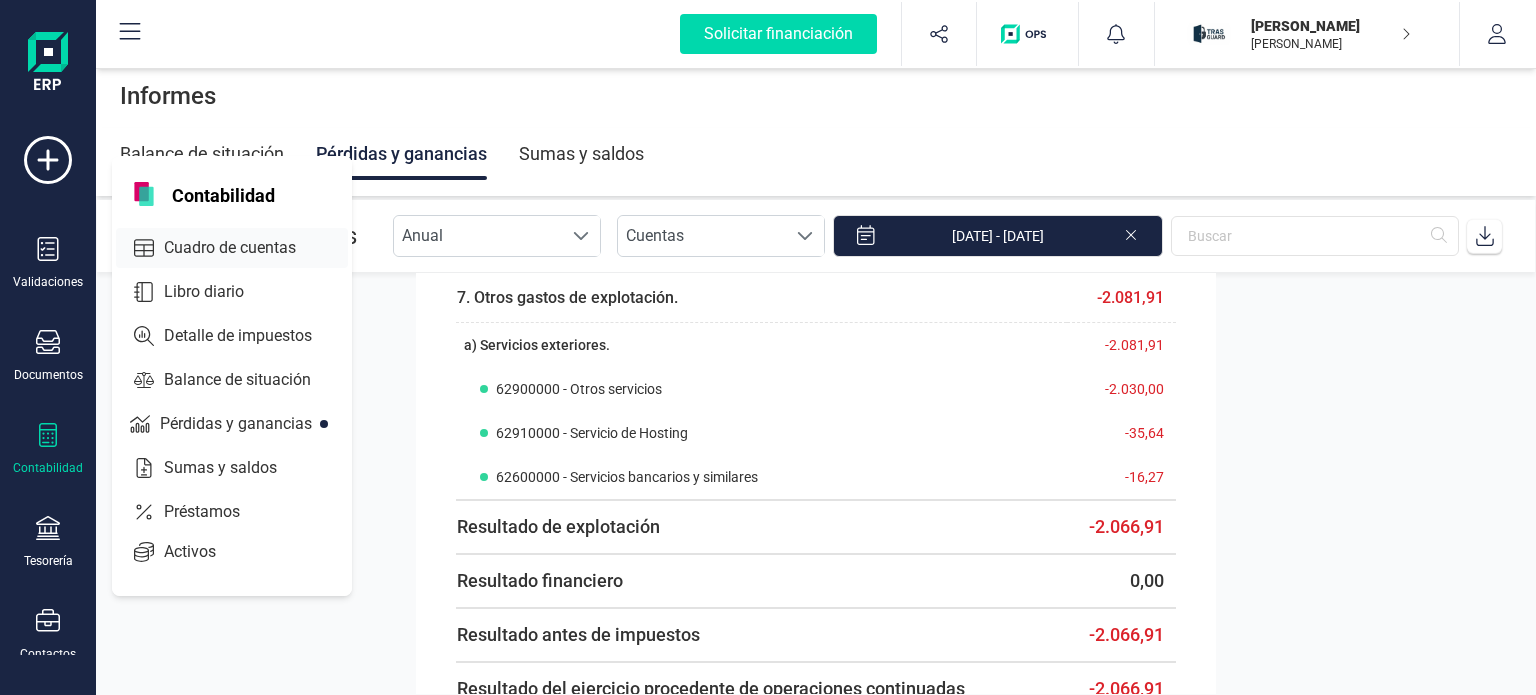 click on "Cuadro de cuentas" at bounding box center (244, 248) 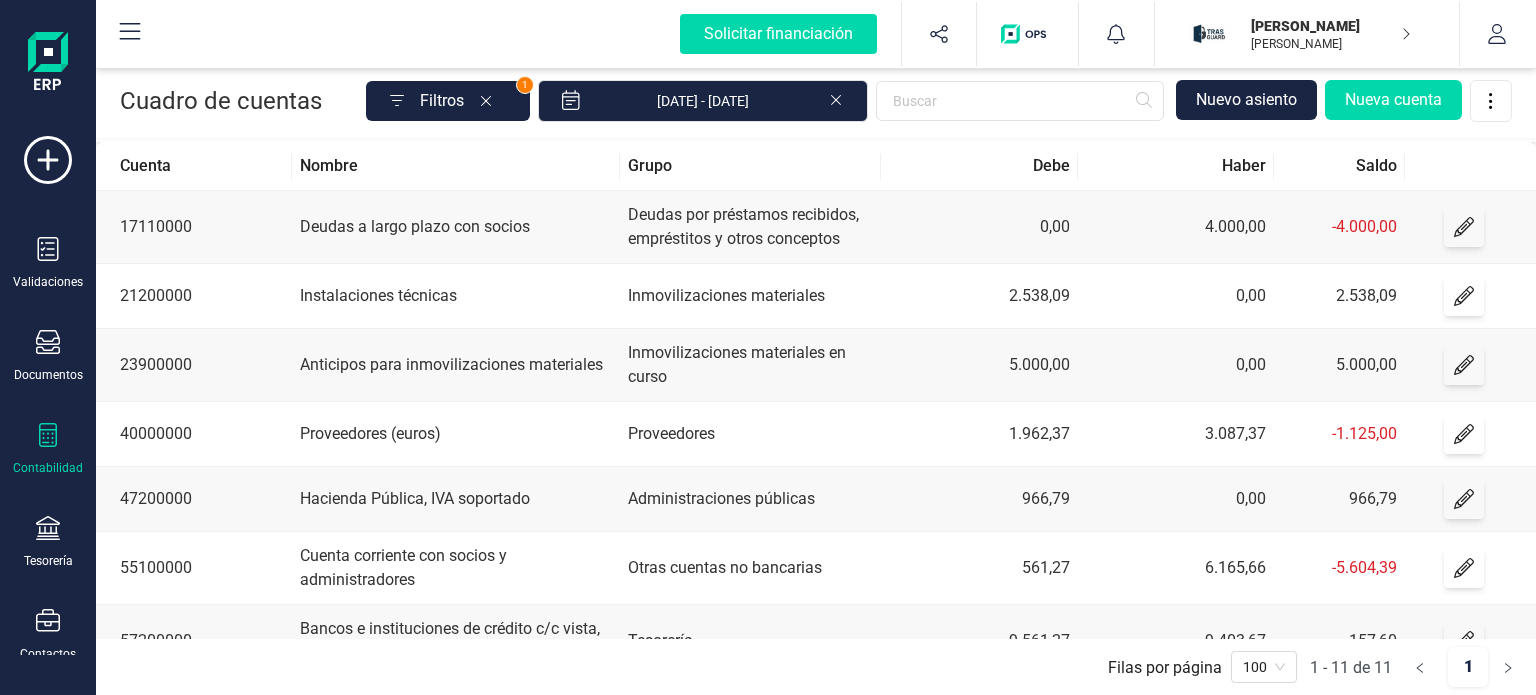 click on "Instalaciones técnicas" at bounding box center (455, 296) 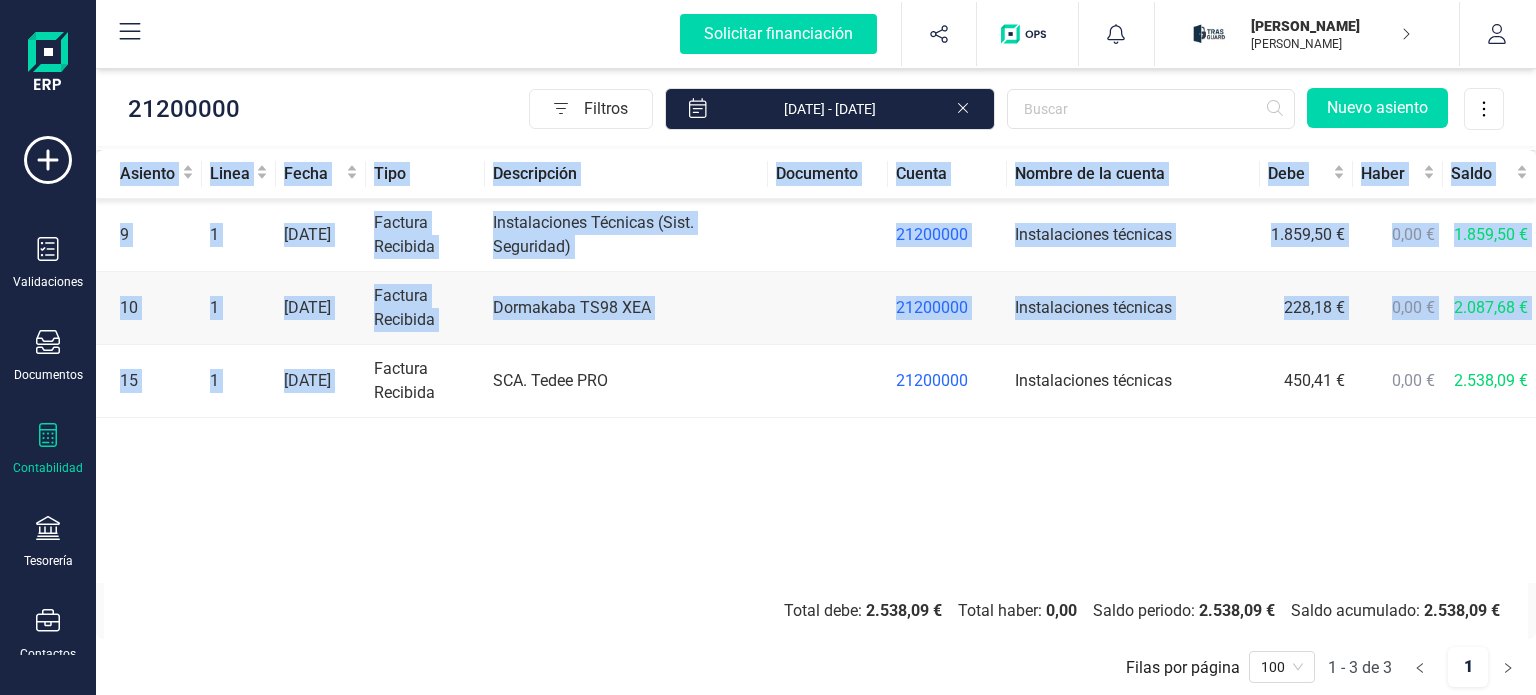 drag, startPoint x: 383, startPoint y: 350, endPoint x: 311, endPoint y: 443, distance: 117.61378 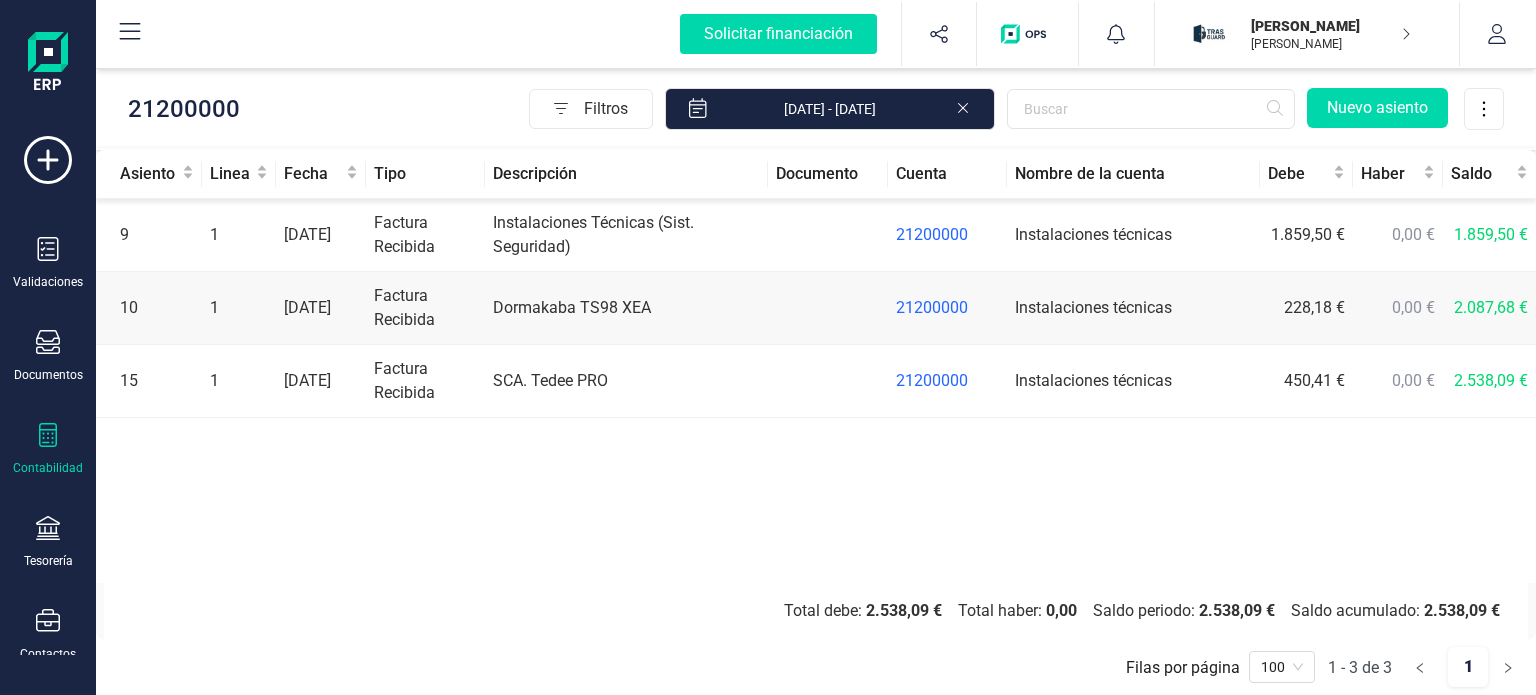 click on "Contabilidad" at bounding box center (48, 449) 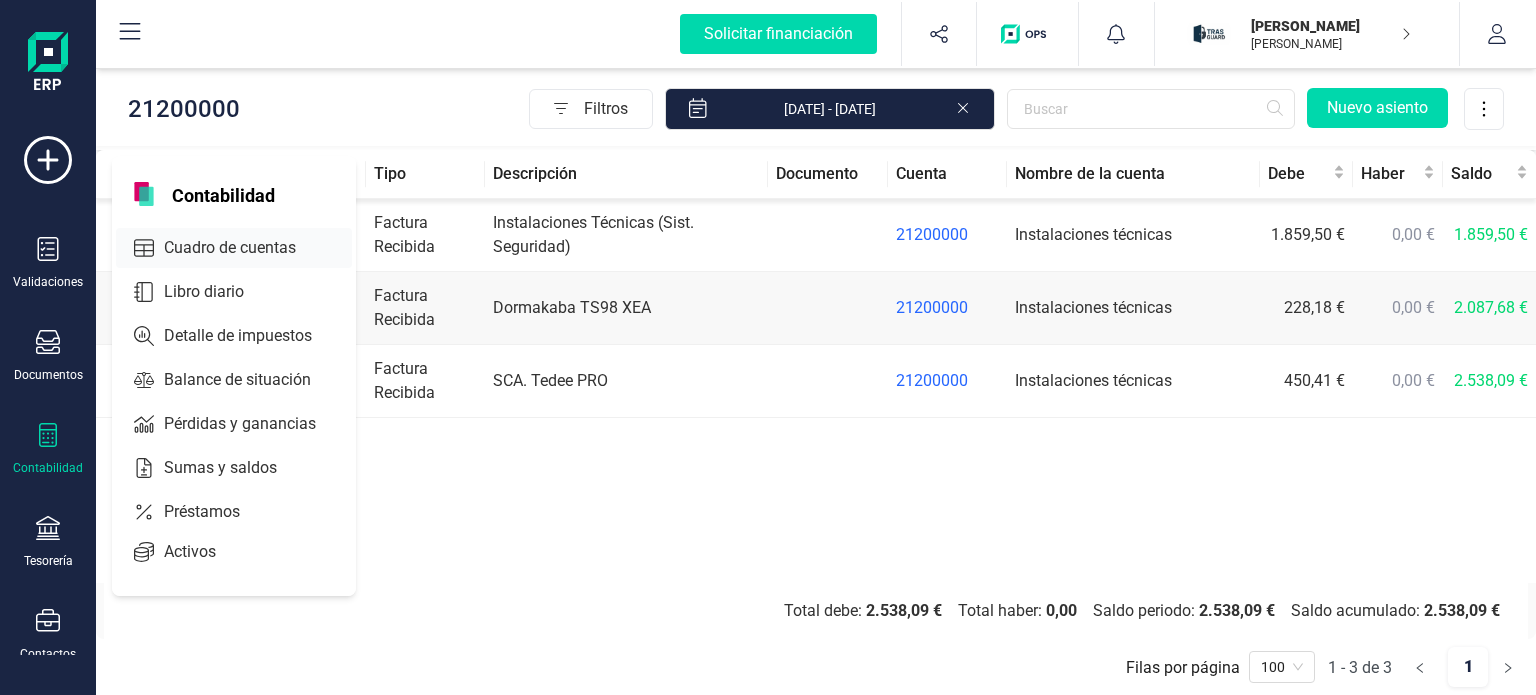 click on "Cuadro de cuentas" at bounding box center [244, 248] 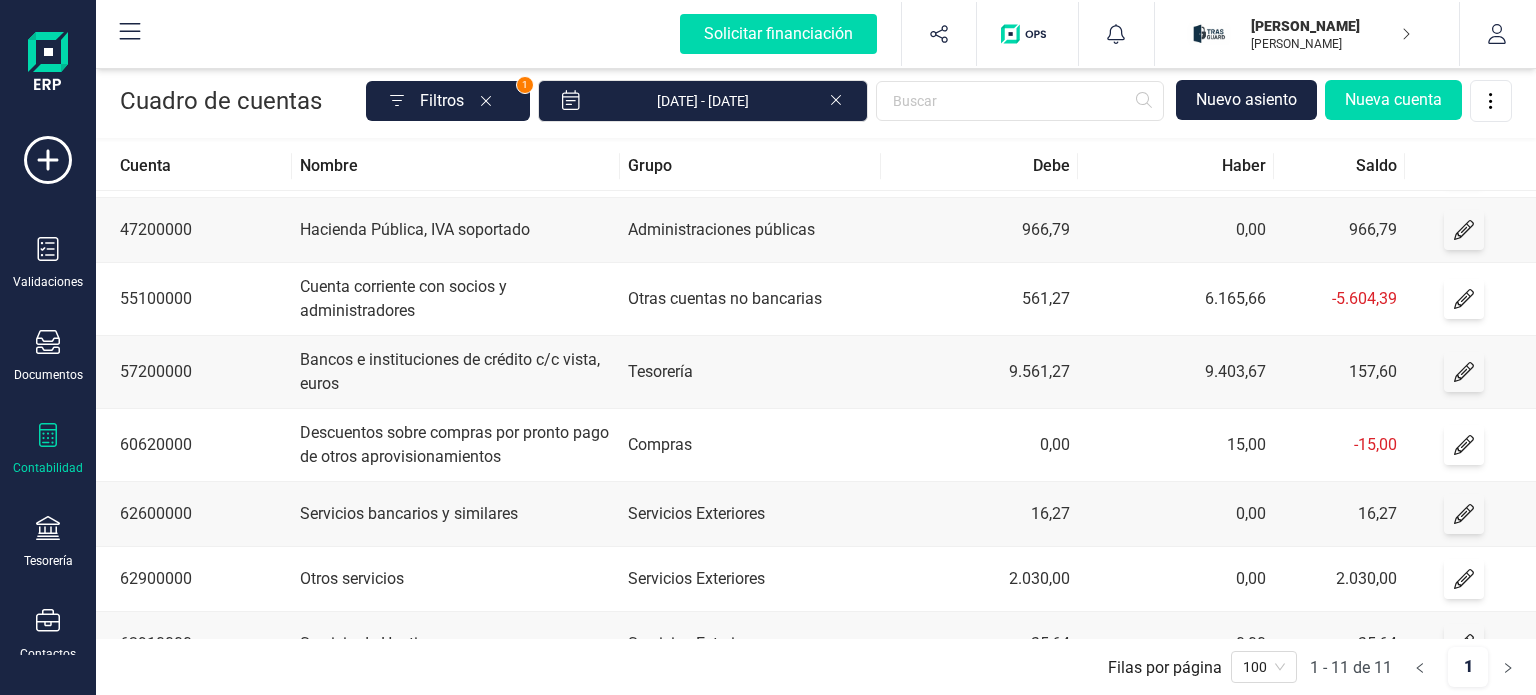 scroll, scrollTop: 304, scrollLeft: 0, axis: vertical 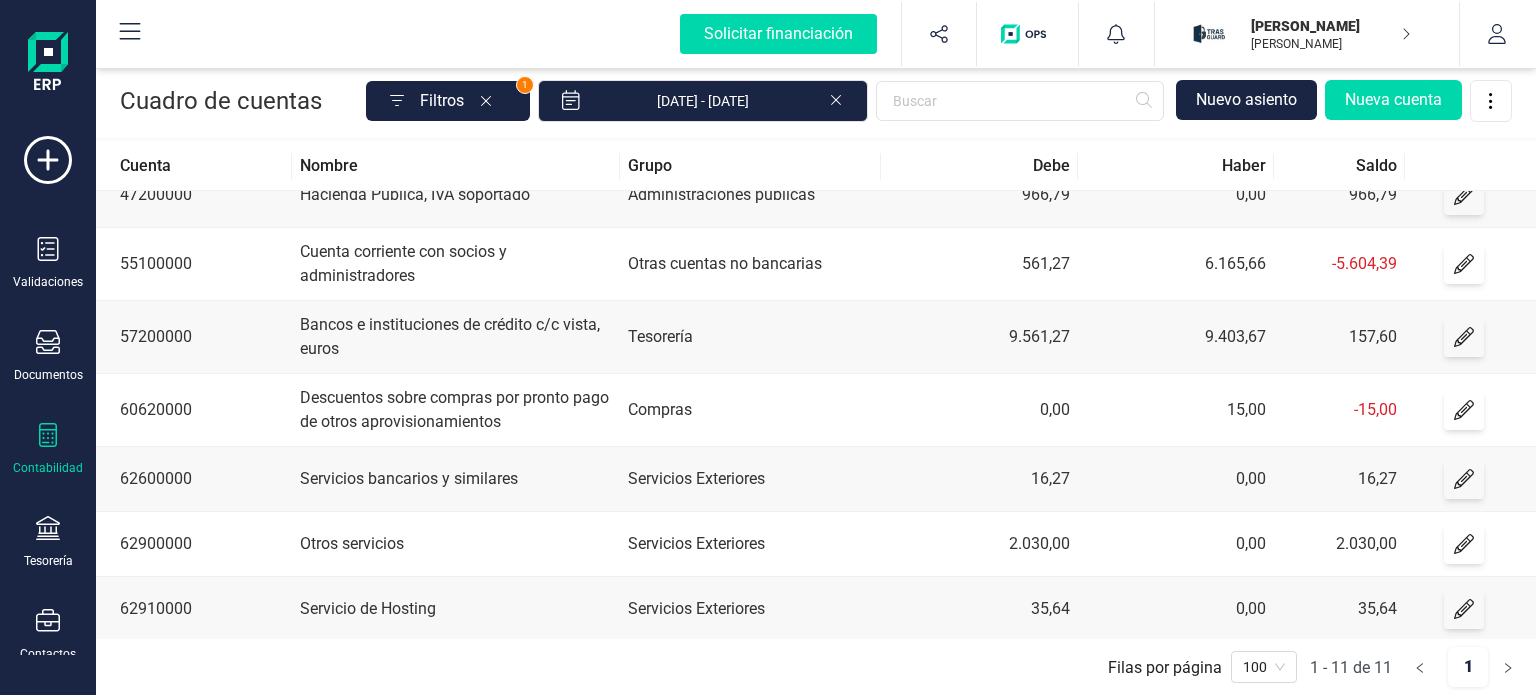 click on "Otros servicios" at bounding box center [455, 544] 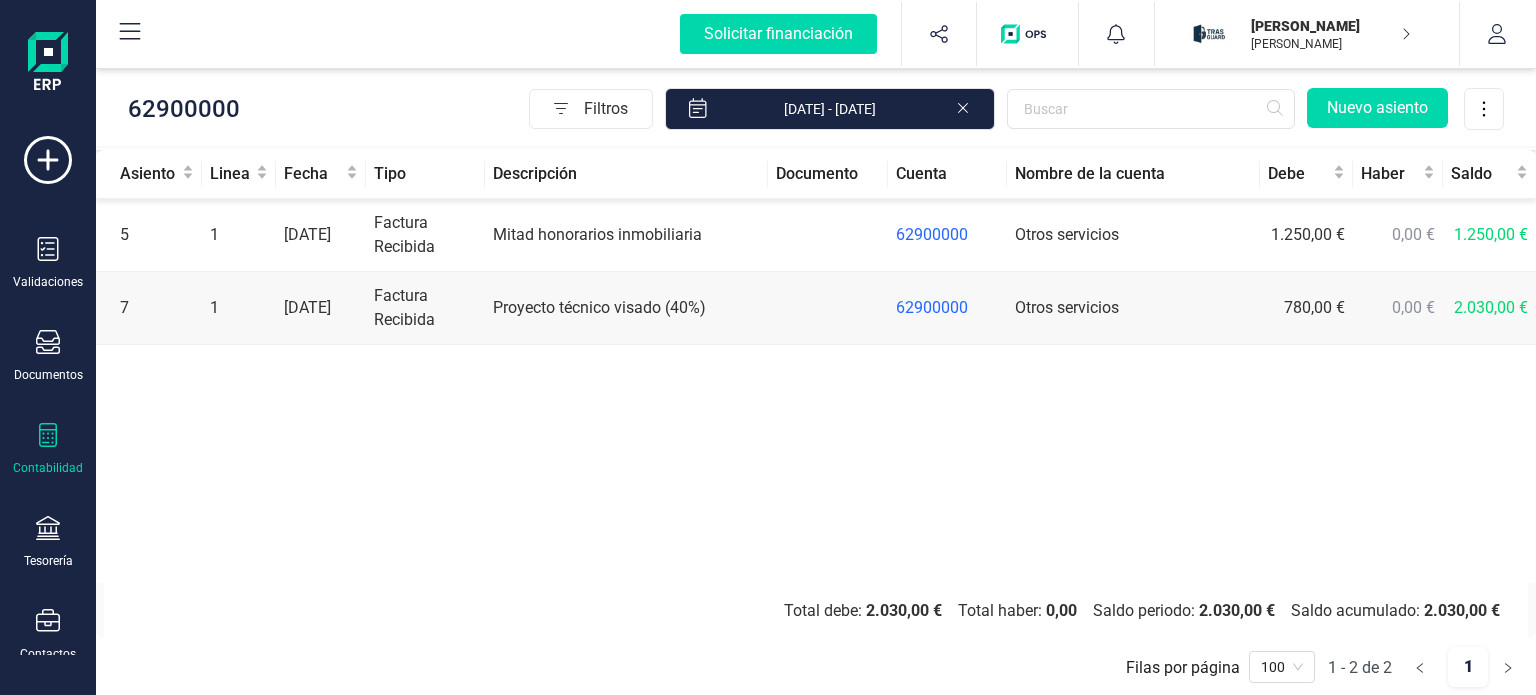 click at bounding box center (827, 235) 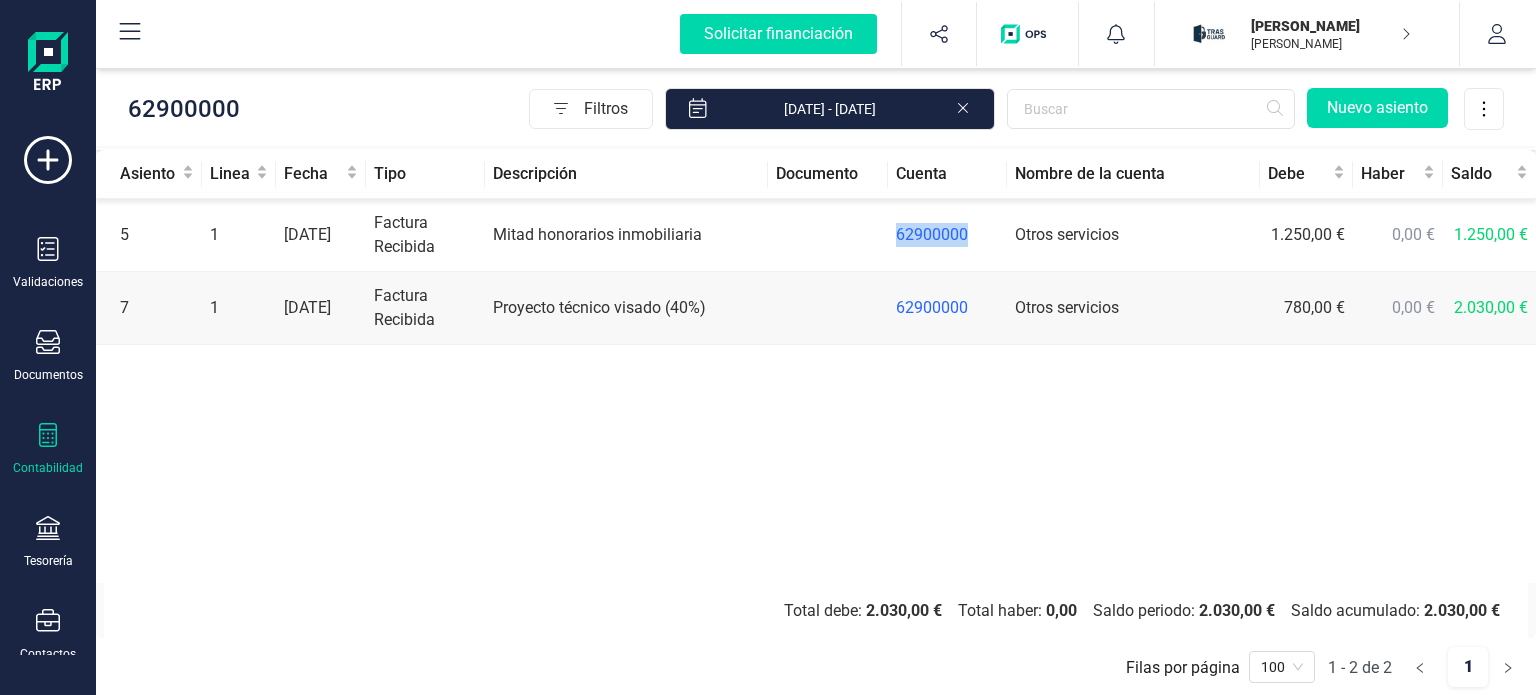 click at bounding box center [827, 235] 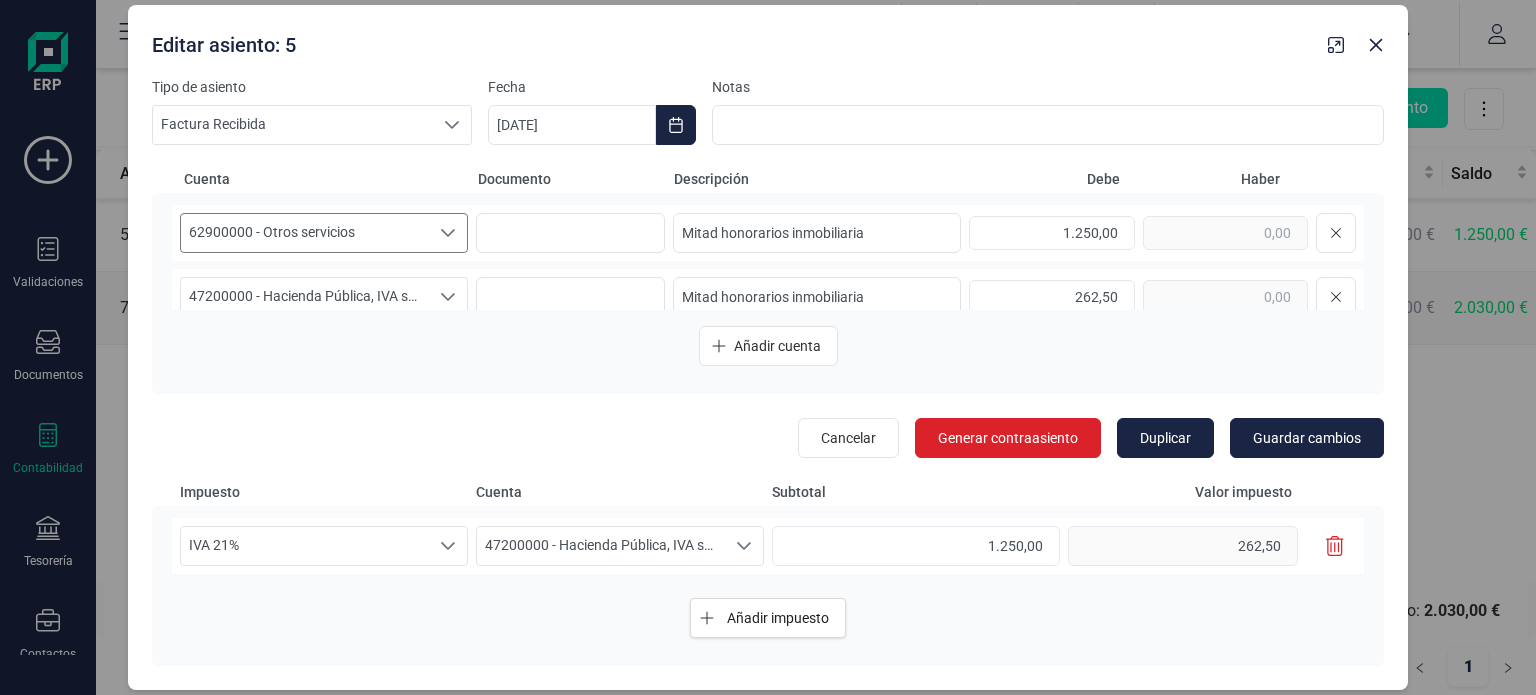 click on "62900000 - Otros servicios" at bounding box center (305, 233) 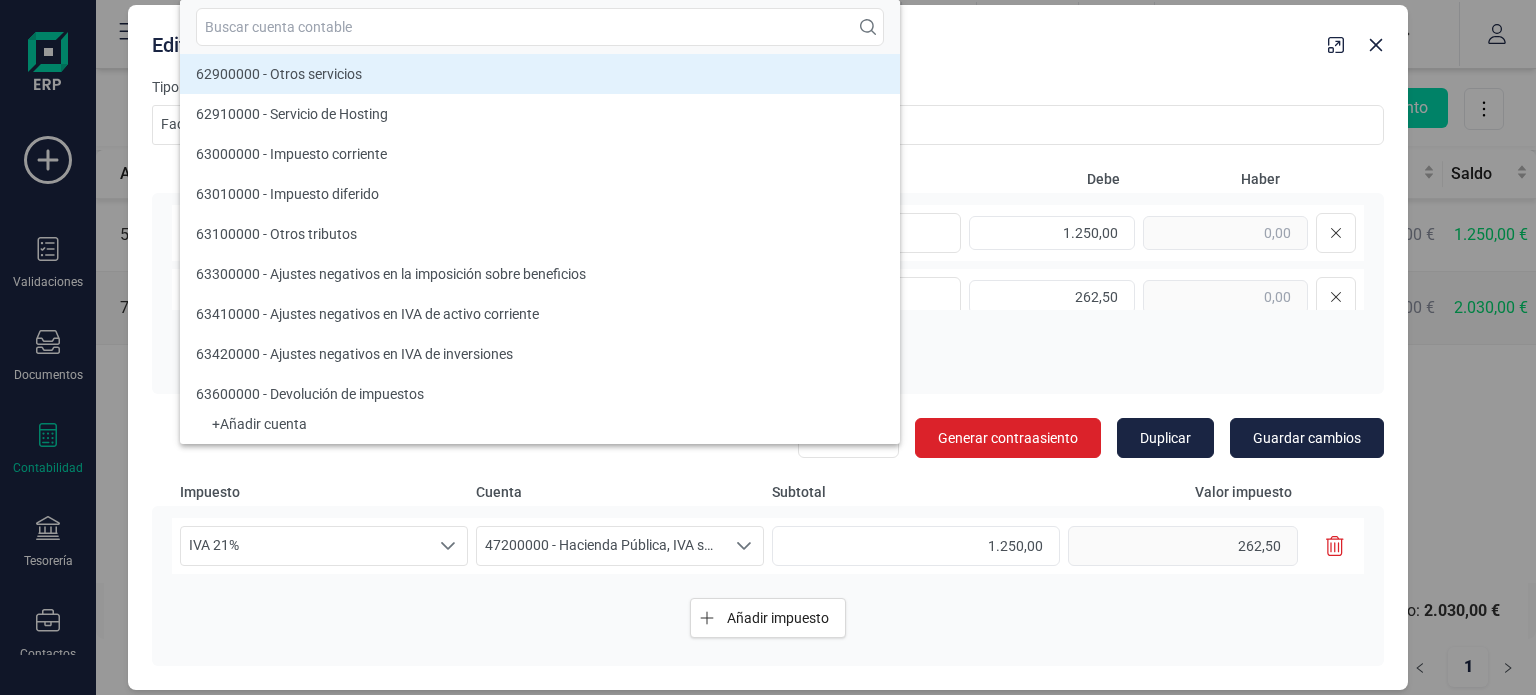scroll, scrollTop: 17898, scrollLeft: 0, axis: vertical 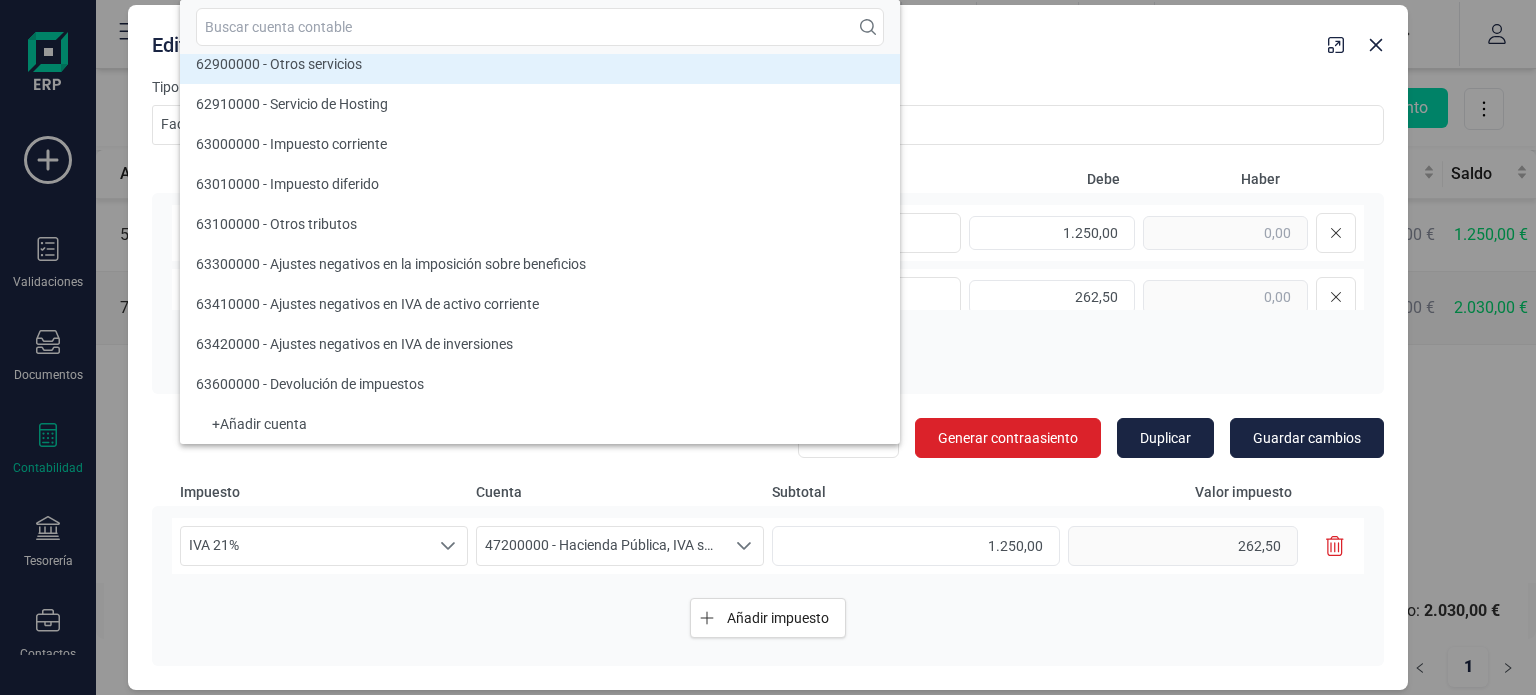 click on "+  Añadir cuenta" at bounding box center [540, 424] 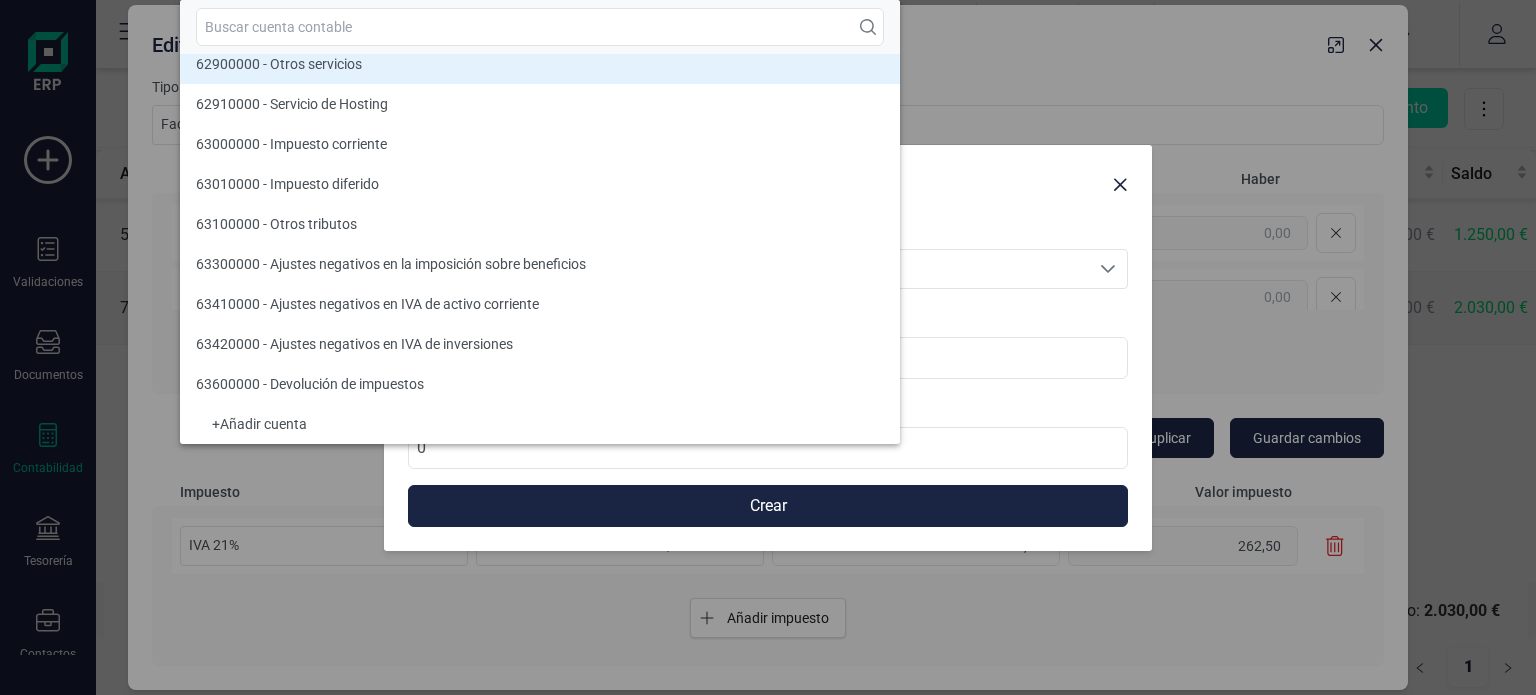 click on "Seleccione una cuenta contable" at bounding box center [749, 270] 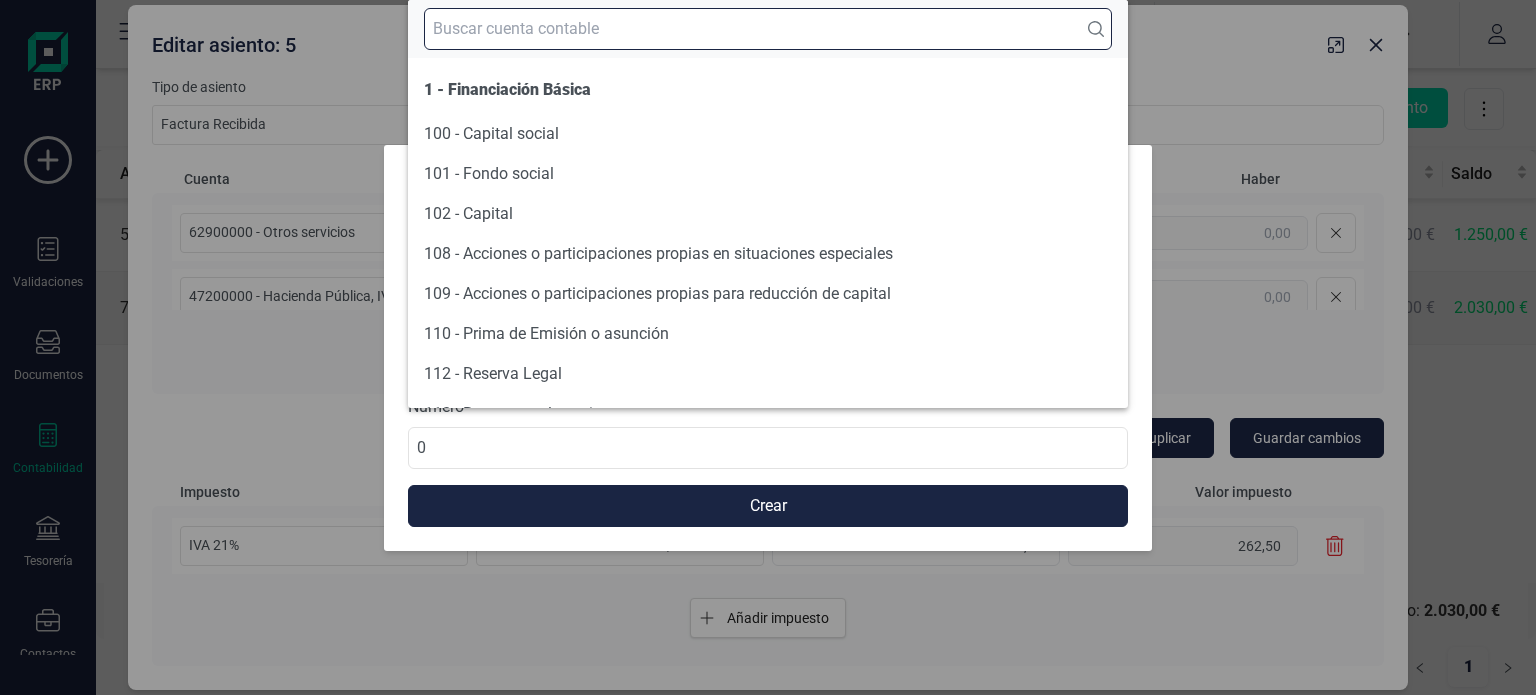 click at bounding box center [768, 29] 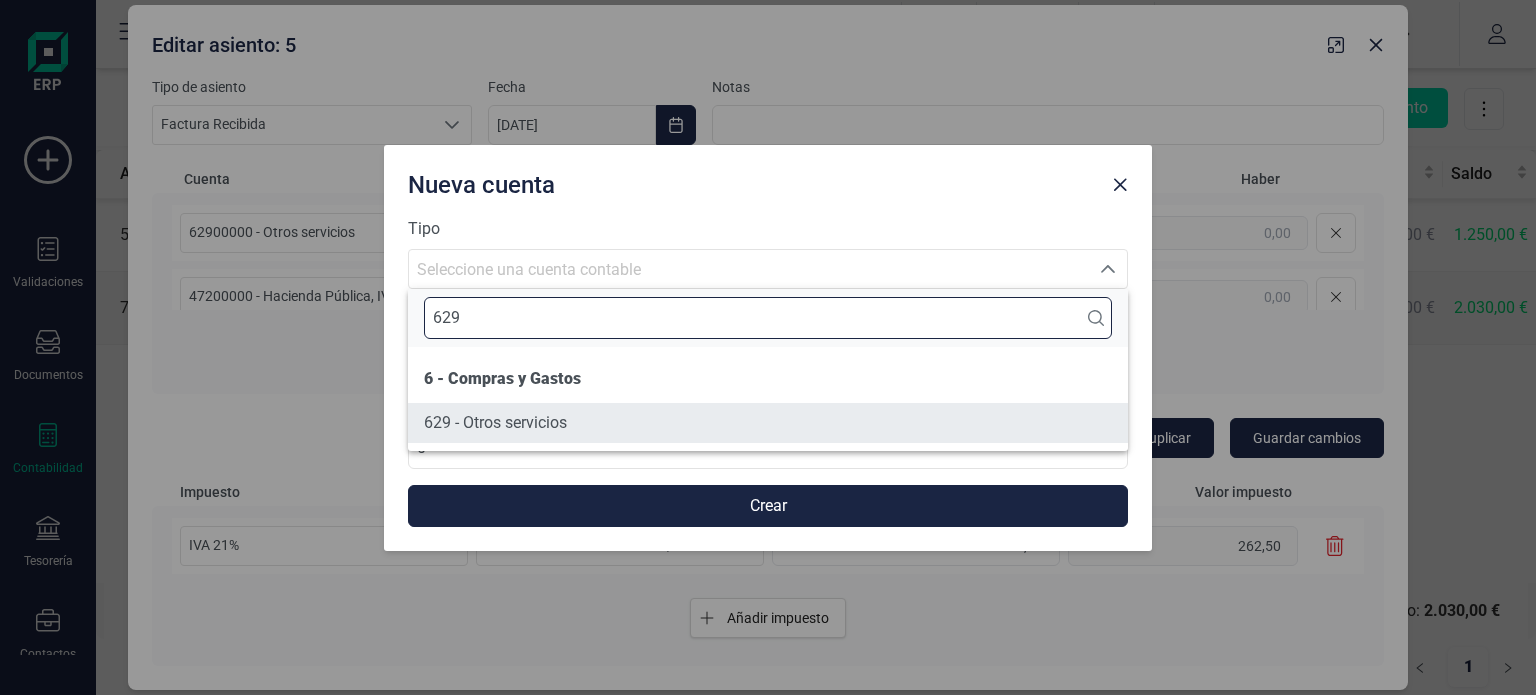 type on "629" 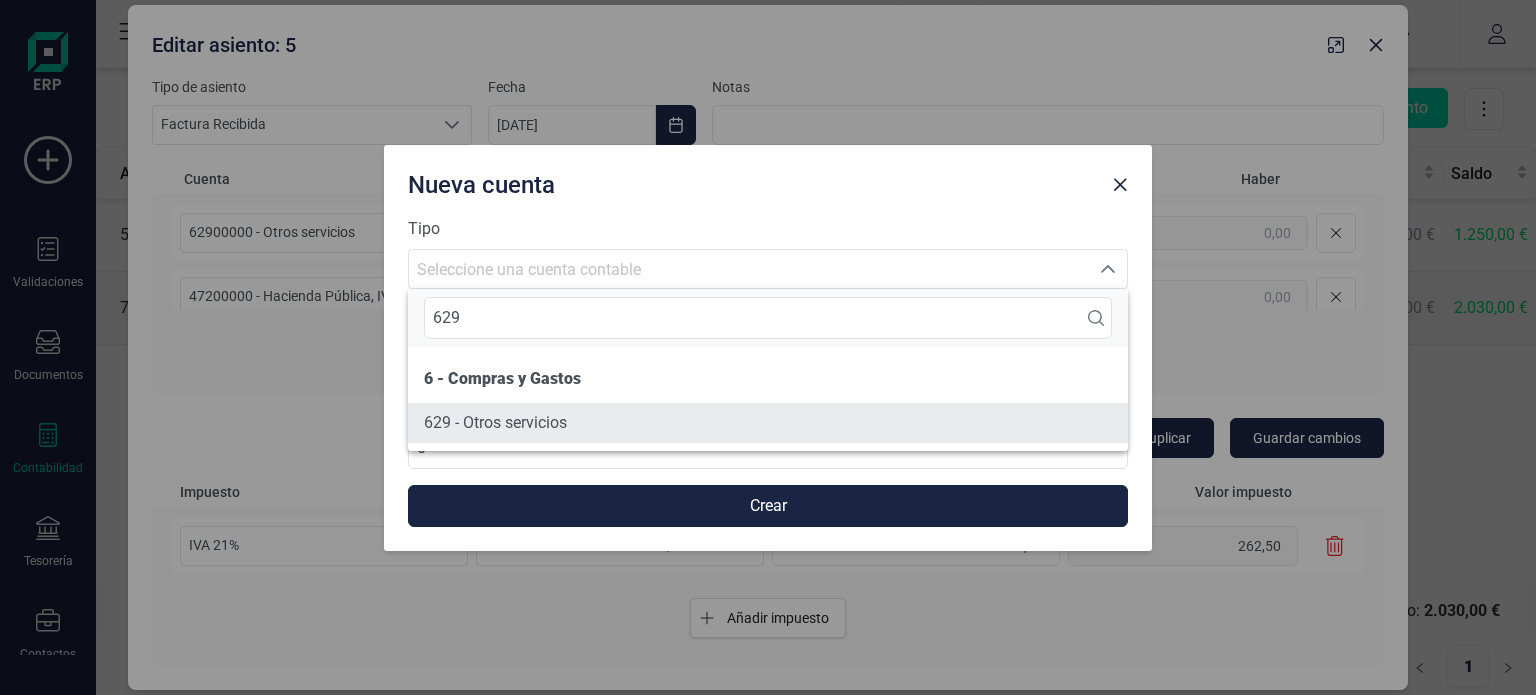 click on "629 - Otros servicios" at bounding box center (495, 422) 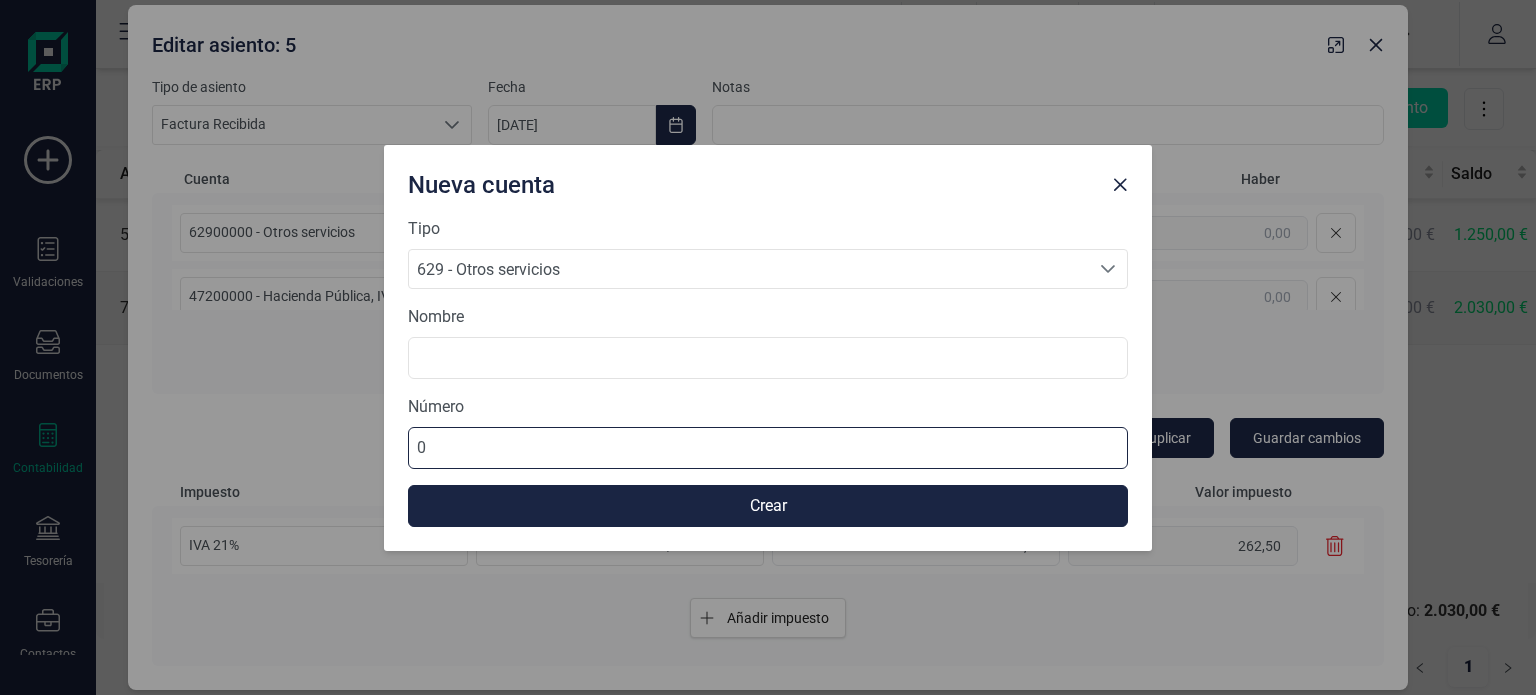 click on "0" at bounding box center [768, 448] 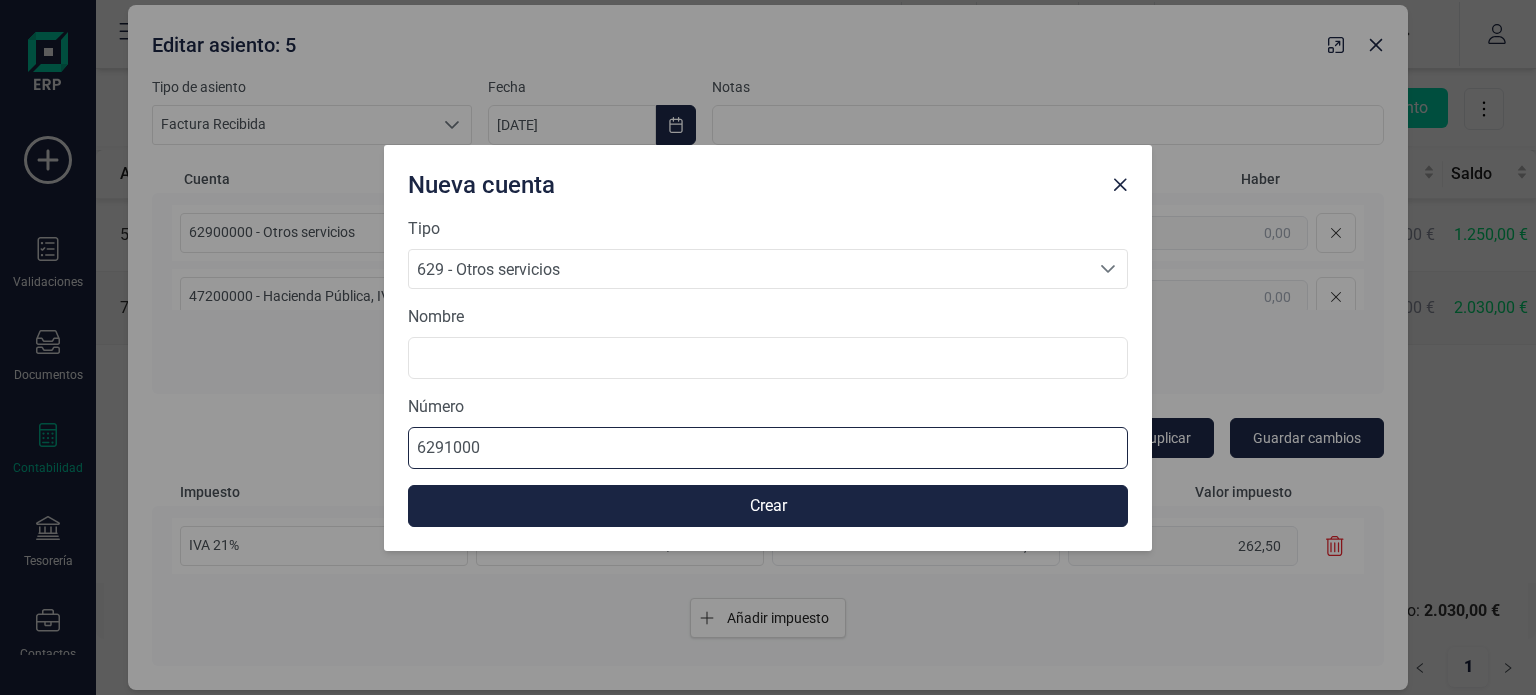 type on "62910000" 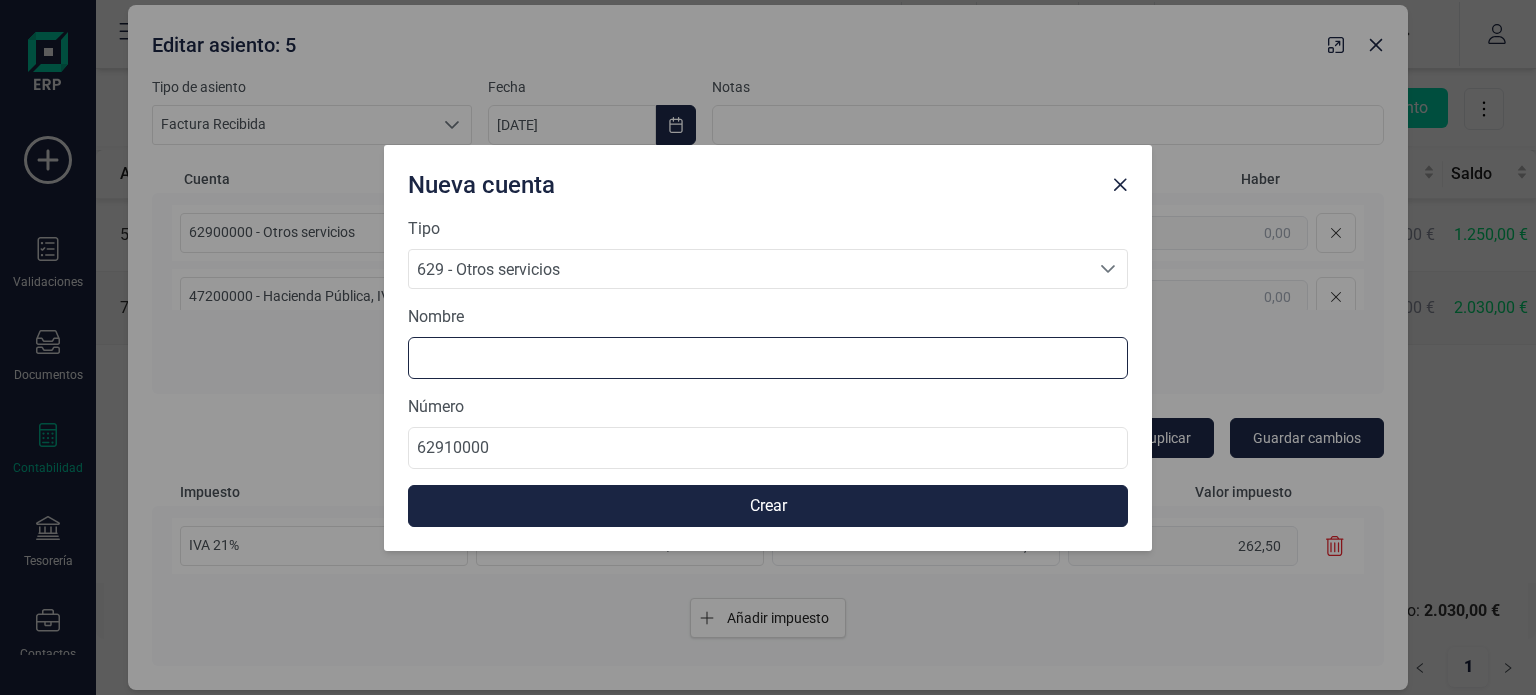 click at bounding box center [768, 358] 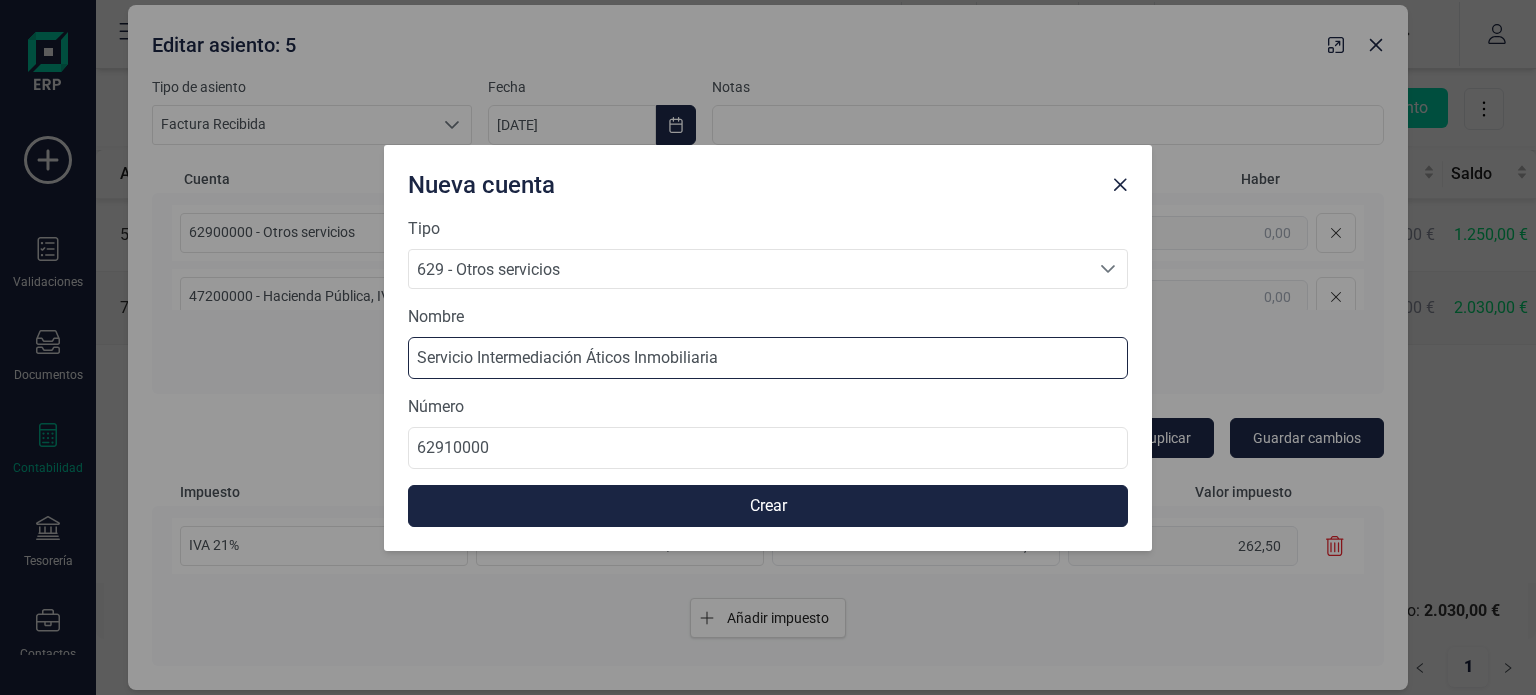 click on "Servicio Intermediación Áticos Inmobiliaria" at bounding box center [768, 358] 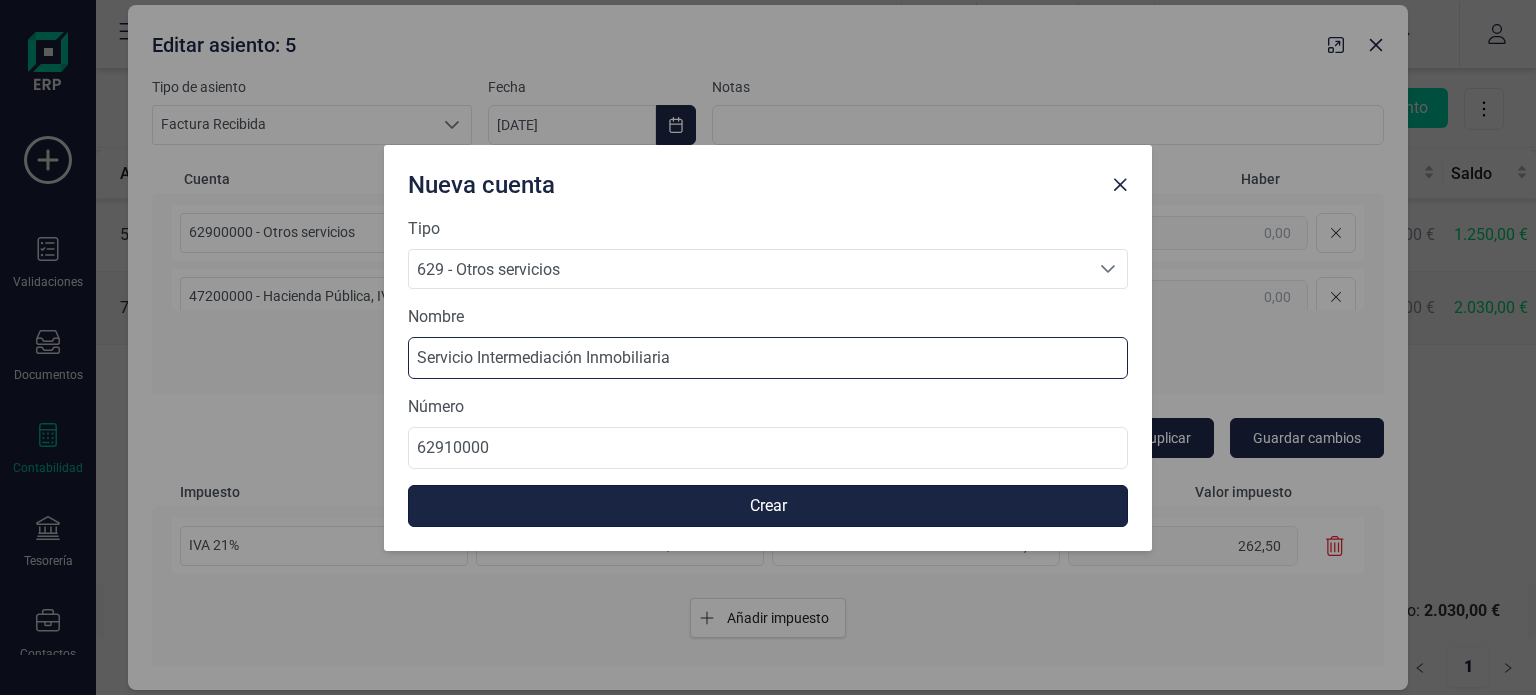 type on "Servicio Intermediación Inmobiliaria" 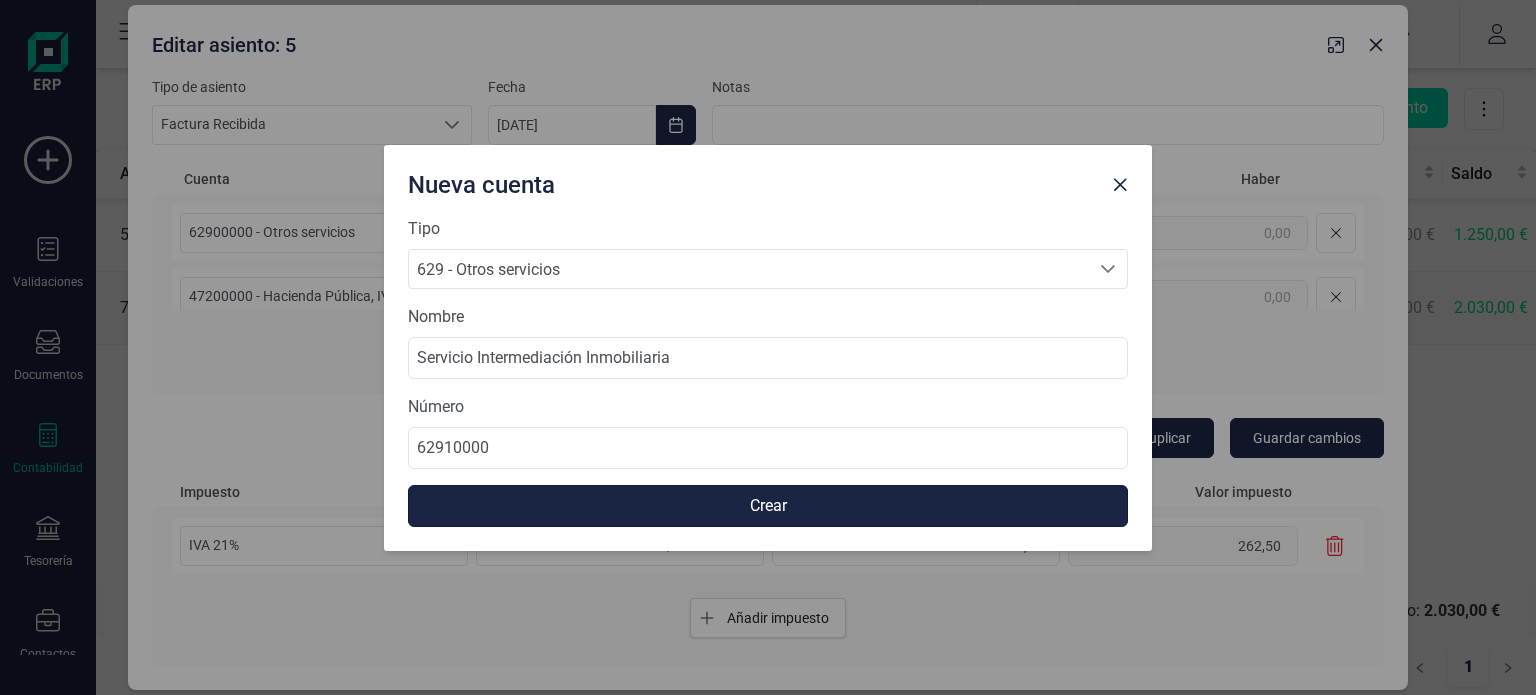 click on "Crear" at bounding box center [768, 506] 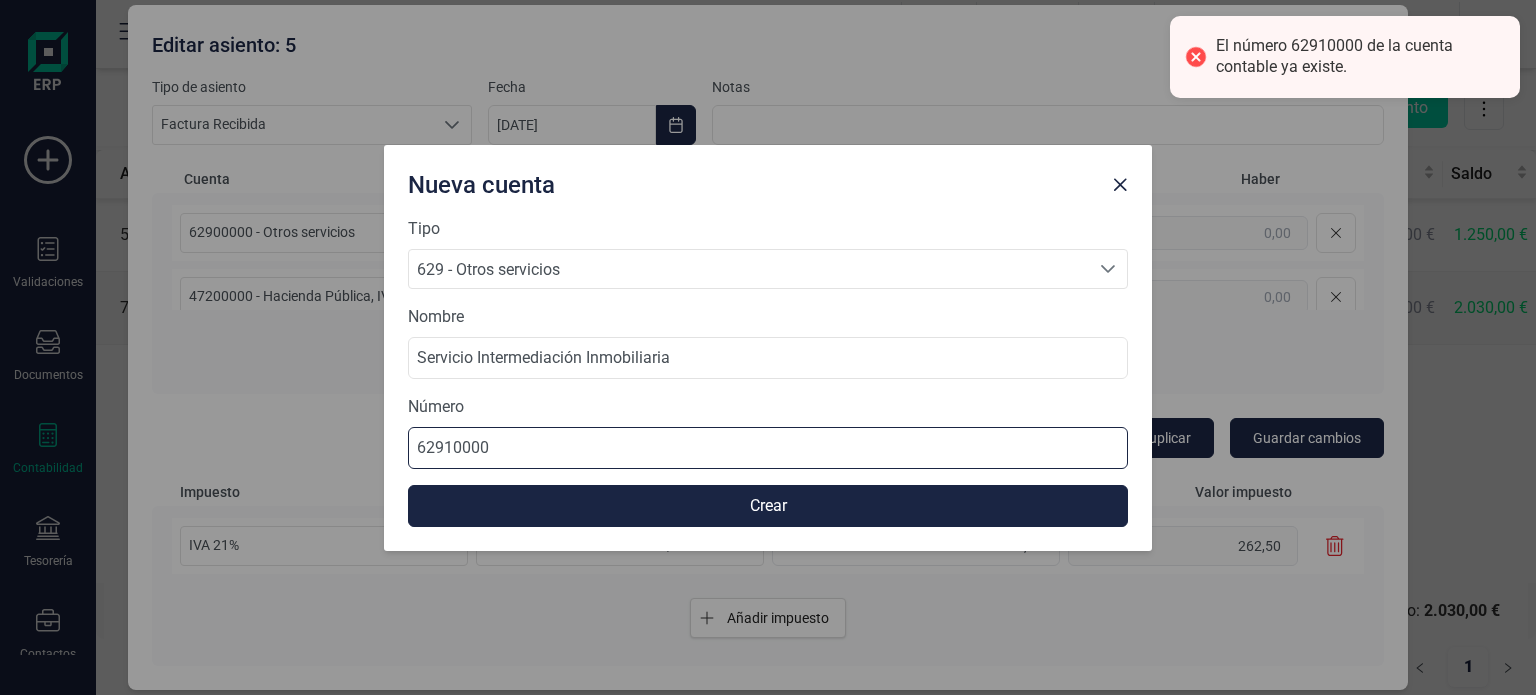 click on "62910000" at bounding box center [768, 448] 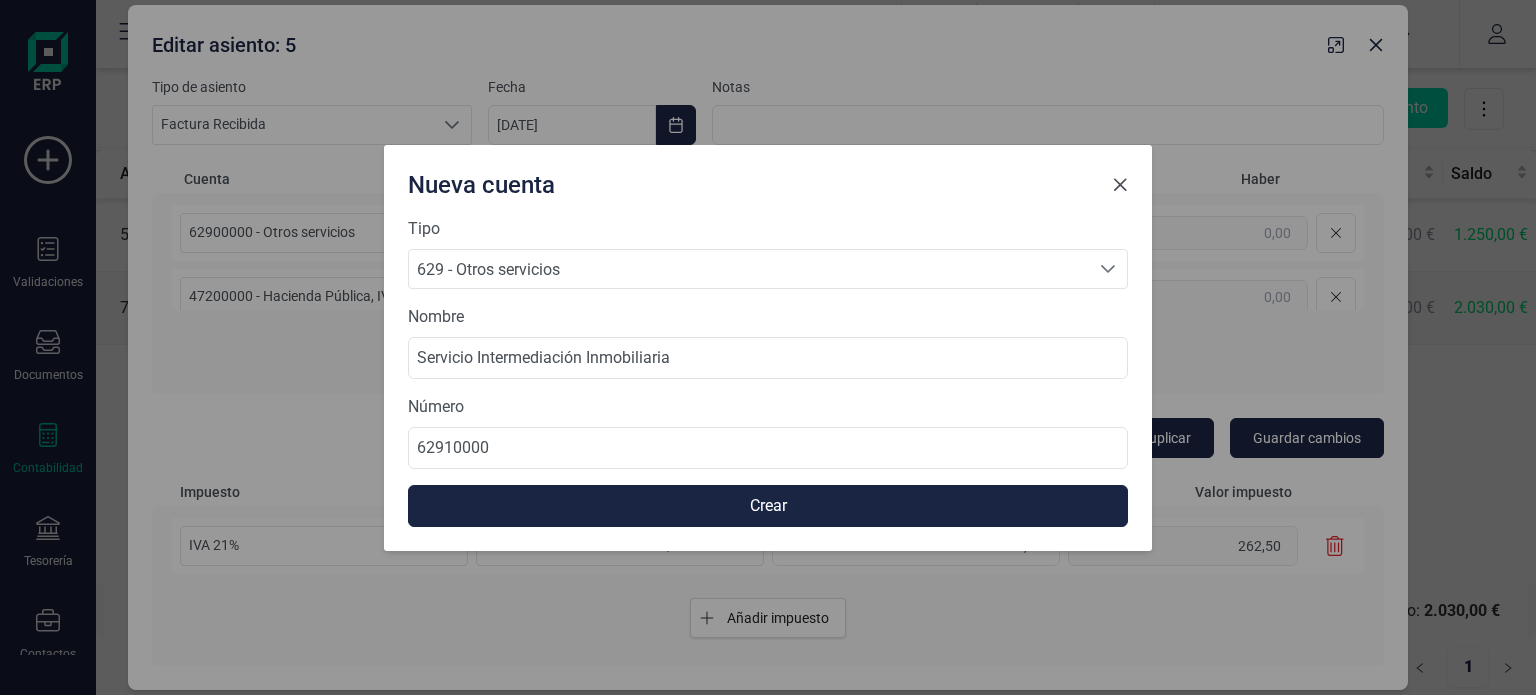 click at bounding box center [1120, 185] 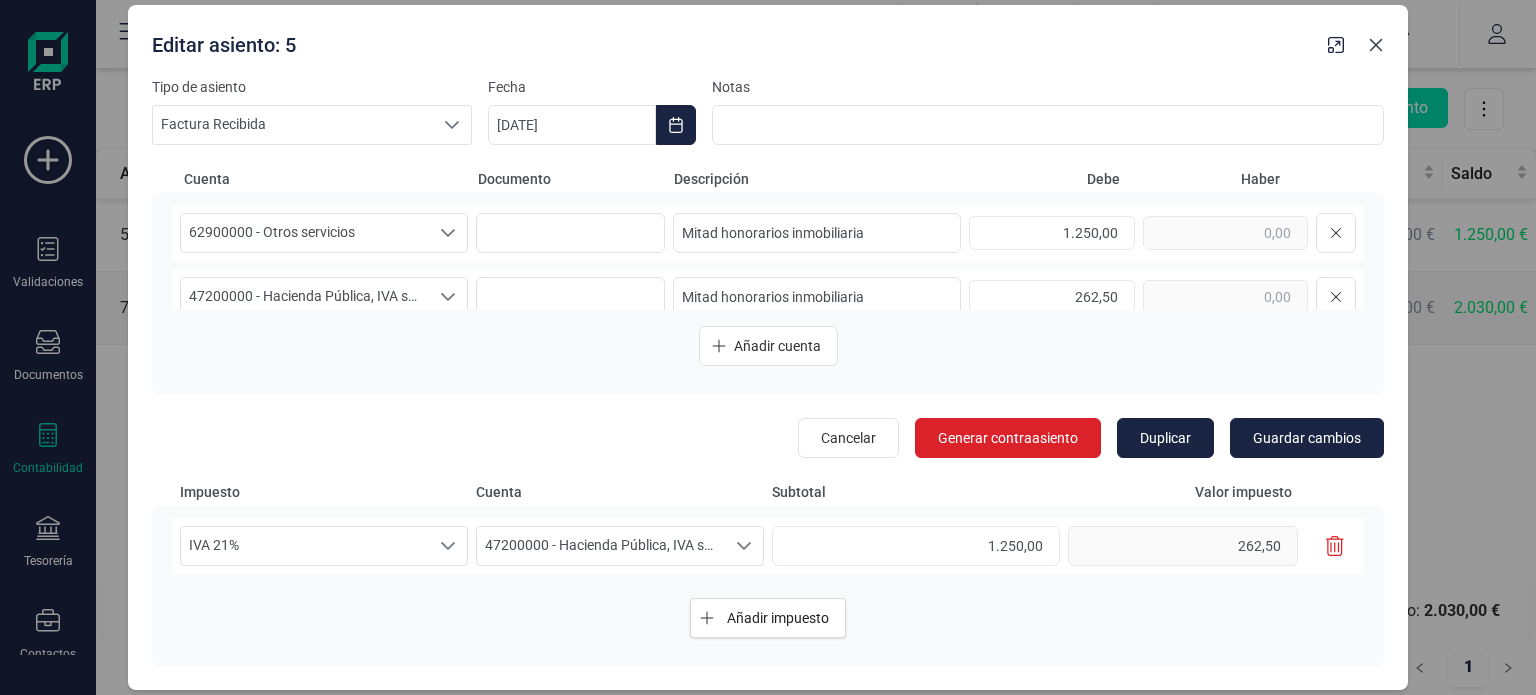 click at bounding box center (1376, 45) 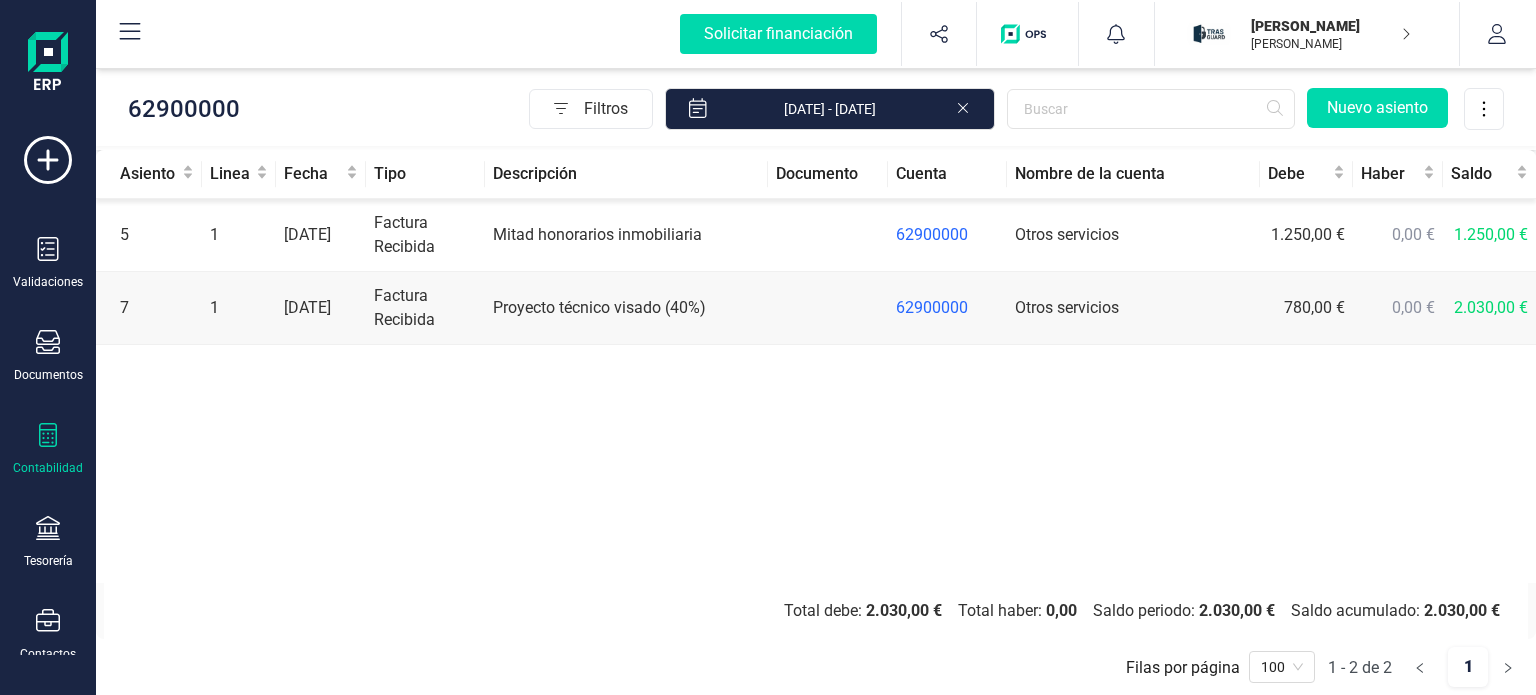 click 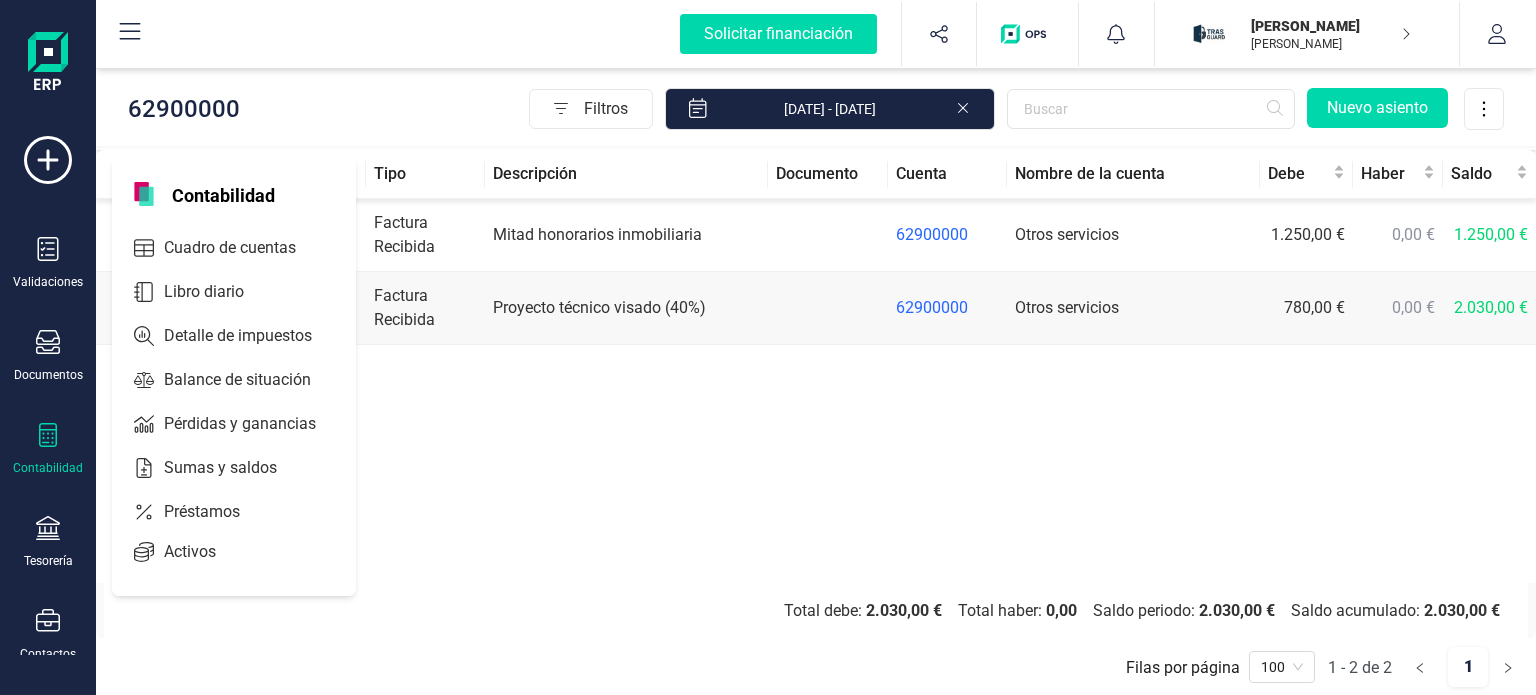 click at bounding box center [48, 437] 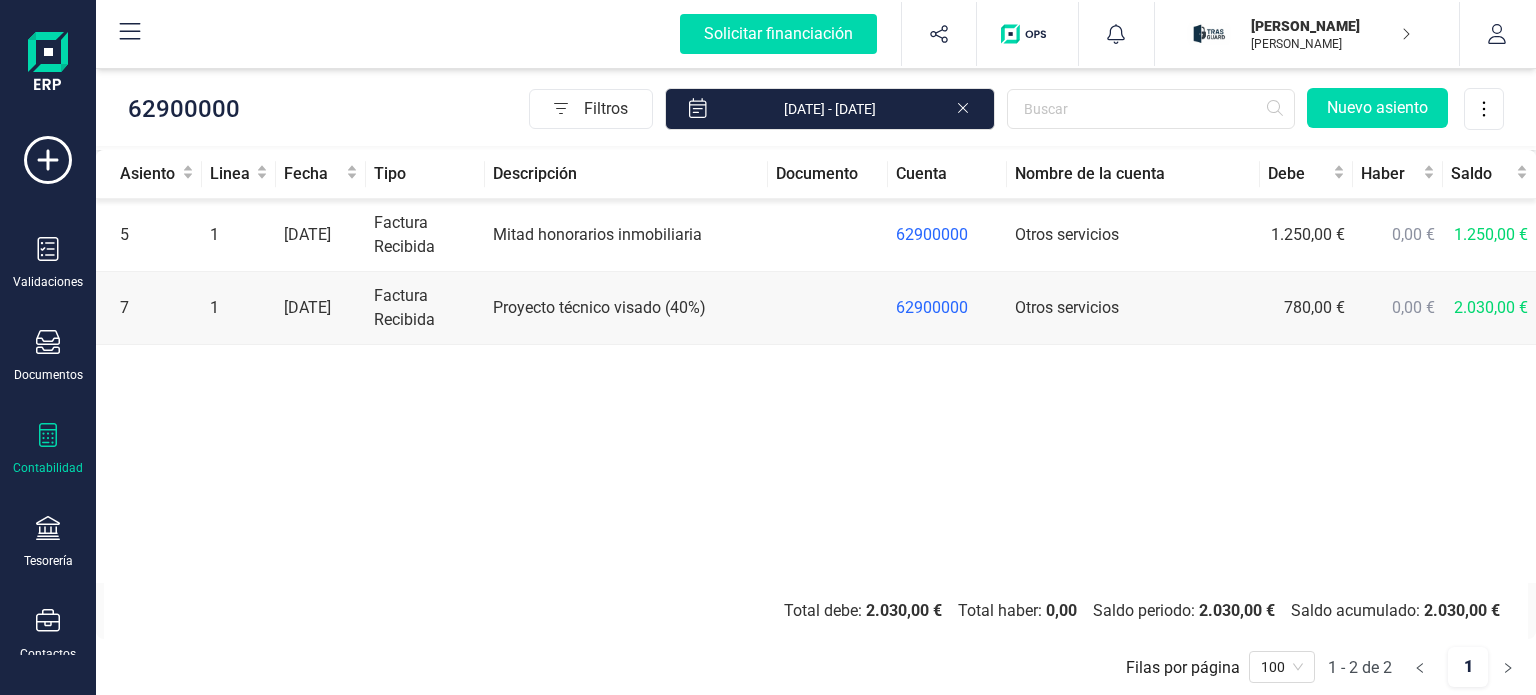 click 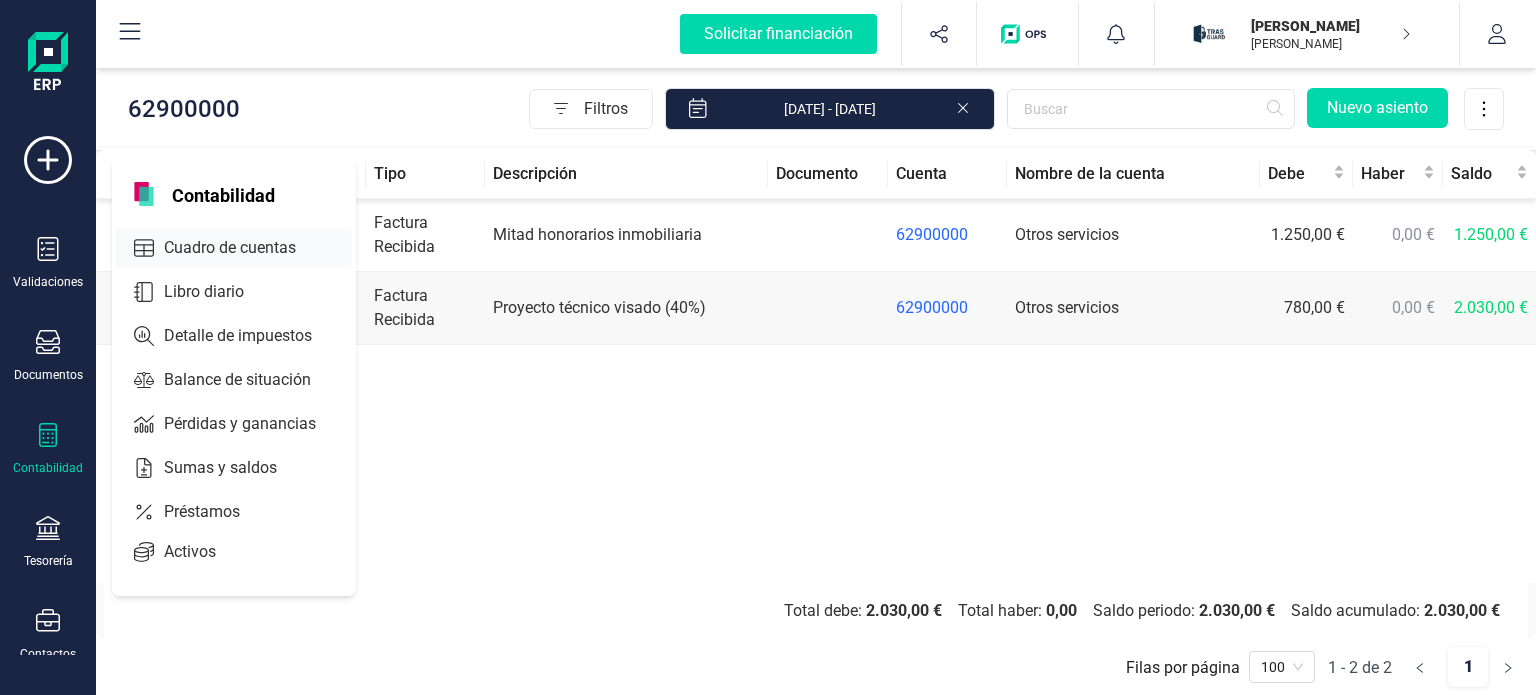 click on "Cuadro de cuentas" at bounding box center [244, 248] 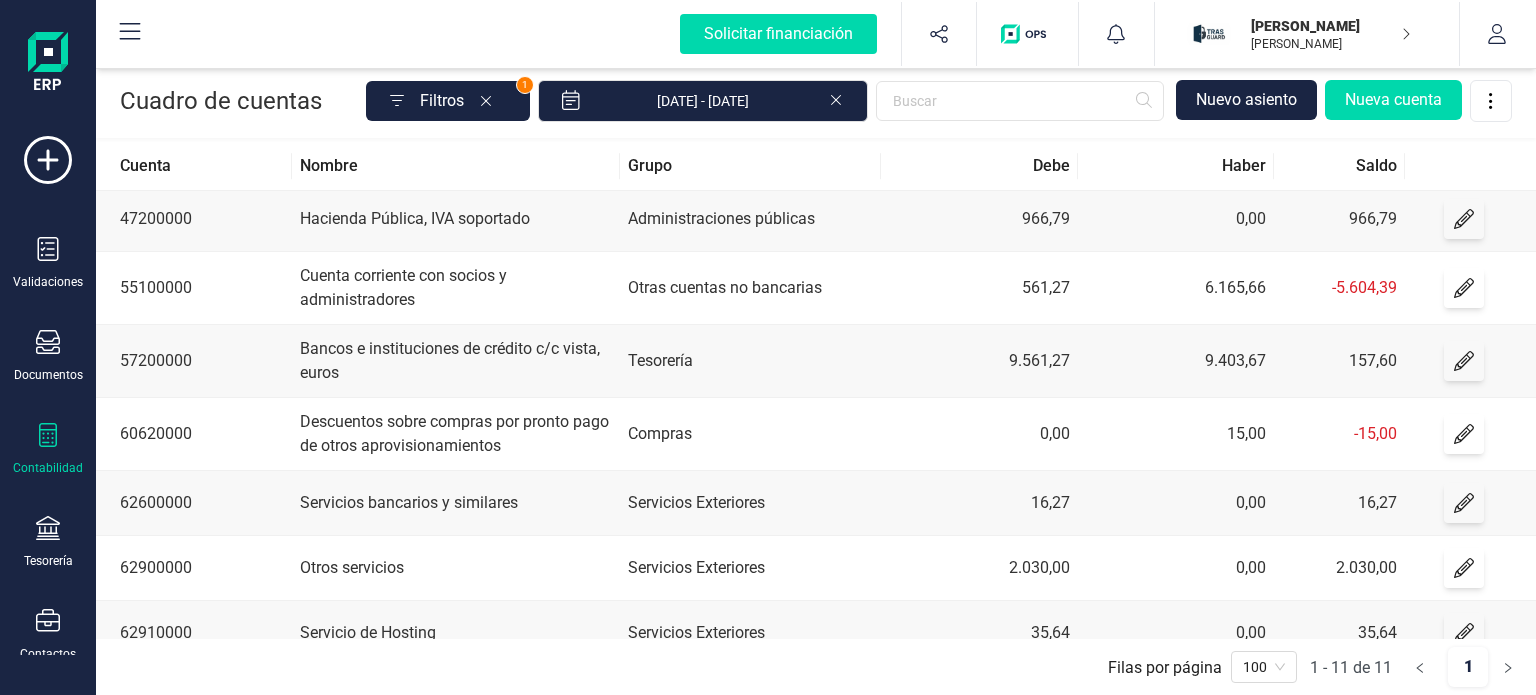 scroll, scrollTop: 304, scrollLeft: 0, axis: vertical 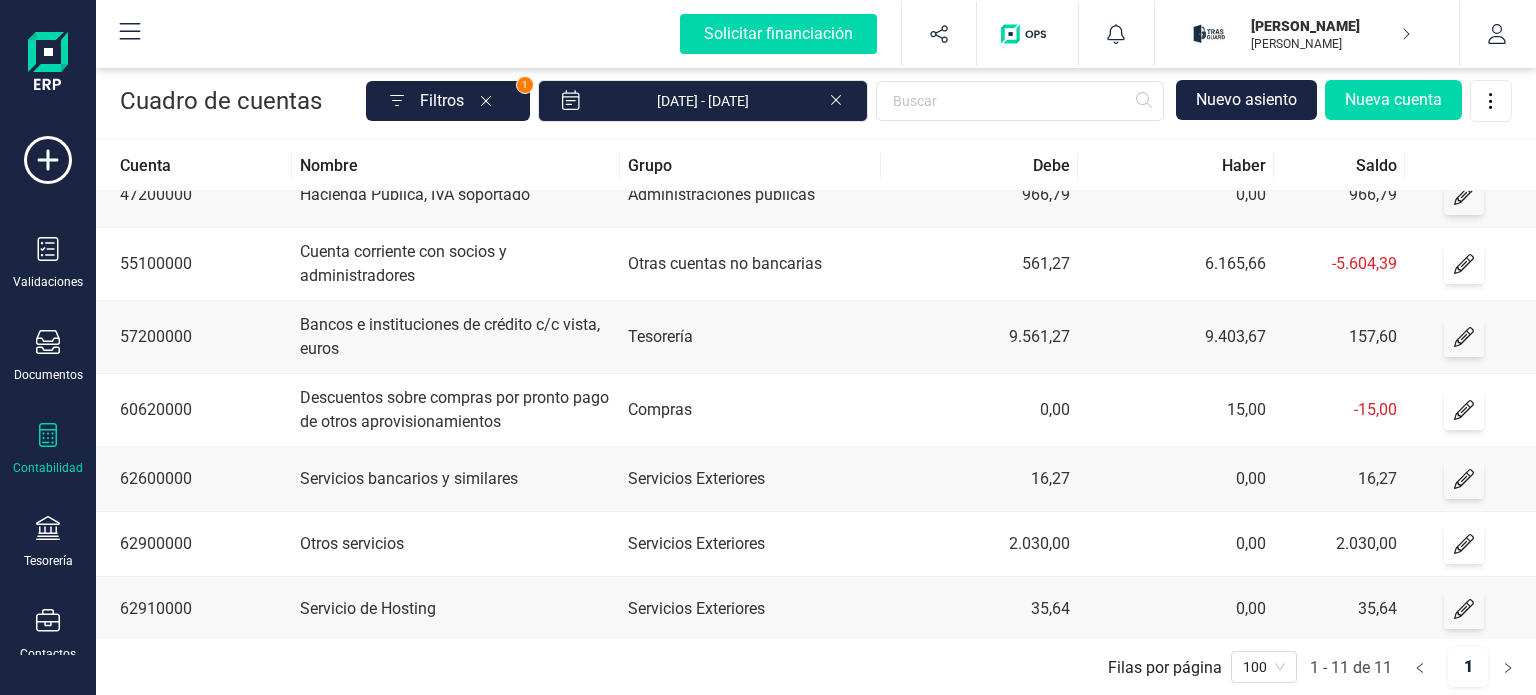 click on "Otros servicios" at bounding box center (455, 544) 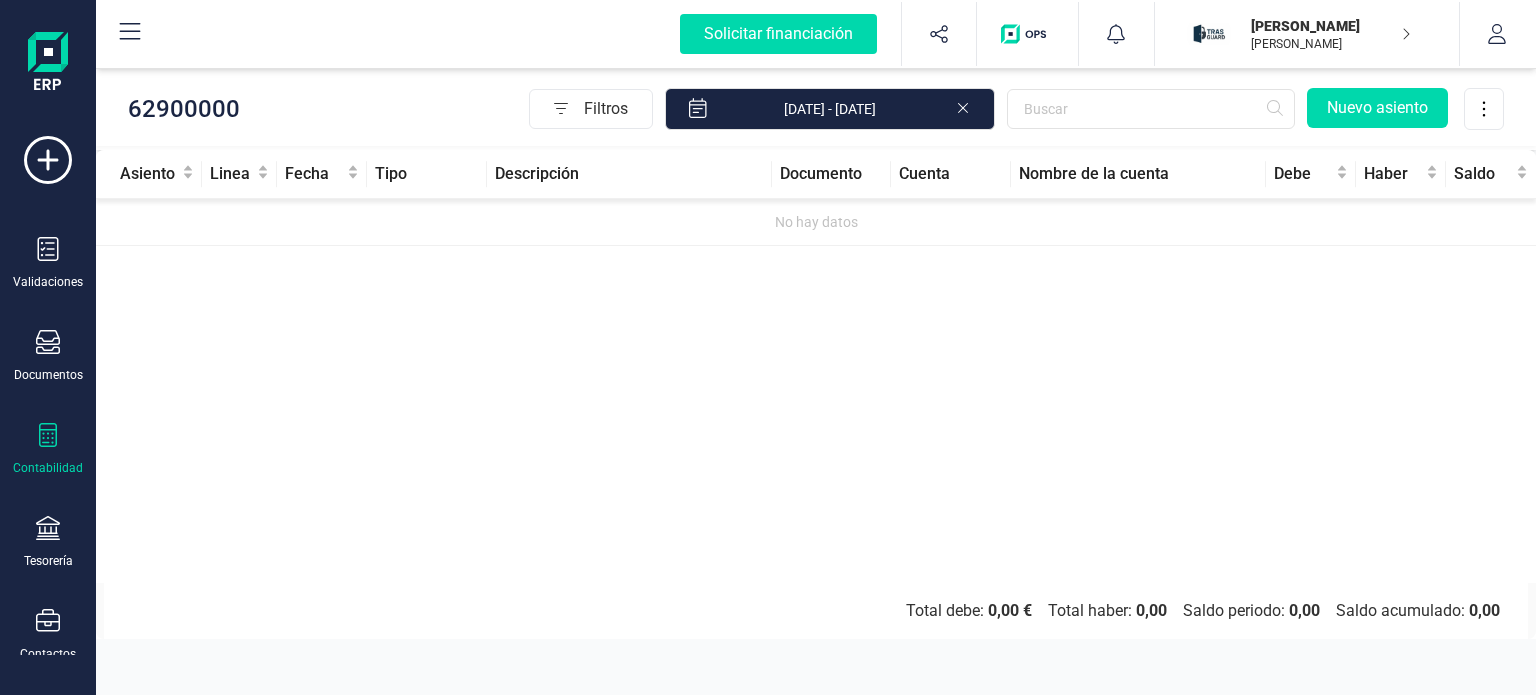 click on "Asiento Linea Fecha Tipo Descripción Documento Cuenta Nombre de la cuenta Debe Haber Saldo No hay datos" at bounding box center (816, 366) 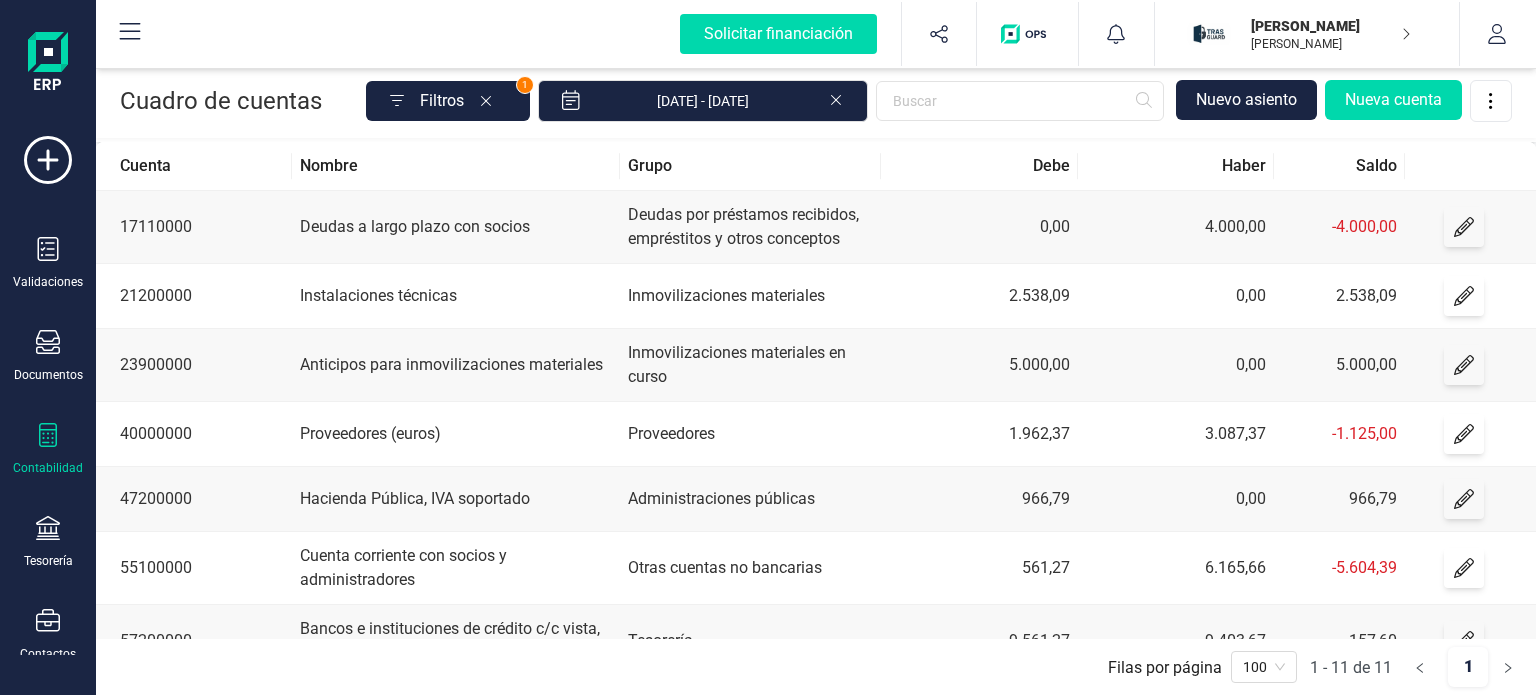 scroll, scrollTop: 304, scrollLeft: 0, axis: vertical 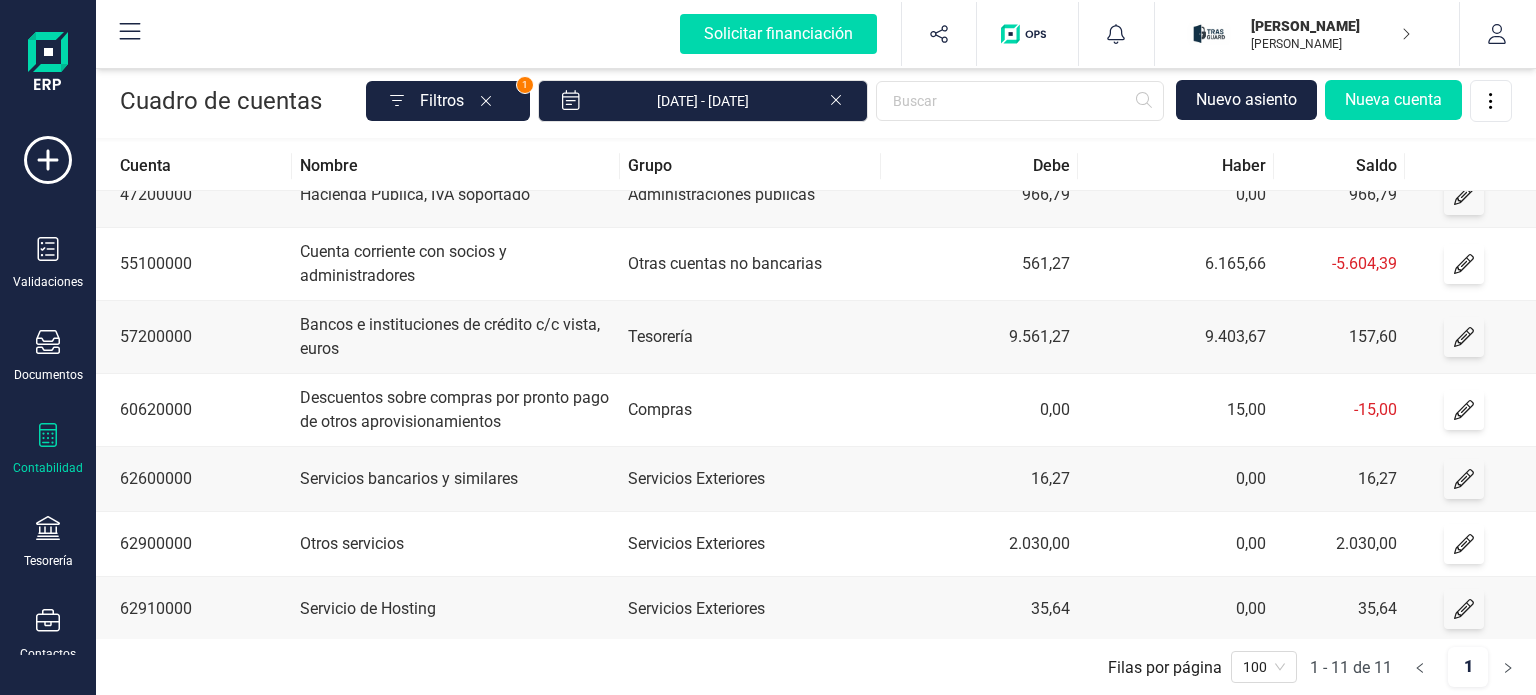 click on "Servicio de Hosting" at bounding box center (455, 609) 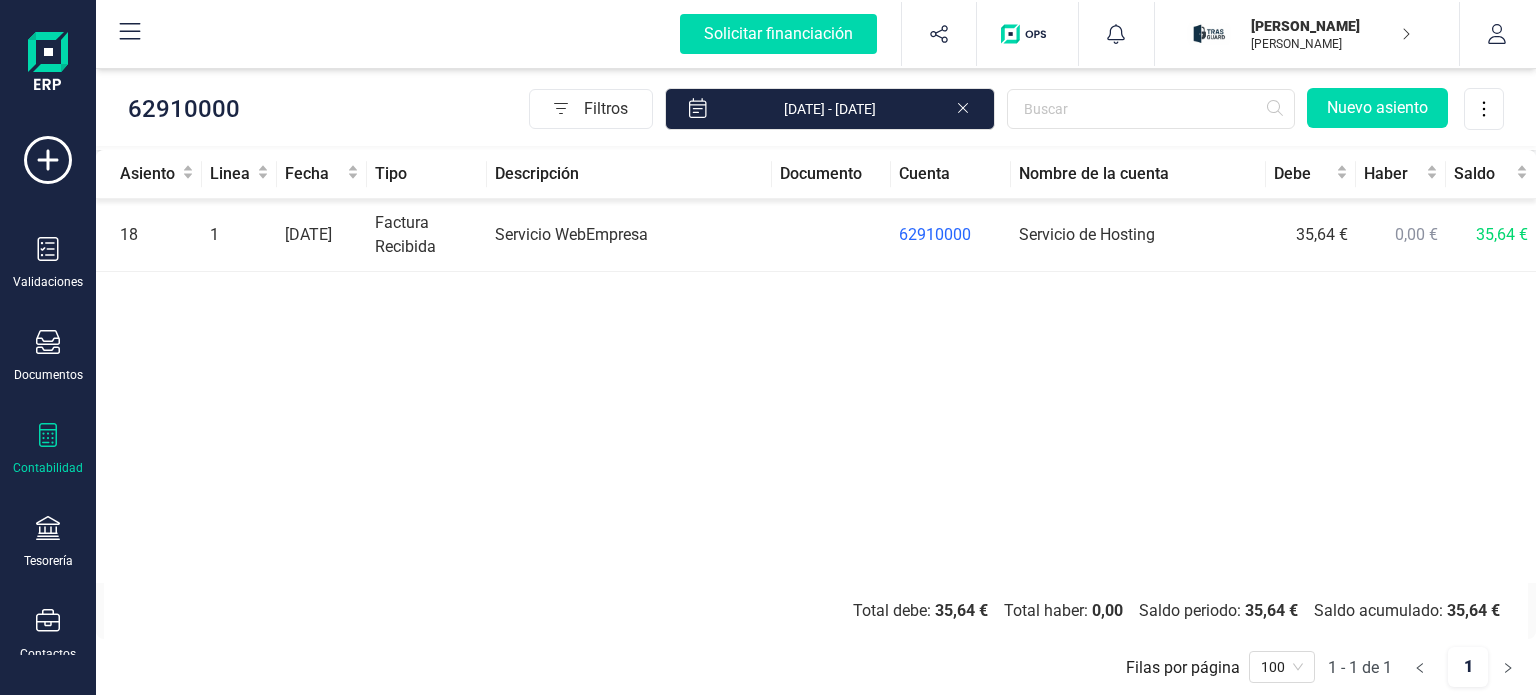 click at bounding box center [832, 235] 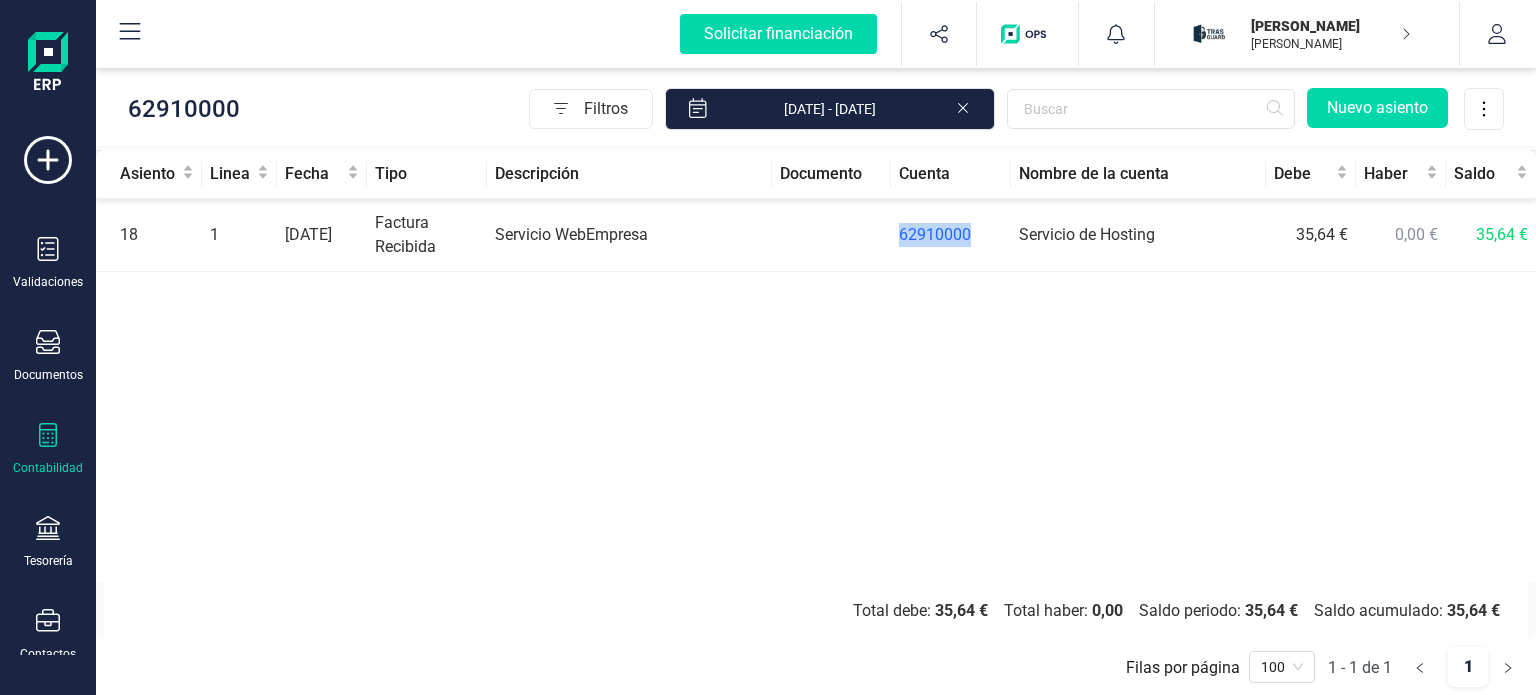 click at bounding box center [832, 235] 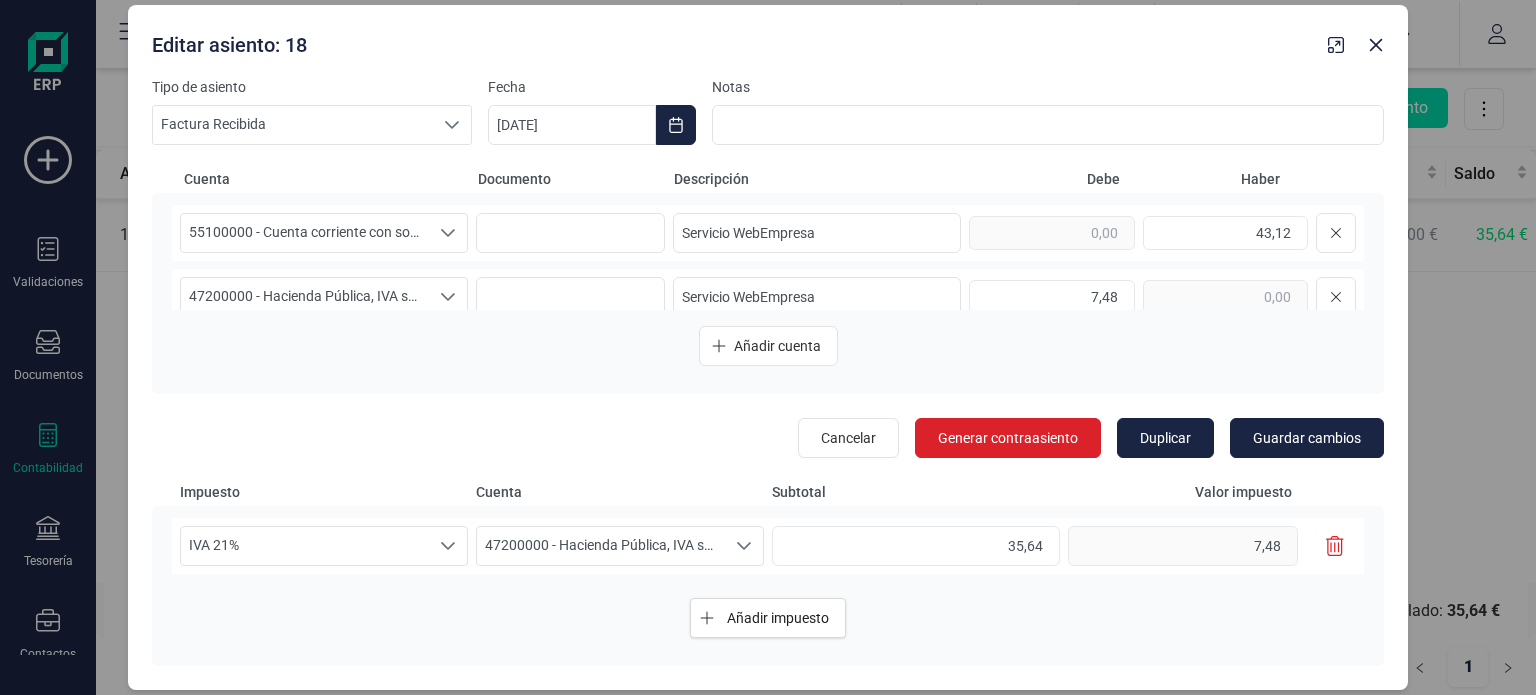 scroll, scrollTop: 87, scrollLeft: 0, axis: vertical 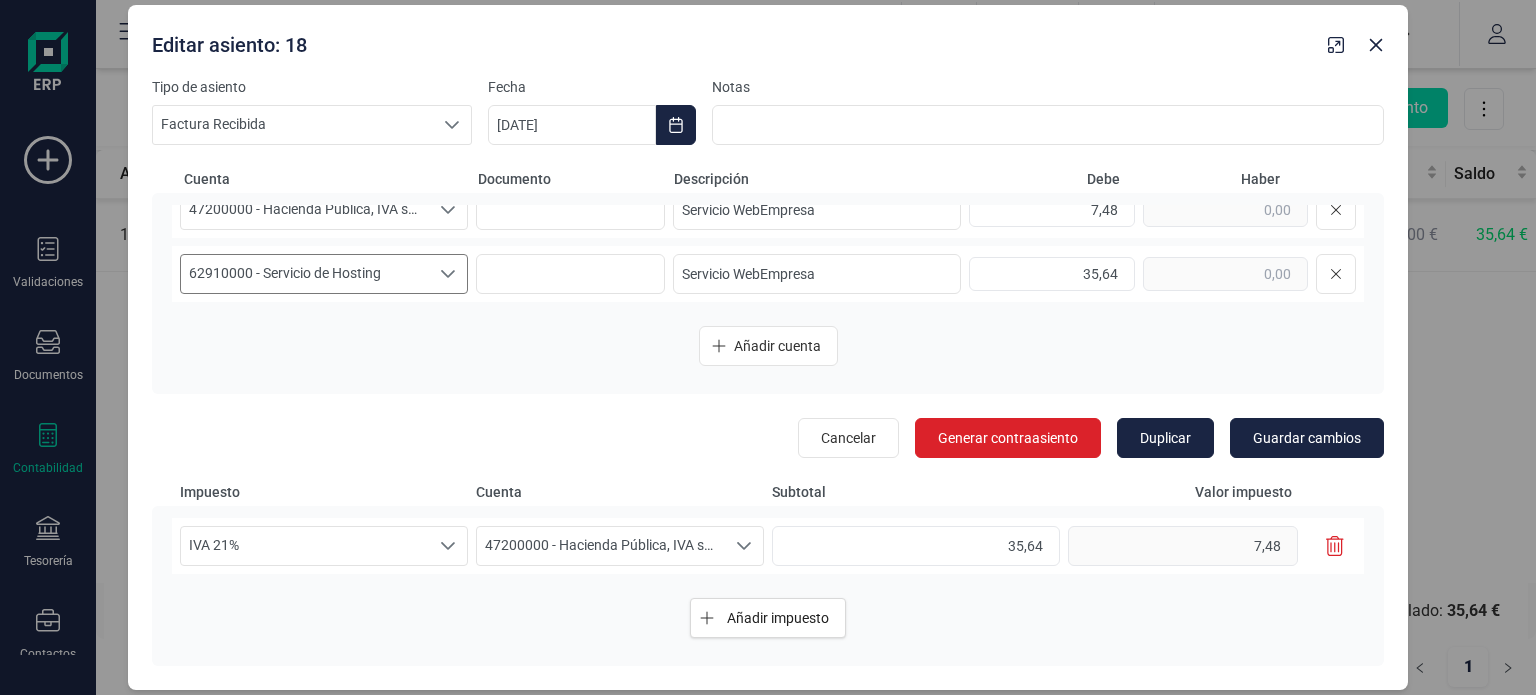 click at bounding box center [448, 274] 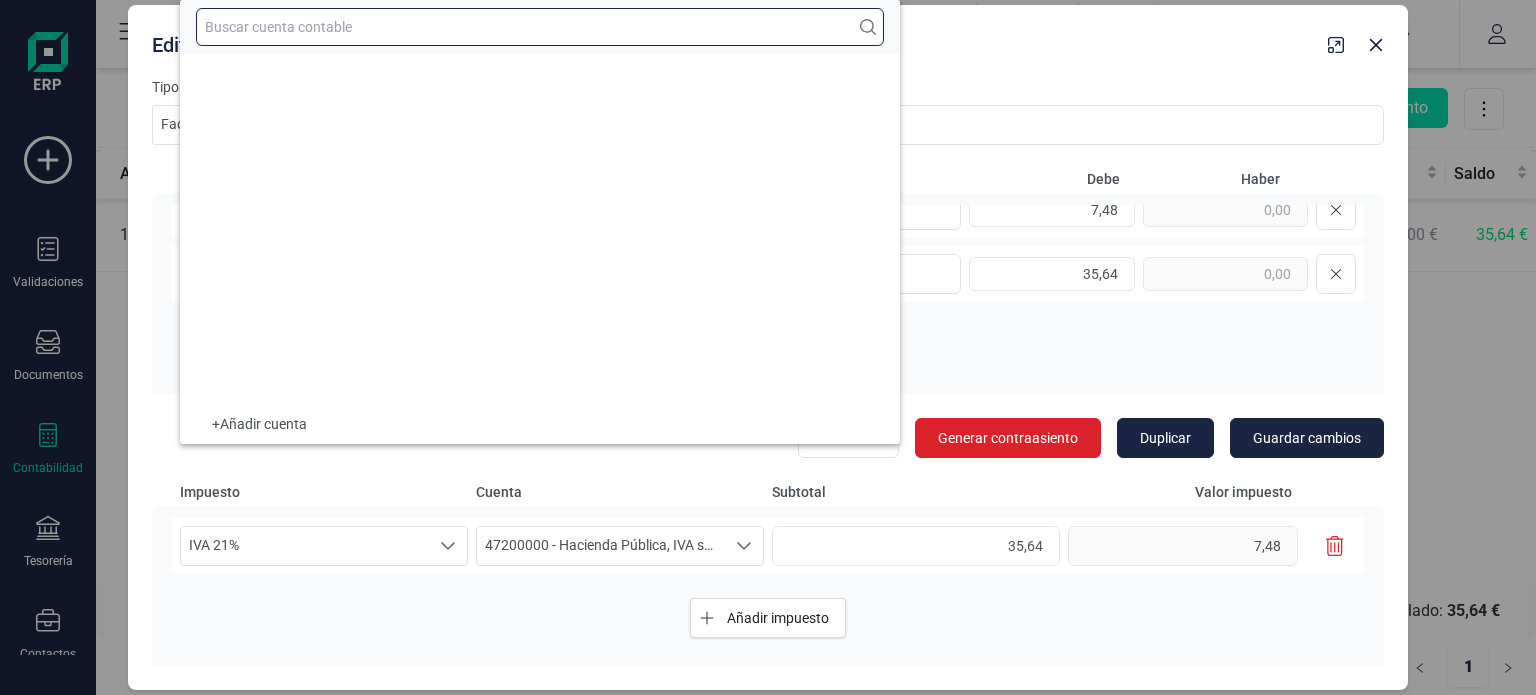 scroll, scrollTop: 17928, scrollLeft: 0, axis: vertical 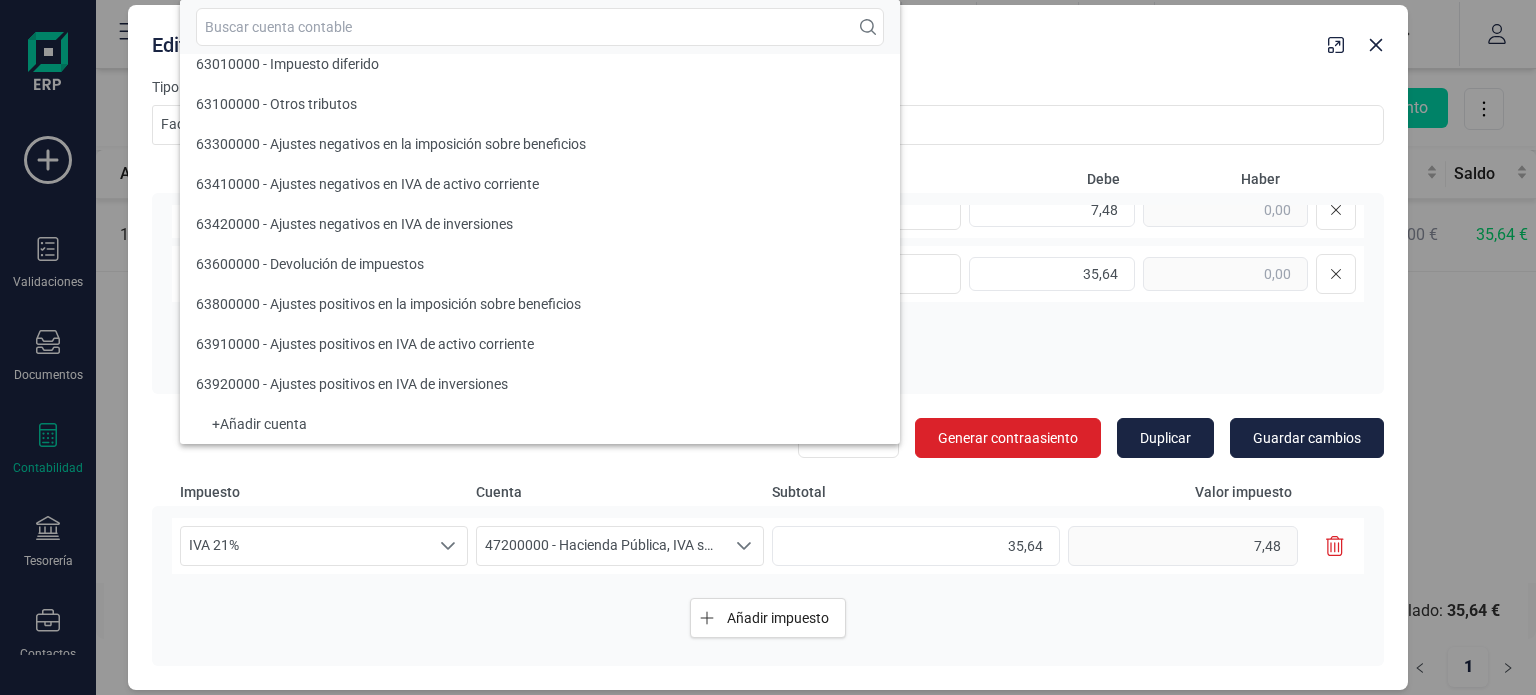 click on "+  Añadir cuenta" at bounding box center (540, 424) 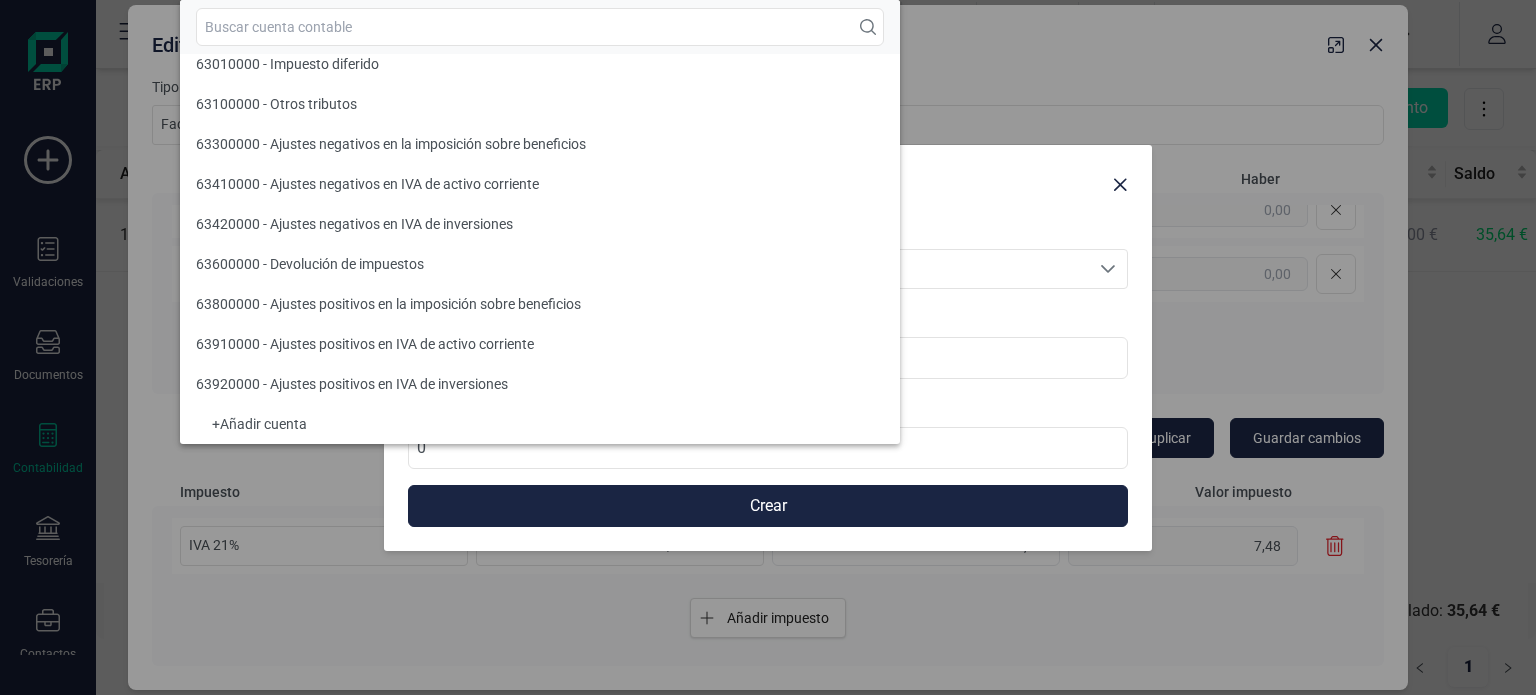 click on "+  Añadir cuenta" at bounding box center [540, 424] 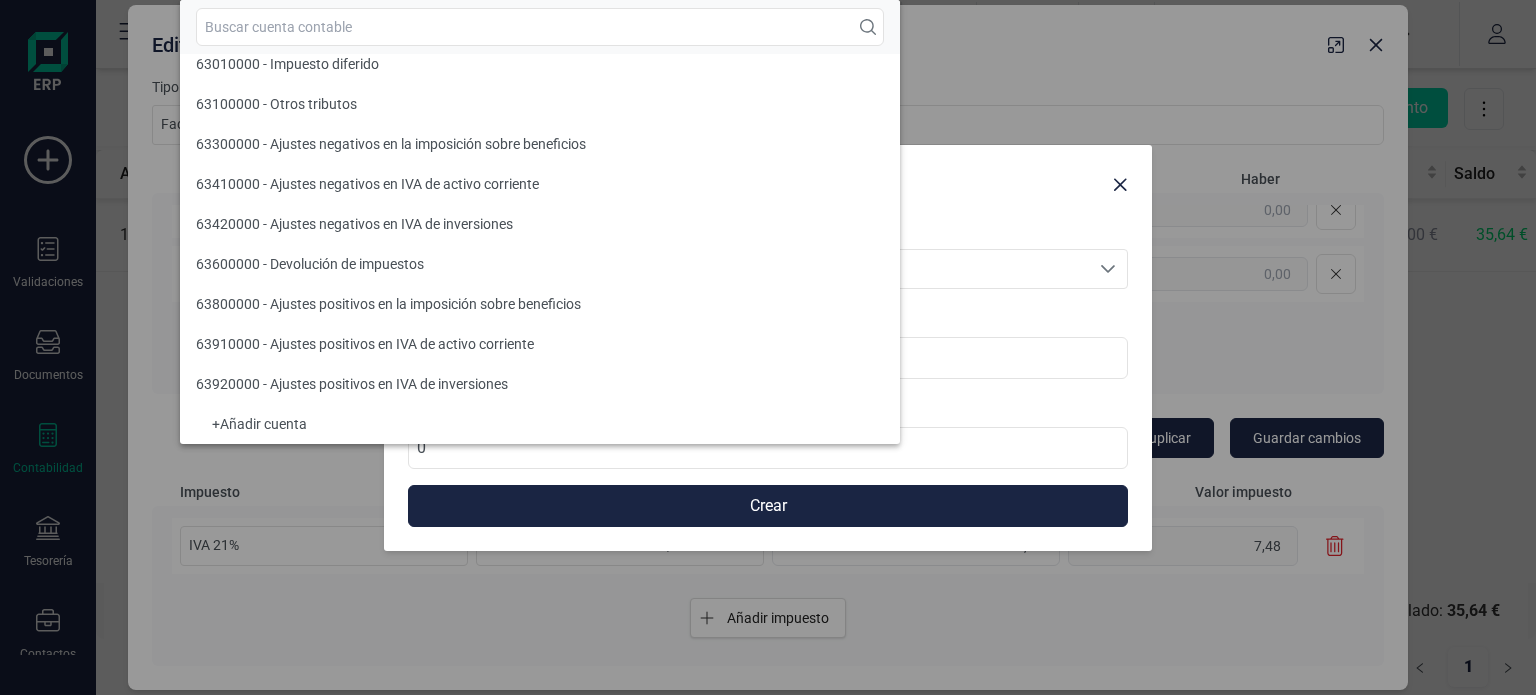 click on "Tipo Seleccione una cuenta Seleccione una cuenta contable Nombre Número 0 Crear" at bounding box center (768, 372) 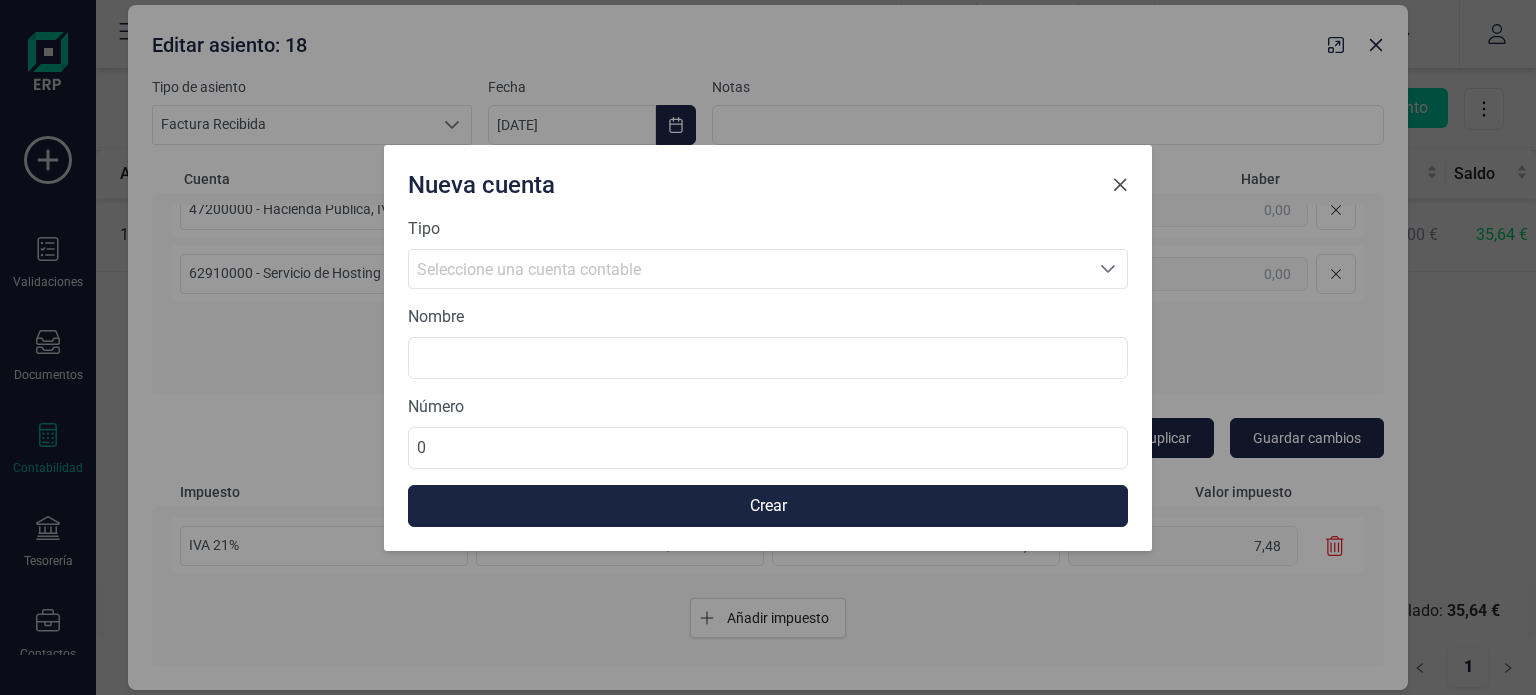 click at bounding box center [1120, 185] 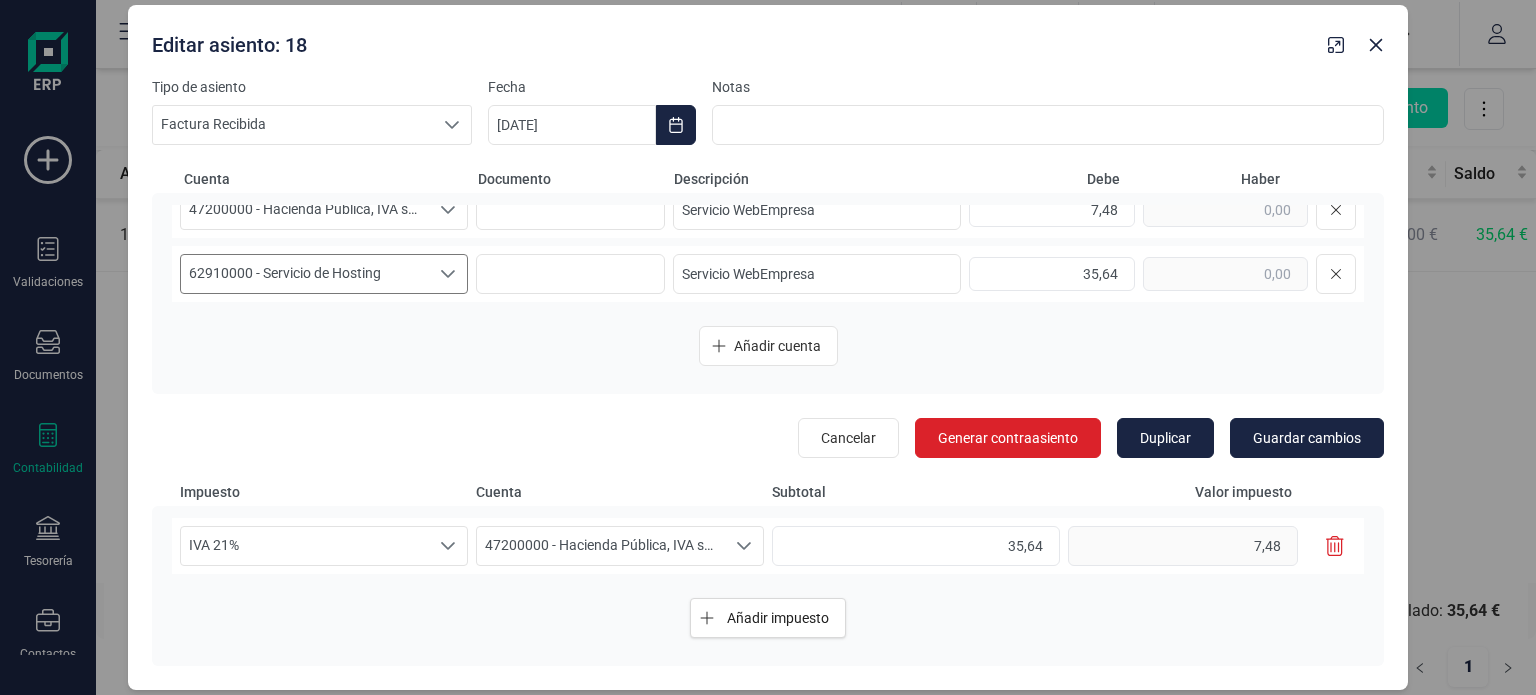 click on "62910000 - Servicio de Hosting" at bounding box center (305, 274) 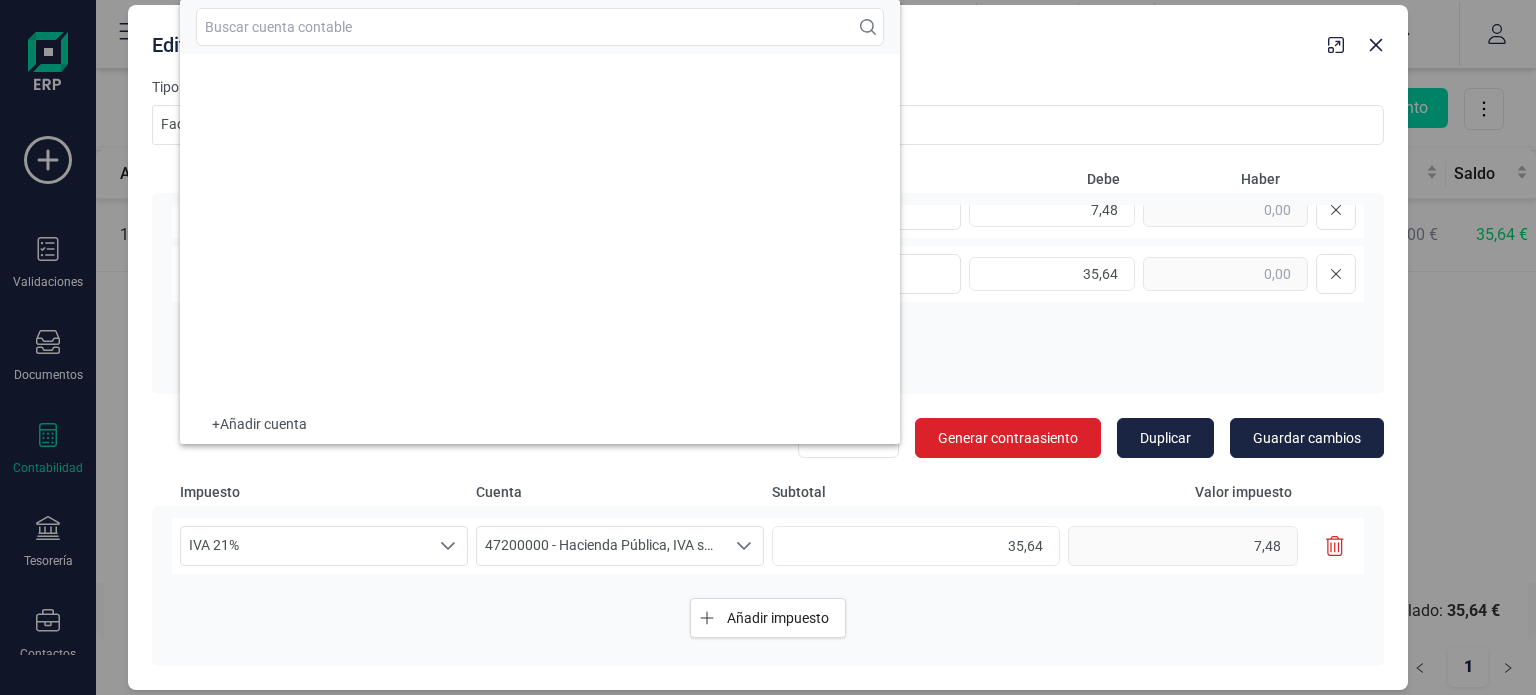 scroll, scrollTop: 17928, scrollLeft: 0, axis: vertical 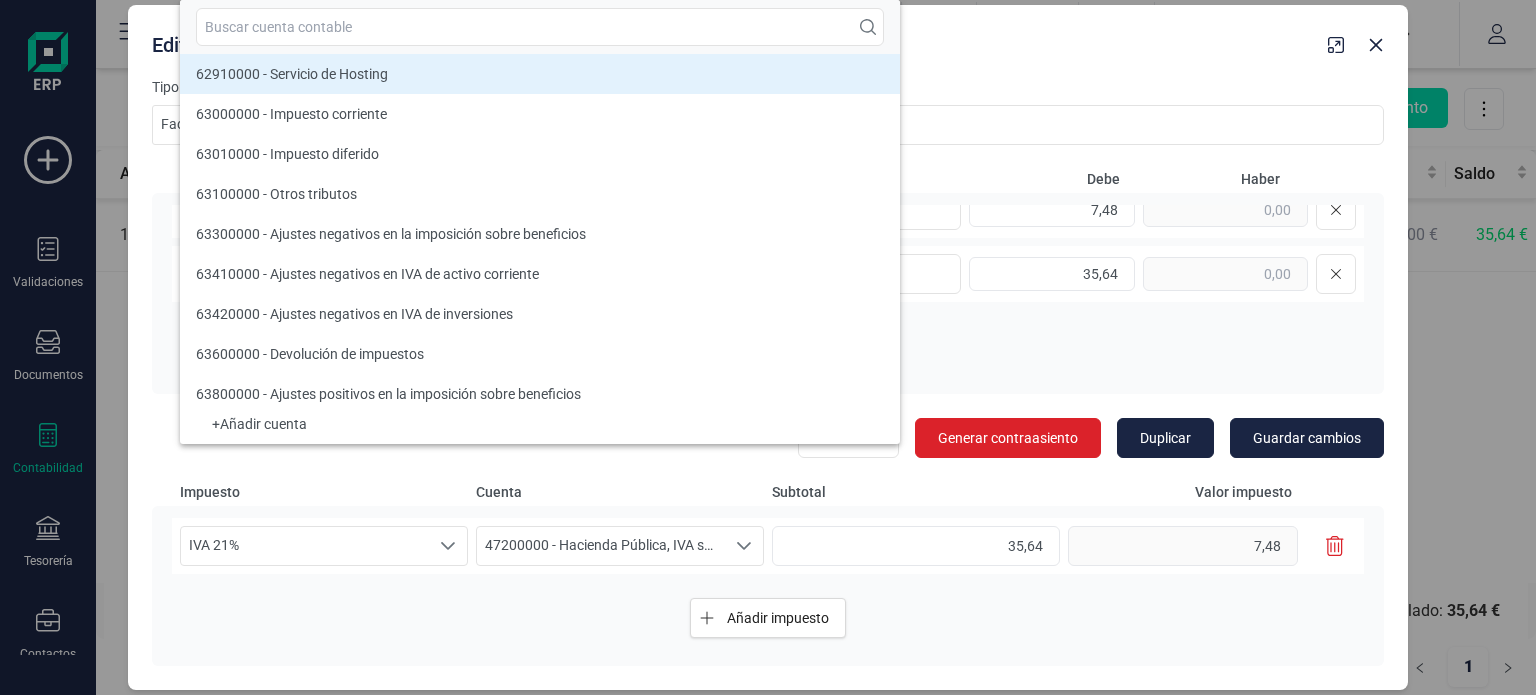click on "62910000 - Servicio de Hosting" at bounding box center (540, 74) 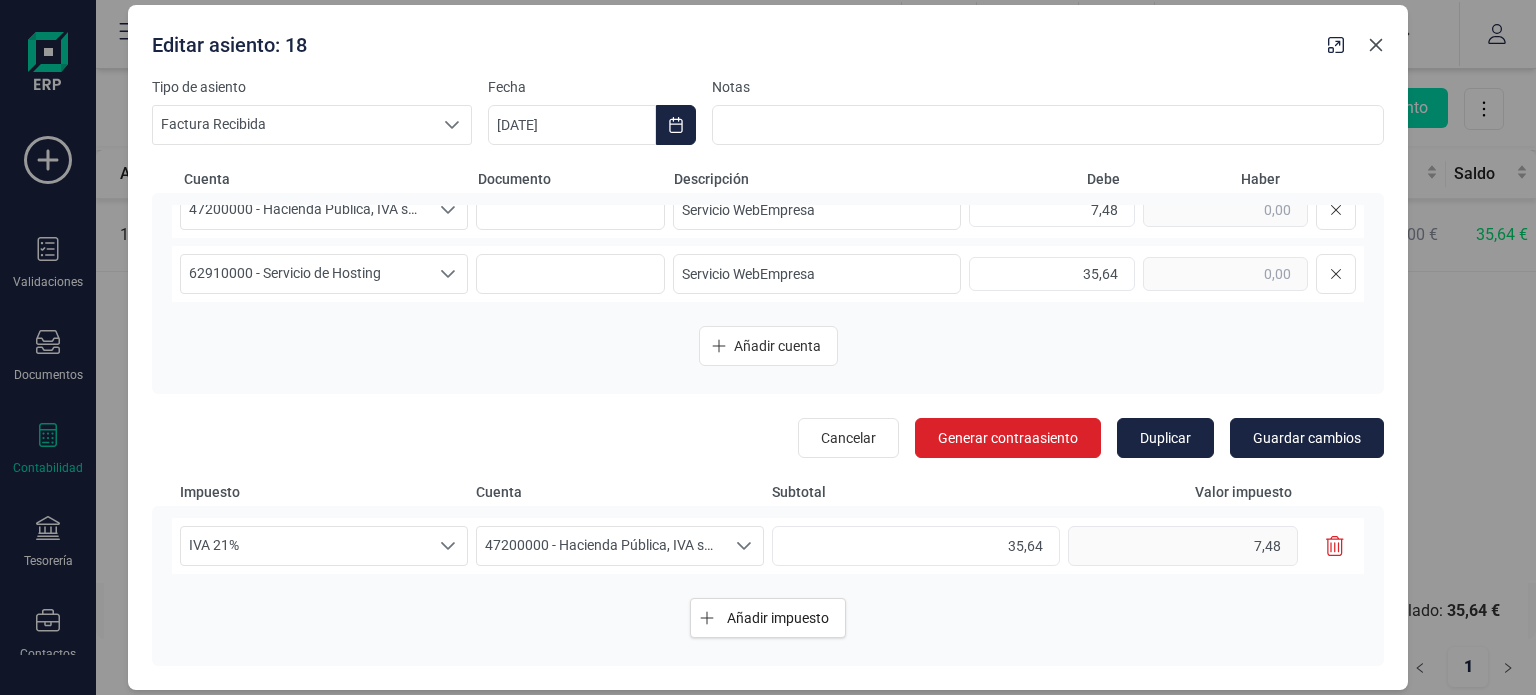 click 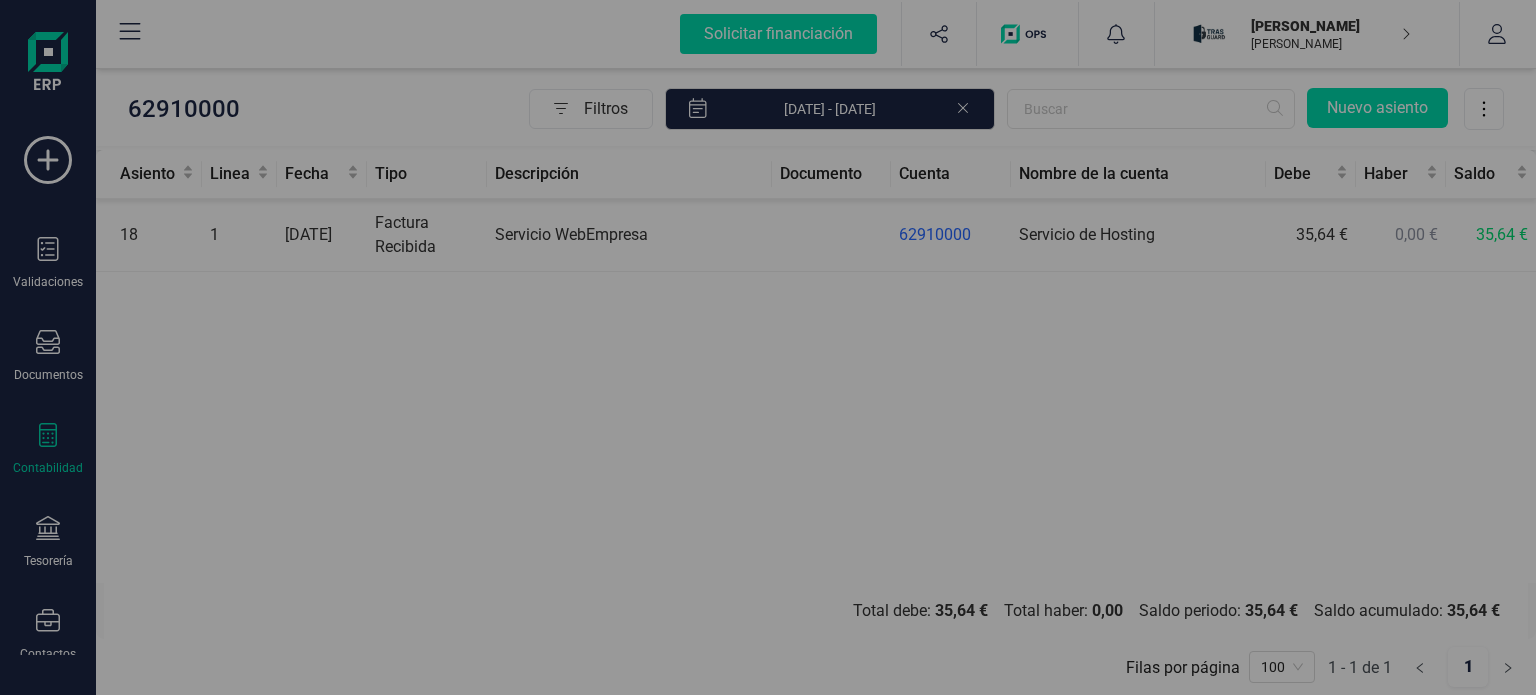 scroll, scrollTop: 0, scrollLeft: 0, axis: both 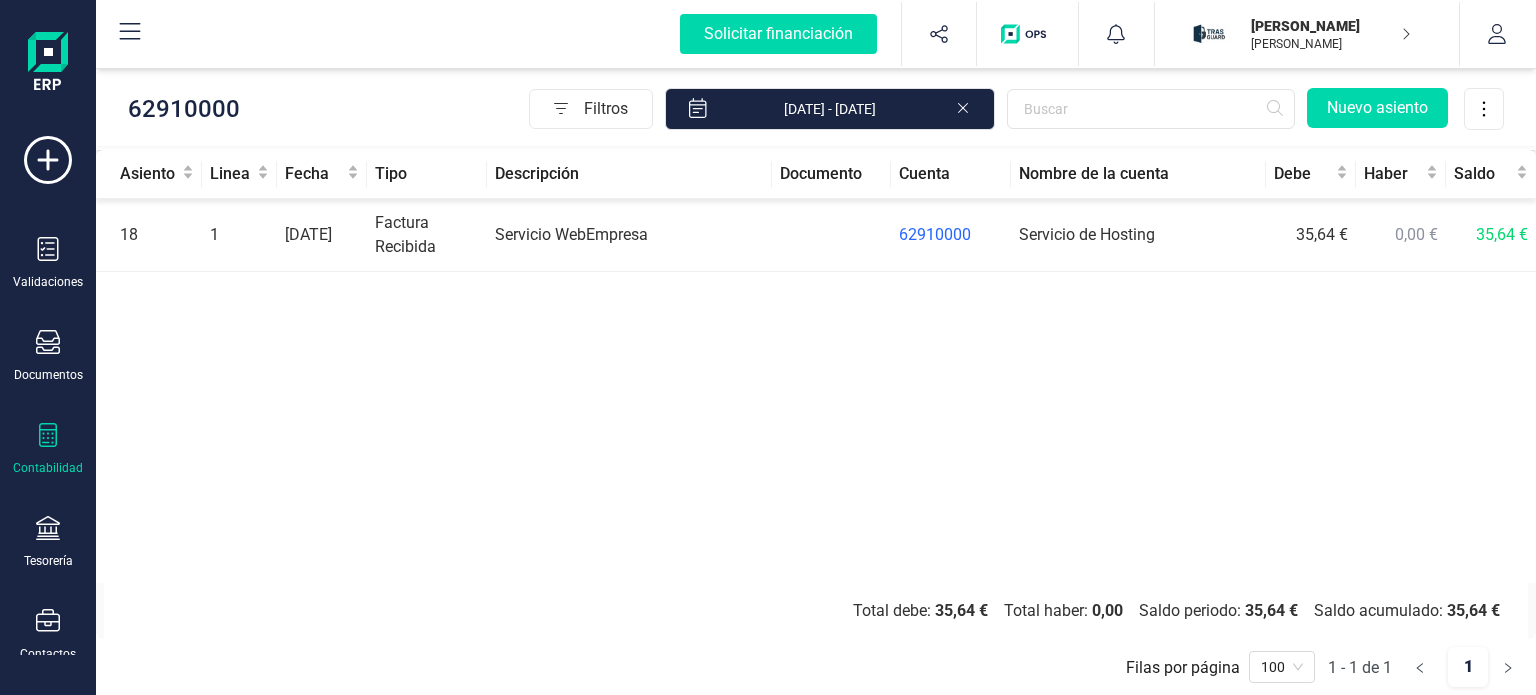 click on "Contabilidad" at bounding box center [48, 449] 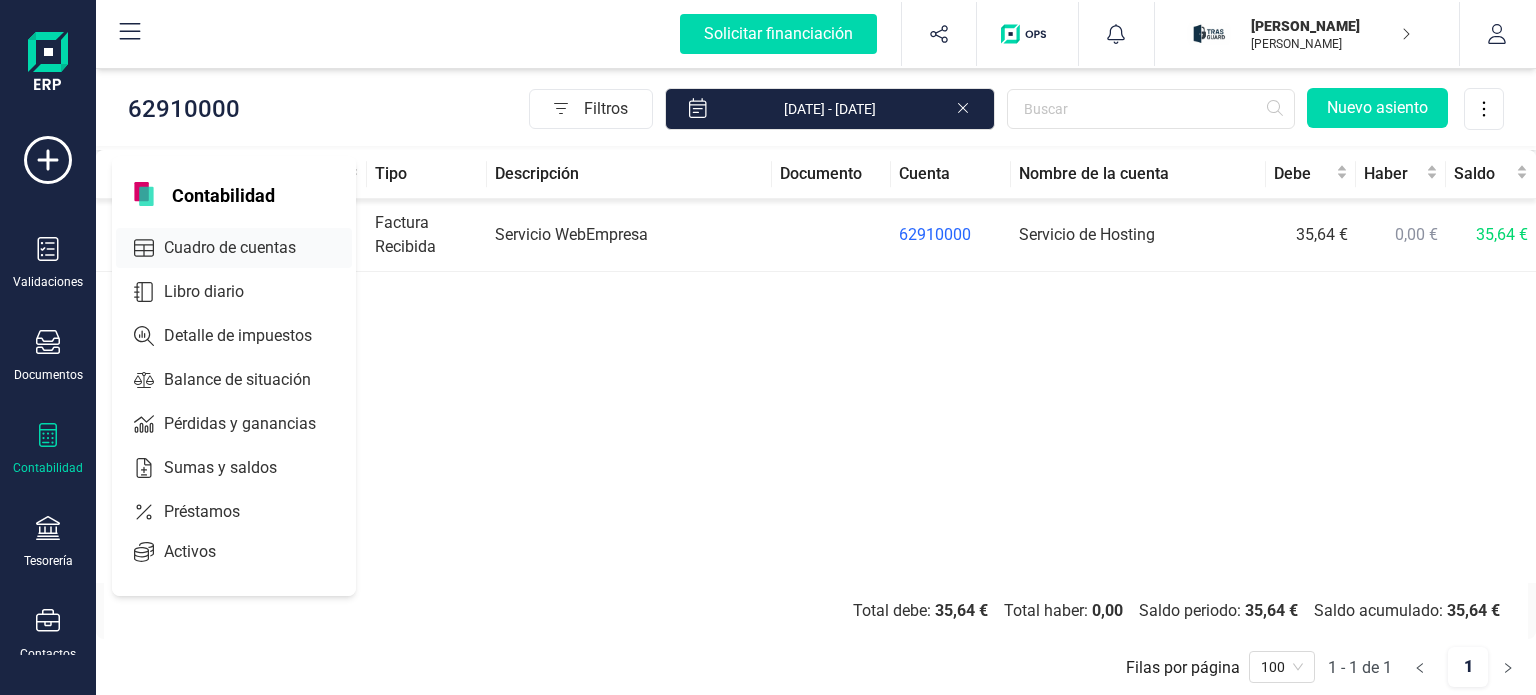 click on "Cuadro de cuentas" at bounding box center (244, 248) 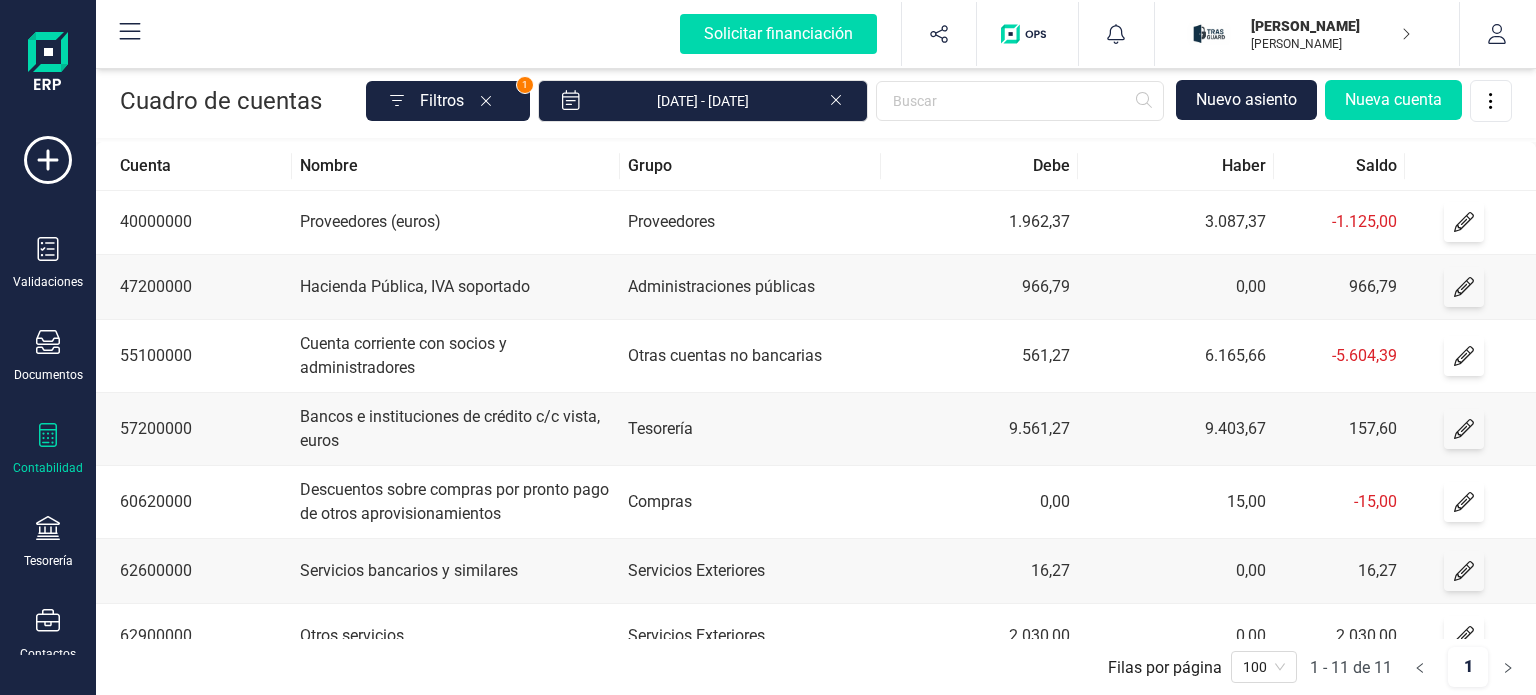 scroll, scrollTop: 304, scrollLeft: 0, axis: vertical 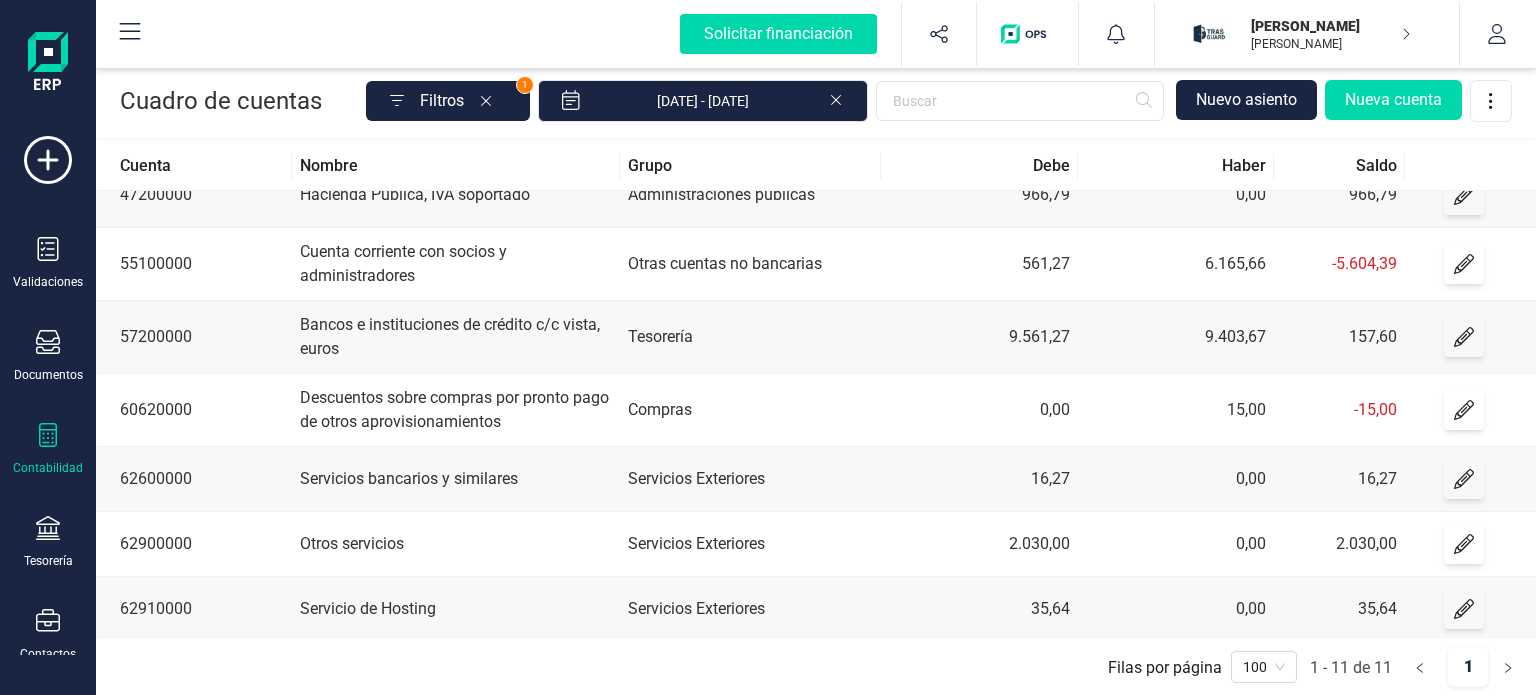 click on "Servicios bancarios y similares" at bounding box center [455, 479] 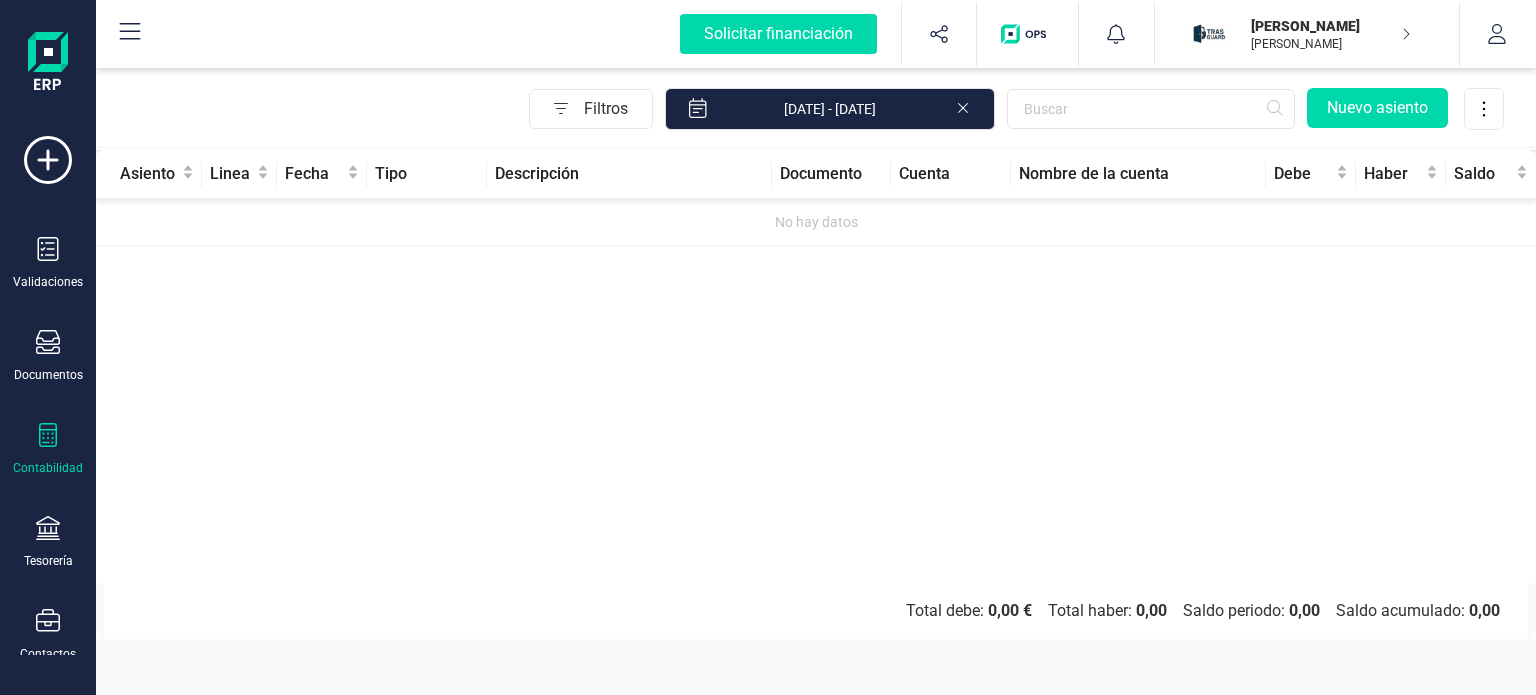 click on "Asiento Linea Fecha Tipo Descripción Documento Cuenta Nombre de la cuenta Debe Haber Saldo No hay datos" at bounding box center [816, 366] 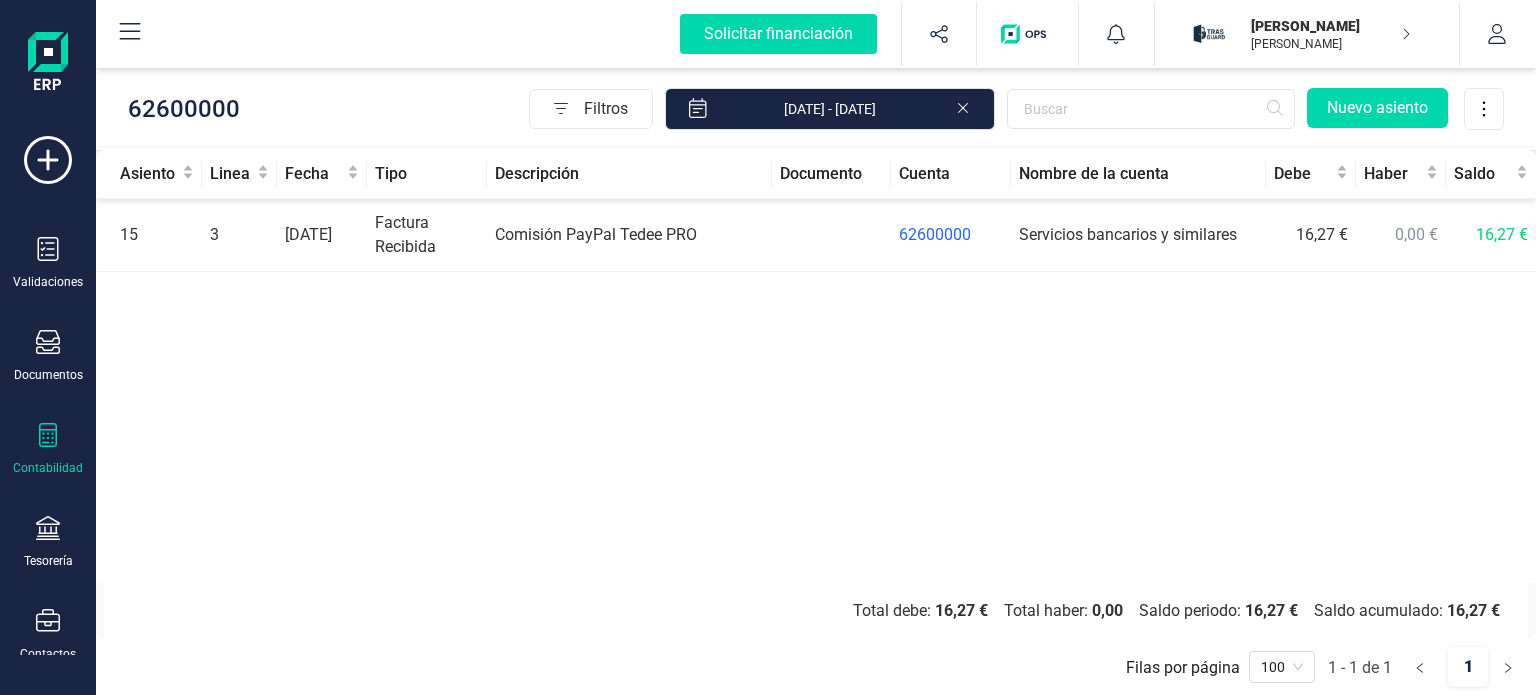 click on "Comisión PayPal Tedee PRO" at bounding box center [629, 235] 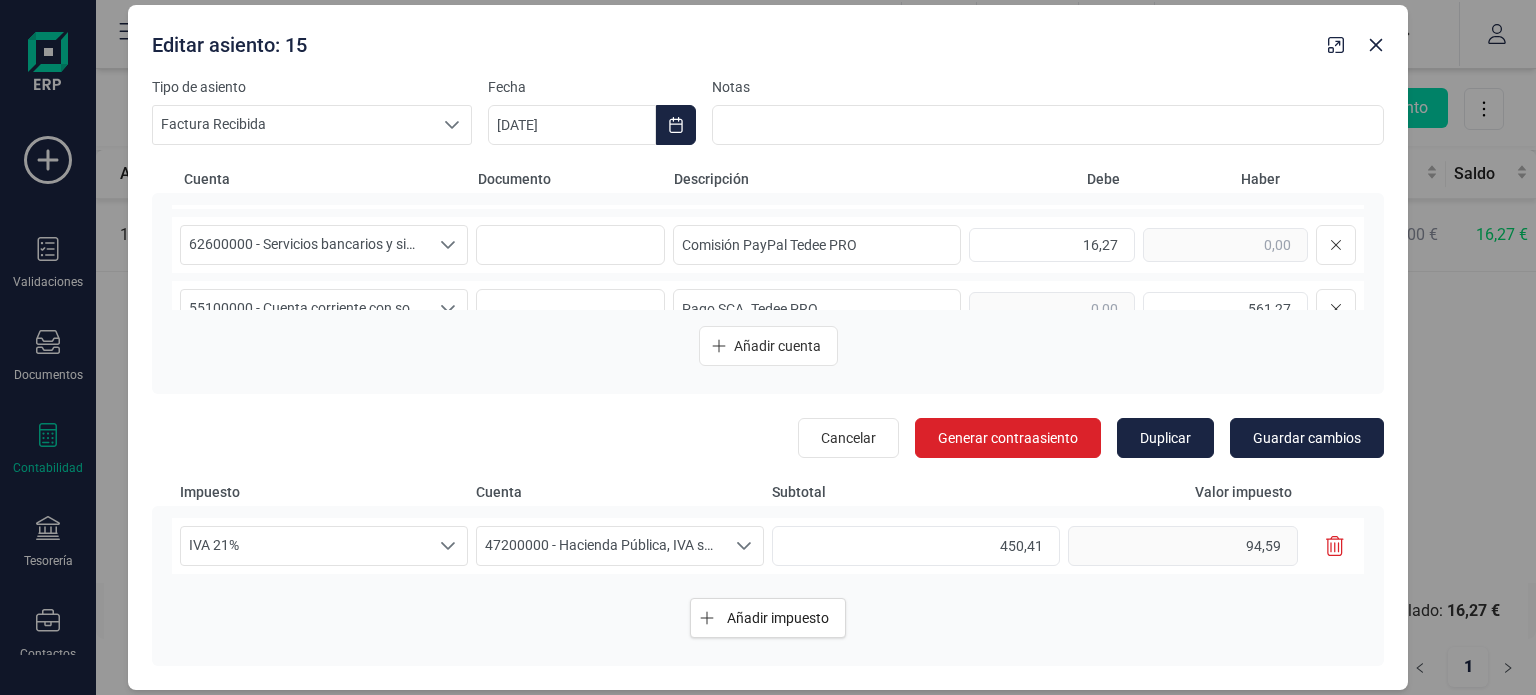 scroll, scrollTop: 108, scrollLeft: 0, axis: vertical 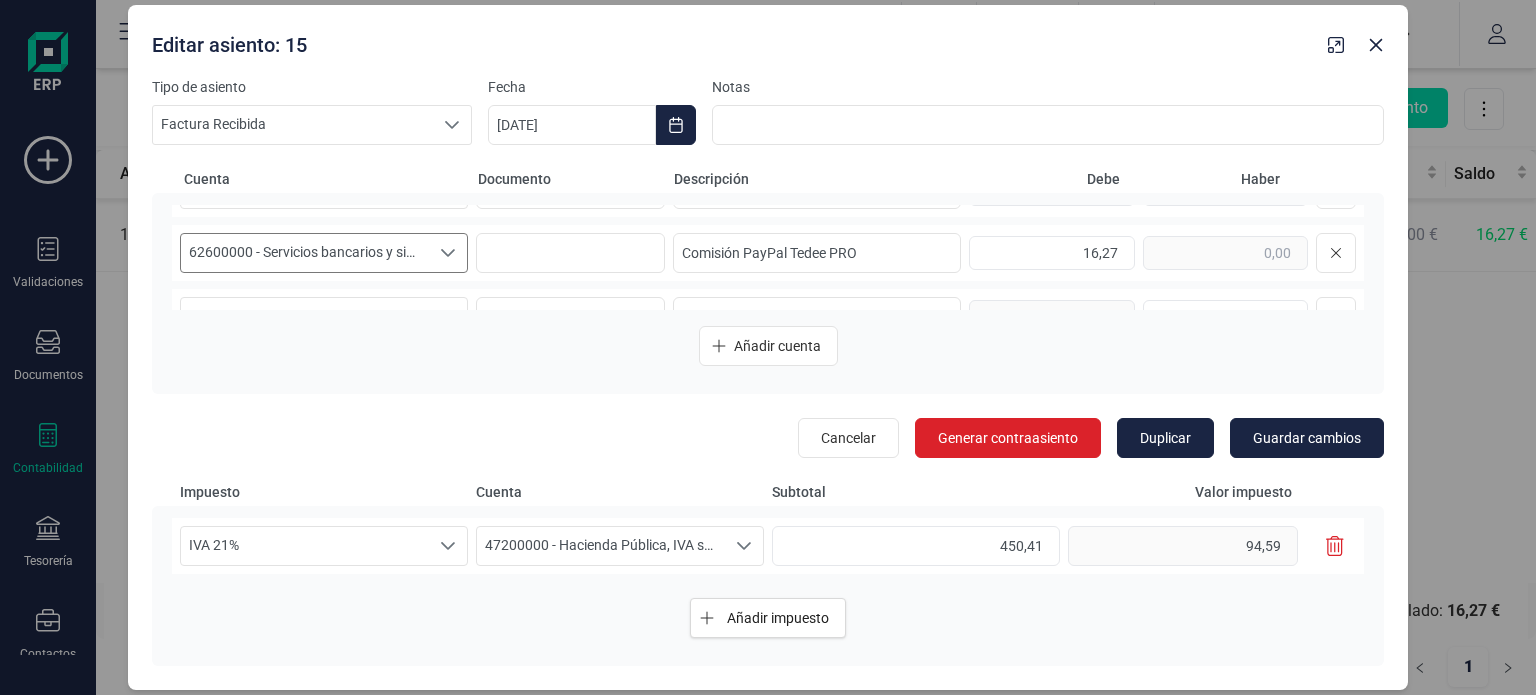 click on "62600000 - Servicios bancarios y similares" at bounding box center (305, 253) 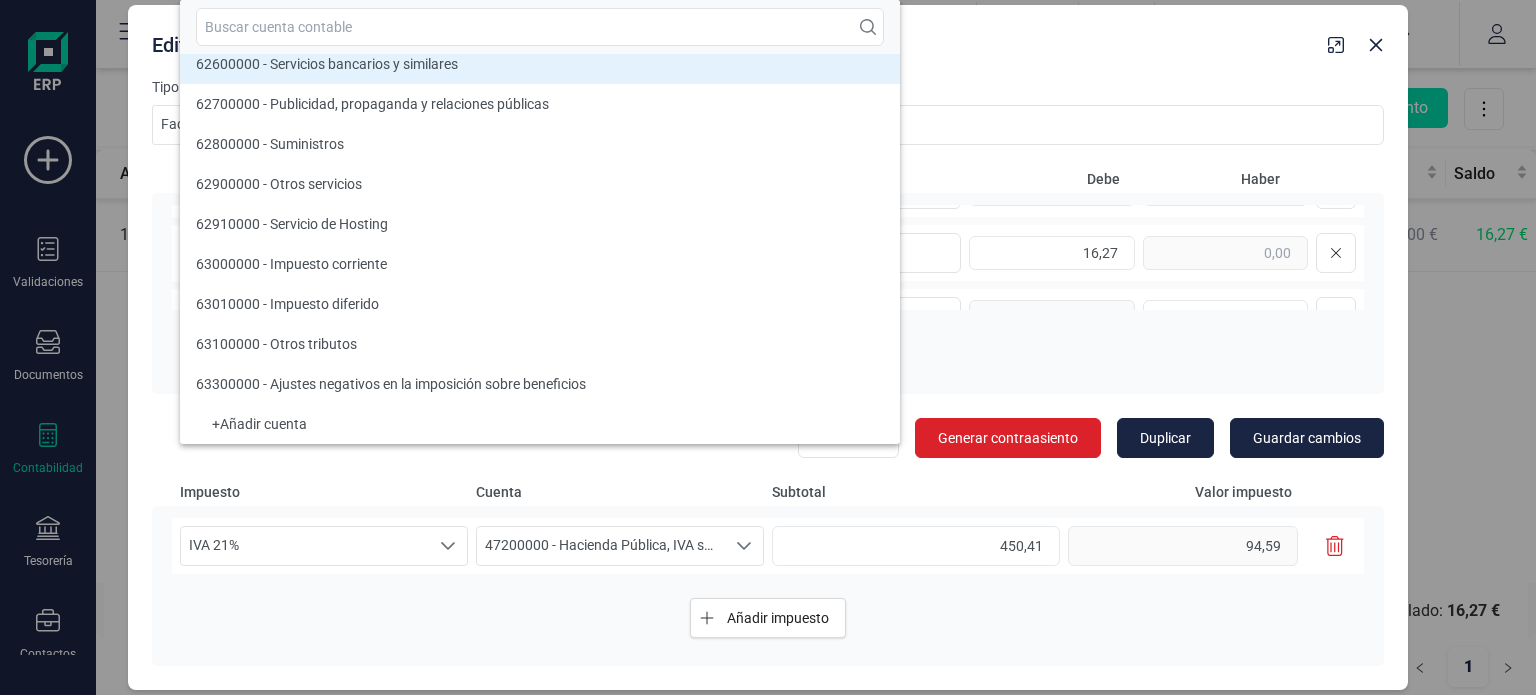 scroll, scrollTop: 17818, scrollLeft: 0, axis: vertical 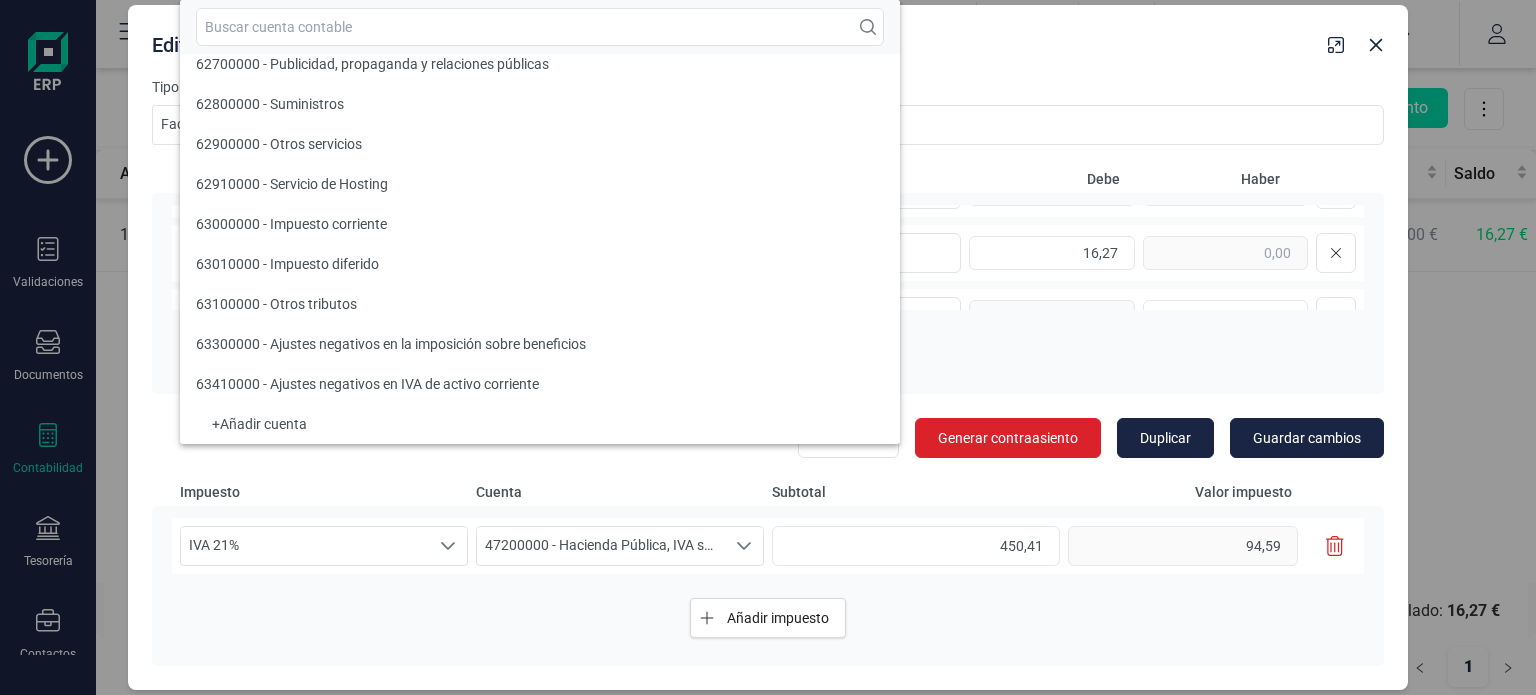 click on "+  Añadir cuenta" at bounding box center (540, 424) 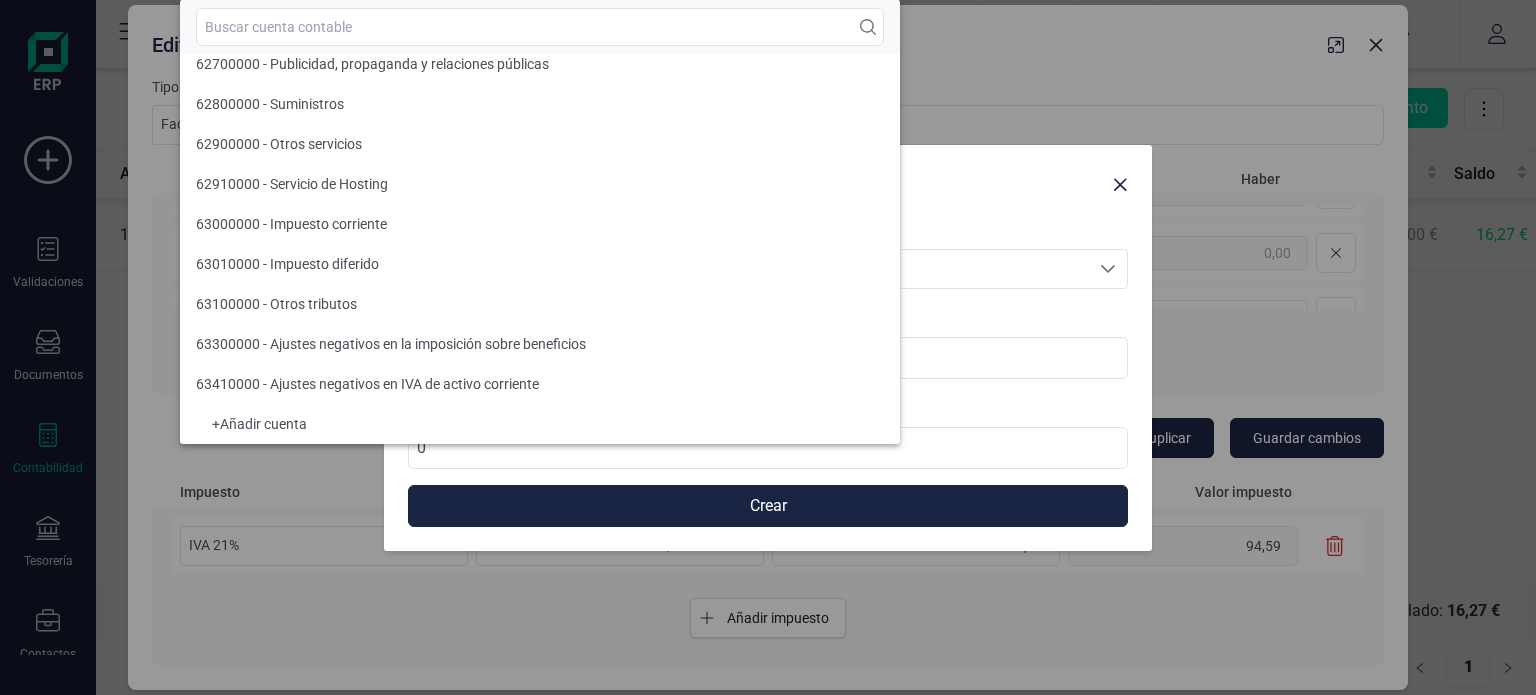 click on "Tipo Seleccione una cuenta Seleccione una cuenta contable Nombre Número 0 Crear" at bounding box center [768, 372] 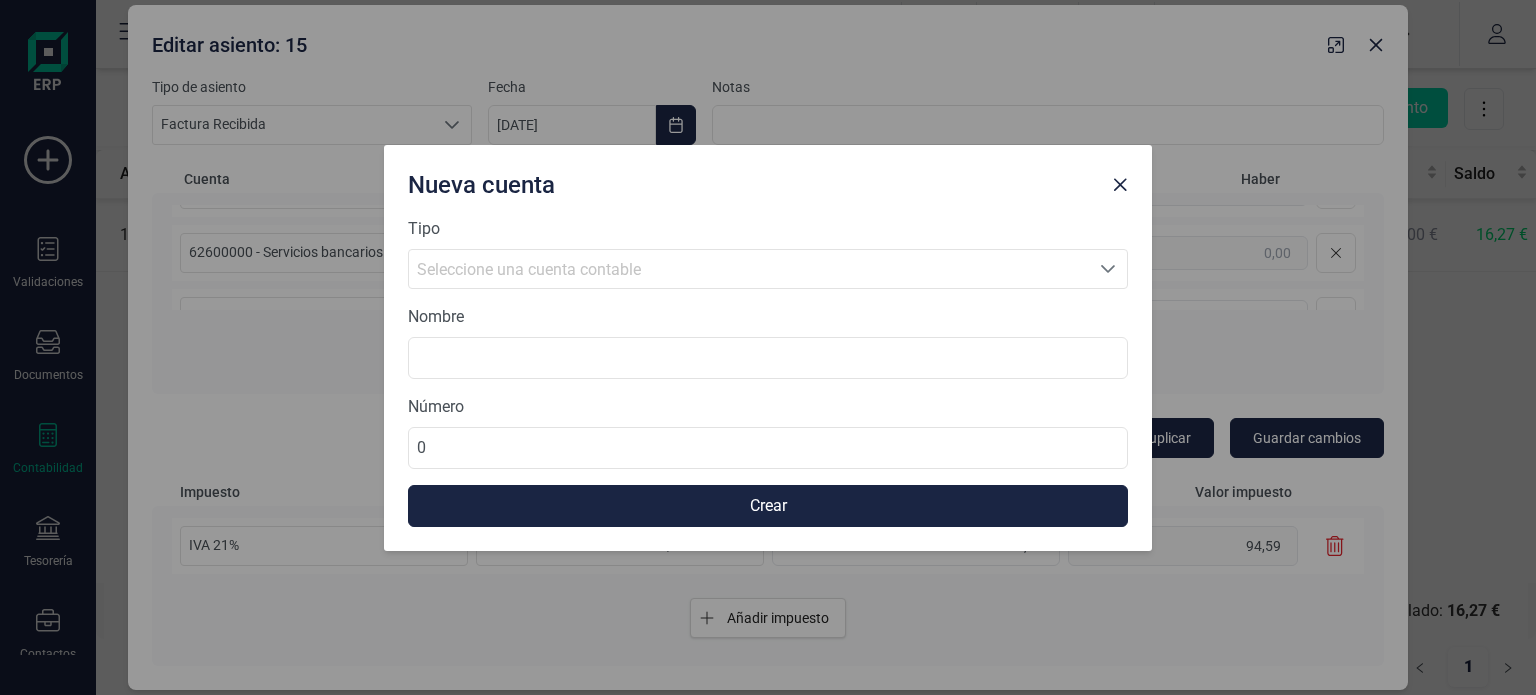 click on "Seleccione una cuenta contable" at bounding box center (749, 270) 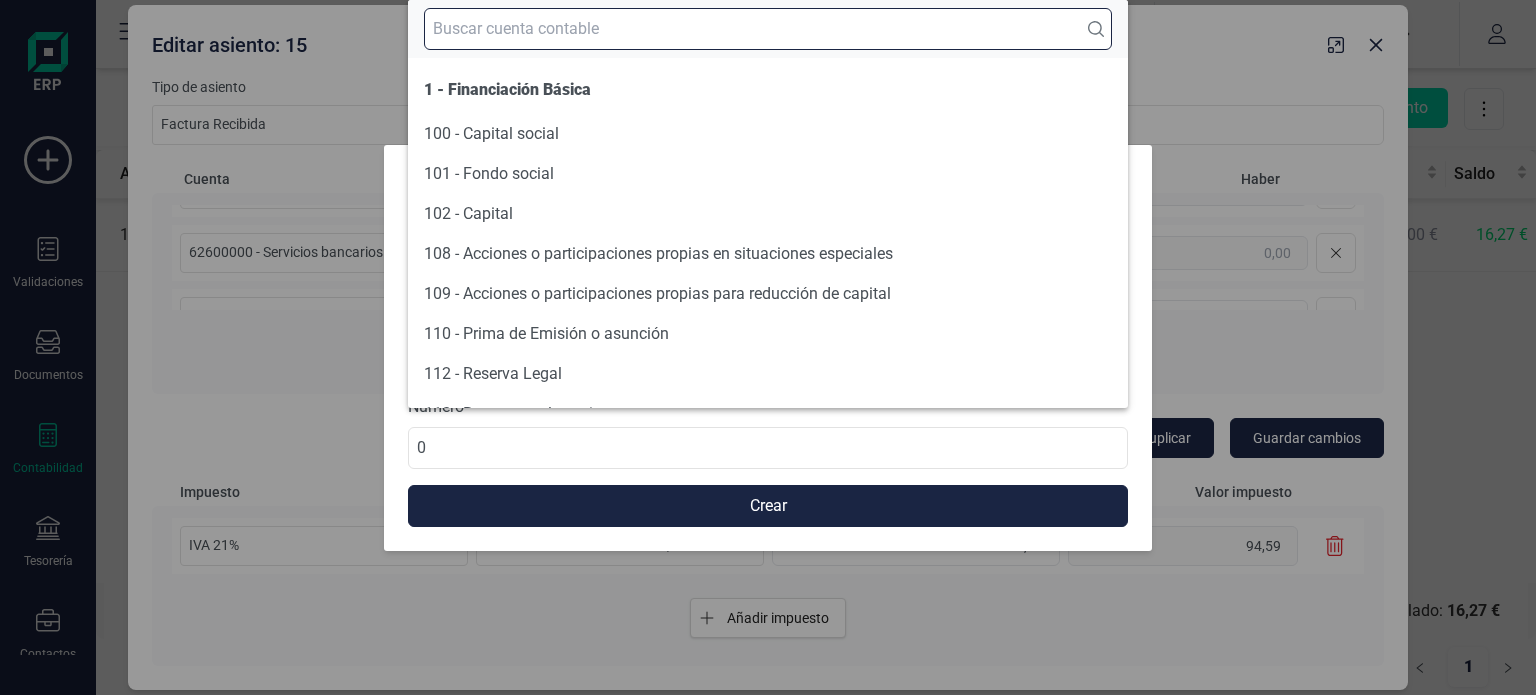 click at bounding box center (768, 29) 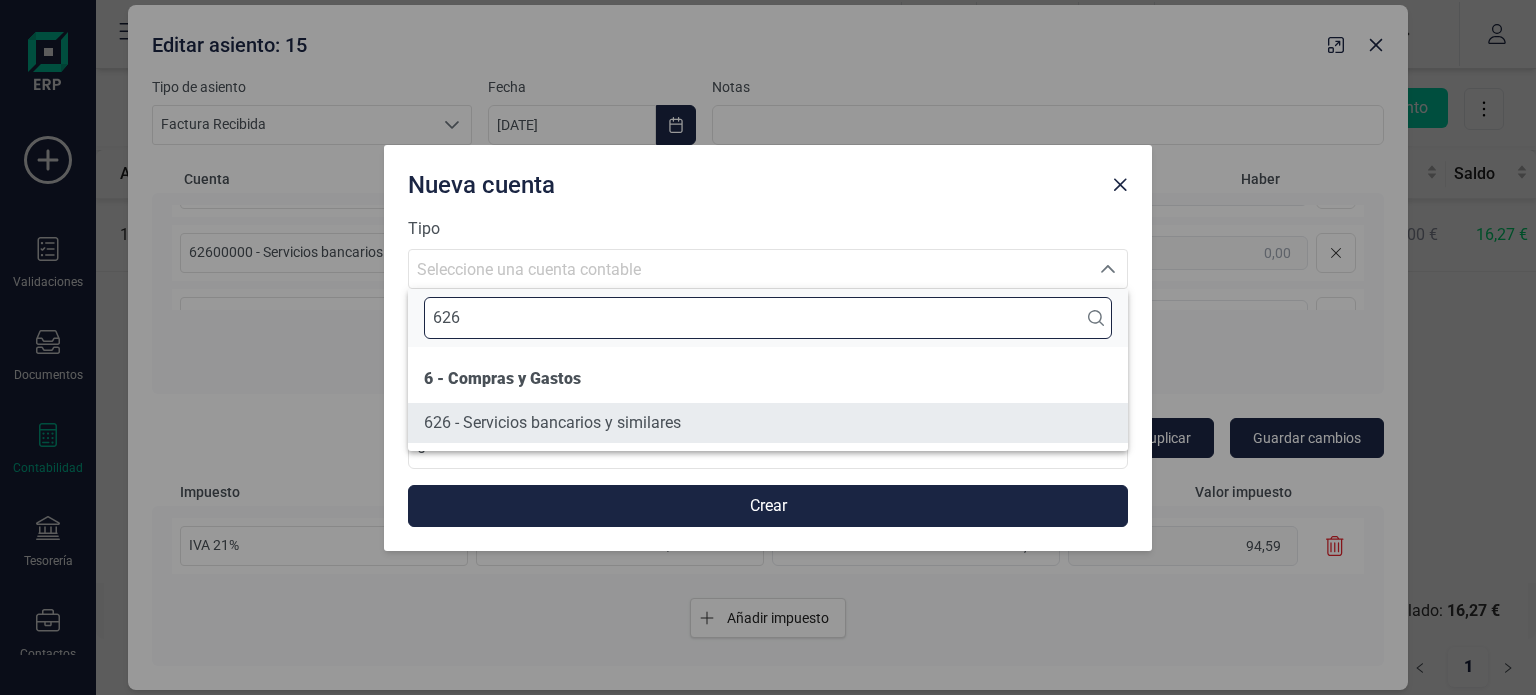 type on "626" 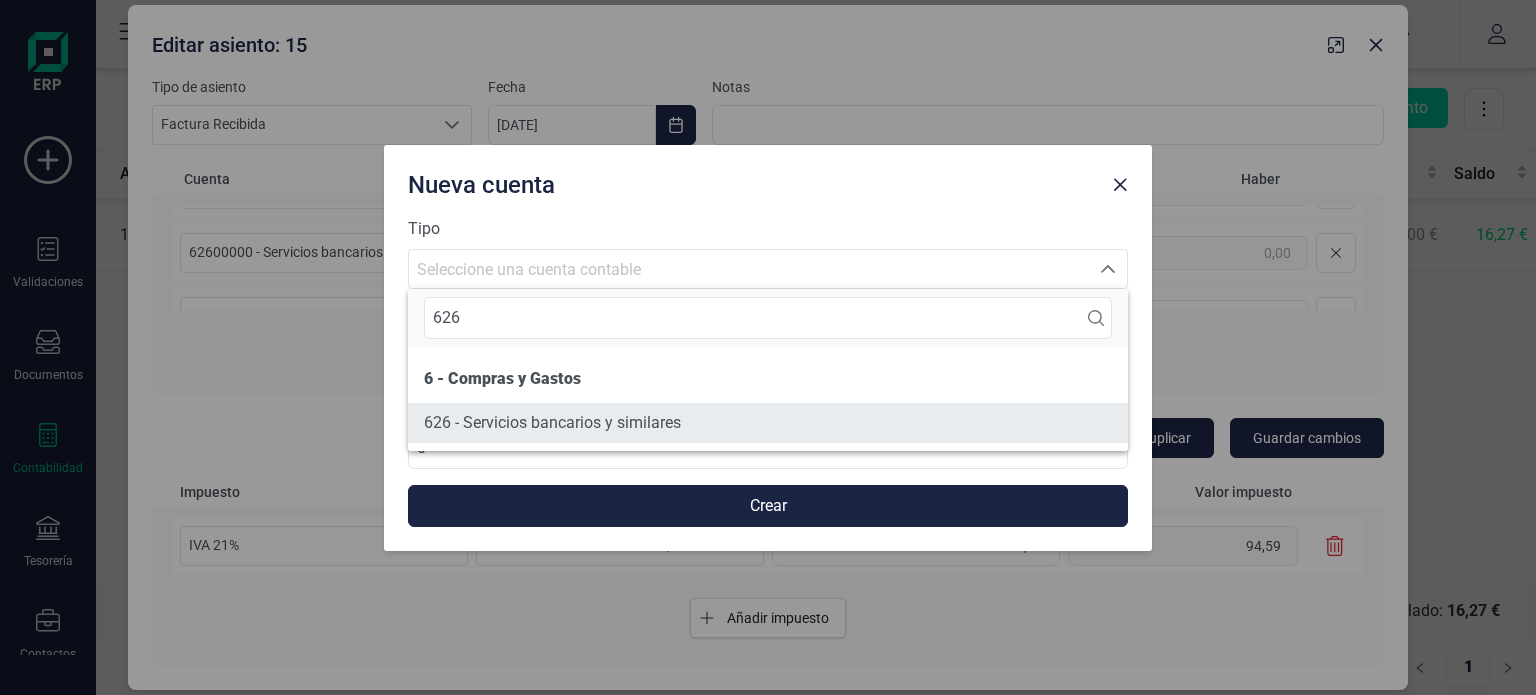 click on "626 - Servicios bancarios y similares" at bounding box center (552, 422) 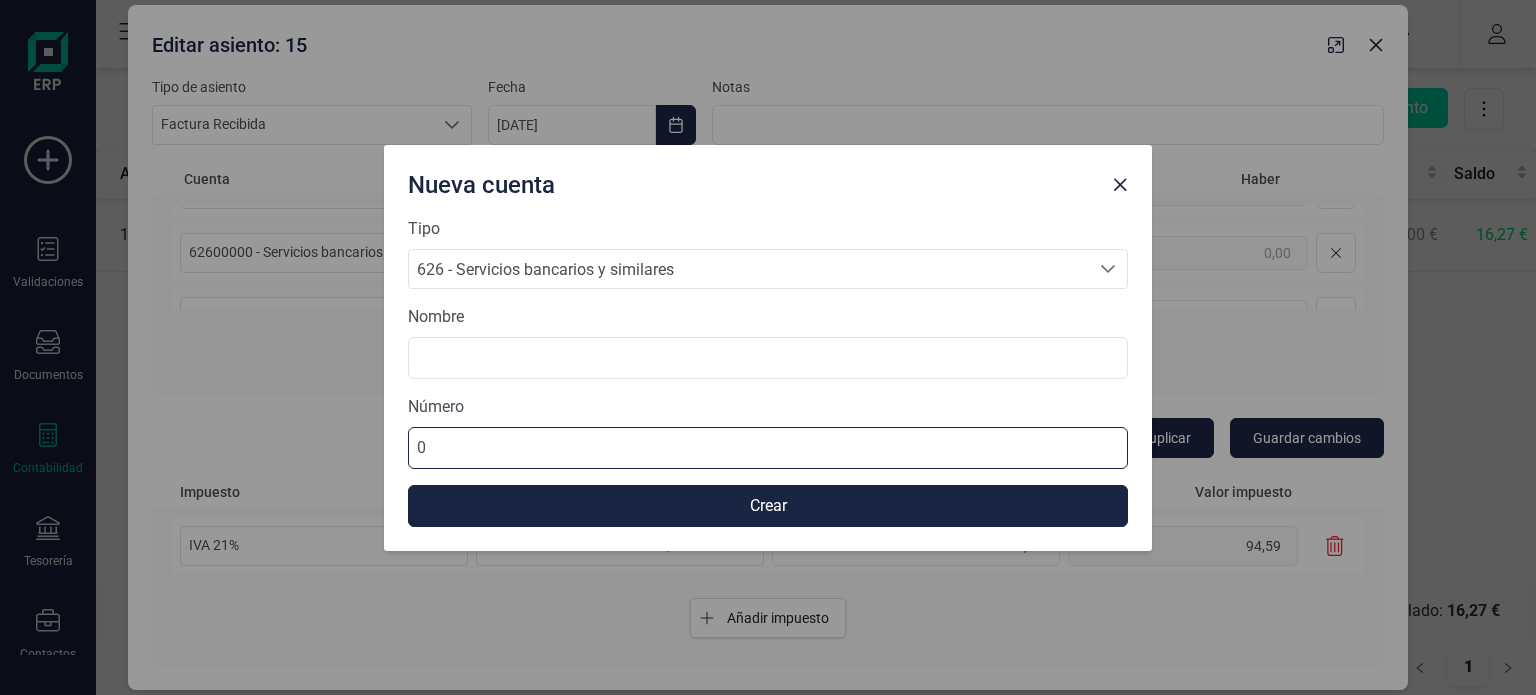 drag, startPoint x: 482, startPoint y: 441, endPoint x: 341, endPoint y: 430, distance: 141.42842 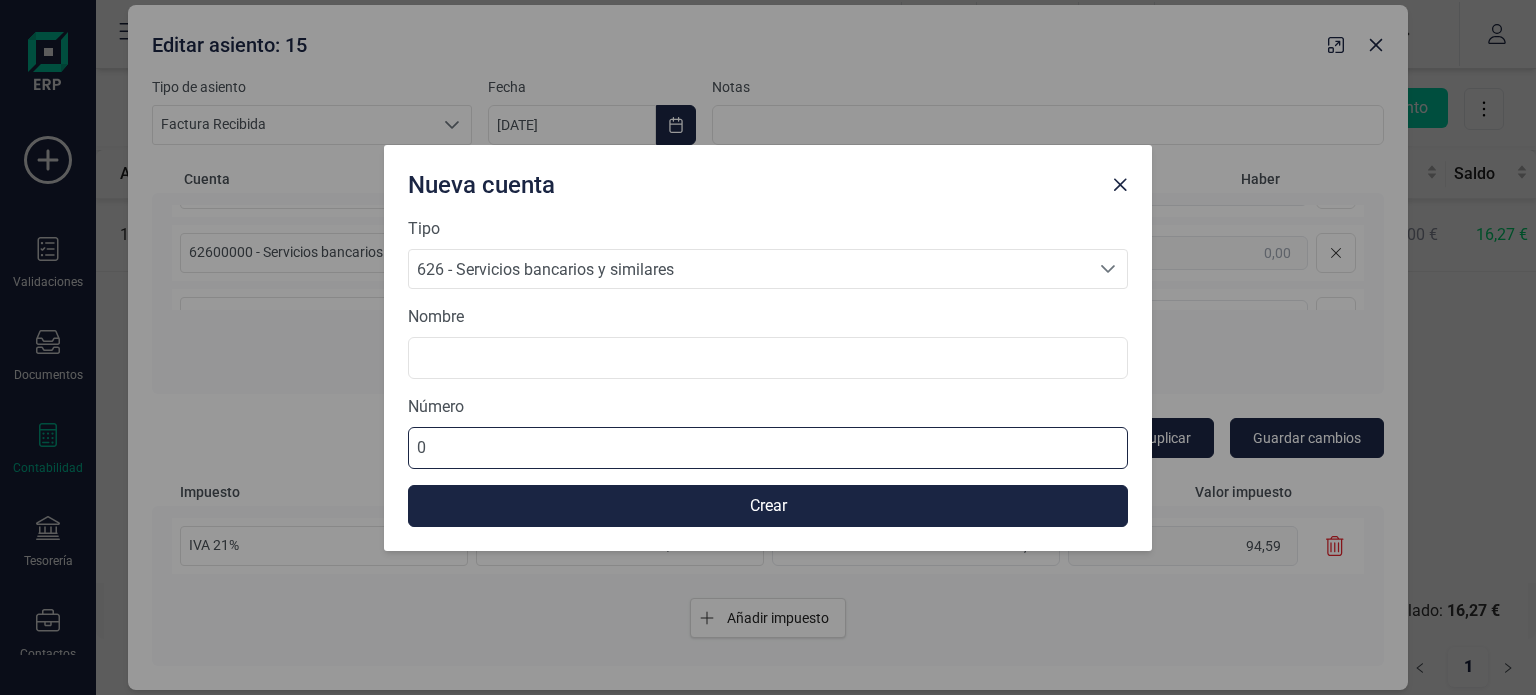 click on "Nueva cuenta Tipo 626 - Servicios bancarios y similares 626 - Servicios bancarios y similares 626 - Servicios bancarios y similares Nombre Número 0 Crear" at bounding box center [768, 347] 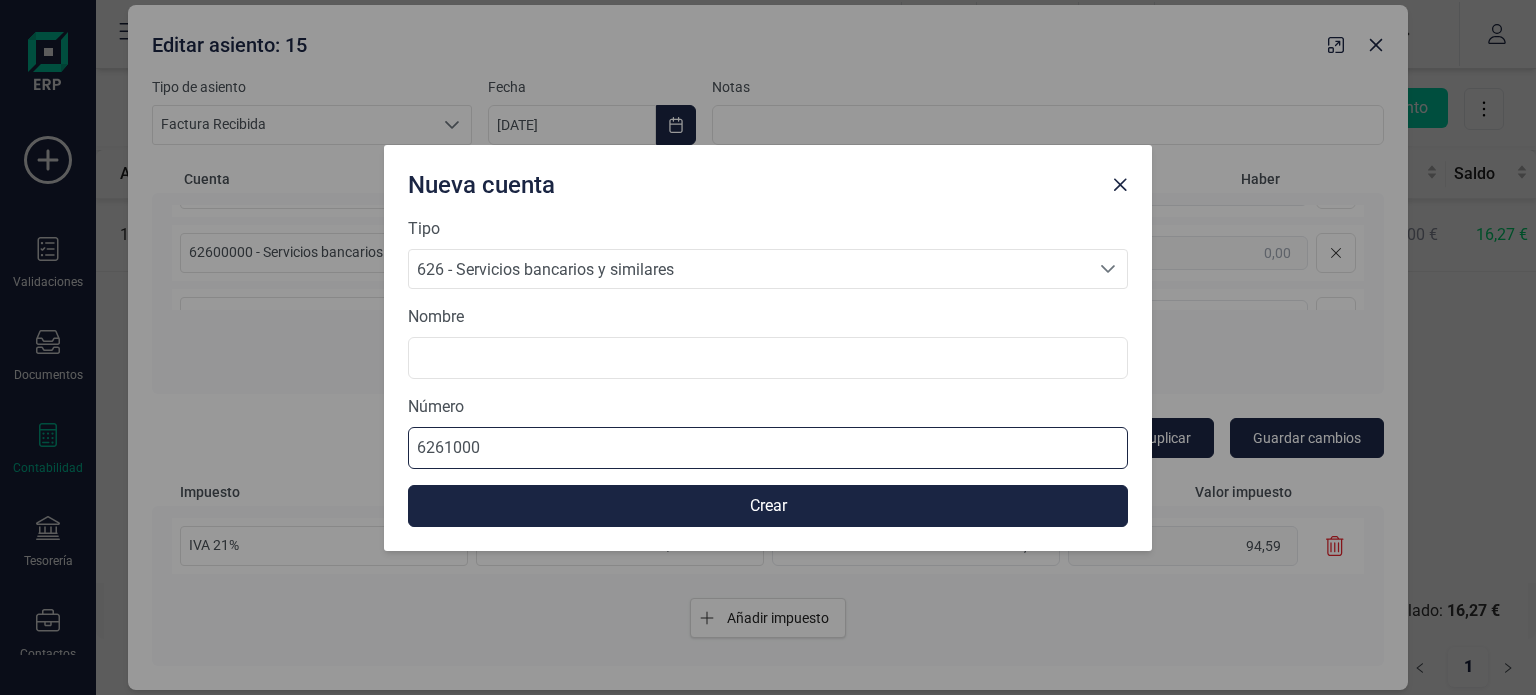 type on "62610000" 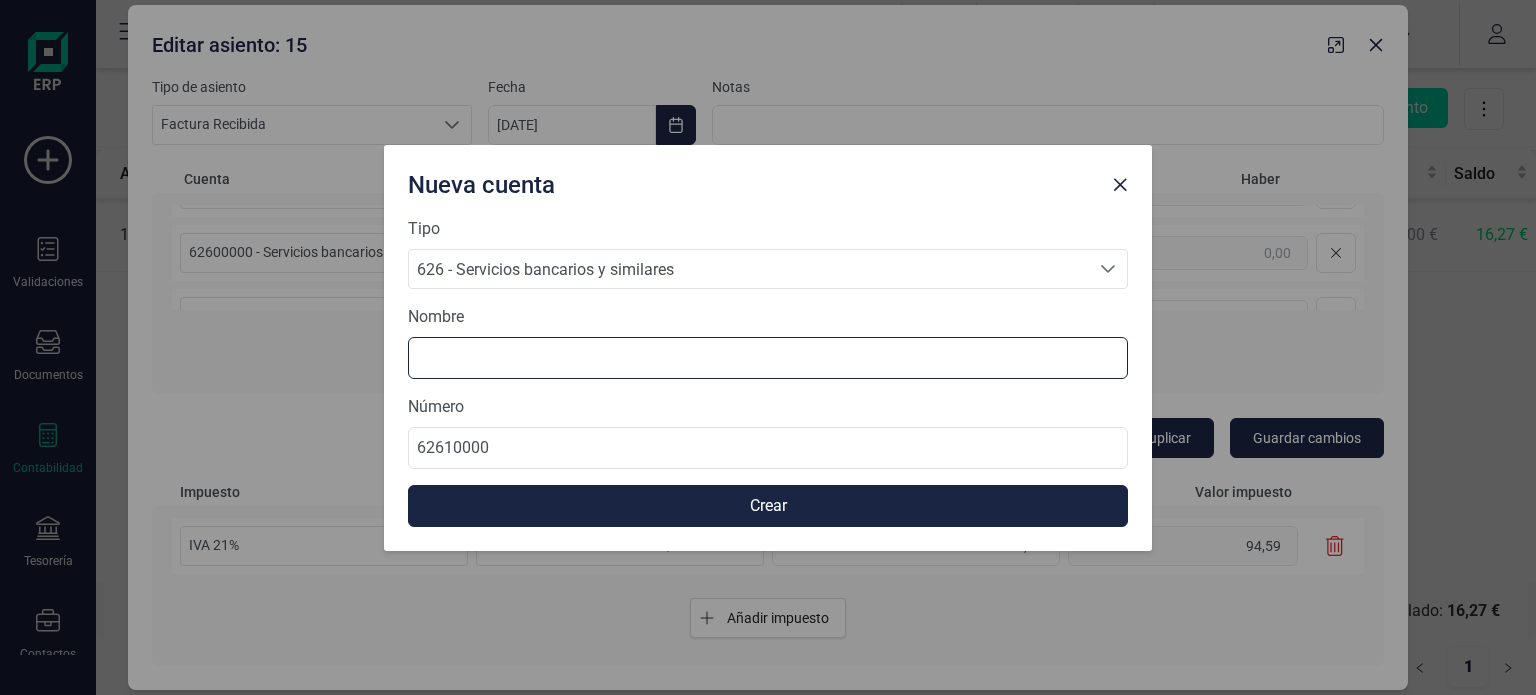 click at bounding box center [768, 358] 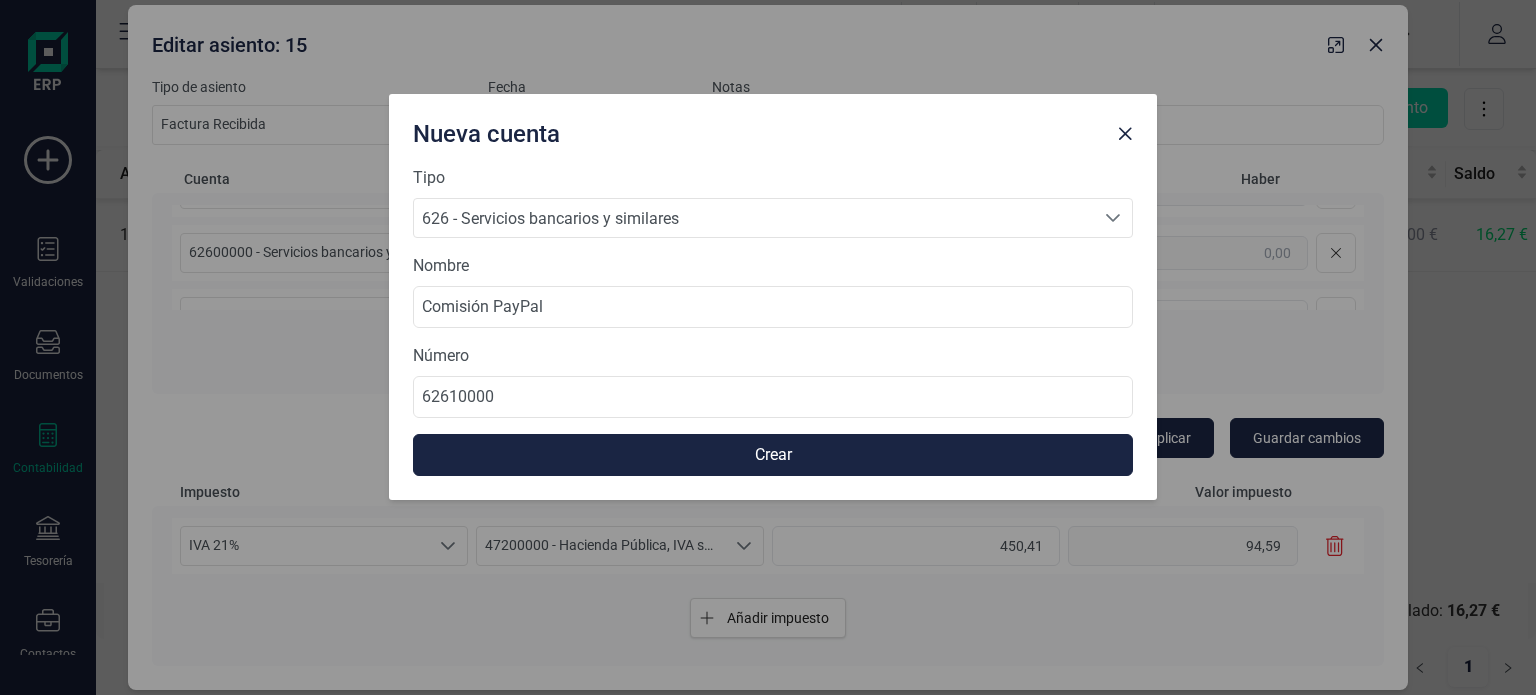drag, startPoint x: 766, startPoint y: 167, endPoint x: 726, endPoint y: 89, distance: 87.658424 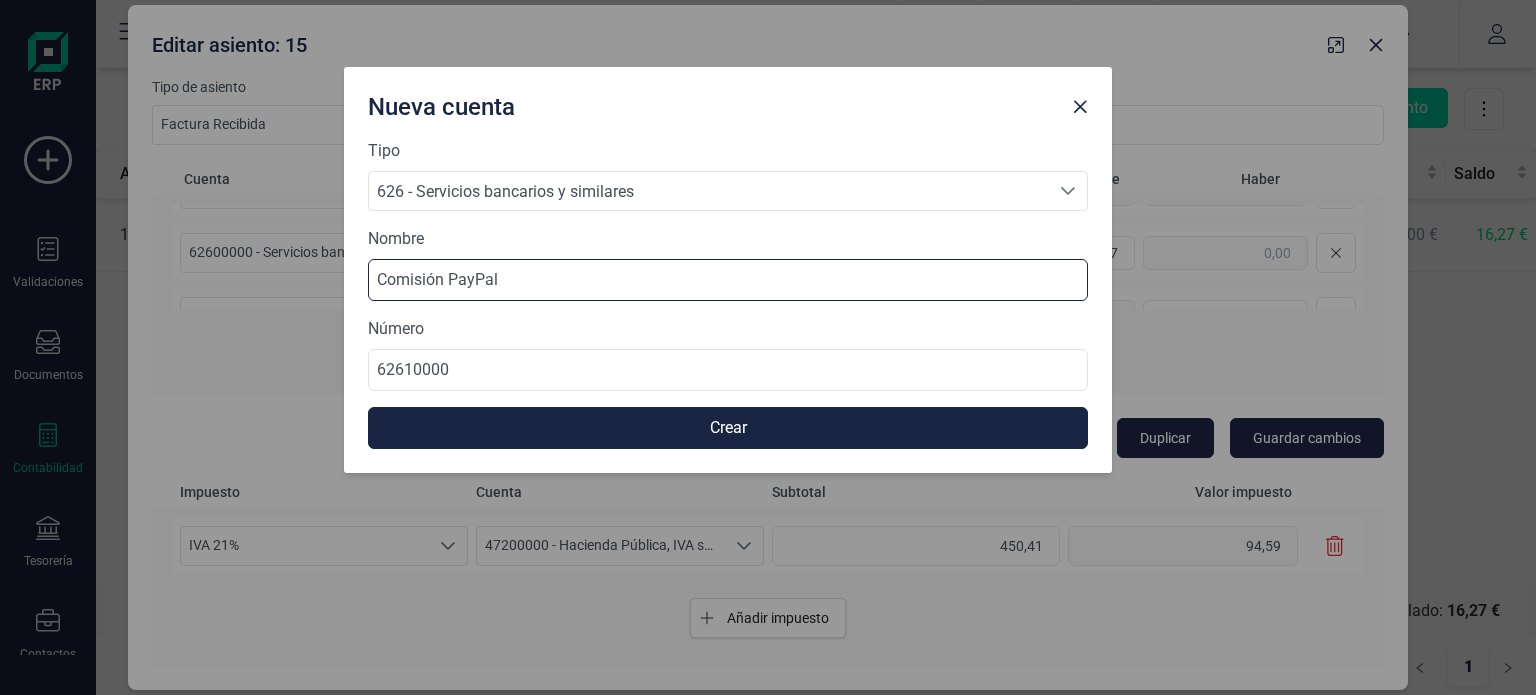 click on "Comisión PayPal" at bounding box center [728, 280] 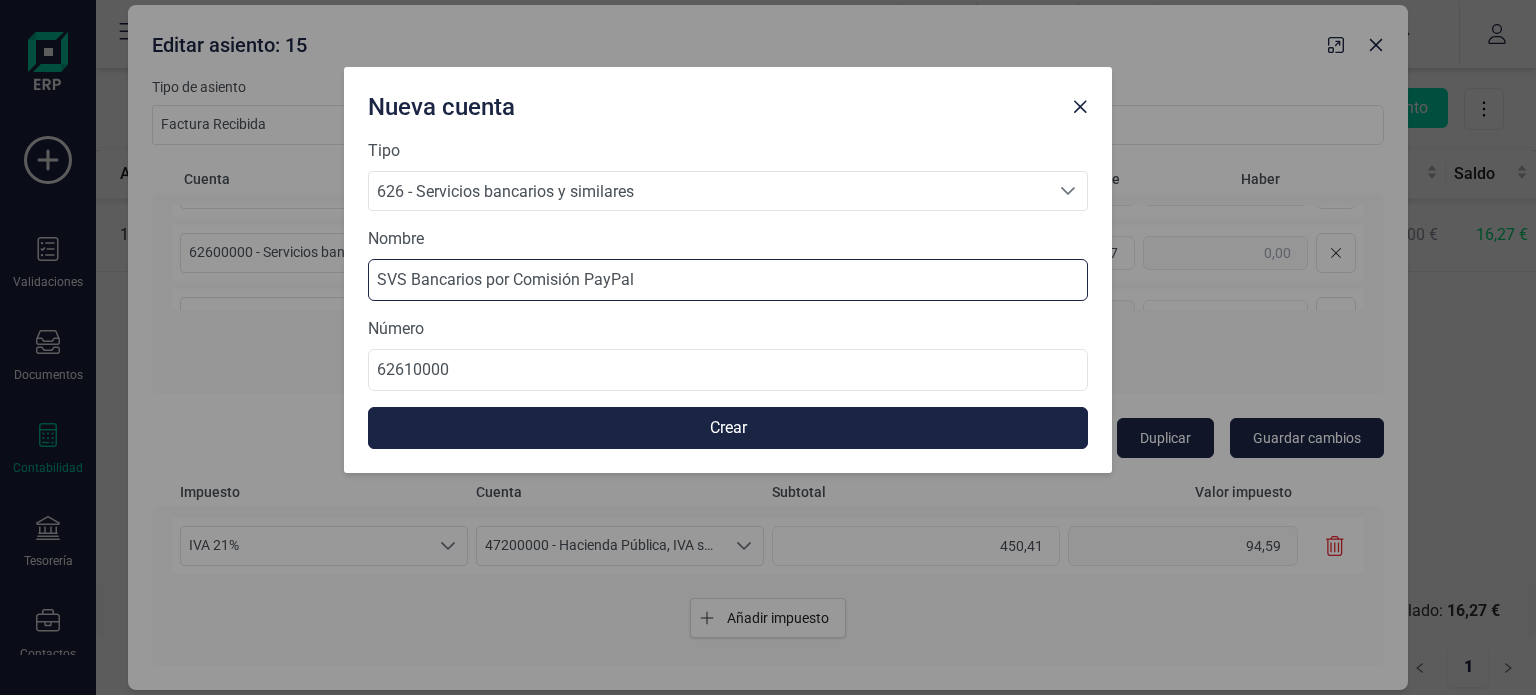 click on "SVS Bancarios por Comisión PayPal" at bounding box center [728, 280] 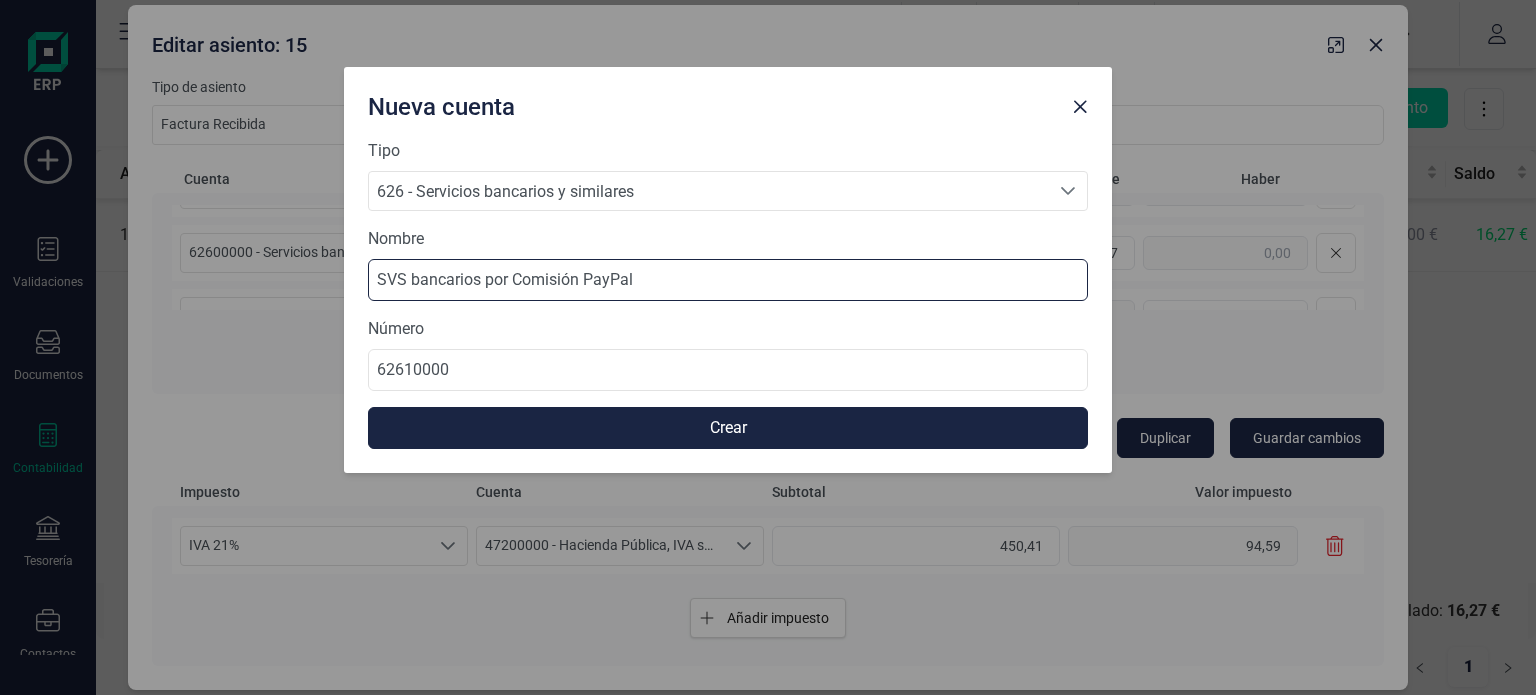 click on "SVS bancarios por Comisión PayPal" at bounding box center (728, 280) 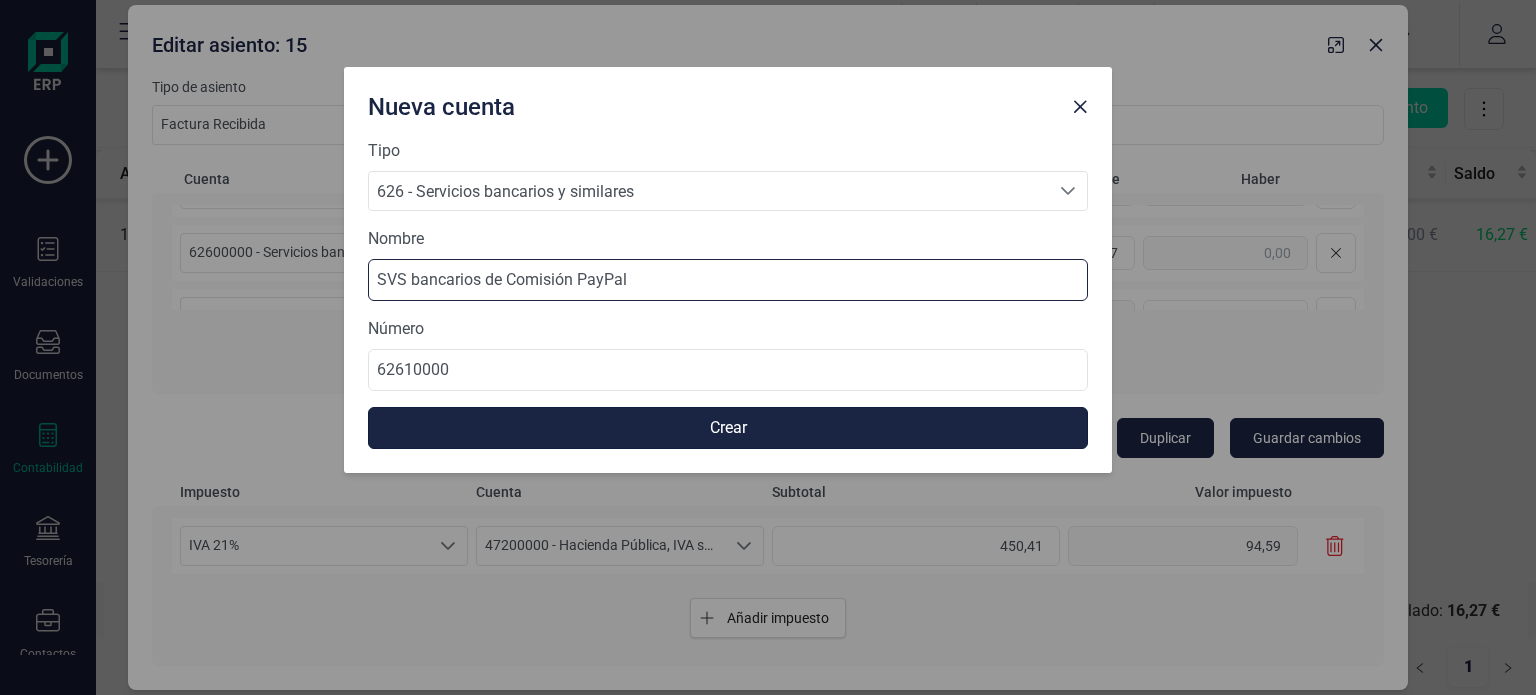 type on "SVS bancarios de Comisión PayPal" 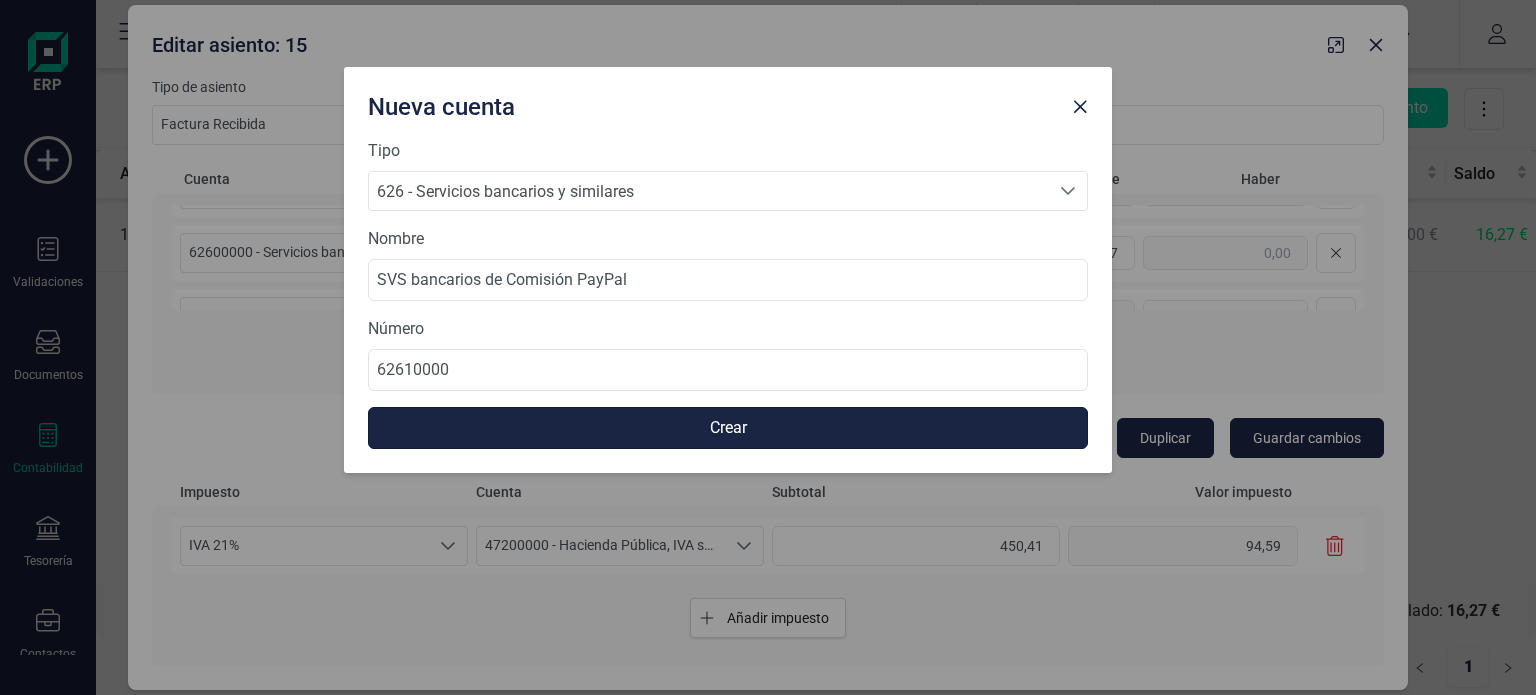 click on "Crear" at bounding box center [728, 428] 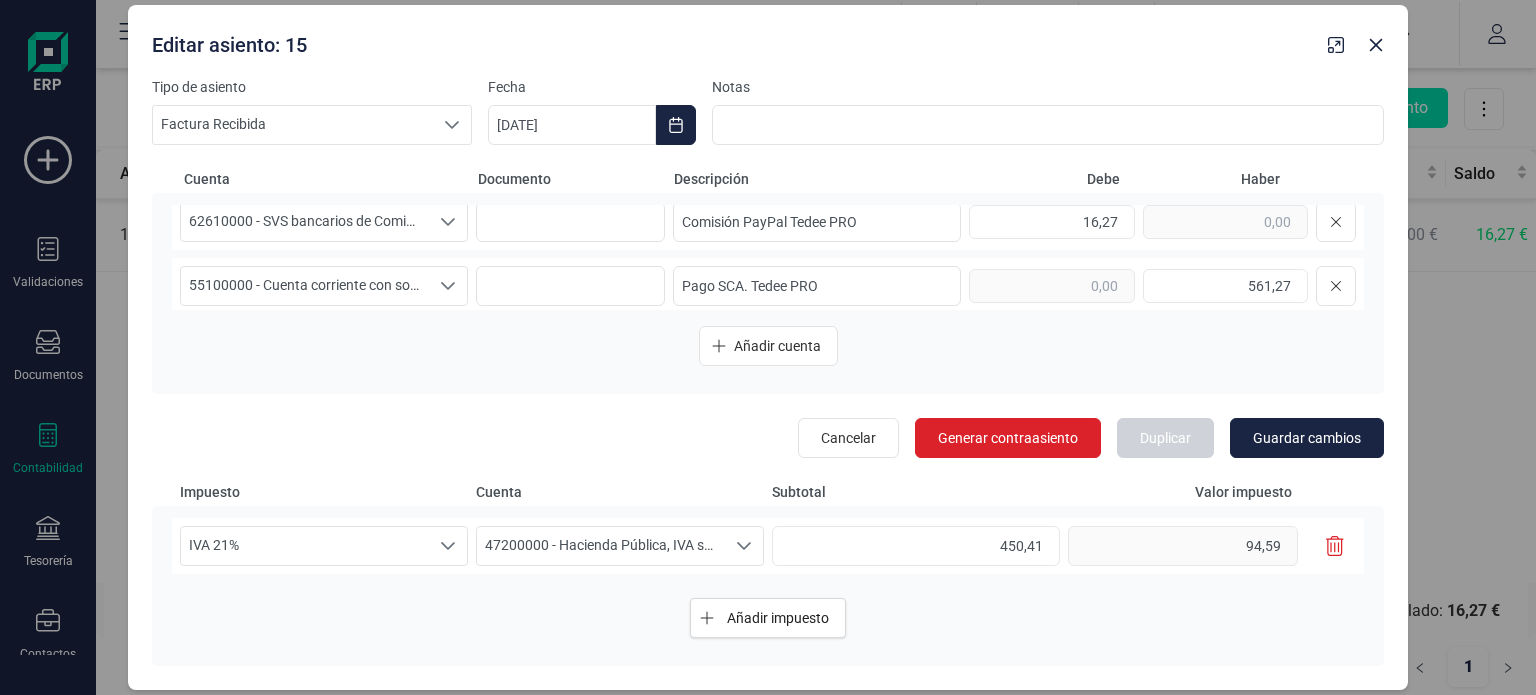 scroll, scrollTop: 140, scrollLeft: 0, axis: vertical 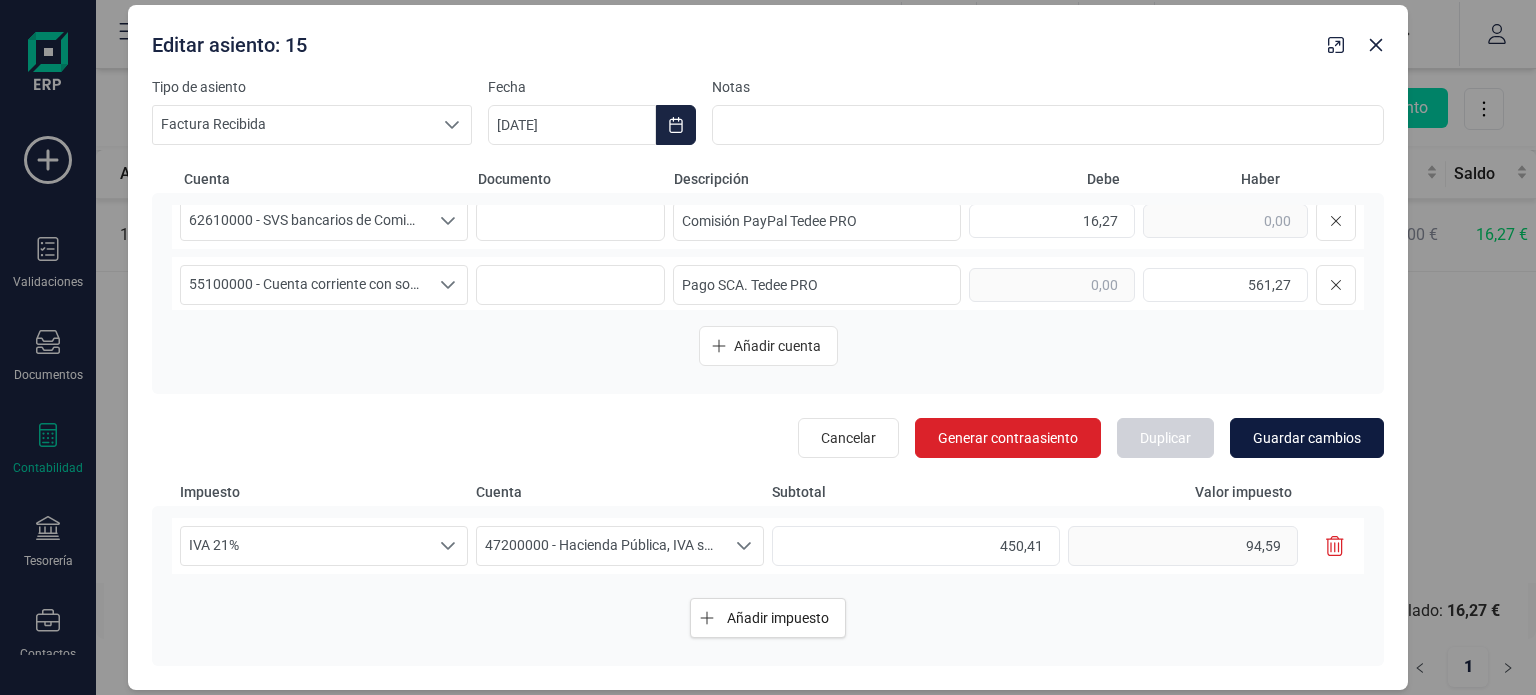 click on "Guardar cambios" at bounding box center (1307, 438) 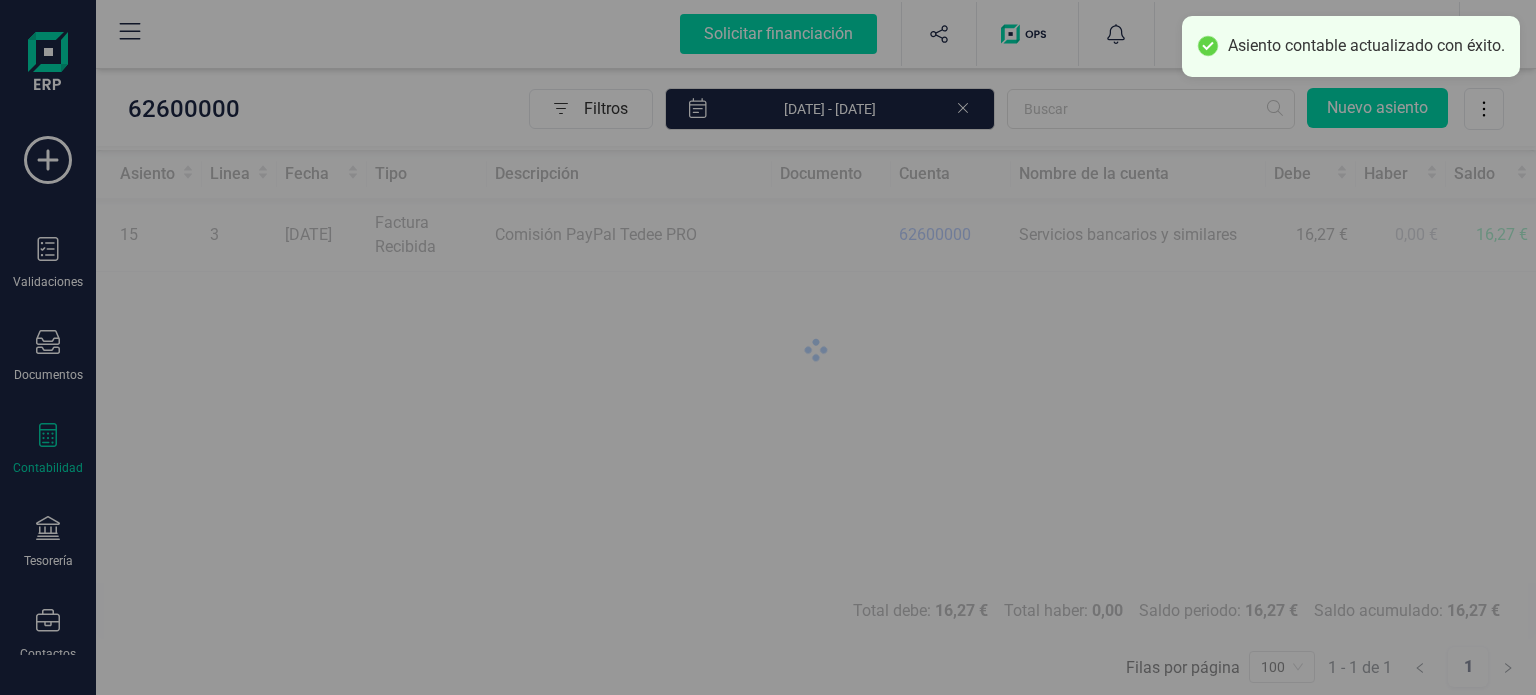 type on "[DATE]" 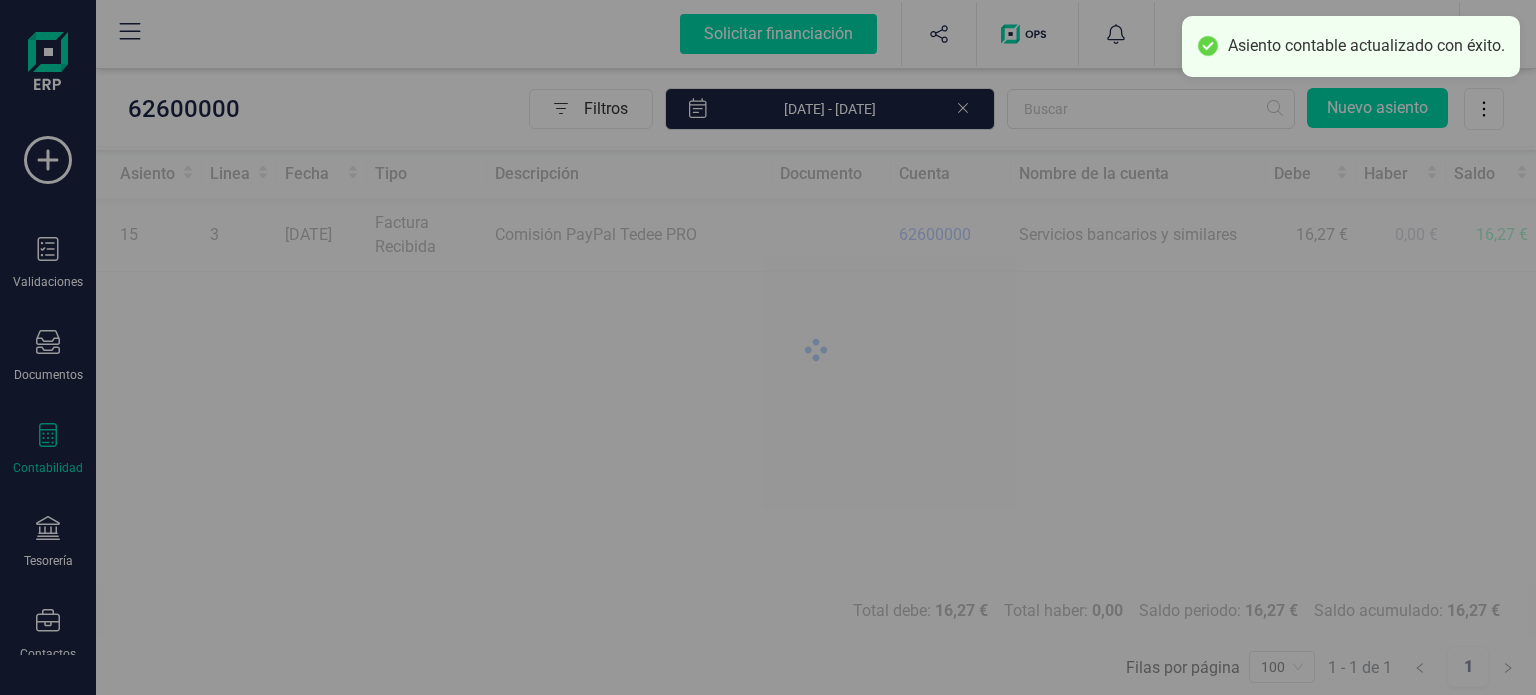scroll, scrollTop: 0, scrollLeft: 0, axis: both 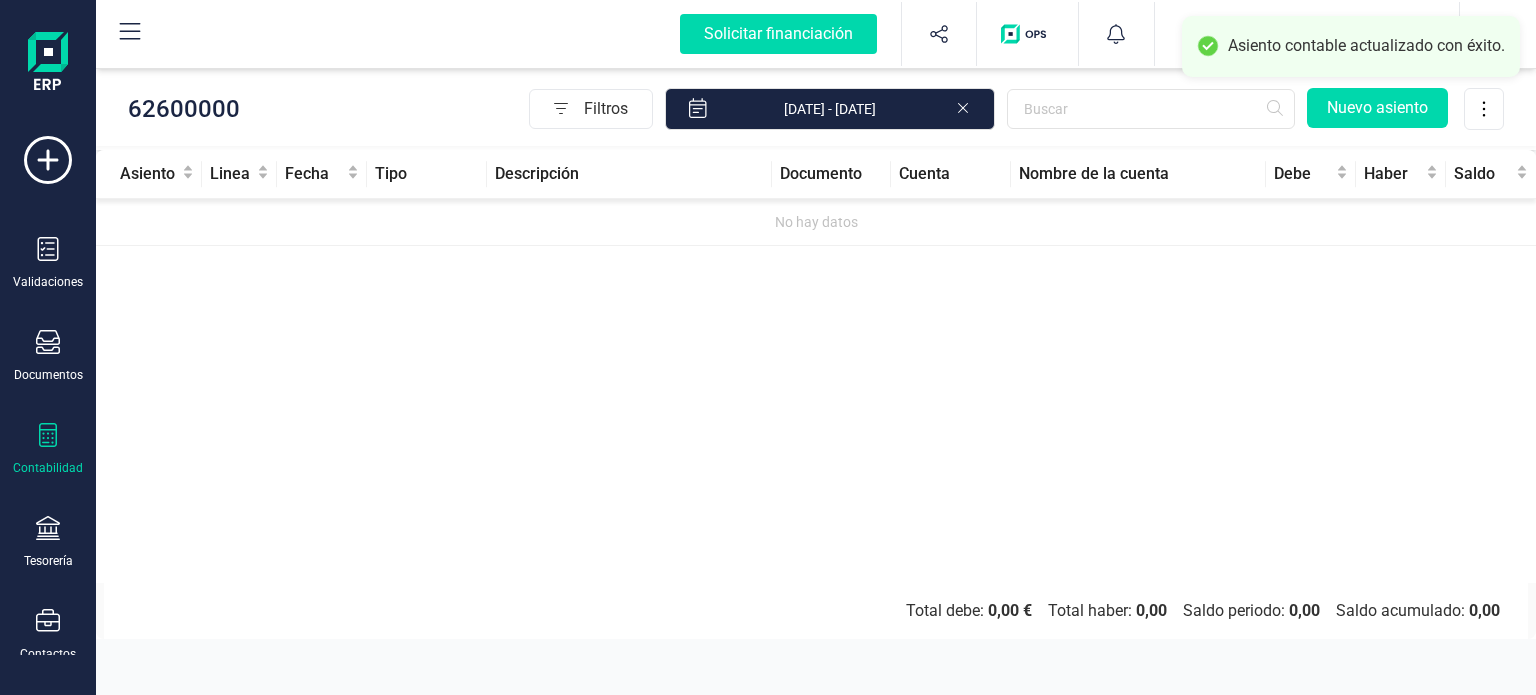 click on "Contabilidad" at bounding box center (48, 468) 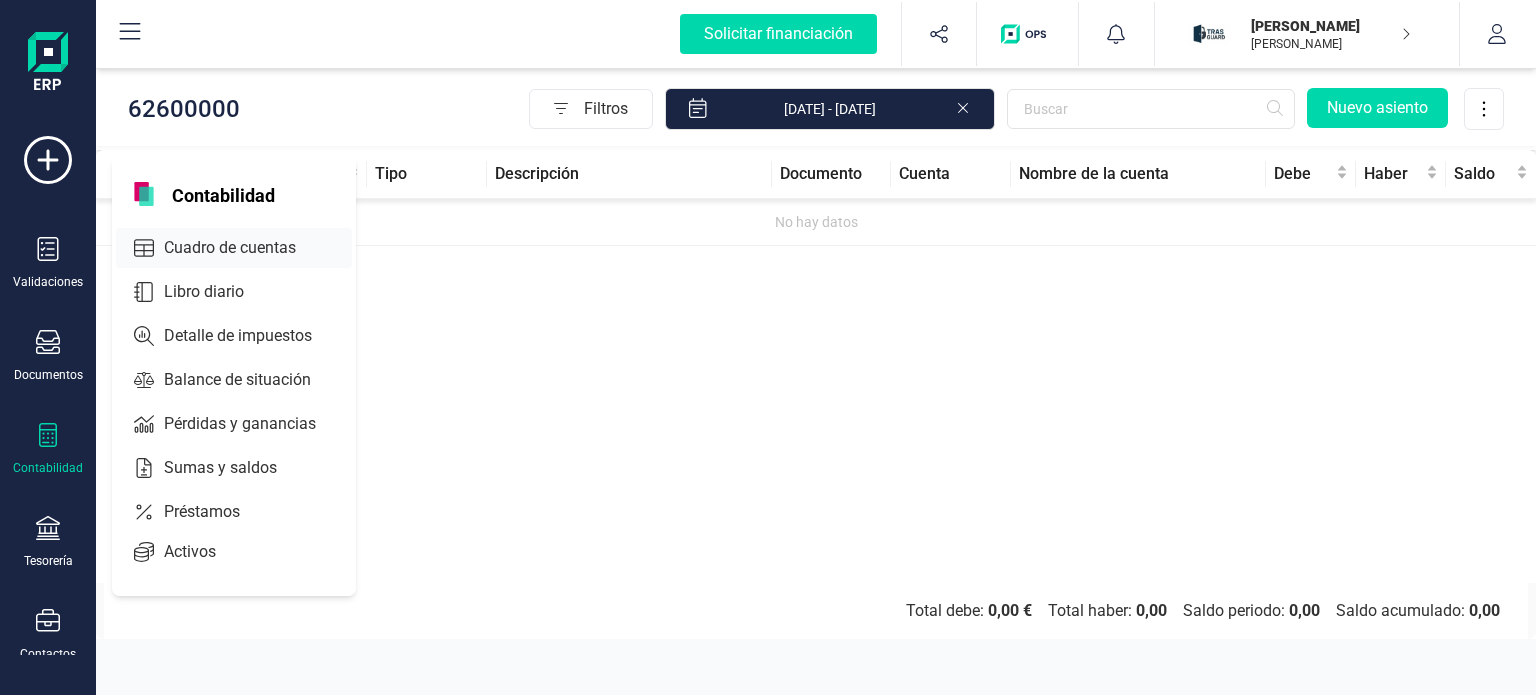 click on "Cuadro de cuentas" at bounding box center (244, 248) 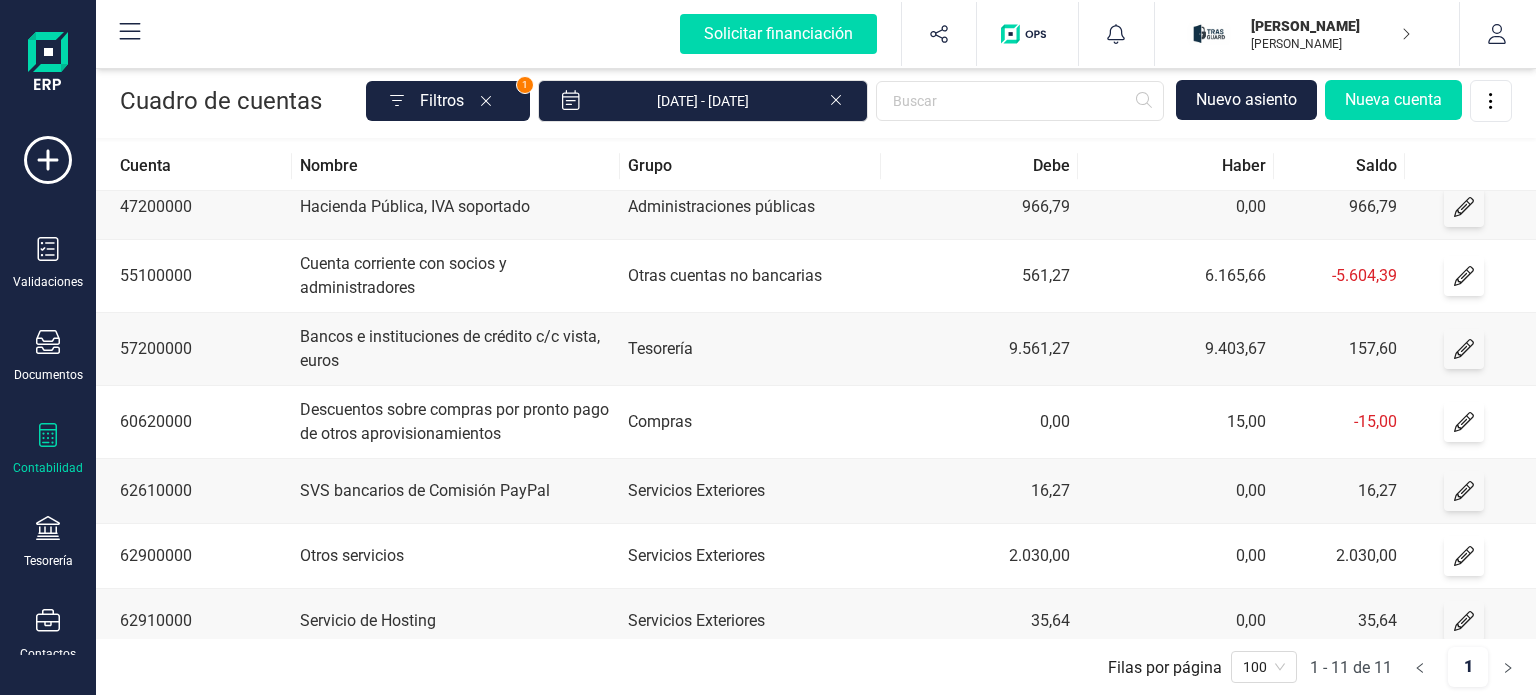 scroll, scrollTop: 304, scrollLeft: 0, axis: vertical 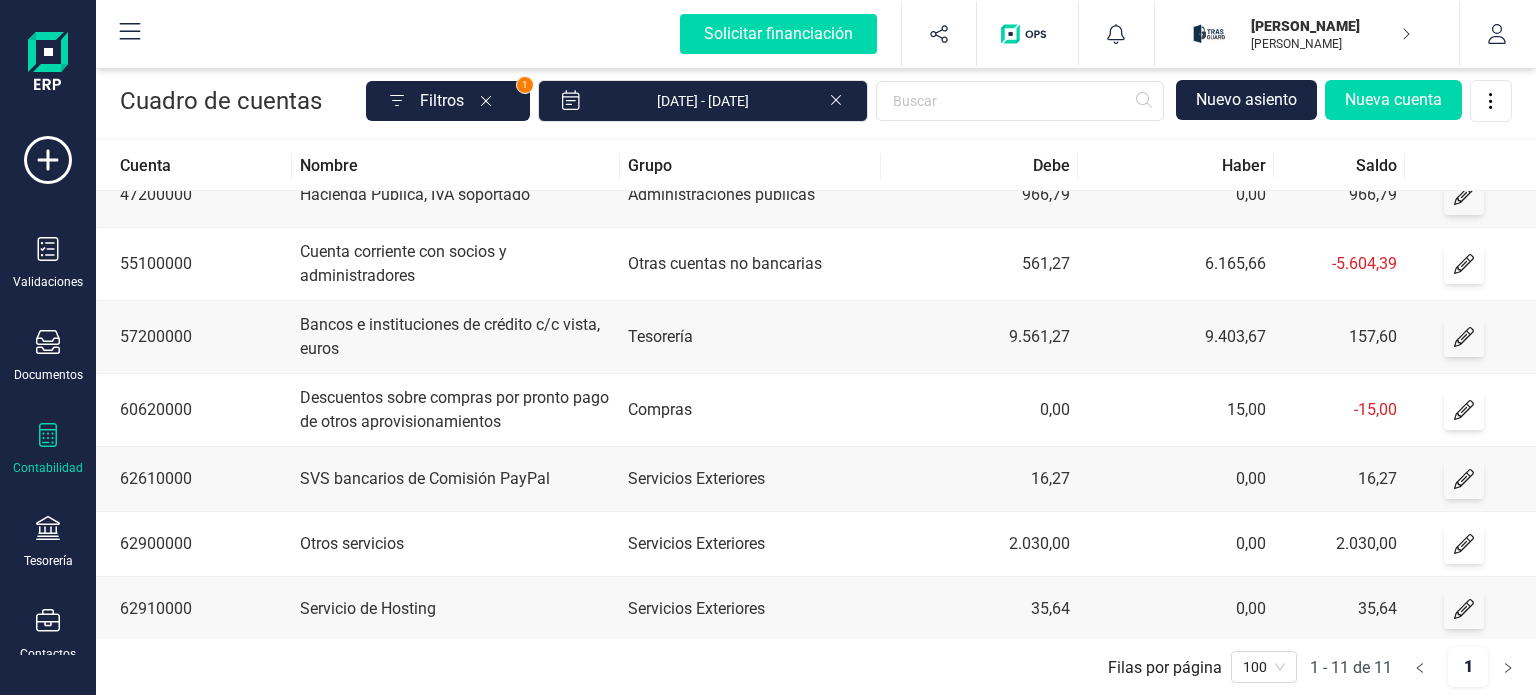 click 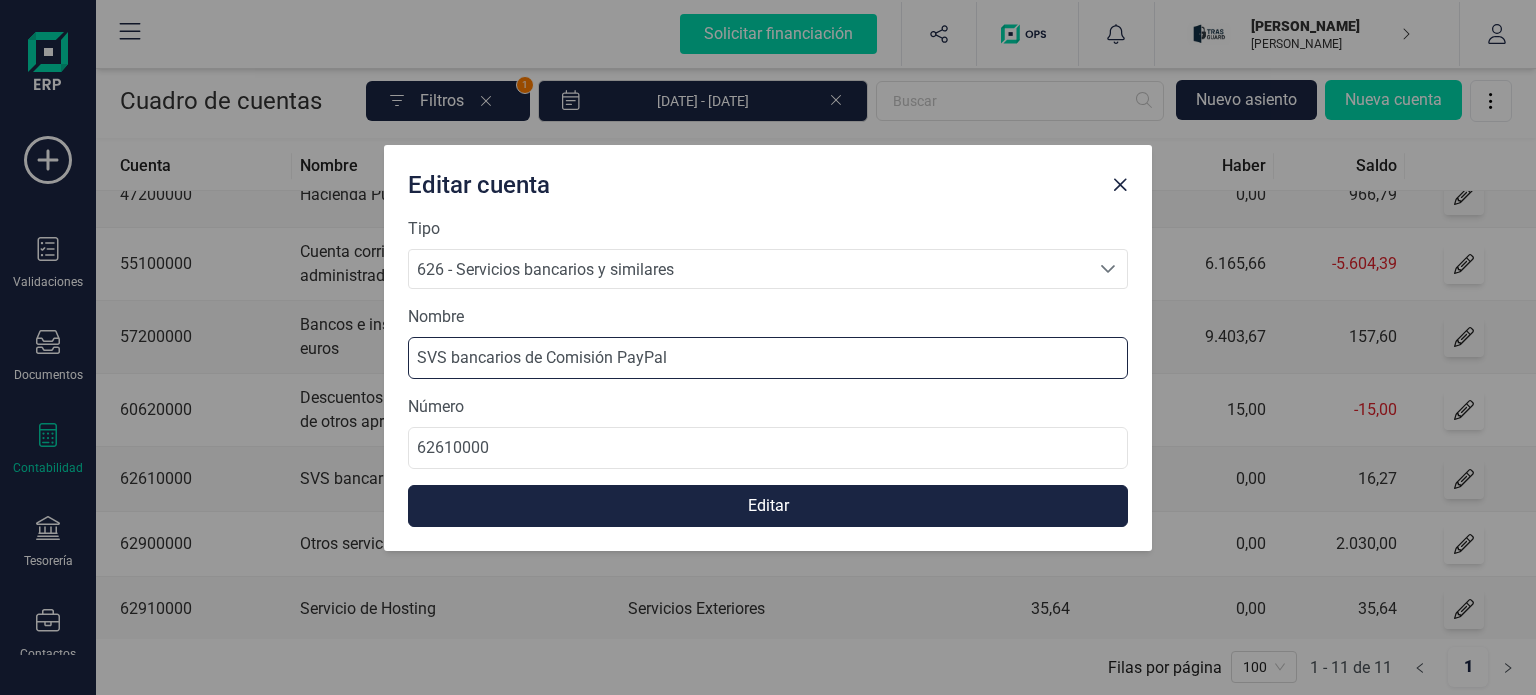 drag, startPoint x: 527, startPoint y: 357, endPoint x: 545, endPoint y: 360, distance: 18.248287 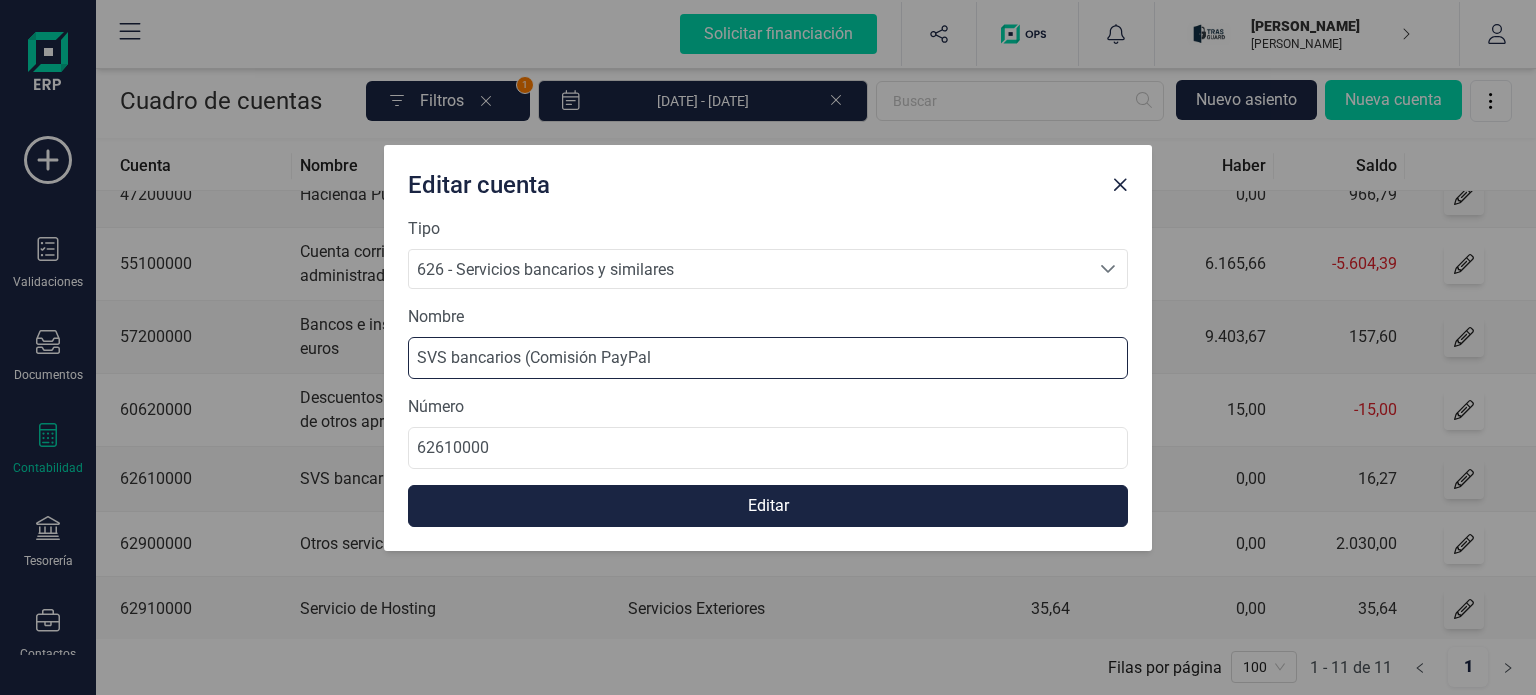 click on "SVS bancarios (Comisión PayPal" at bounding box center [768, 358] 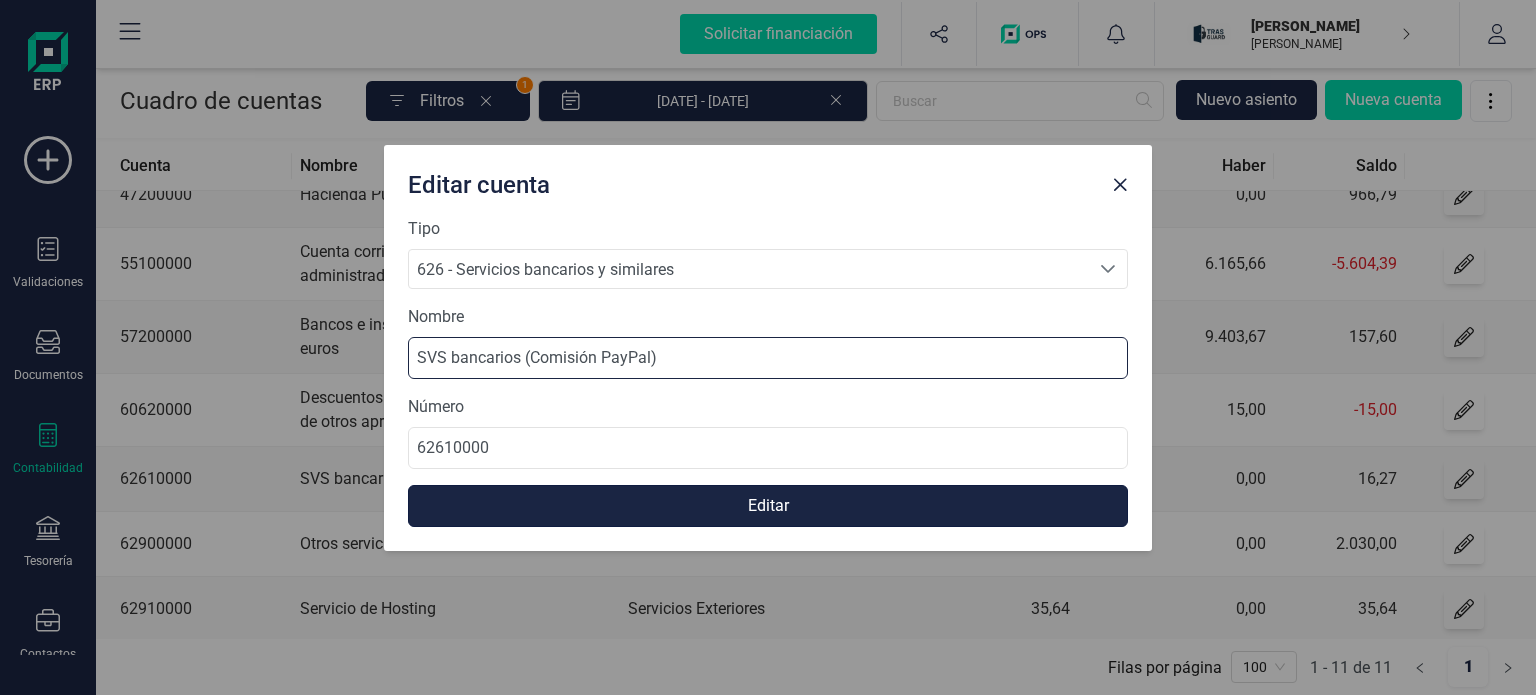 type on "SVS bancarios (Comisión PayPal)" 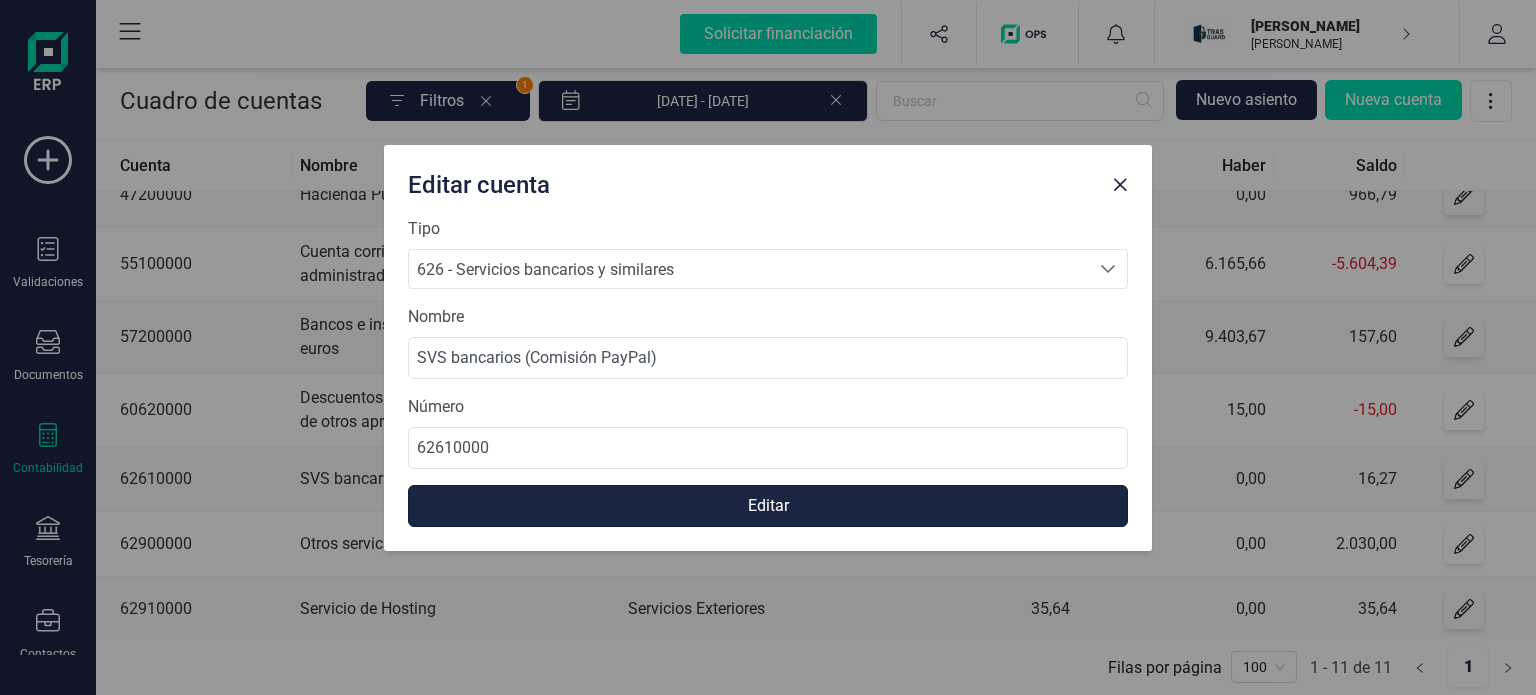 click on "Editar" at bounding box center [768, 506] 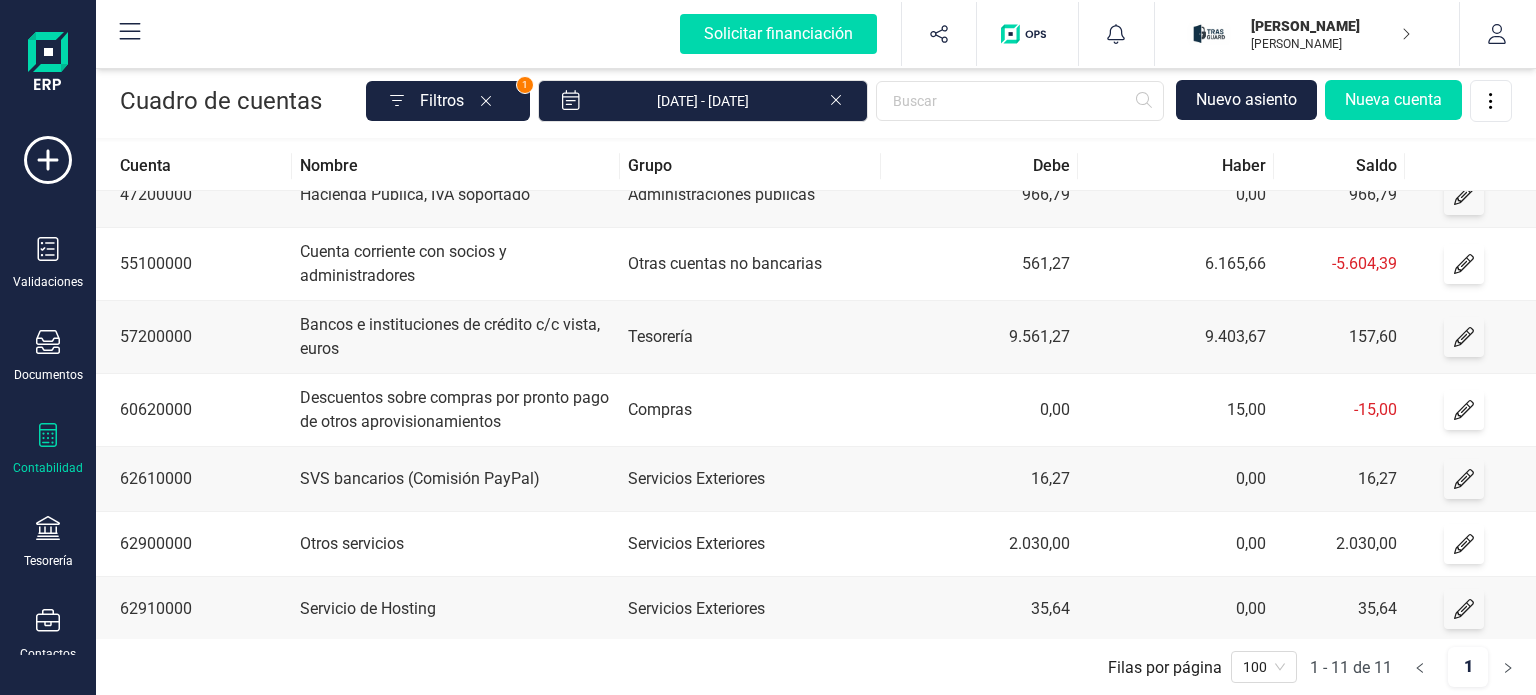 click 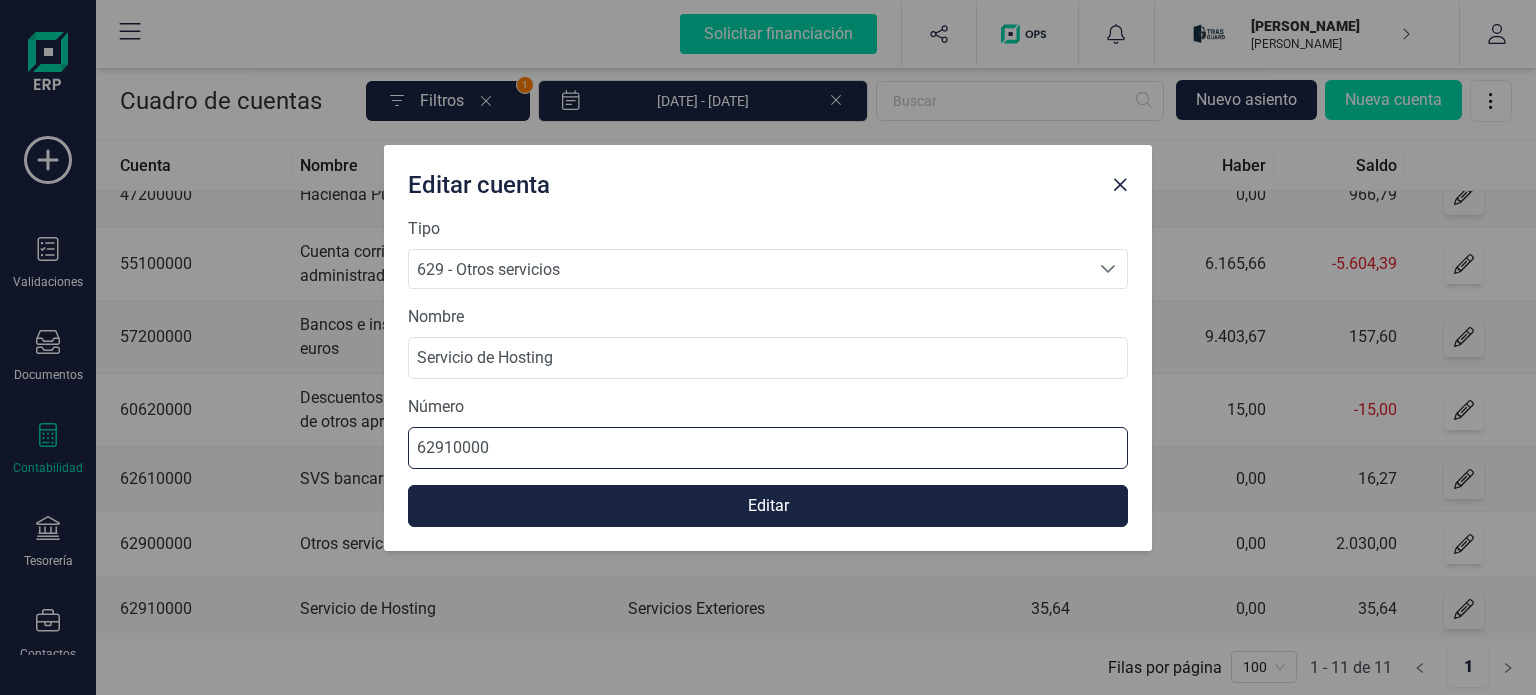 click on "62910000" at bounding box center [768, 448] 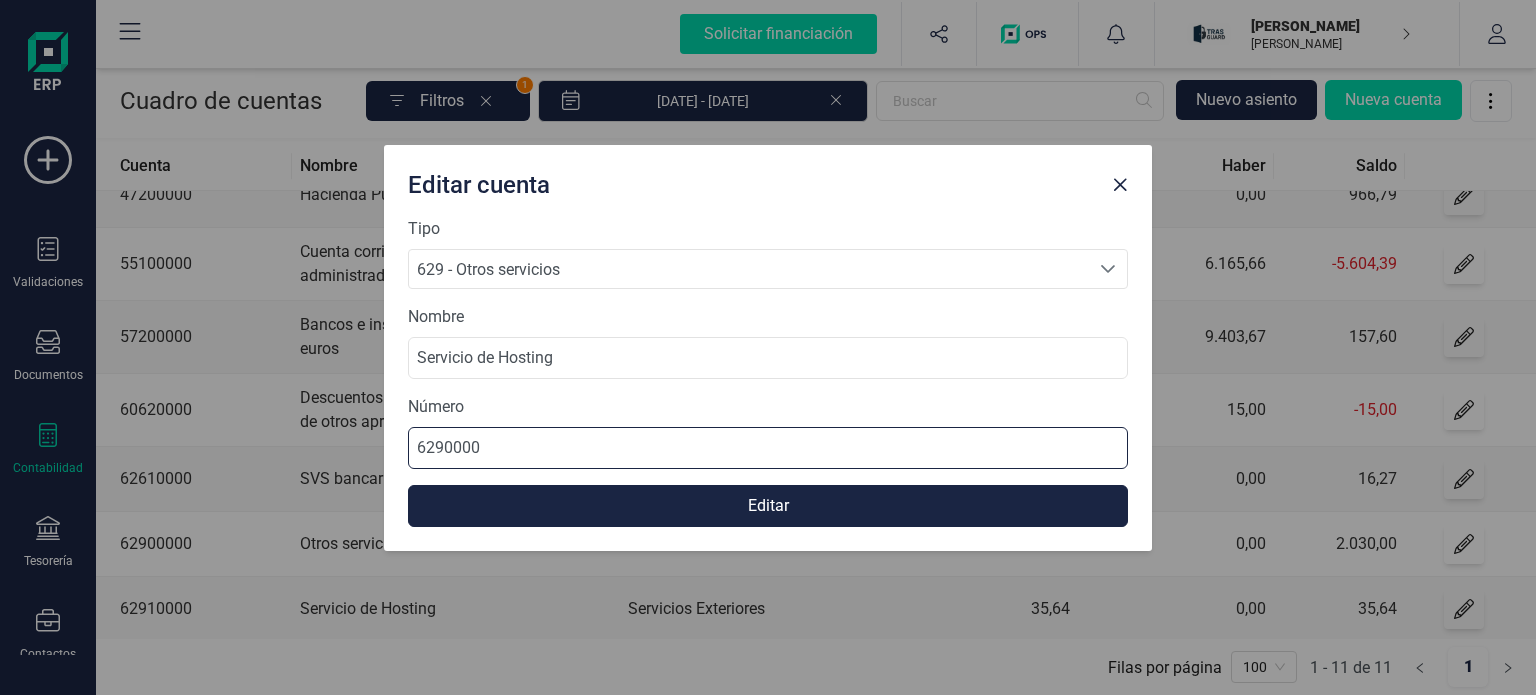 type on "62930000" 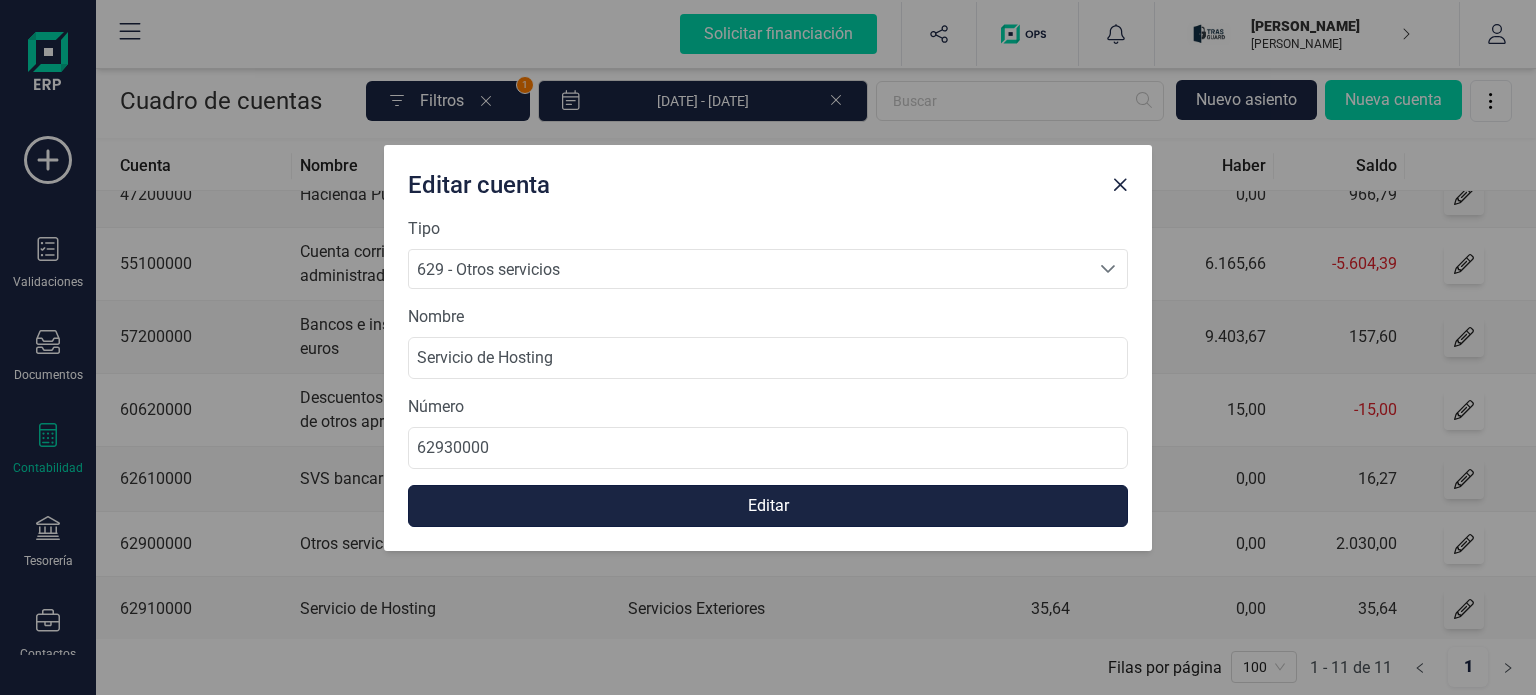 click on "Editar" at bounding box center [768, 506] 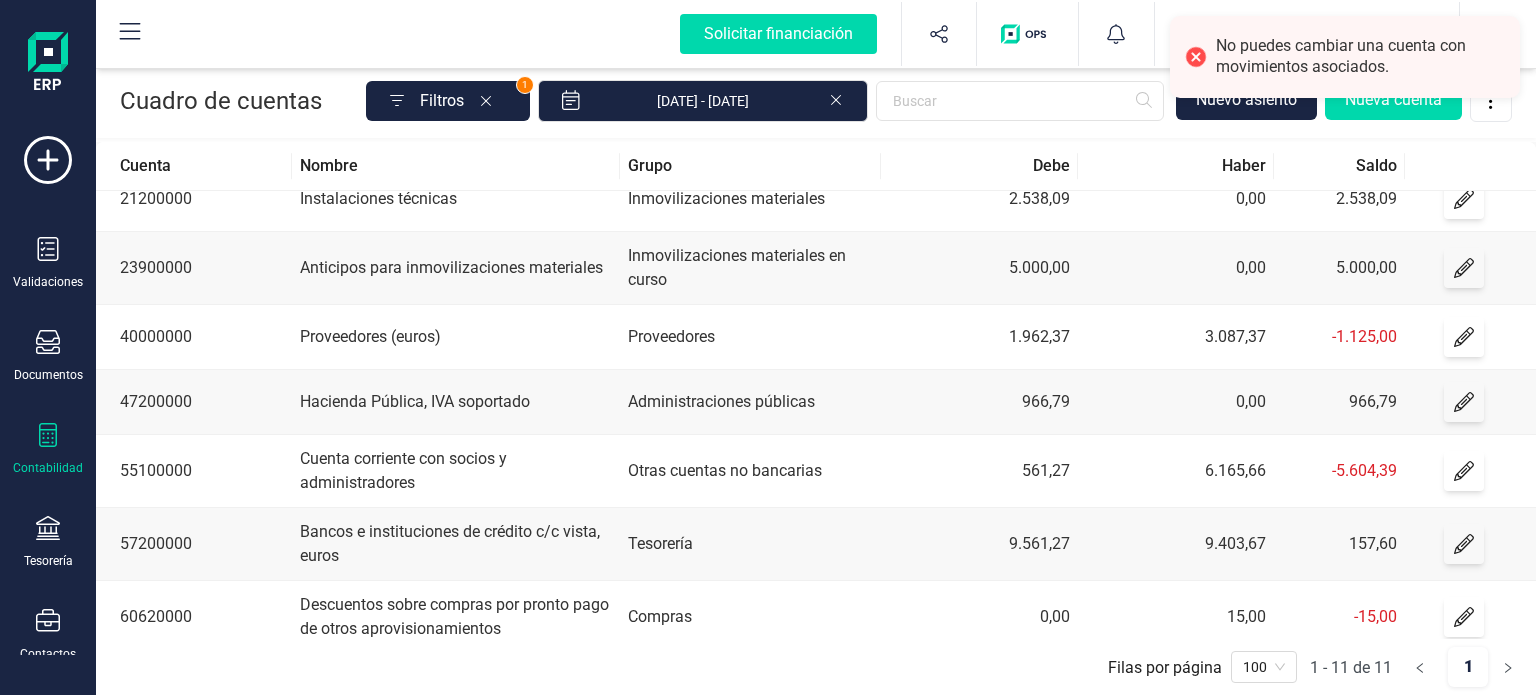 scroll, scrollTop: 304, scrollLeft: 0, axis: vertical 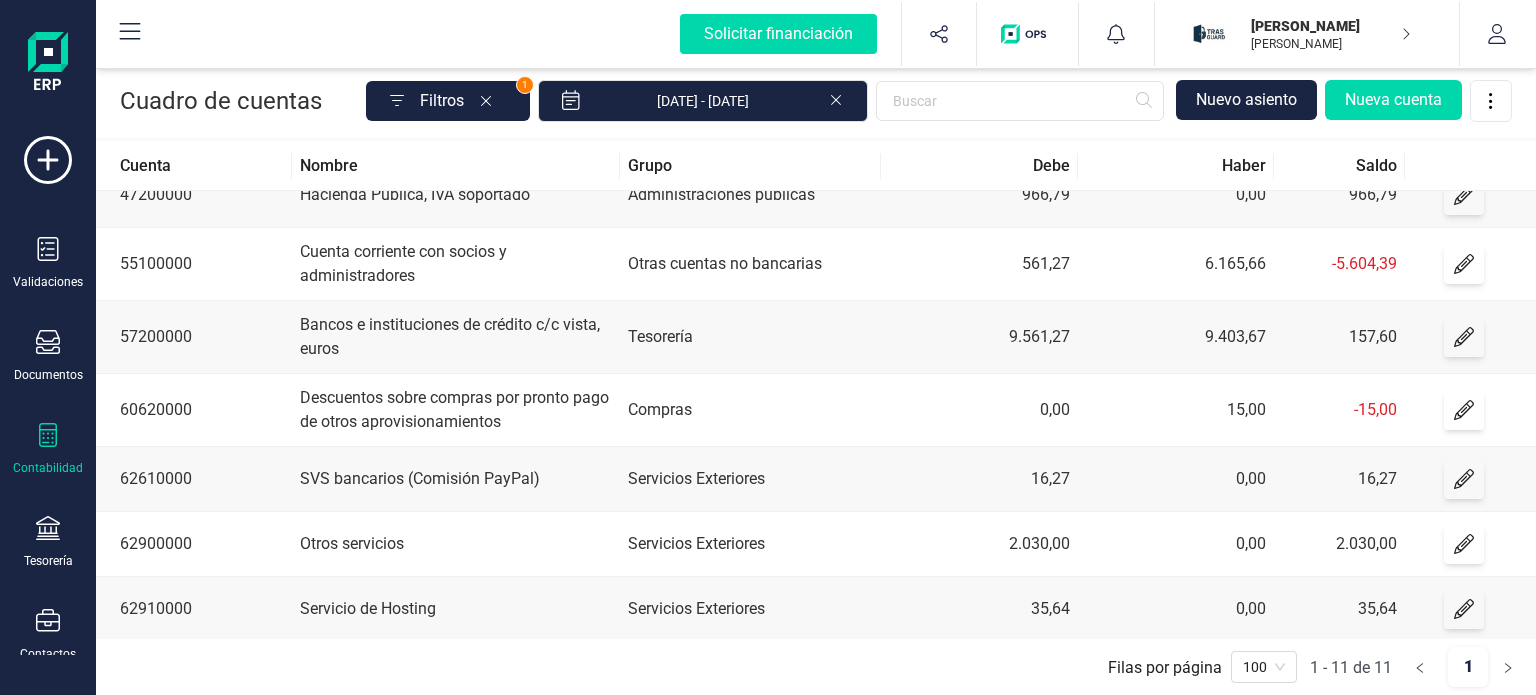 click 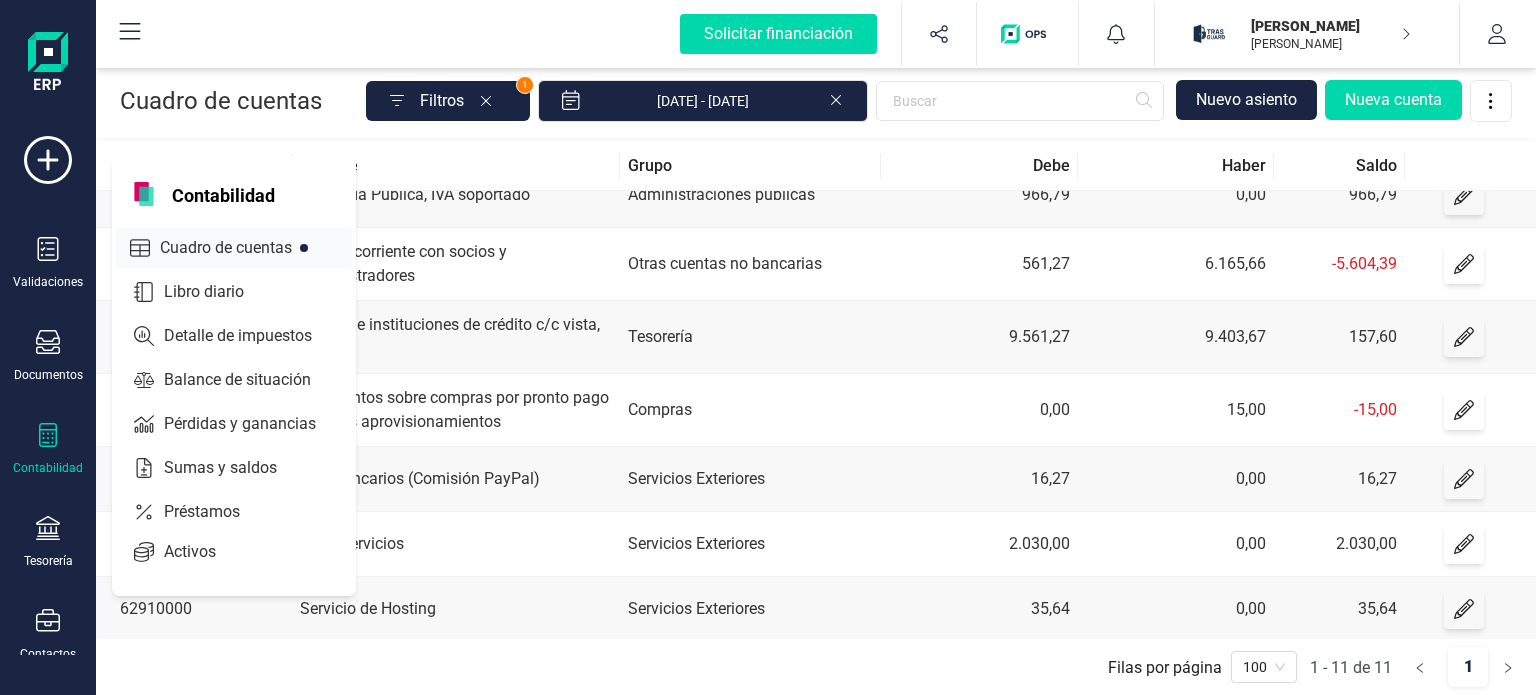 click on "Cuadro de cuentas" at bounding box center [240, 248] 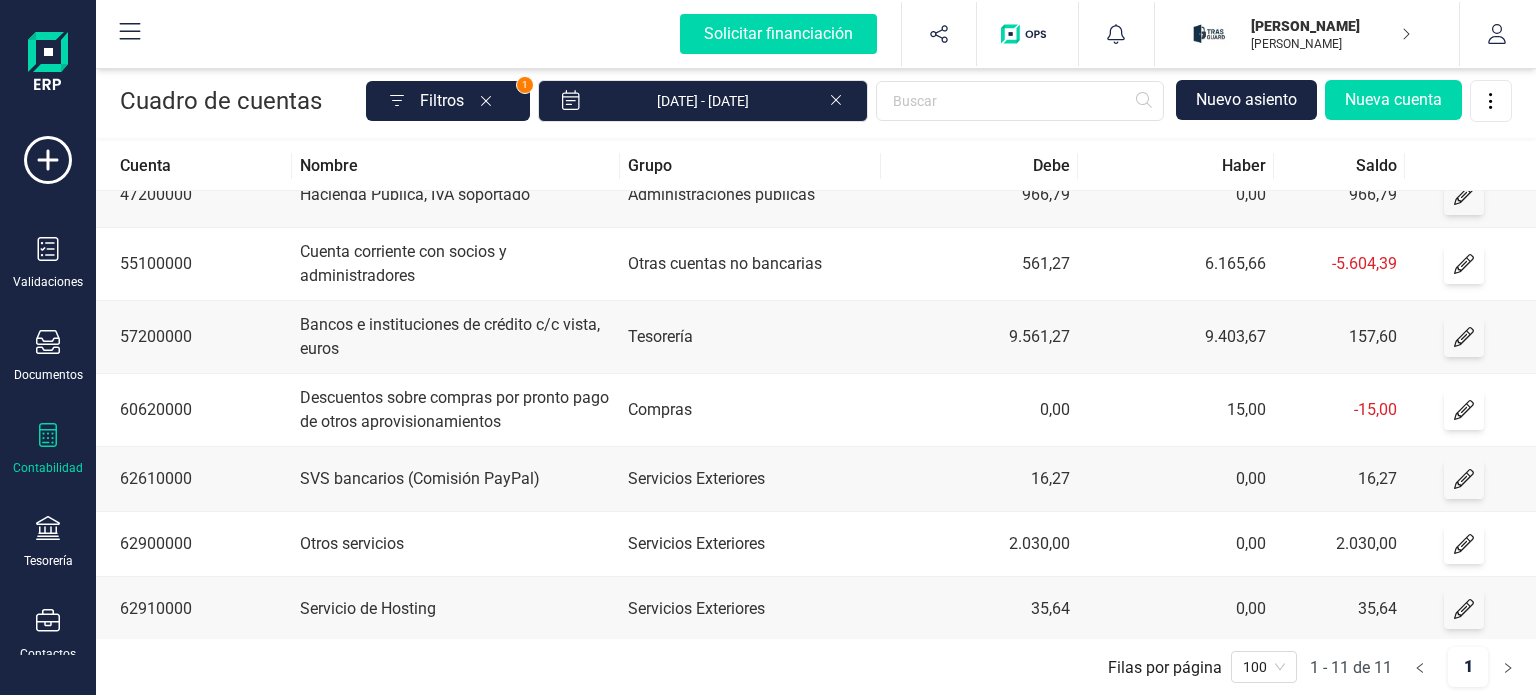 click on "Otros servicios" at bounding box center (455, 544) 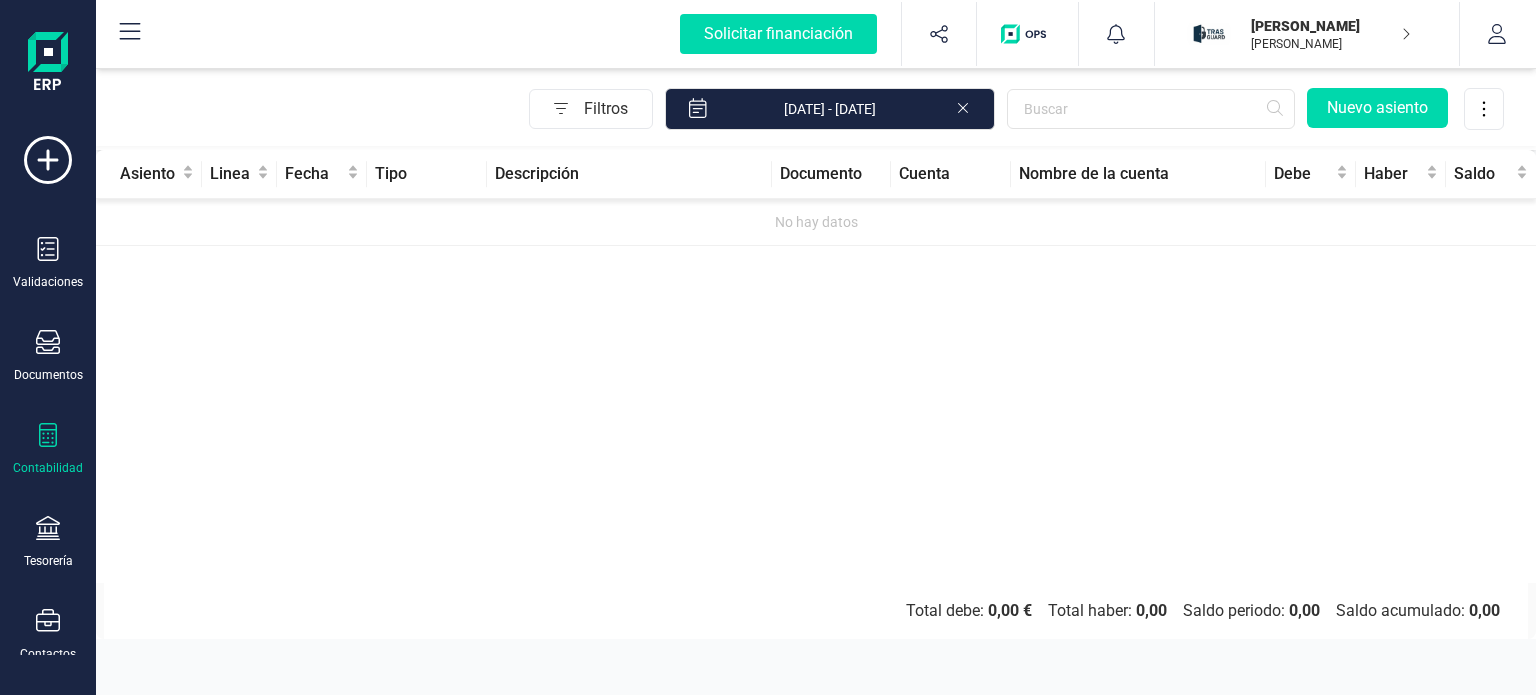 click on "Asiento Linea Fecha Tipo Descripción Documento Cuenta Nombre de la cuenta Debe Haber Saldo No hay datos" at bounding box center [816, 366] 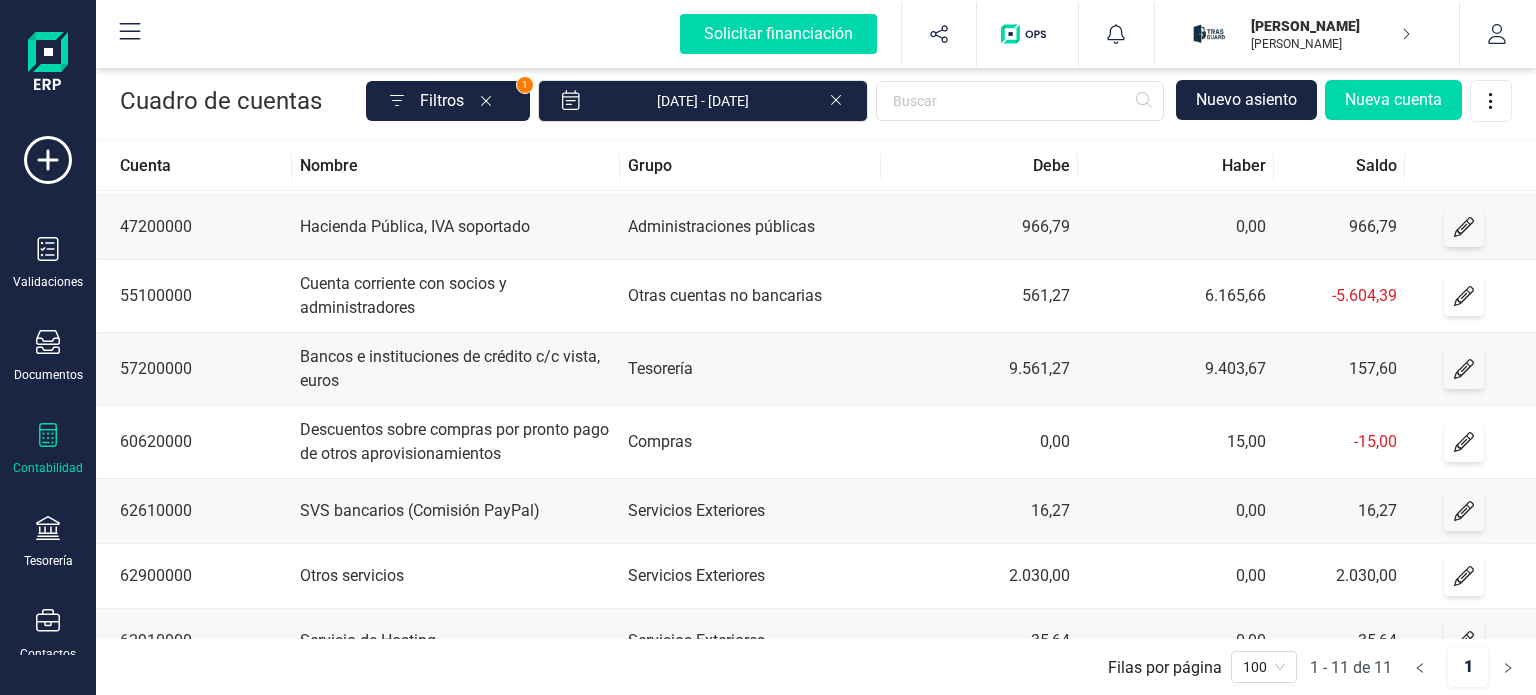 scroll, scrollTop: 304, scrollLeft: 0, axis: vertical 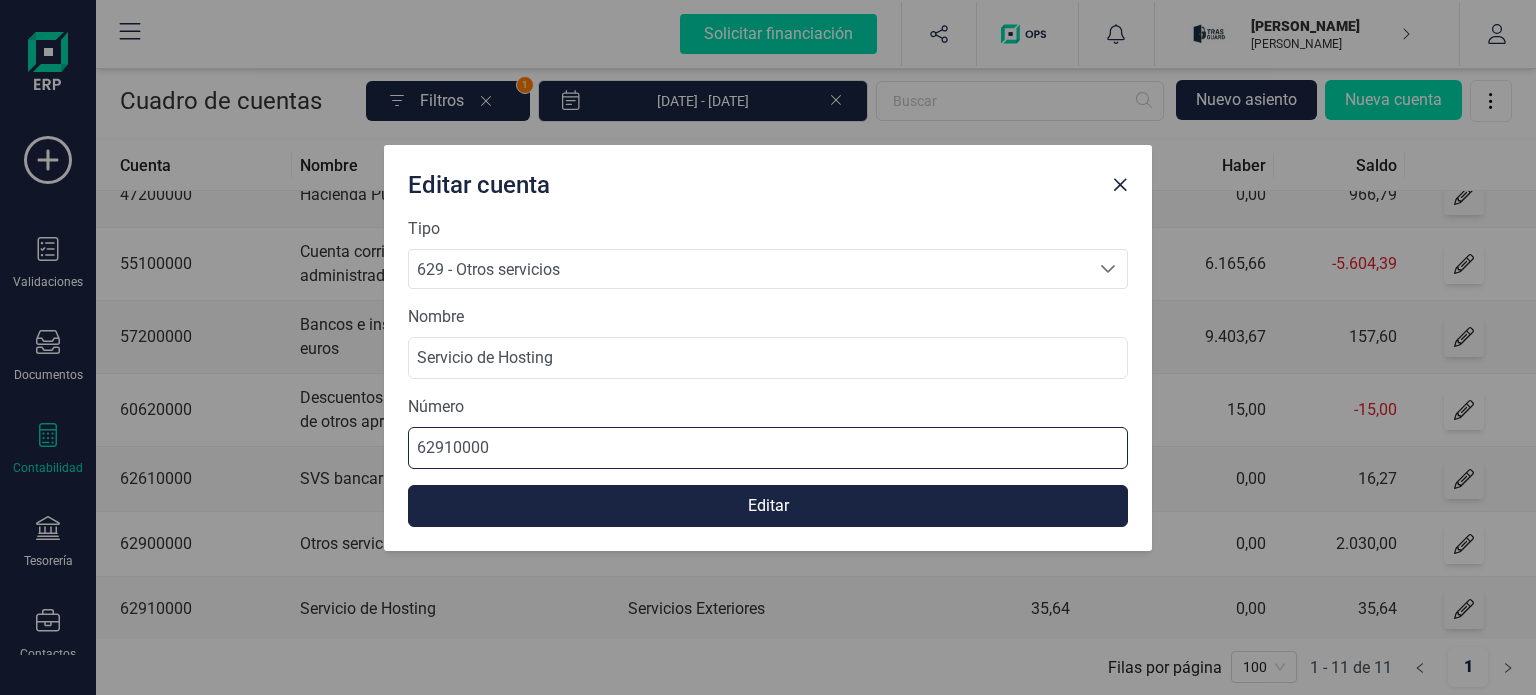 click on "62910000" at bounding box center [768, 448] 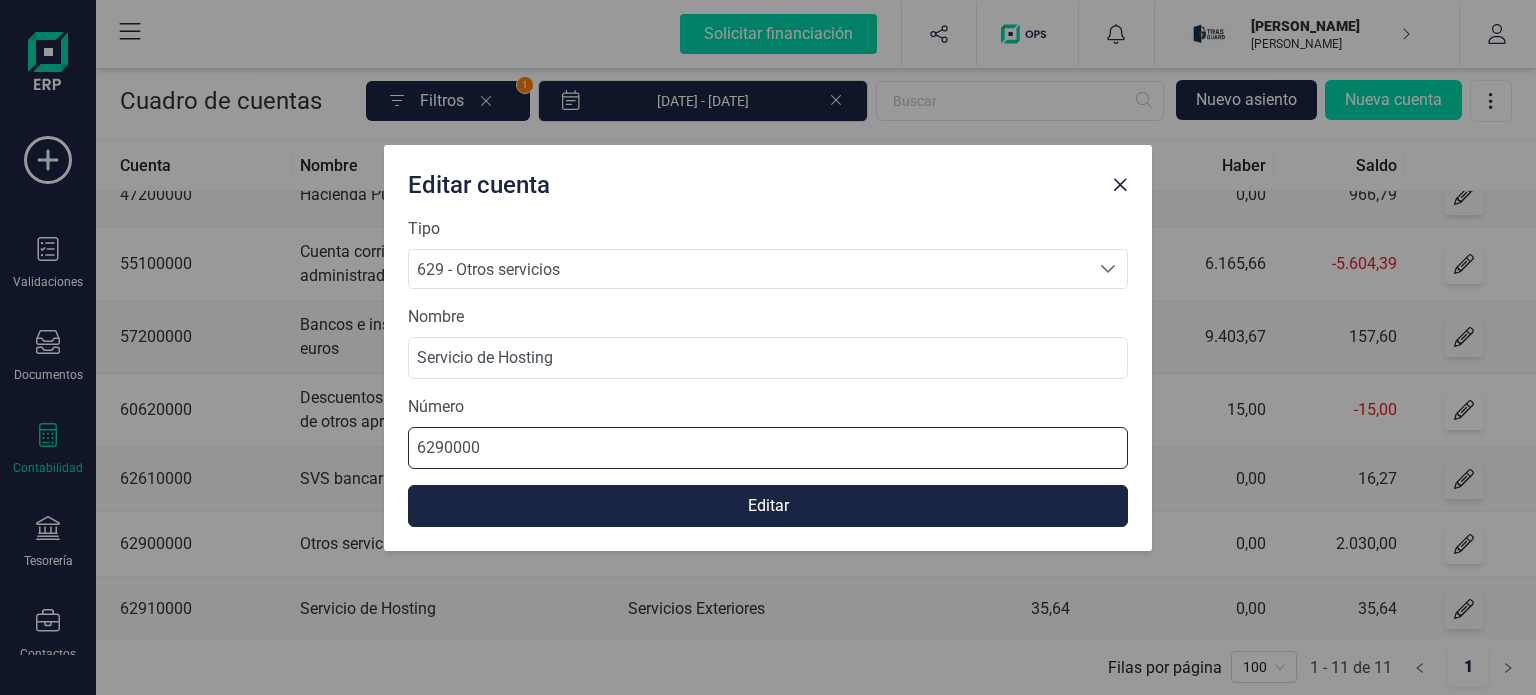 type on "62930000" 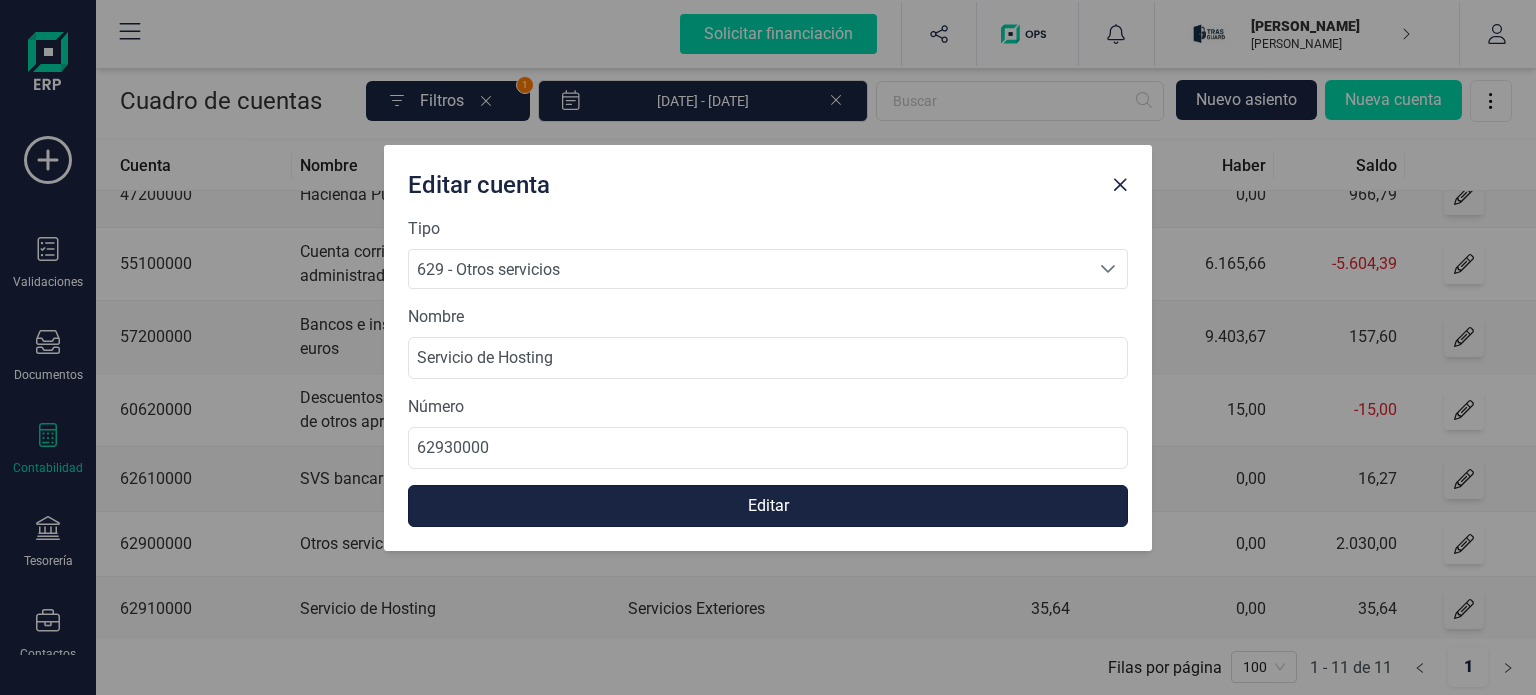 click on "Editar" at bounding box center [768, 506] 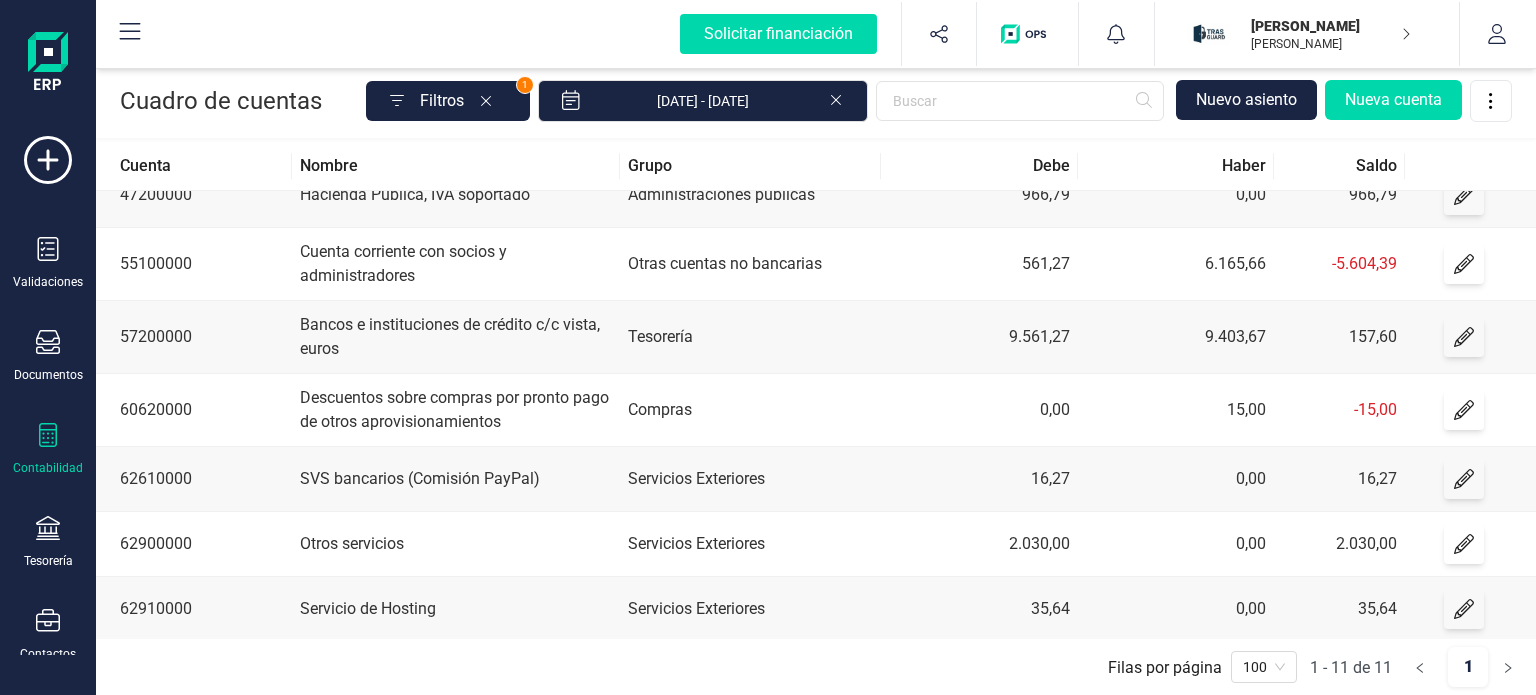 click 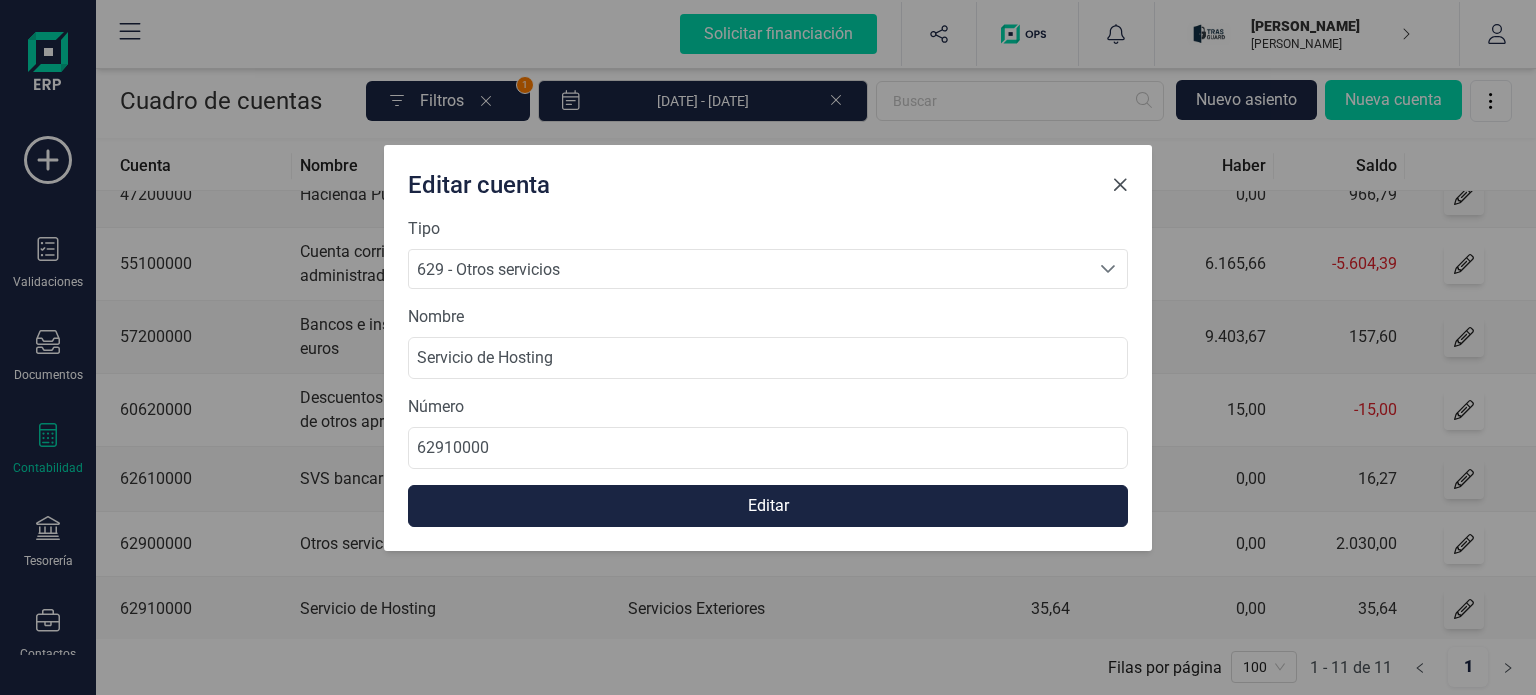click at bounding box center (1120, 185) 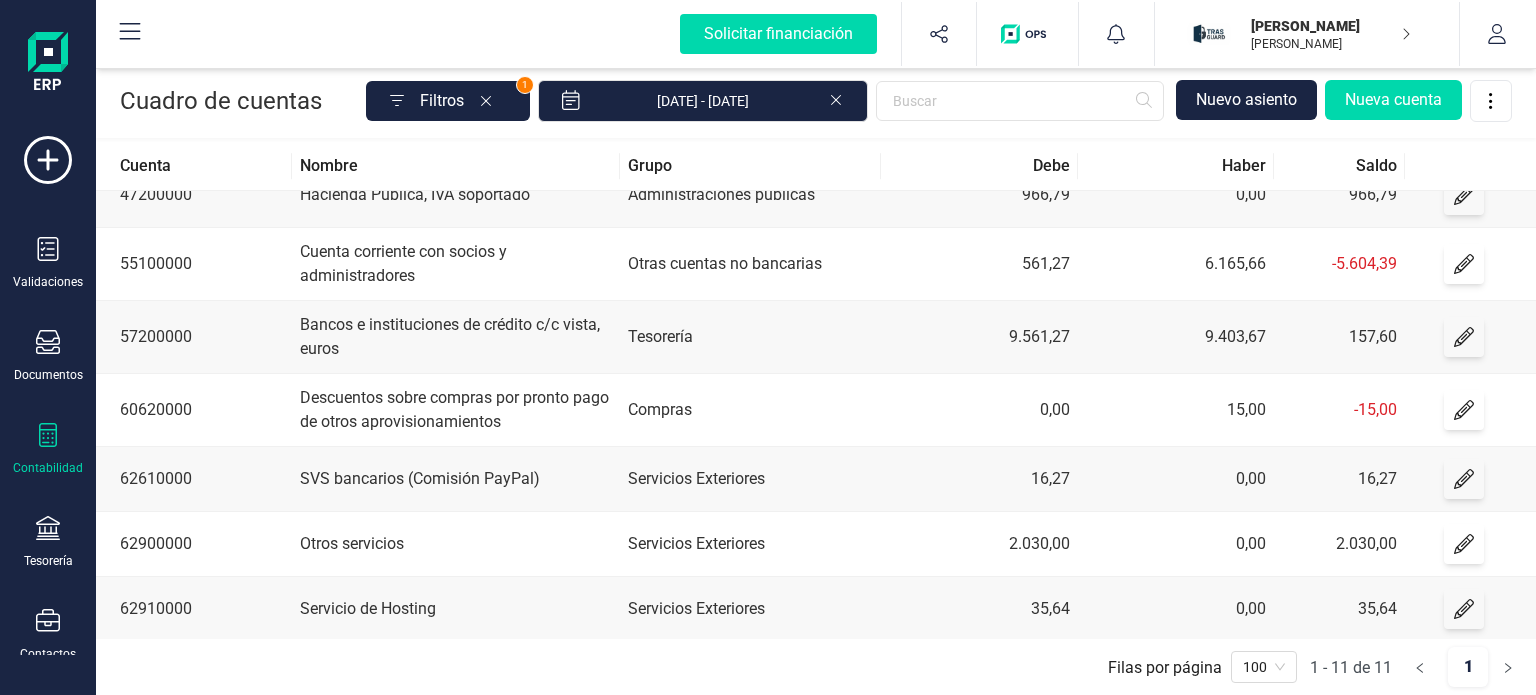 click on "Servicio de Hosting" at bounding box center (455, 609) 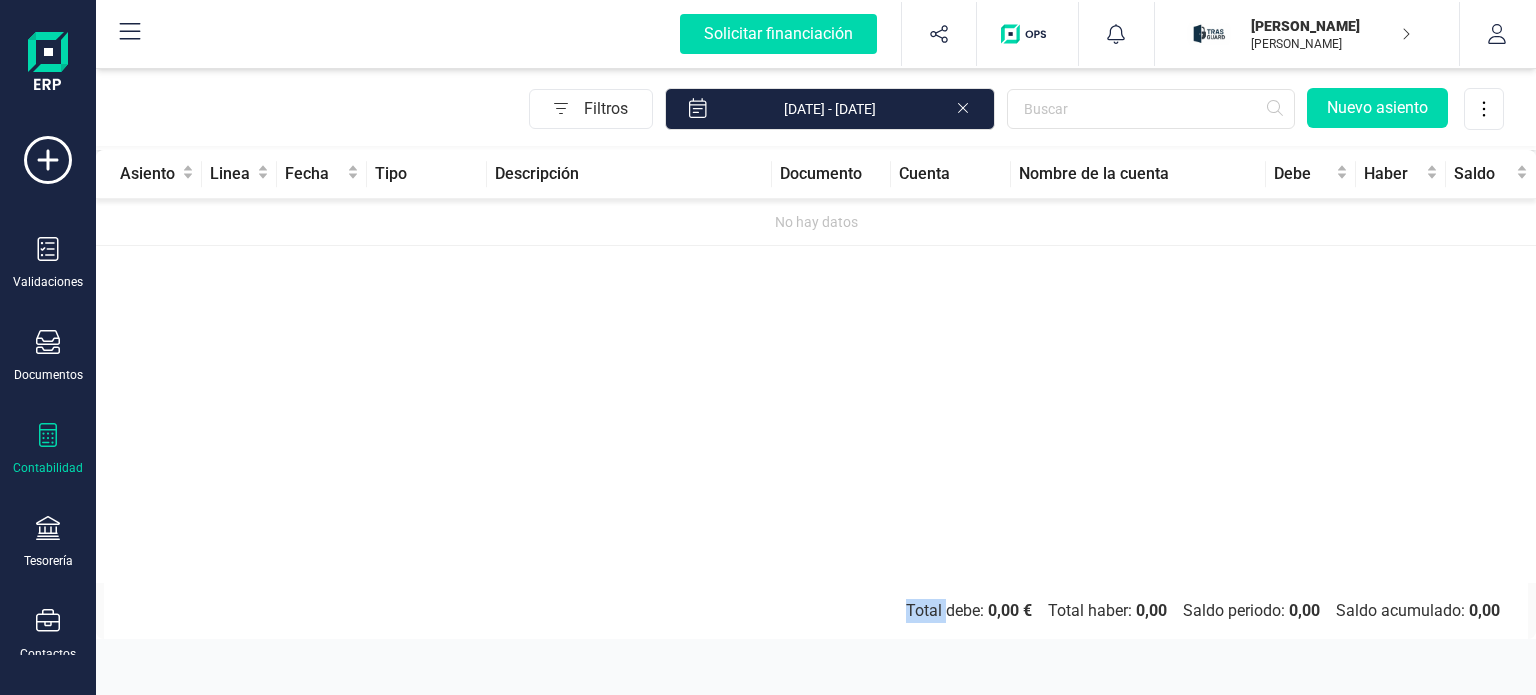 click on "Total debe:   0,00 € Total haber:   0,00 Saldo periodo:   0,00 Saldo acumulado:   0,00" at bounding box center (816, 611) 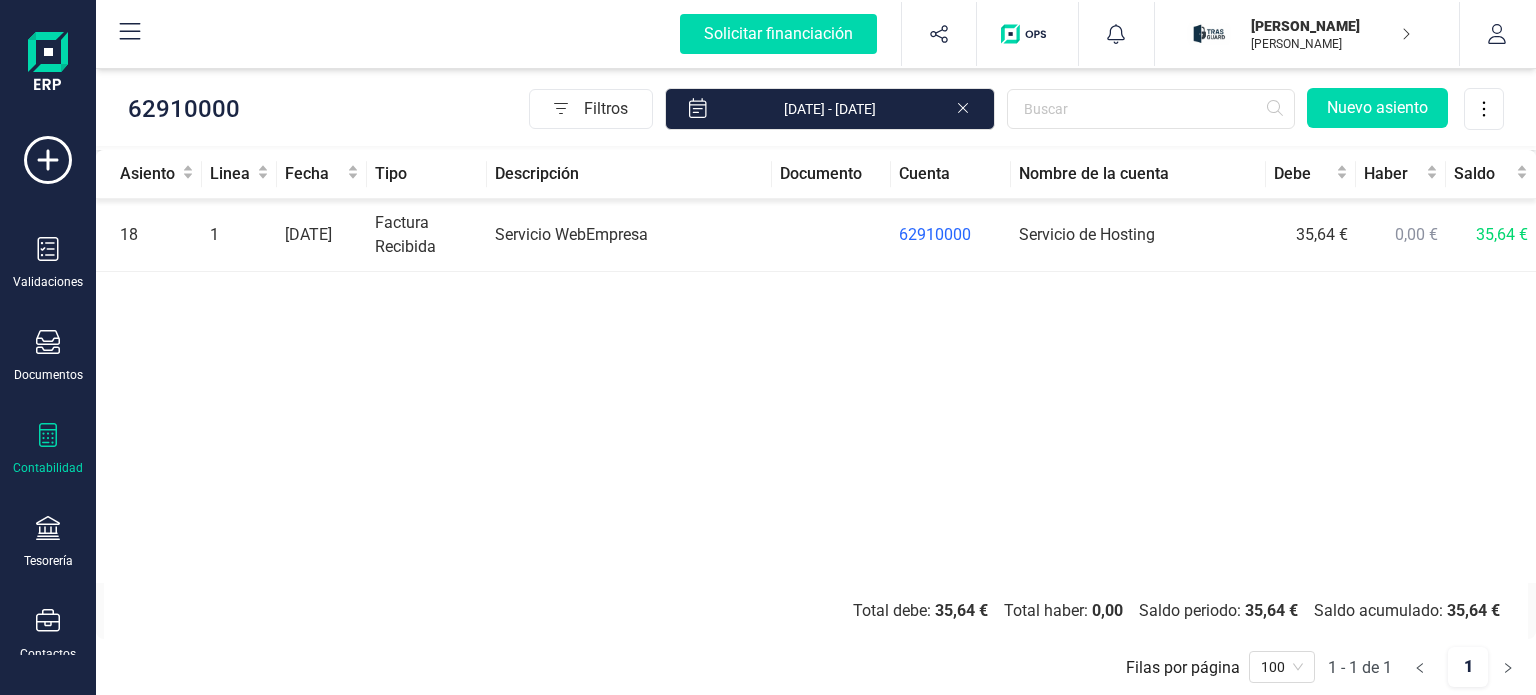 click on "Servicio WebEmpresa" at bounding box center (629, 235) 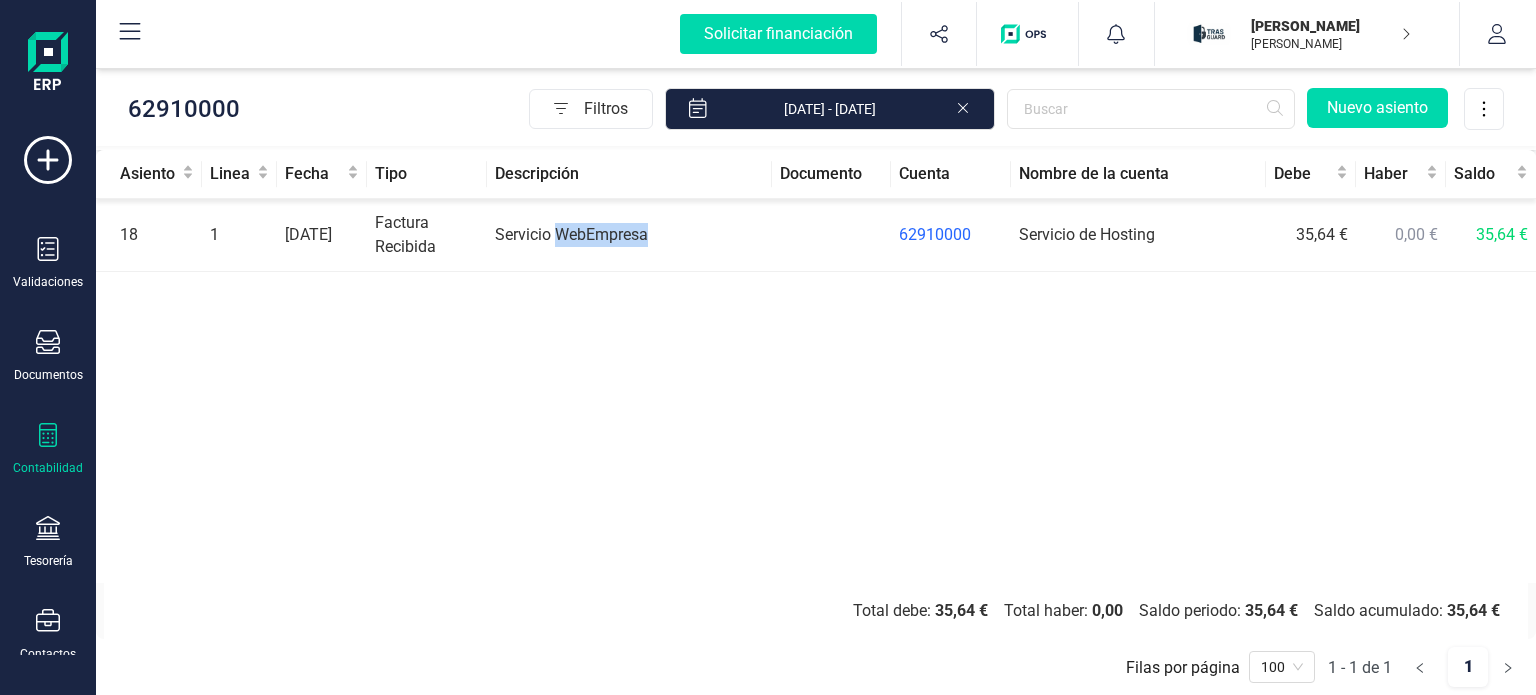 click on "Servicio WebEmpresa" at bounding box center (629, 235) 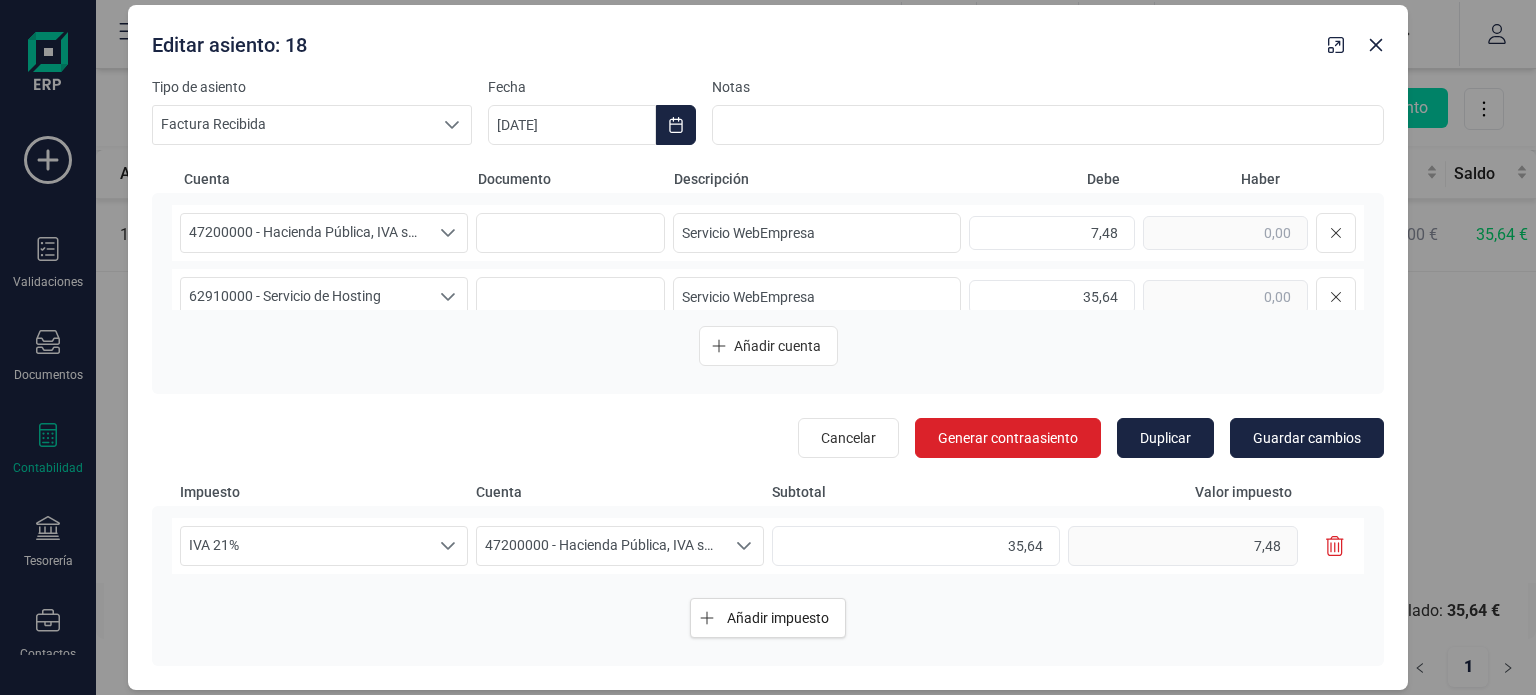 scroll, scrollTop: 87, scrollLeft: 0, axis: vertical 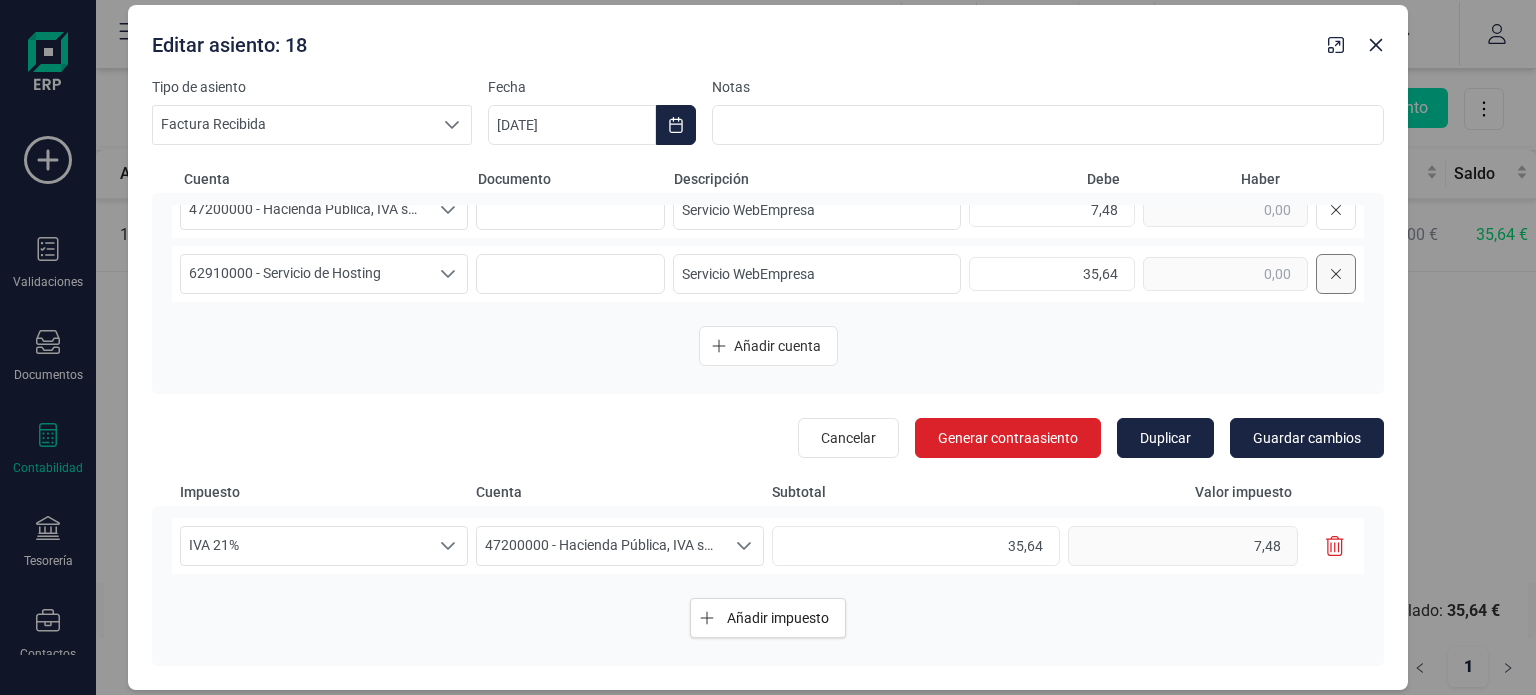click 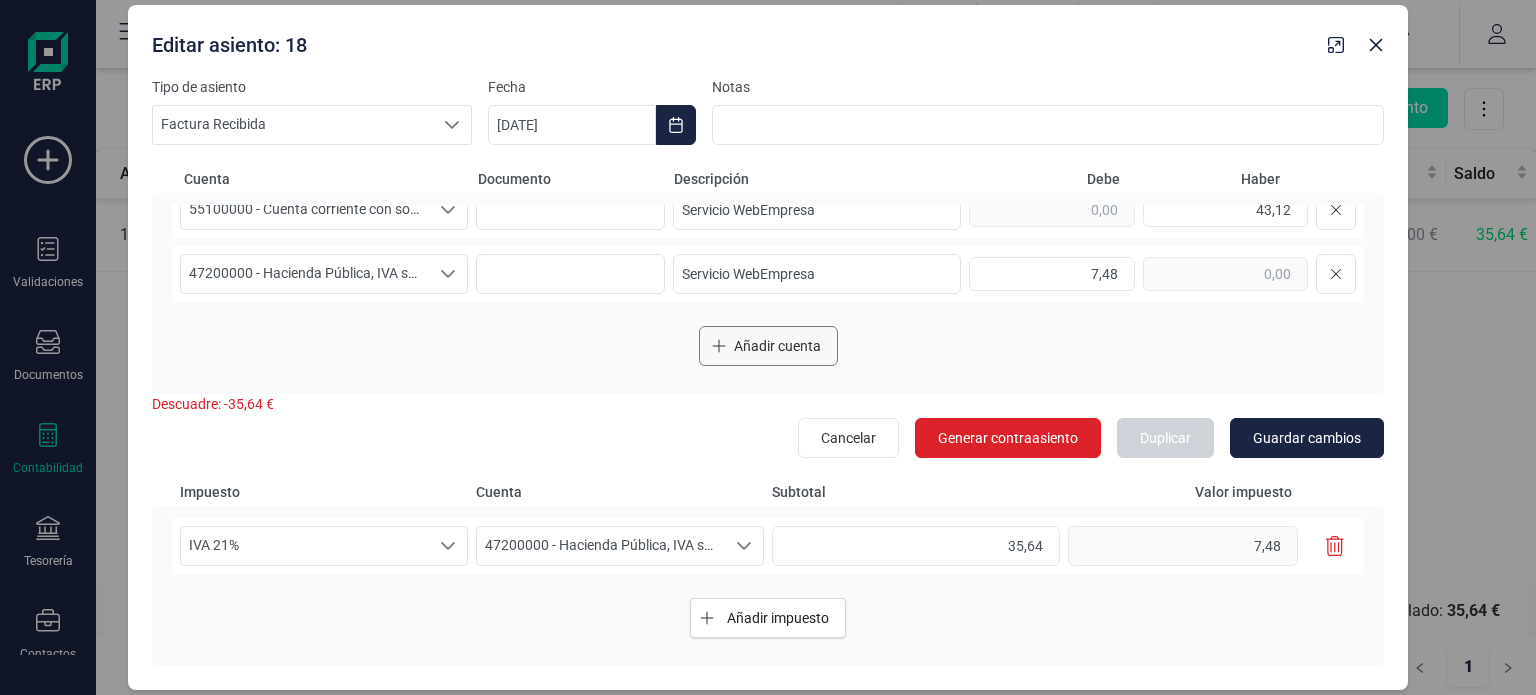 click on "Añadir cuenta" at bounding box center [777, 346] 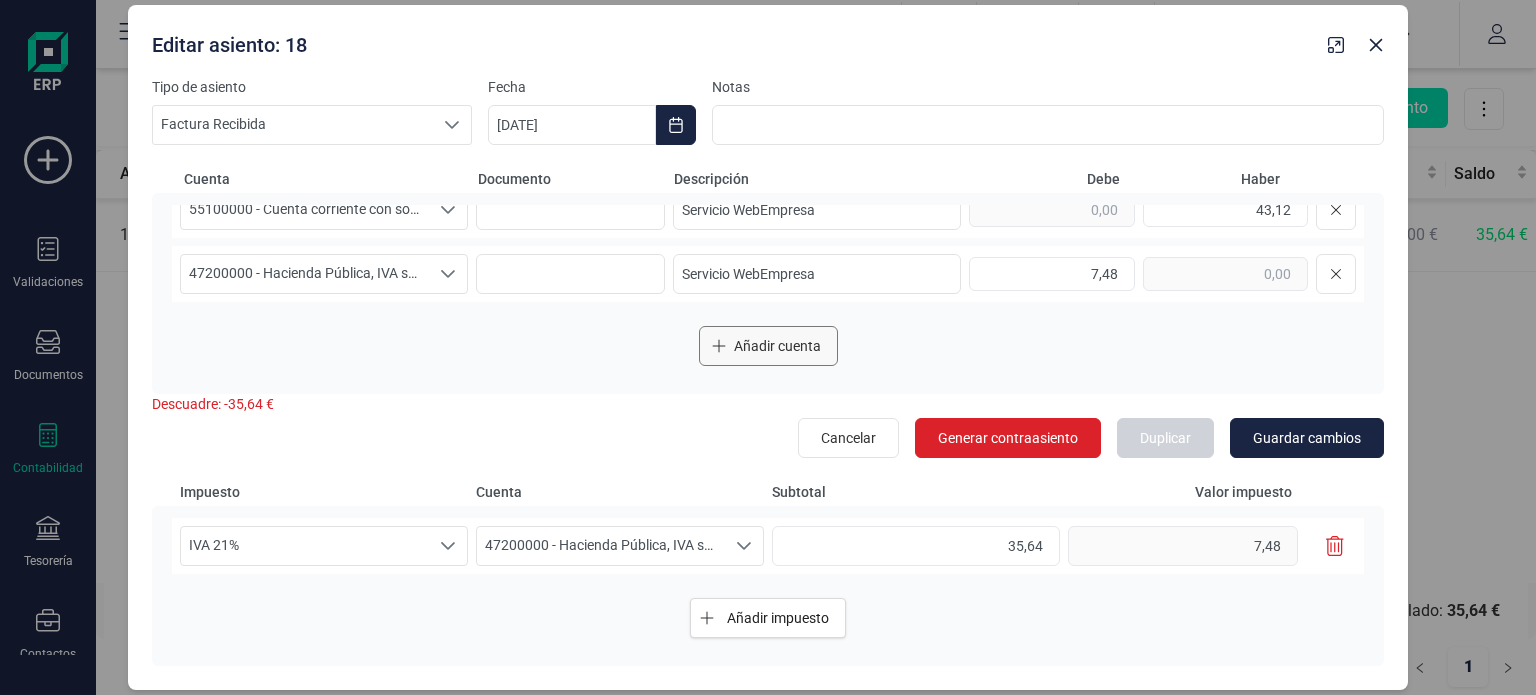 scroll, scrollTop: 87, scrollLeft: 0, axis: vertical 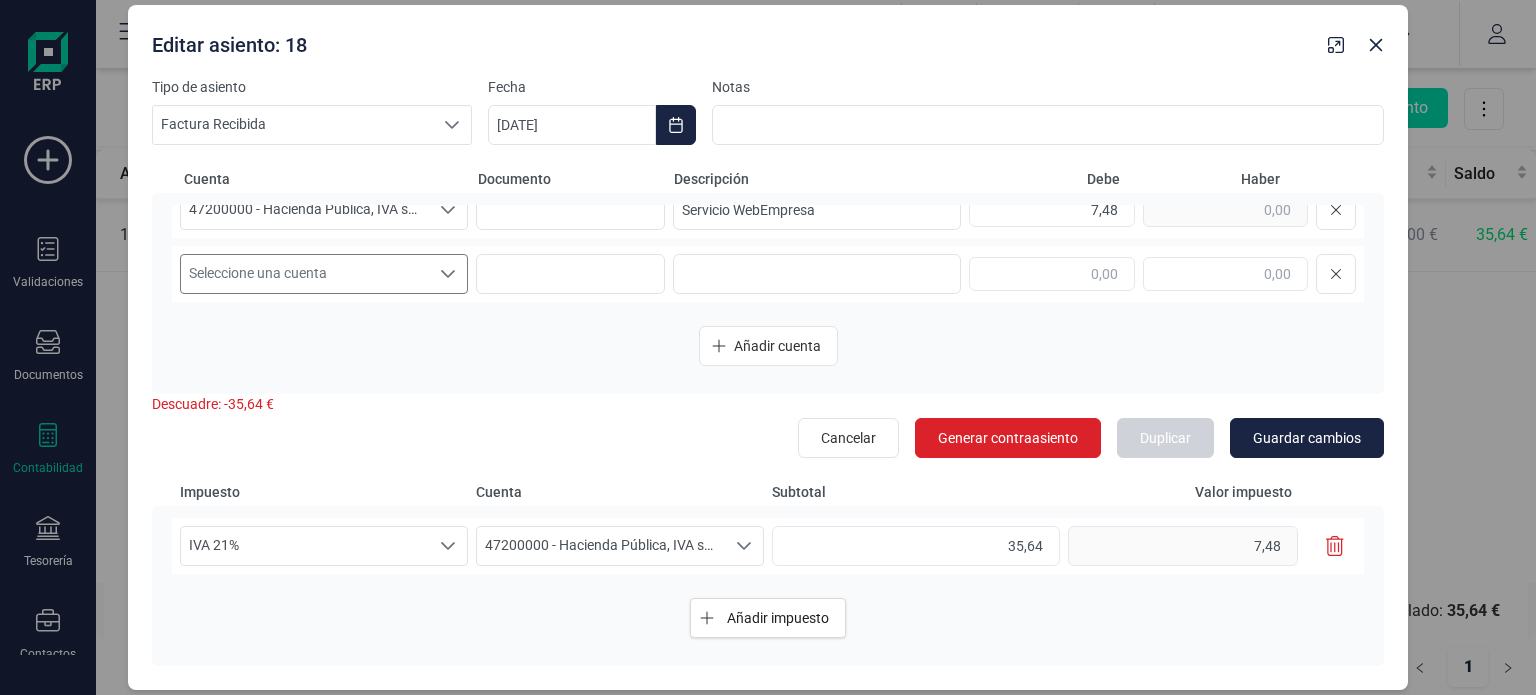 click on "Seleccione una cuenta" at bounding box center [305, 274] 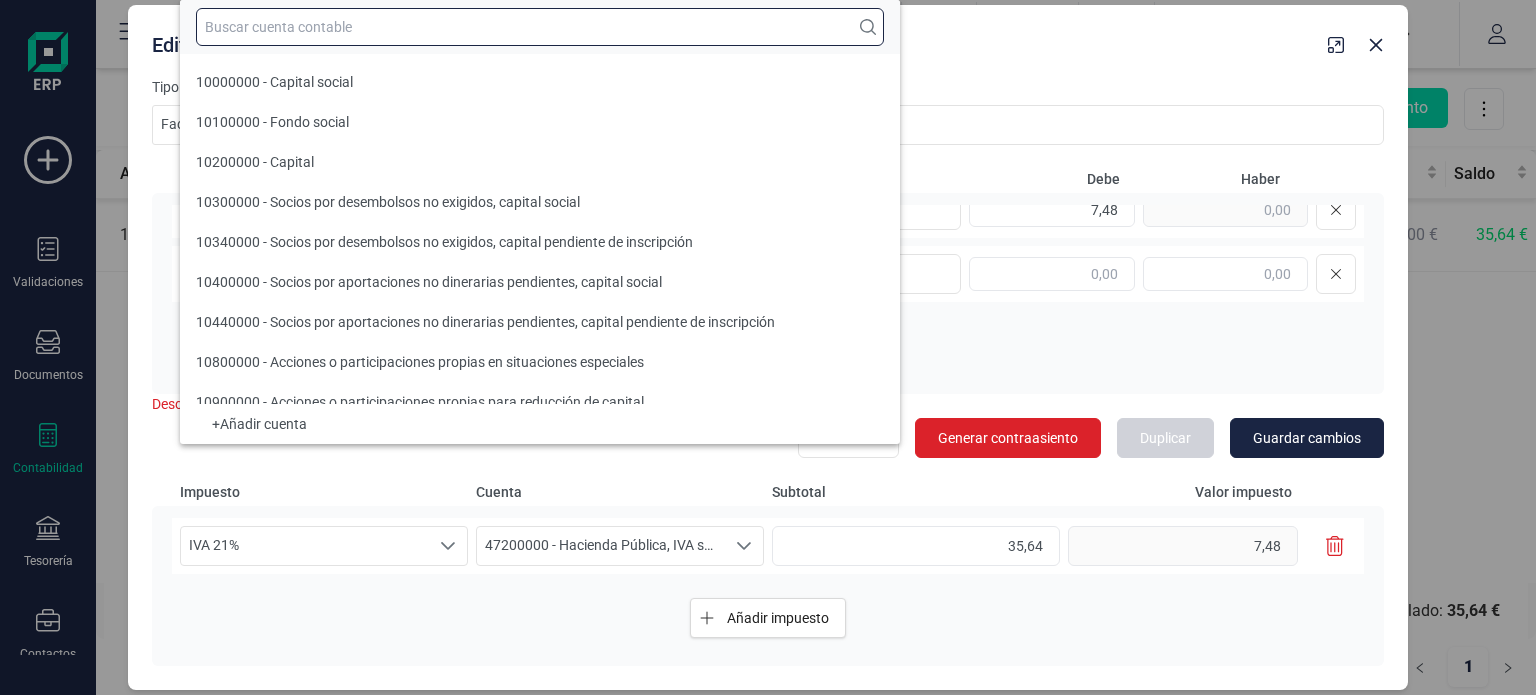 click at bounding box center (540, 27) 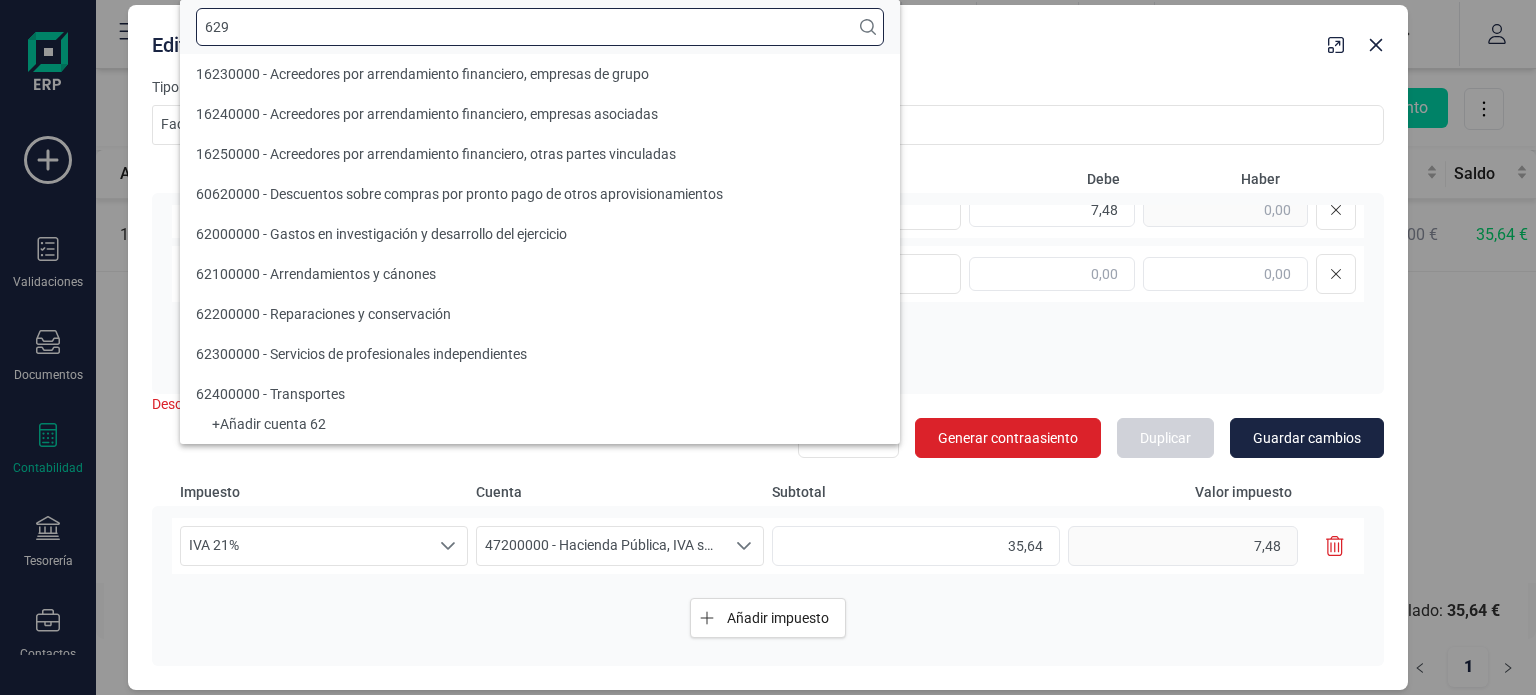 scroll, scrollTop: 0, scrollLeft: 0, axis: both 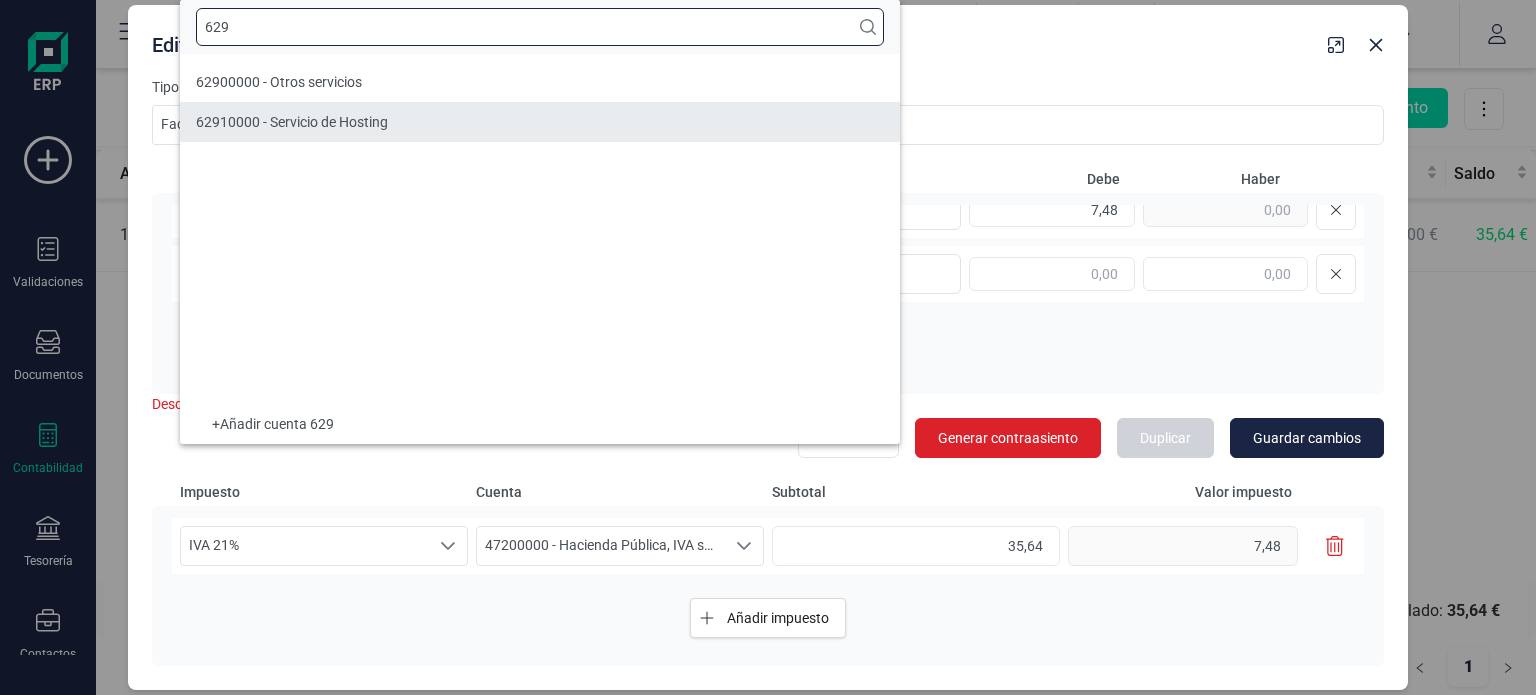 type on "629" 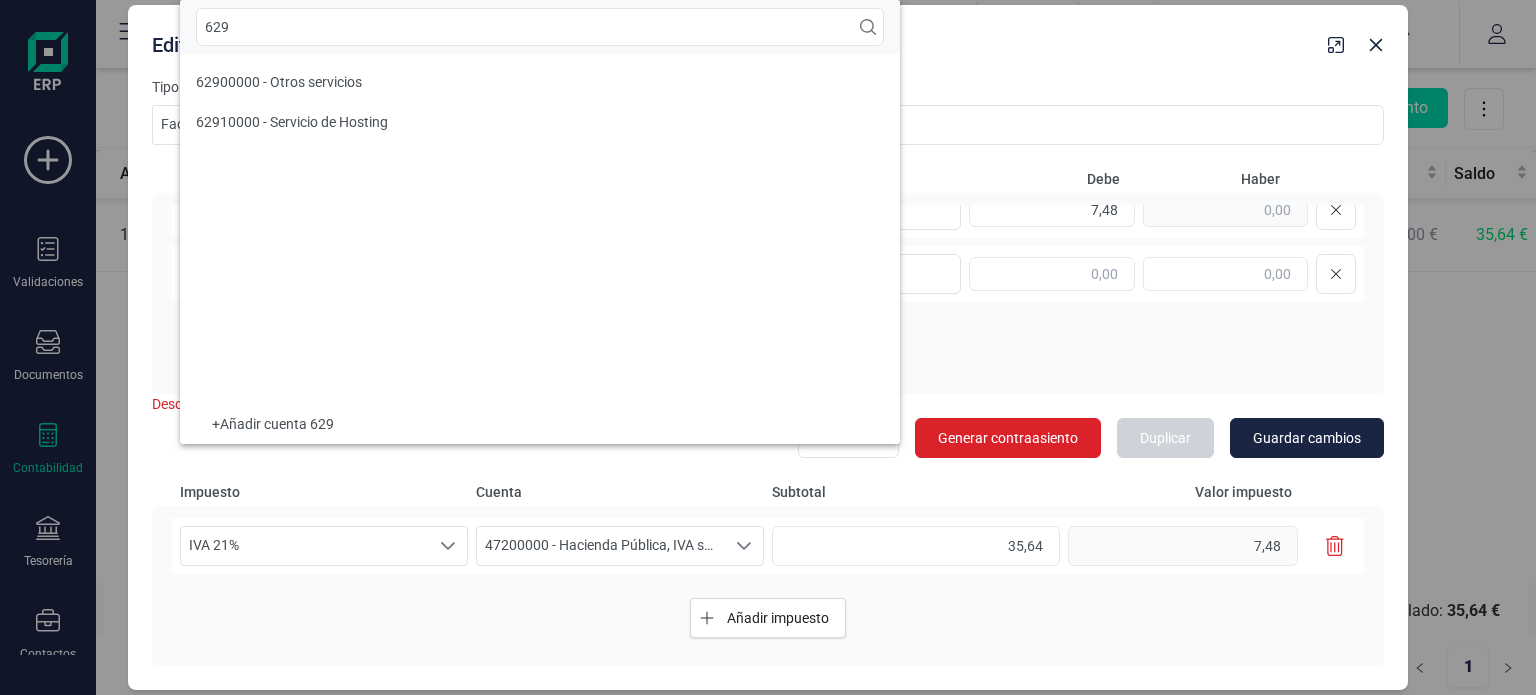 click on "+  Añadir cuenta   629" at bounding box center (540, 424) 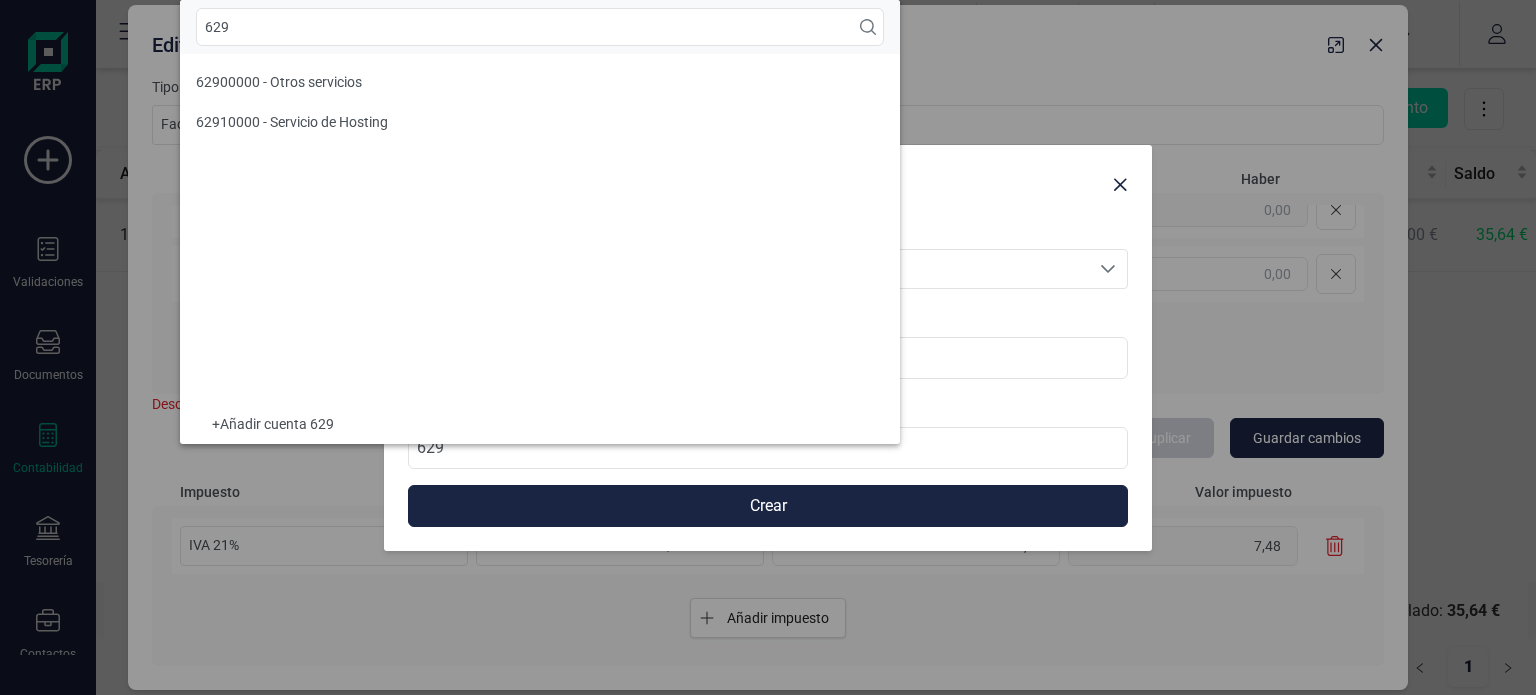 click on "Tipo Seleccione una cuenta Seleccione una cuenta contable" at bounding box center (768, 253) 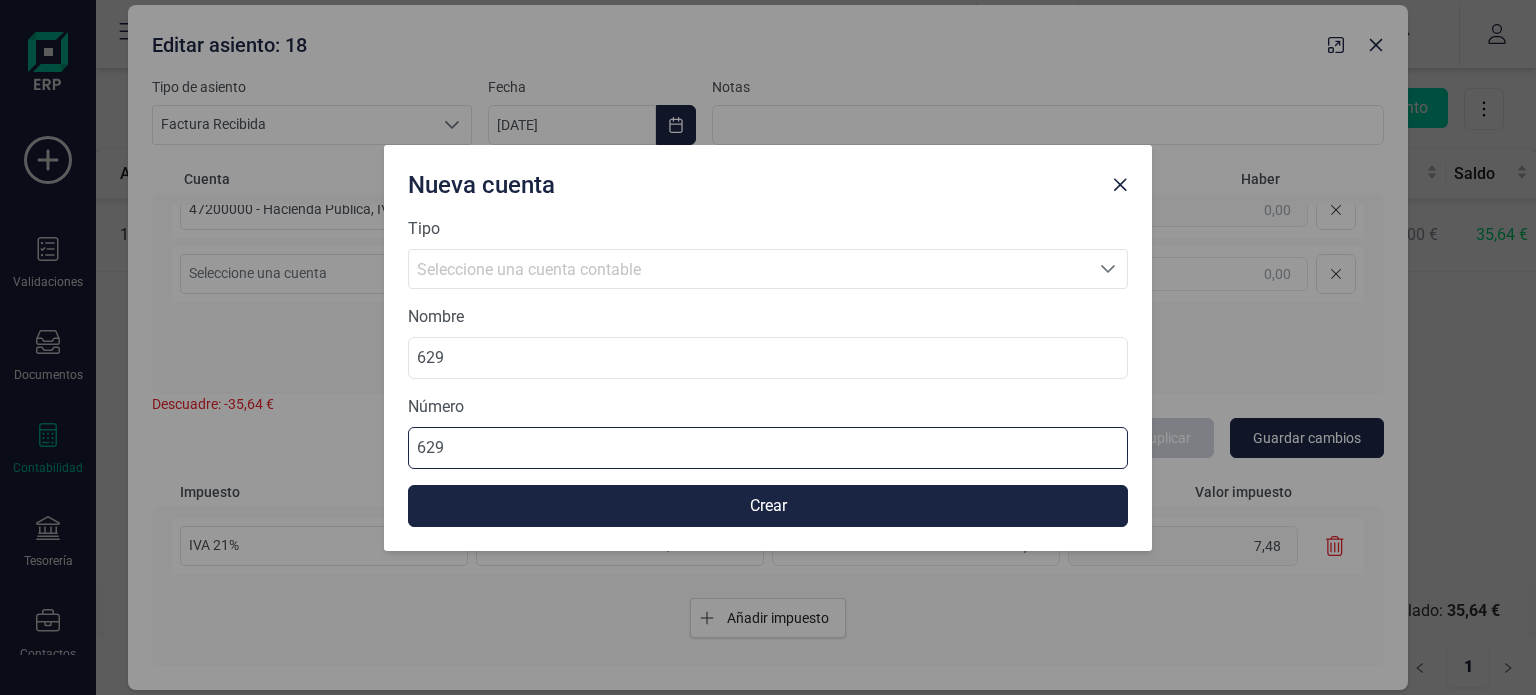 click on "629" at bounding box center [768, 448] 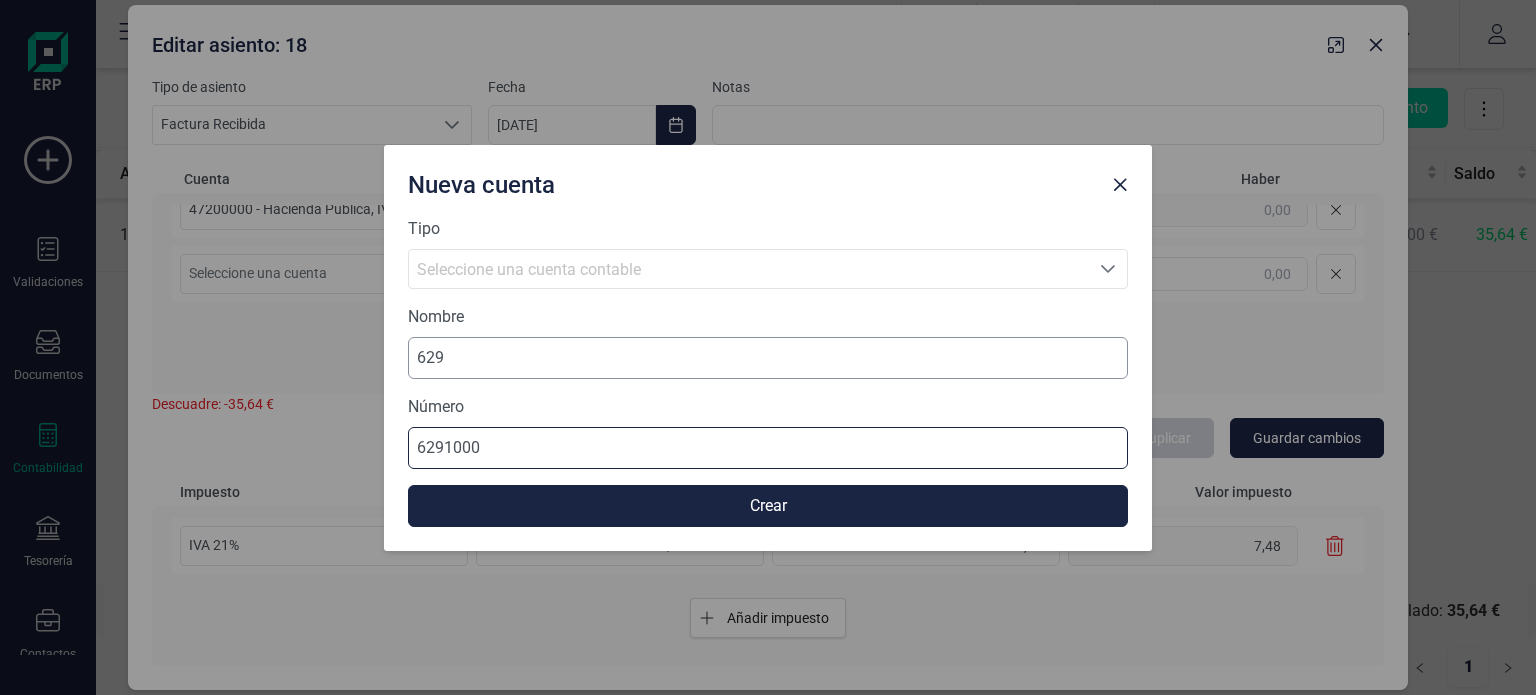 type on "62910000" 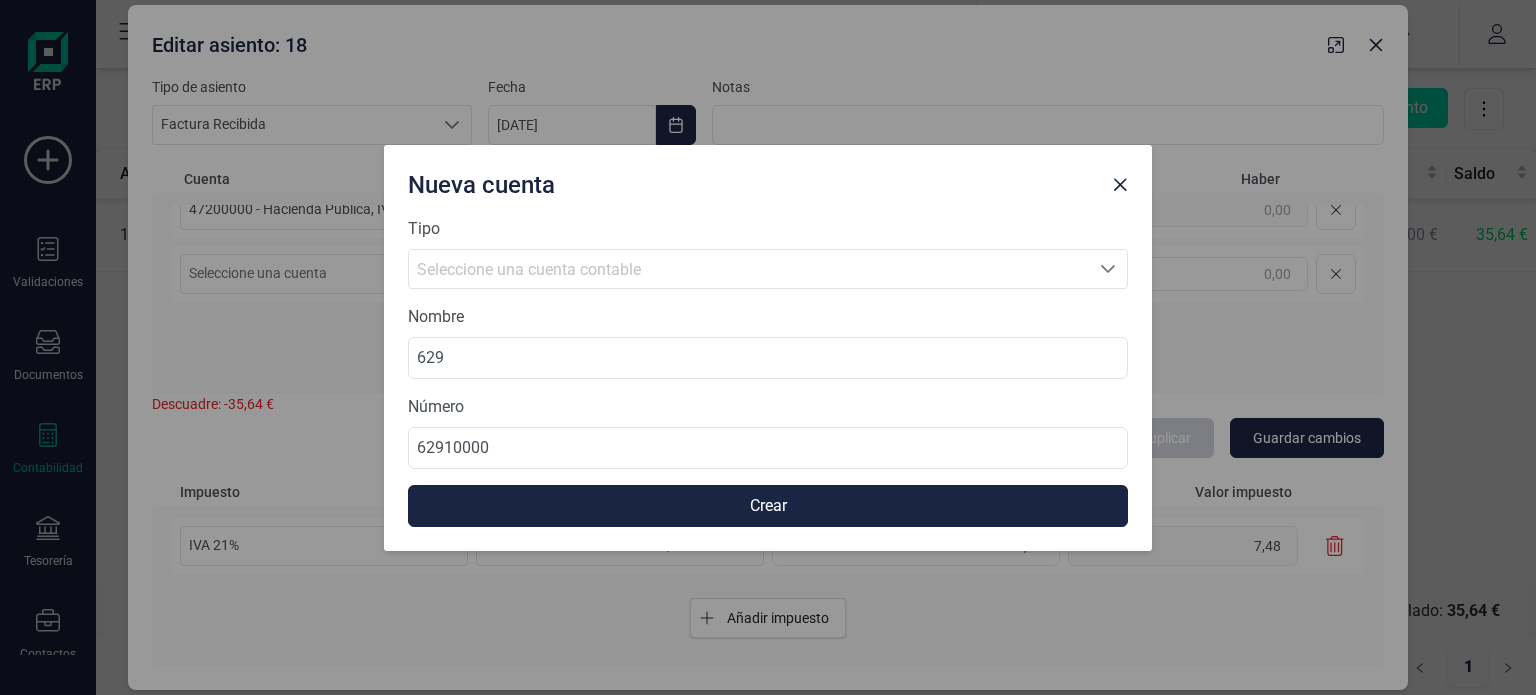 click on "Seleccione una cuenta contable" at bounding box center [529, 269] 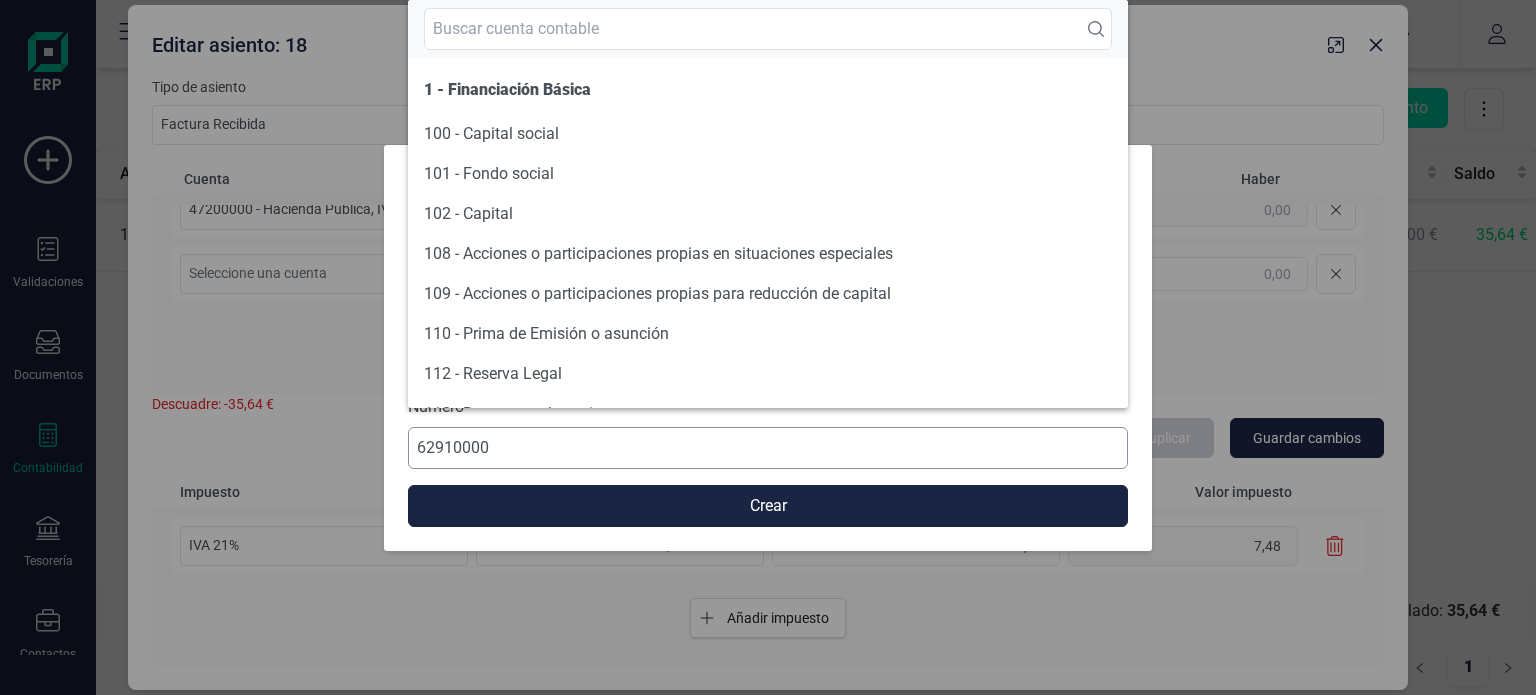 scroll, scrollTop: 26, scrollLeft: 0, axis: vertical 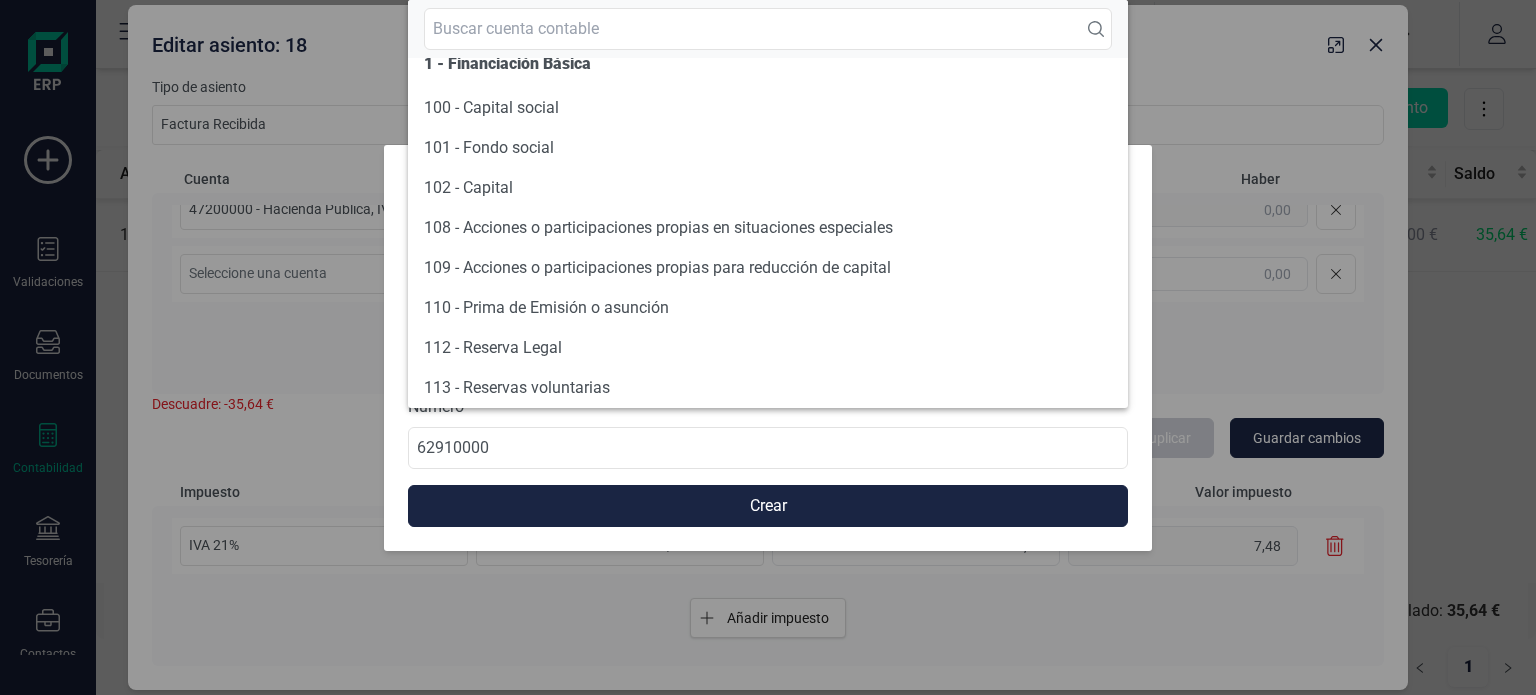 click on "Número 62910000" at bounding box center [768, 432] 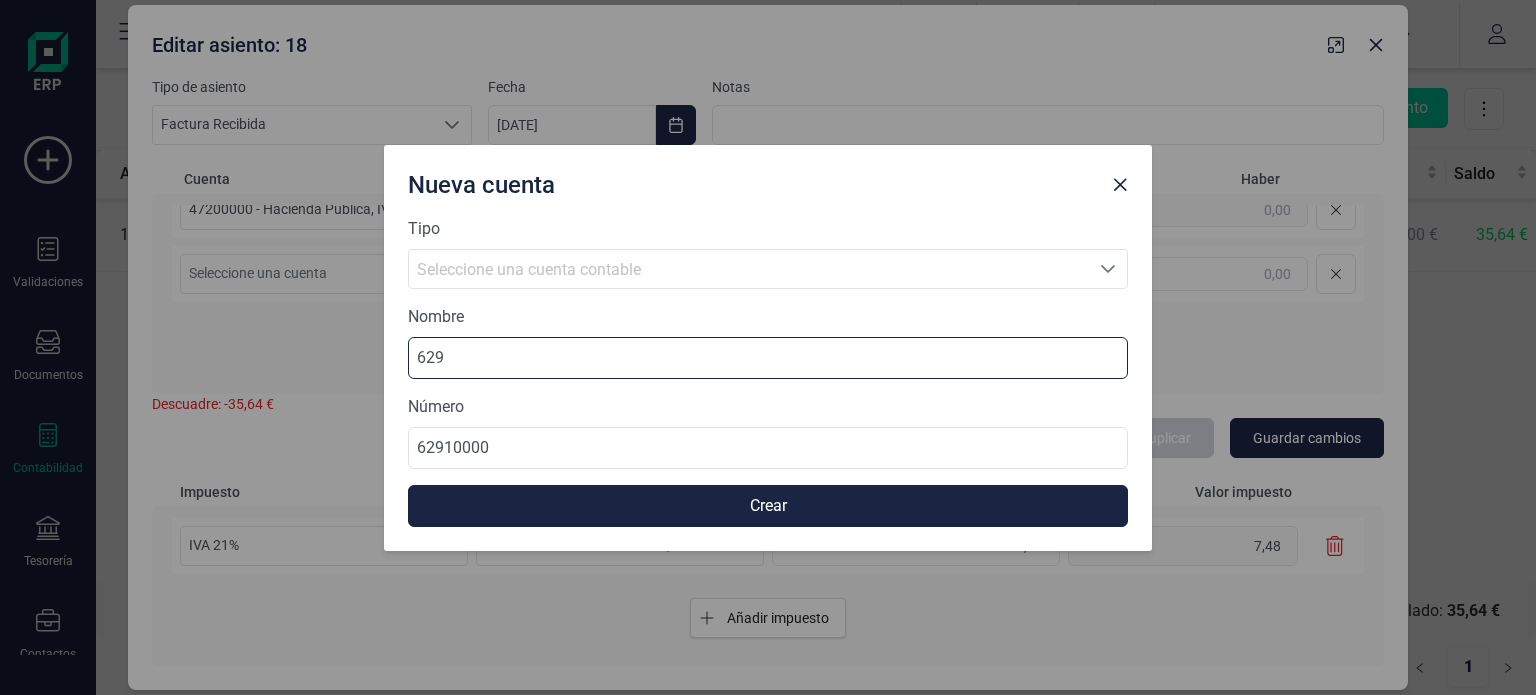 drag, startPoint x: 508, startPoint y: 360, endPoint x: 341, endPoint y: 350, distance: 167.29913 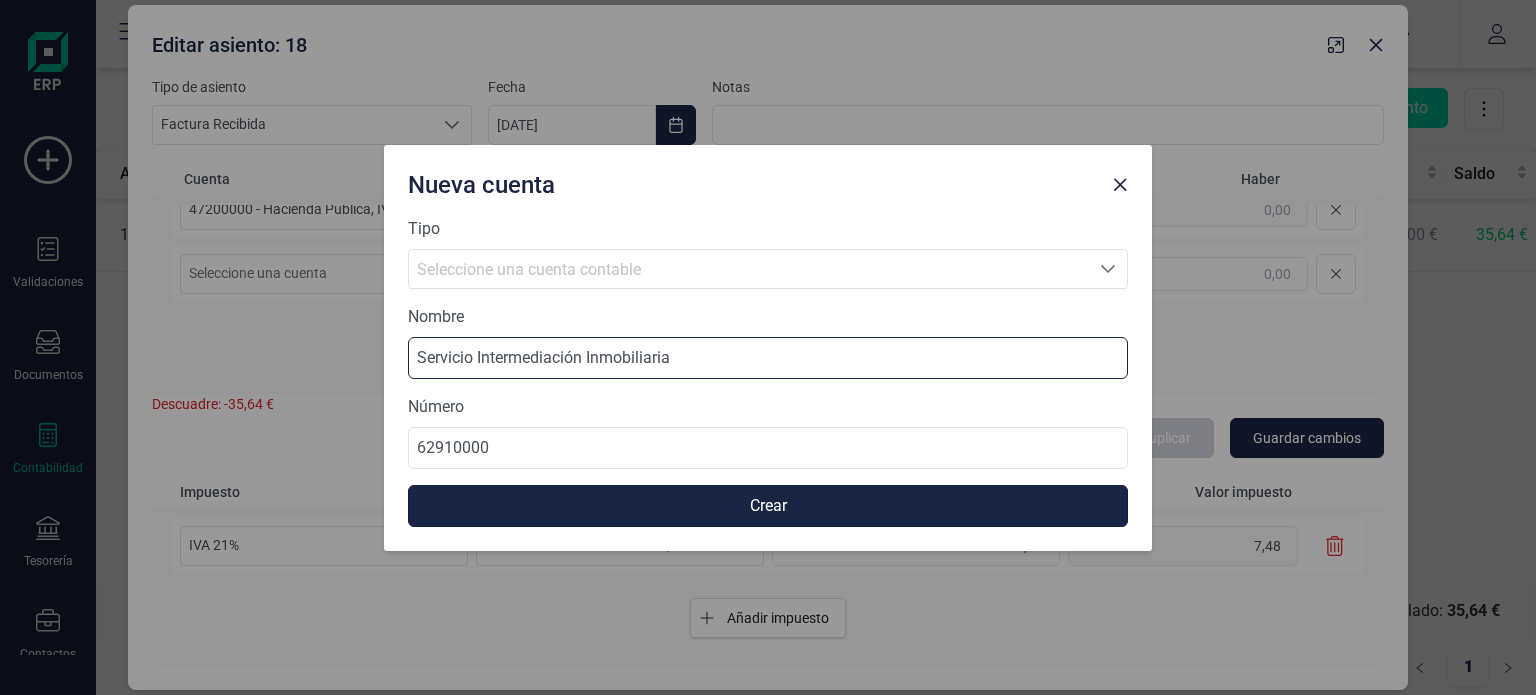 type on "Servicio Intermediación Inmobiliaria" 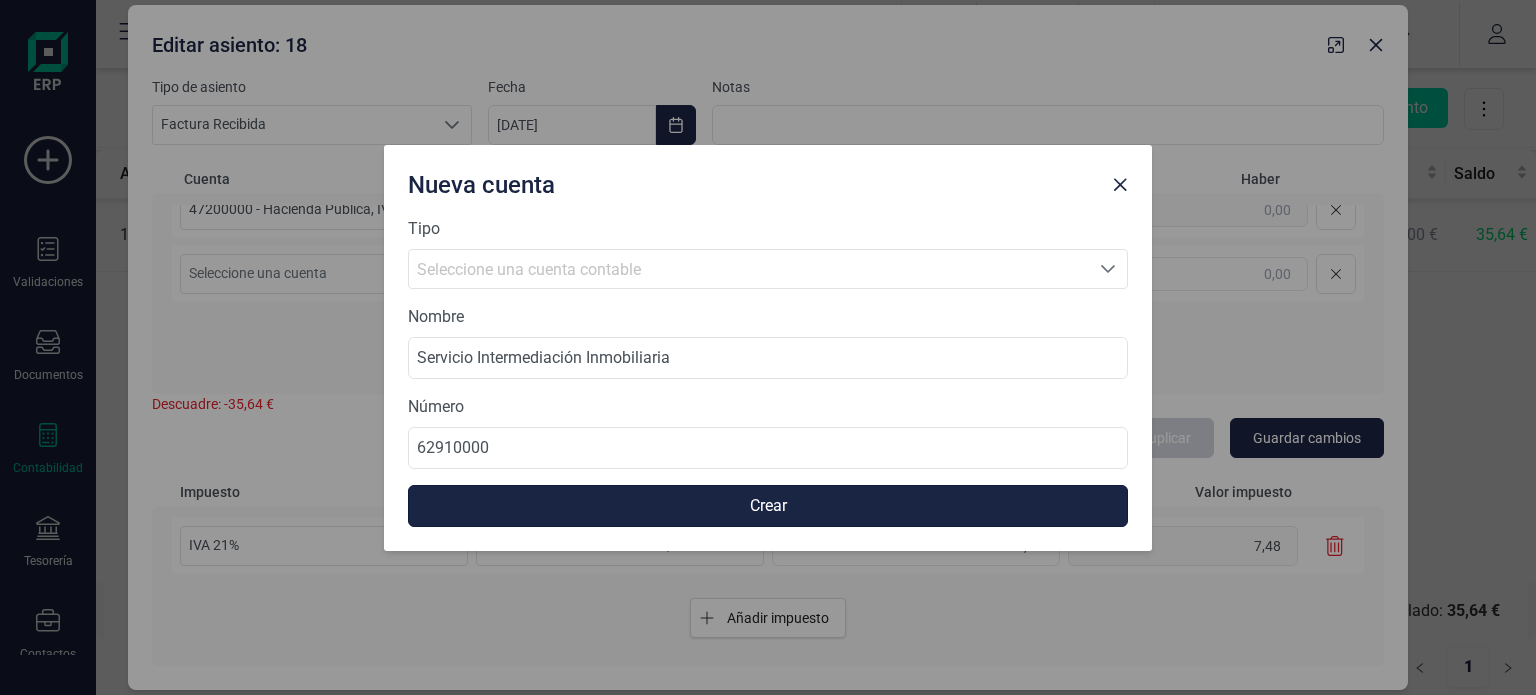 click on "Crear" at bounding box center (768, 506) 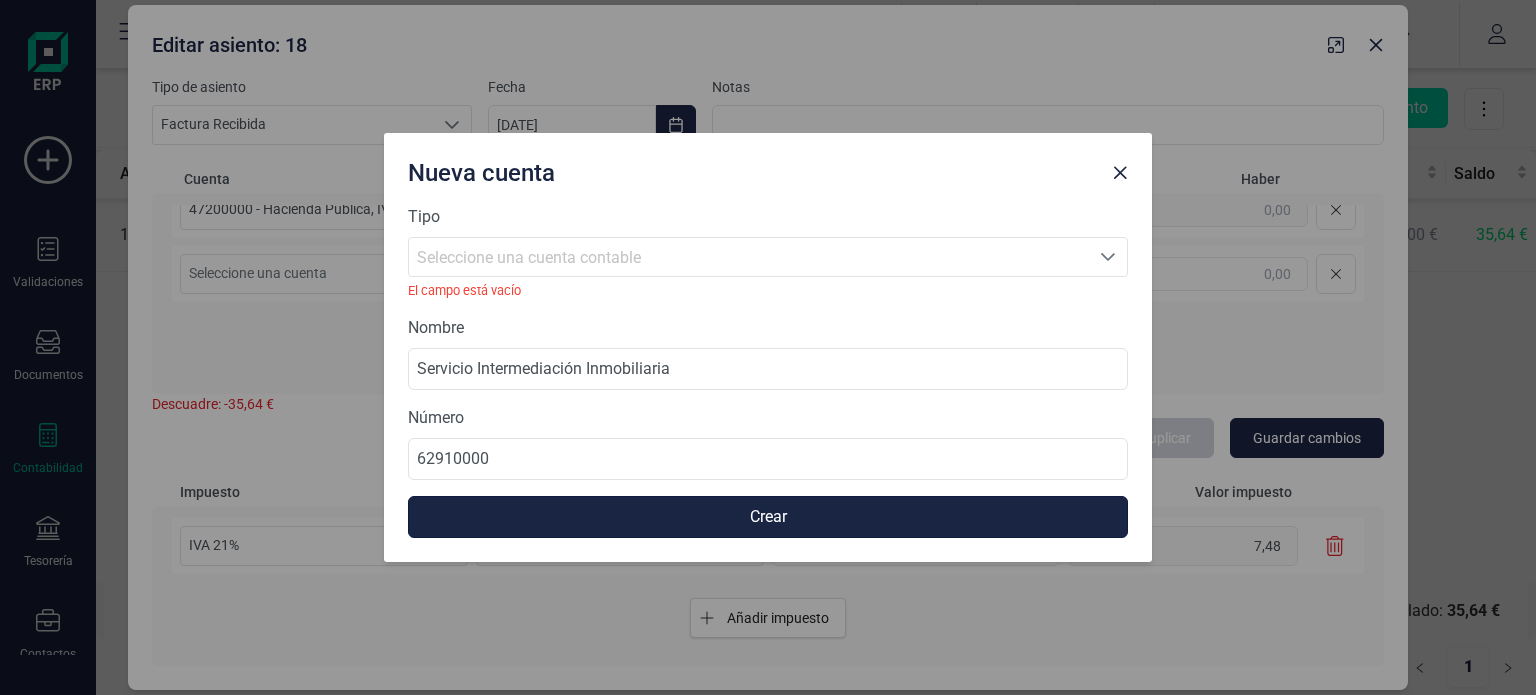scroll, scrollTop: 0, scrollLeft: 0, axis: both 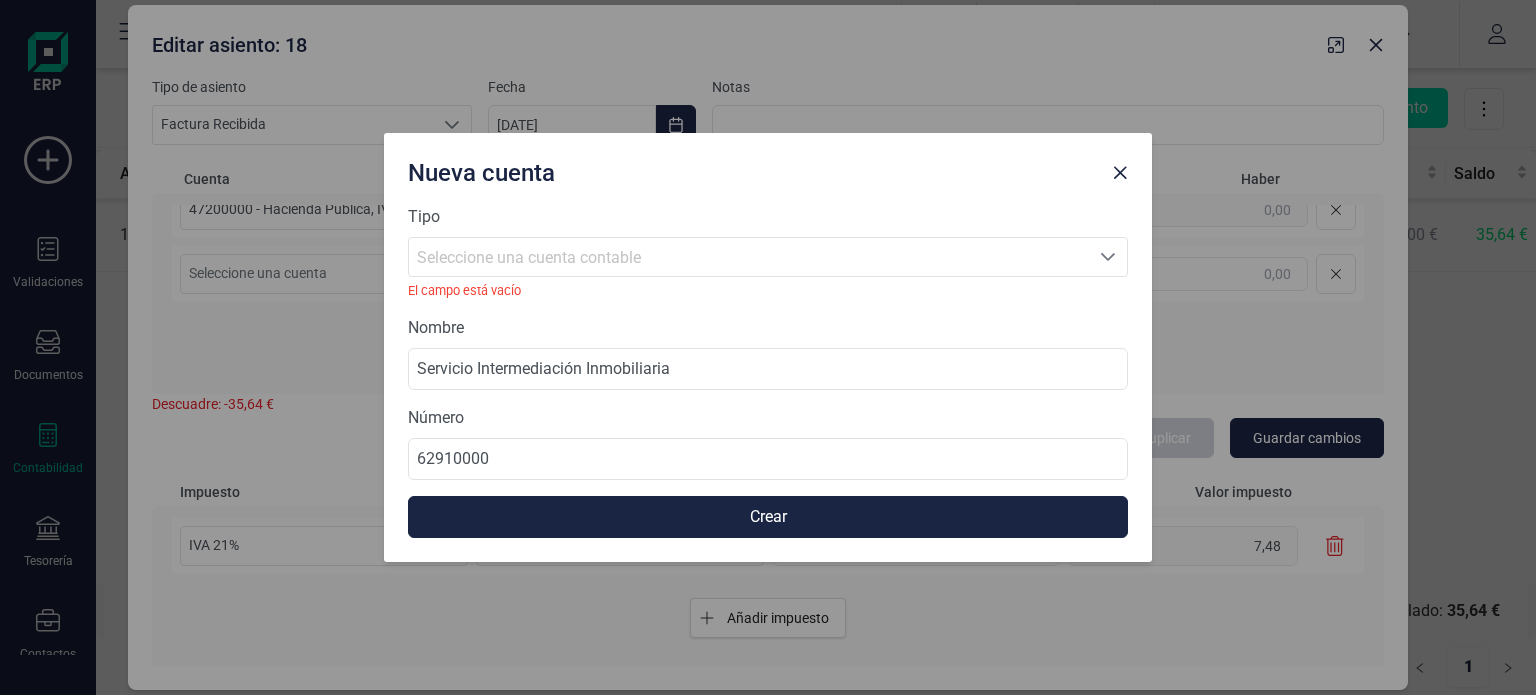 click on "Seleccione una cuenta contable" at bounding box center (529, 257) 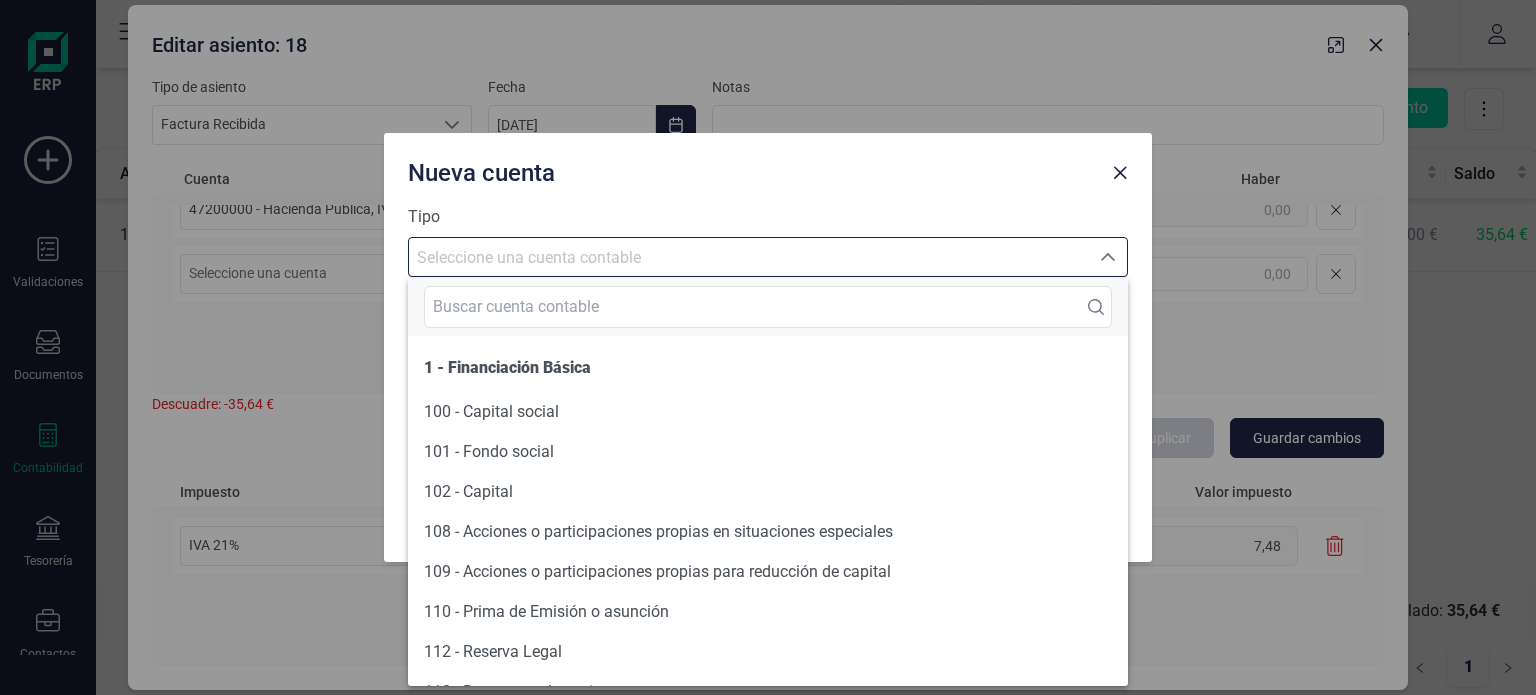 scroll, scrollTop: 26, scrollLeft: 0, axis: vertical 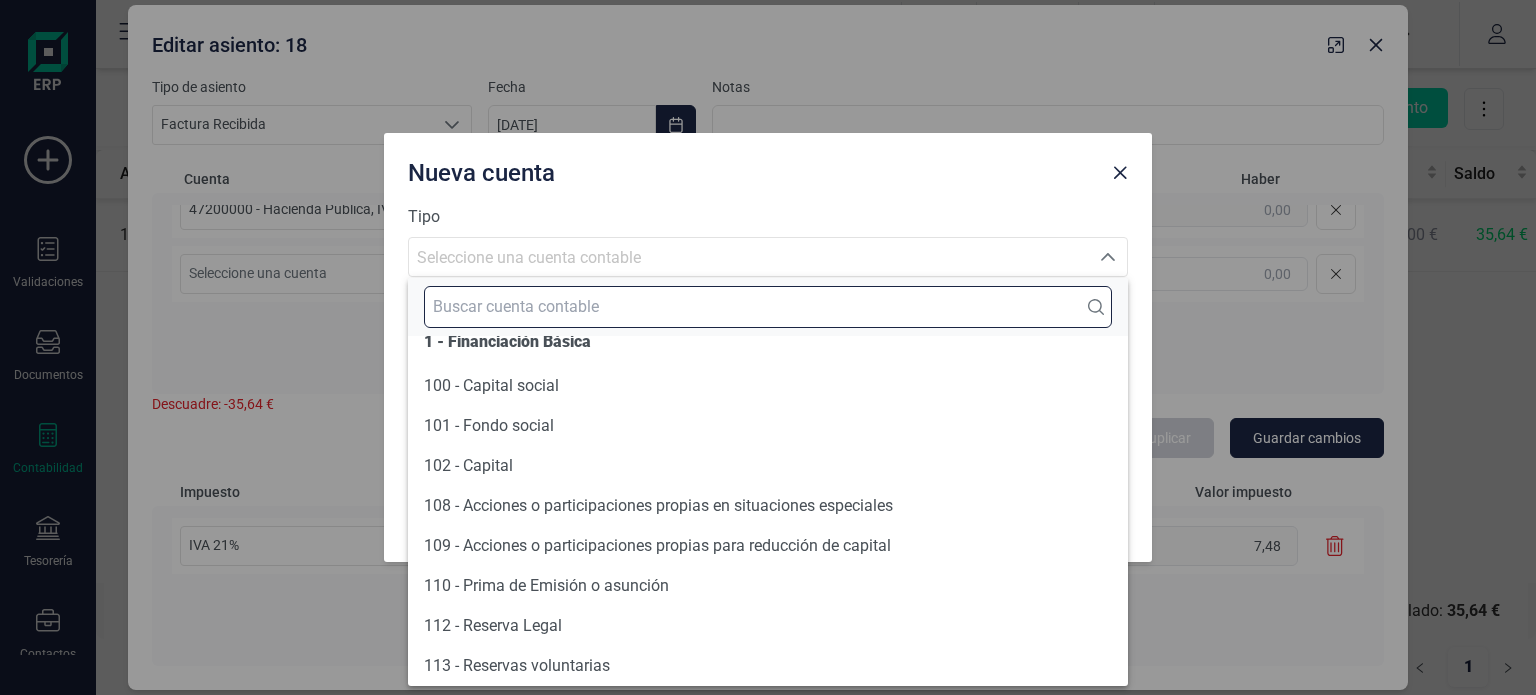 click at bounding box center (768, 307) 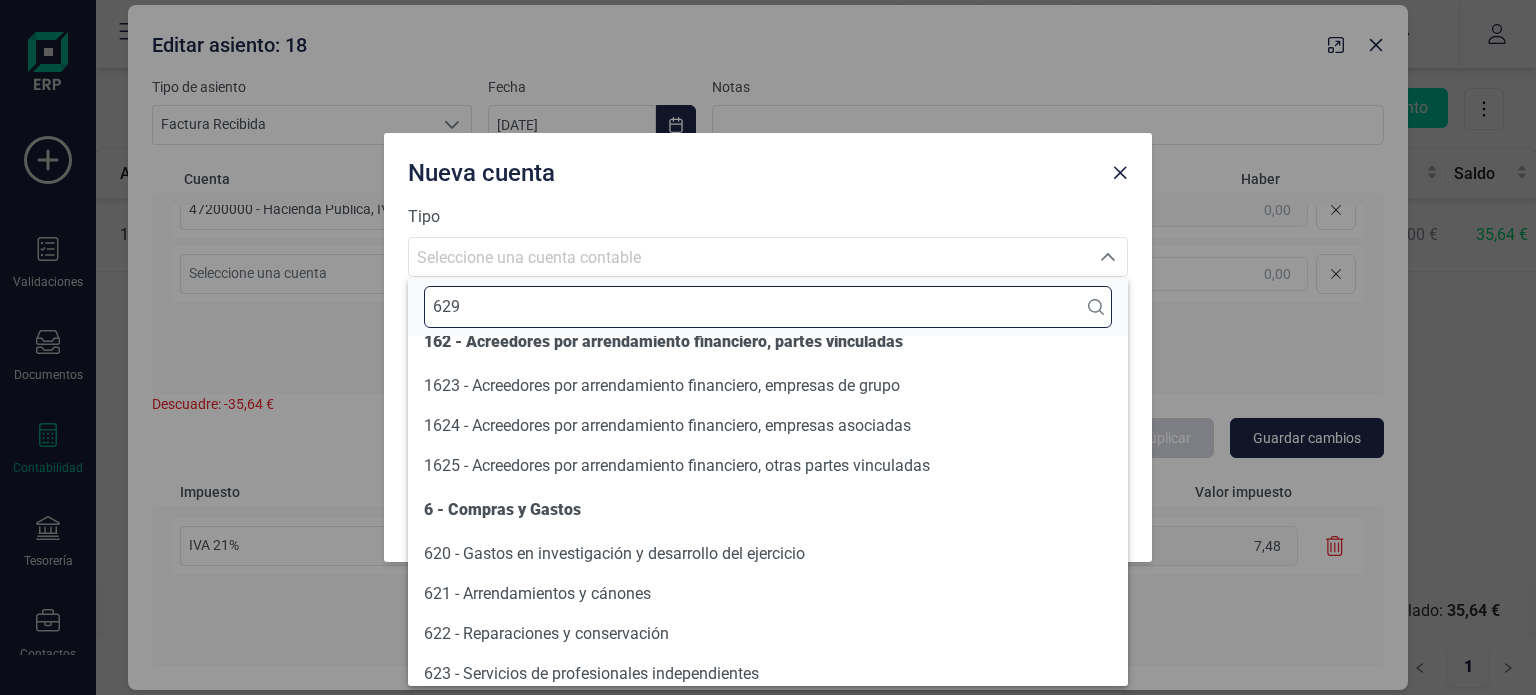 scroll, scrollTop: 0, scrollLeft: 0, axis: both 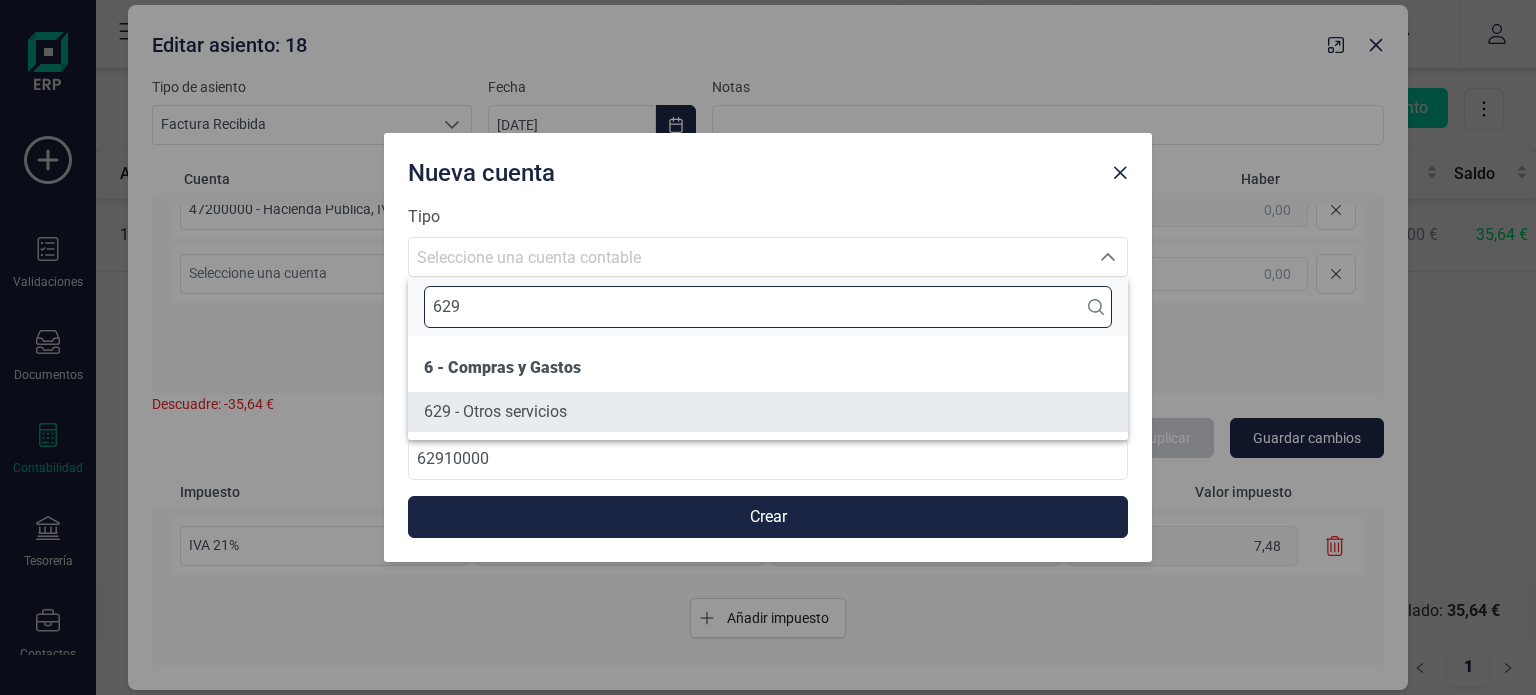 type on "629" 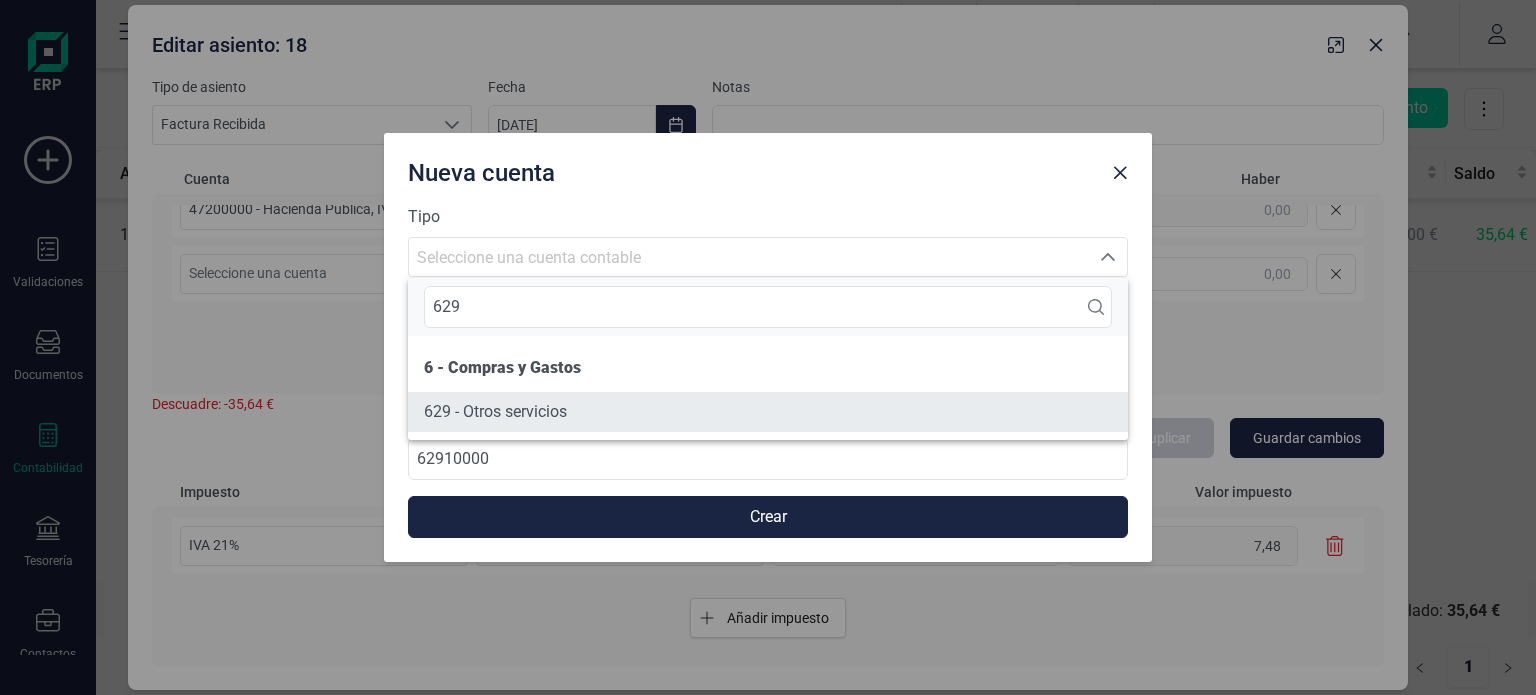 click on "629 - Otros servicios" at bounding box center (768, 412) 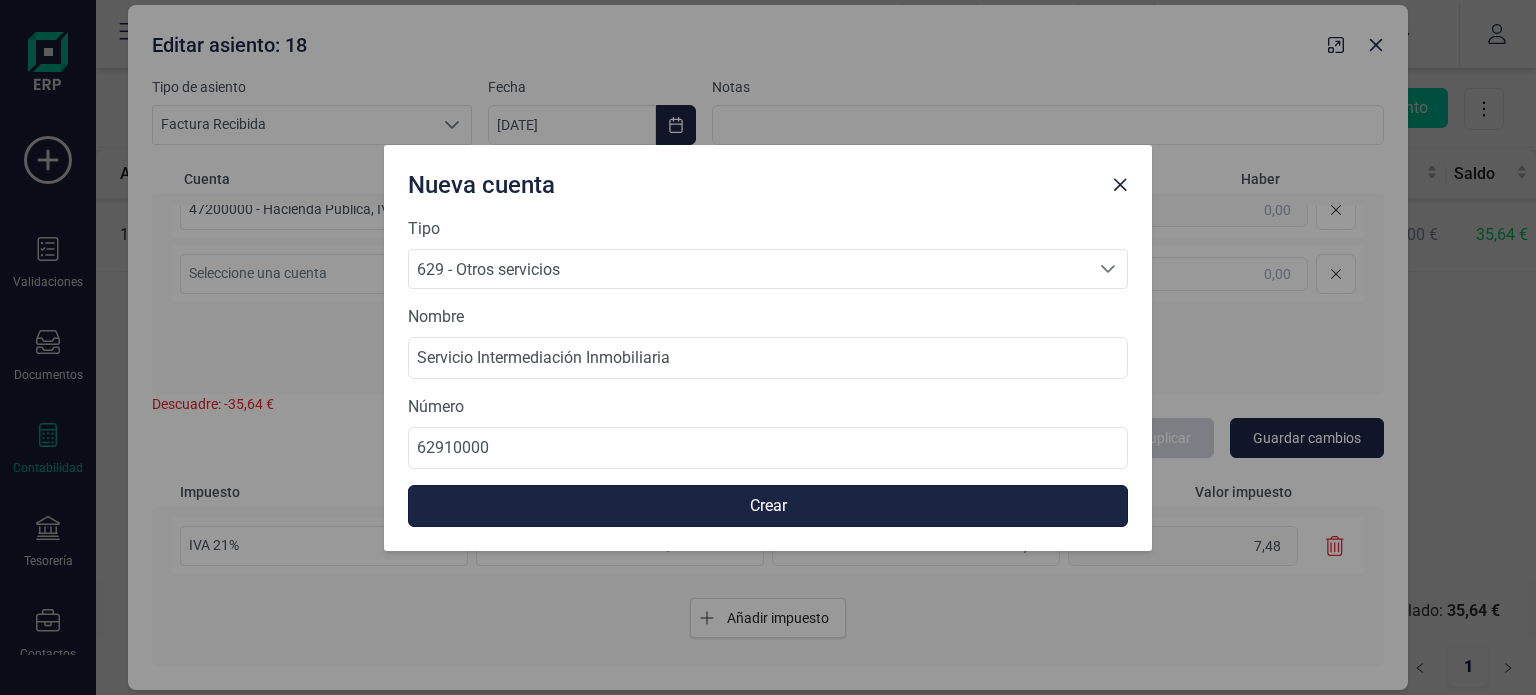 click on "Crear" at bounding box center (768, 506) 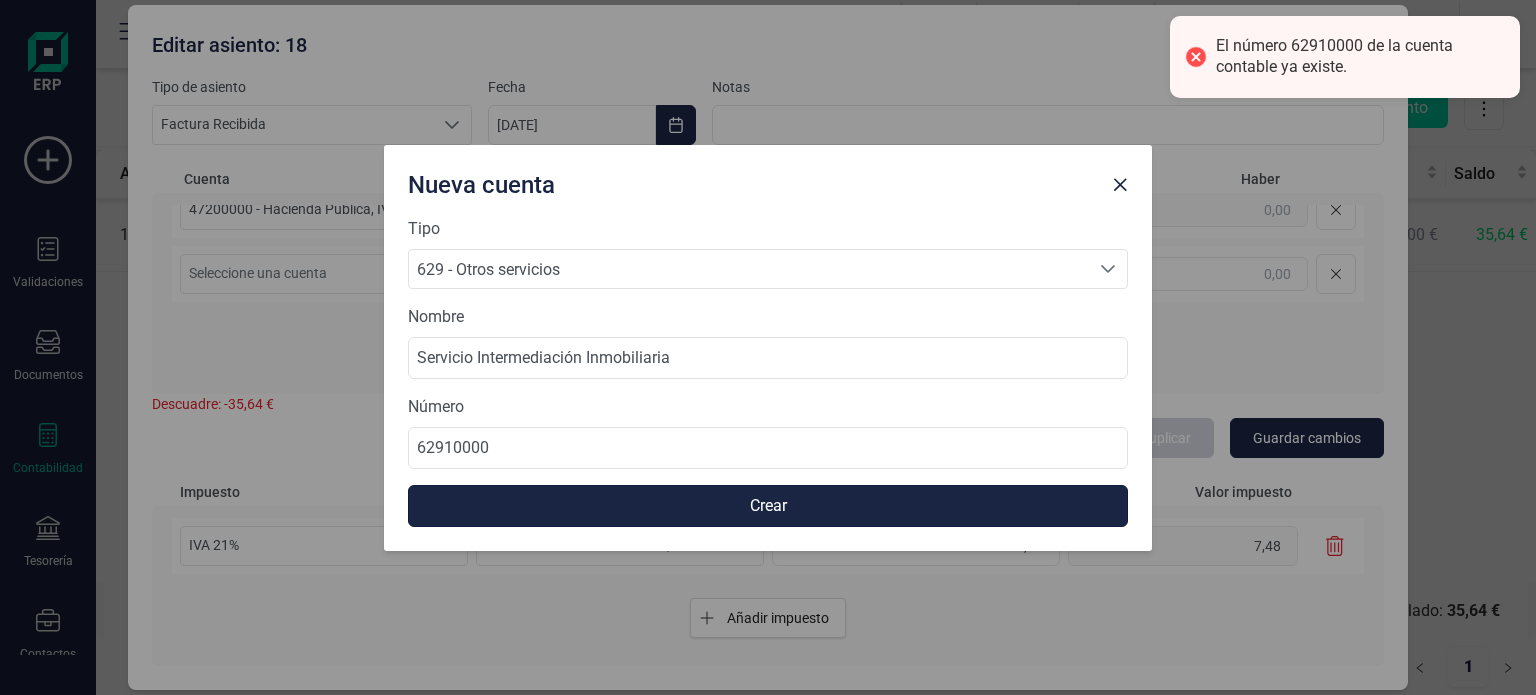 click on "Crear" at bounding box center (768, 506) 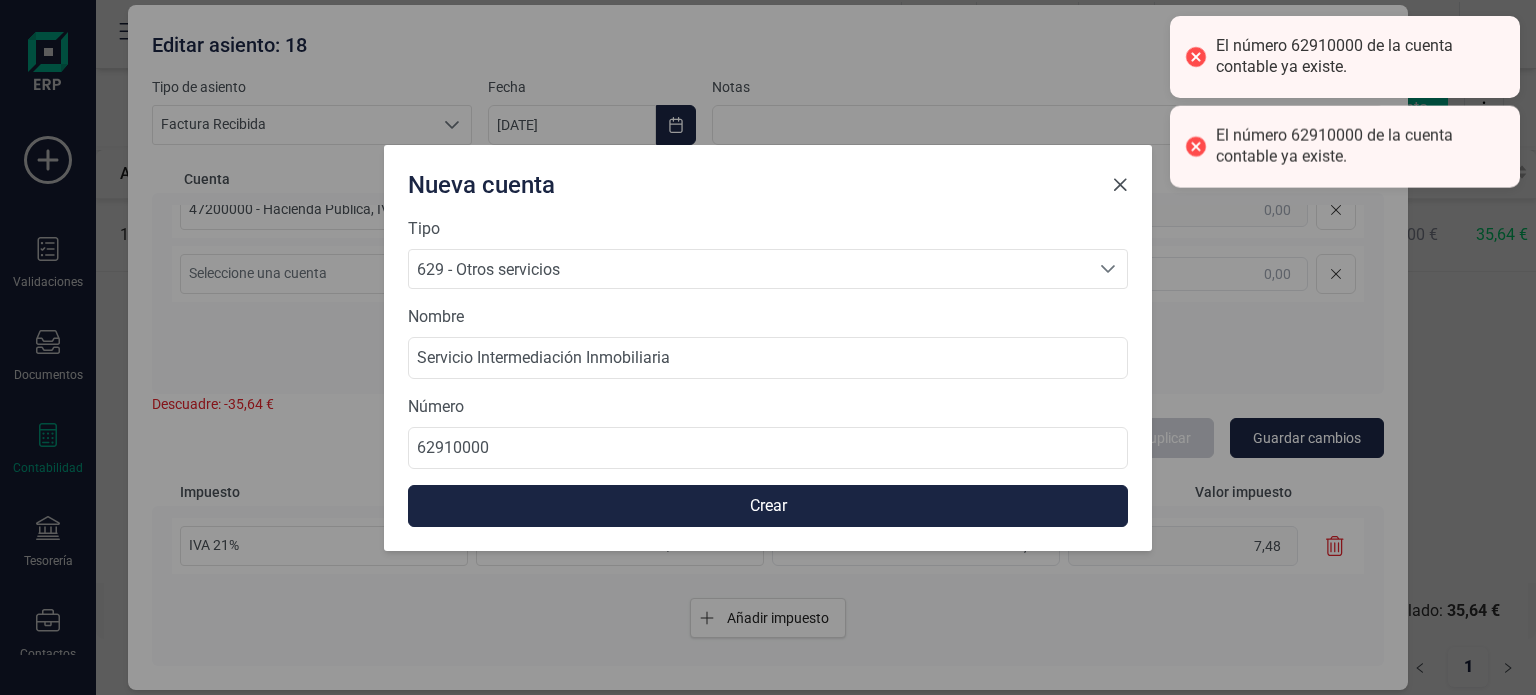 click at bounding box center (1120, 185) 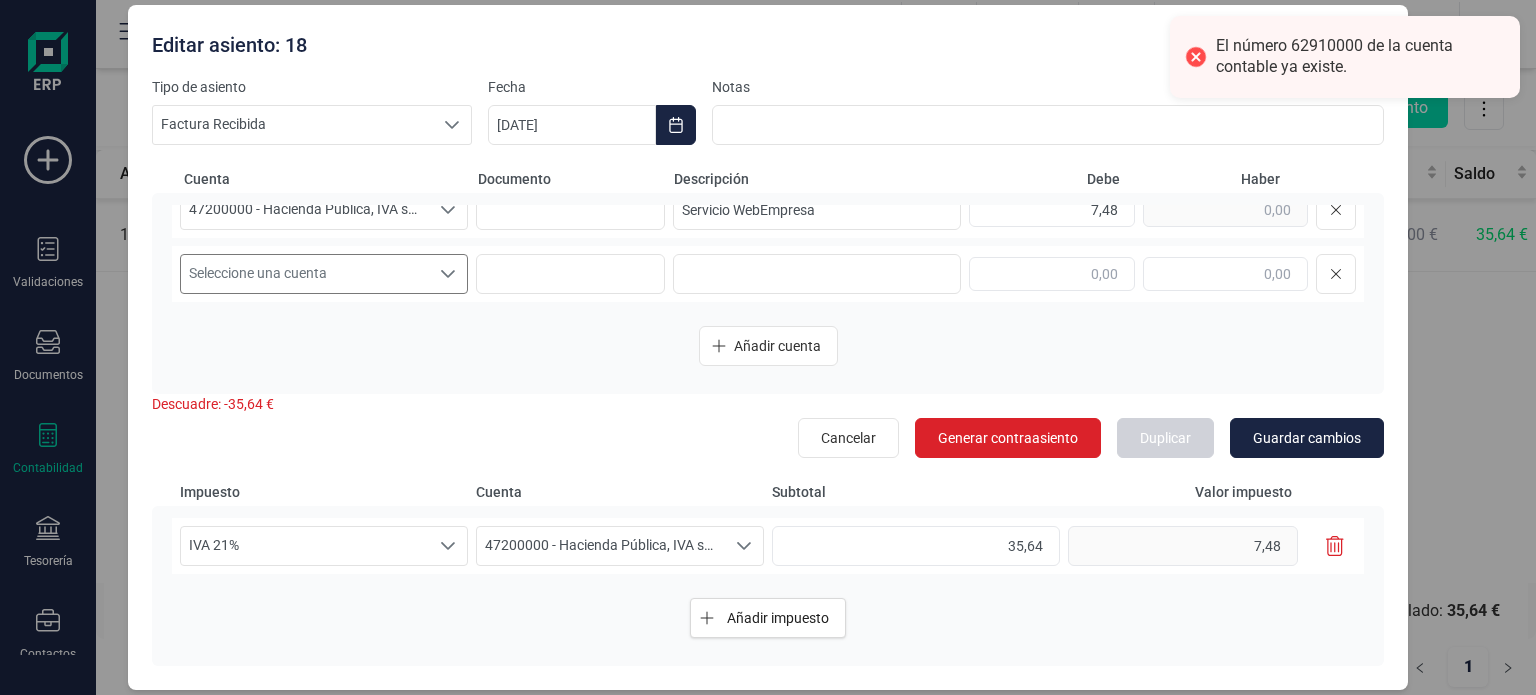 click on "Seleccione una cuenta" at bounding box center (305, 274) 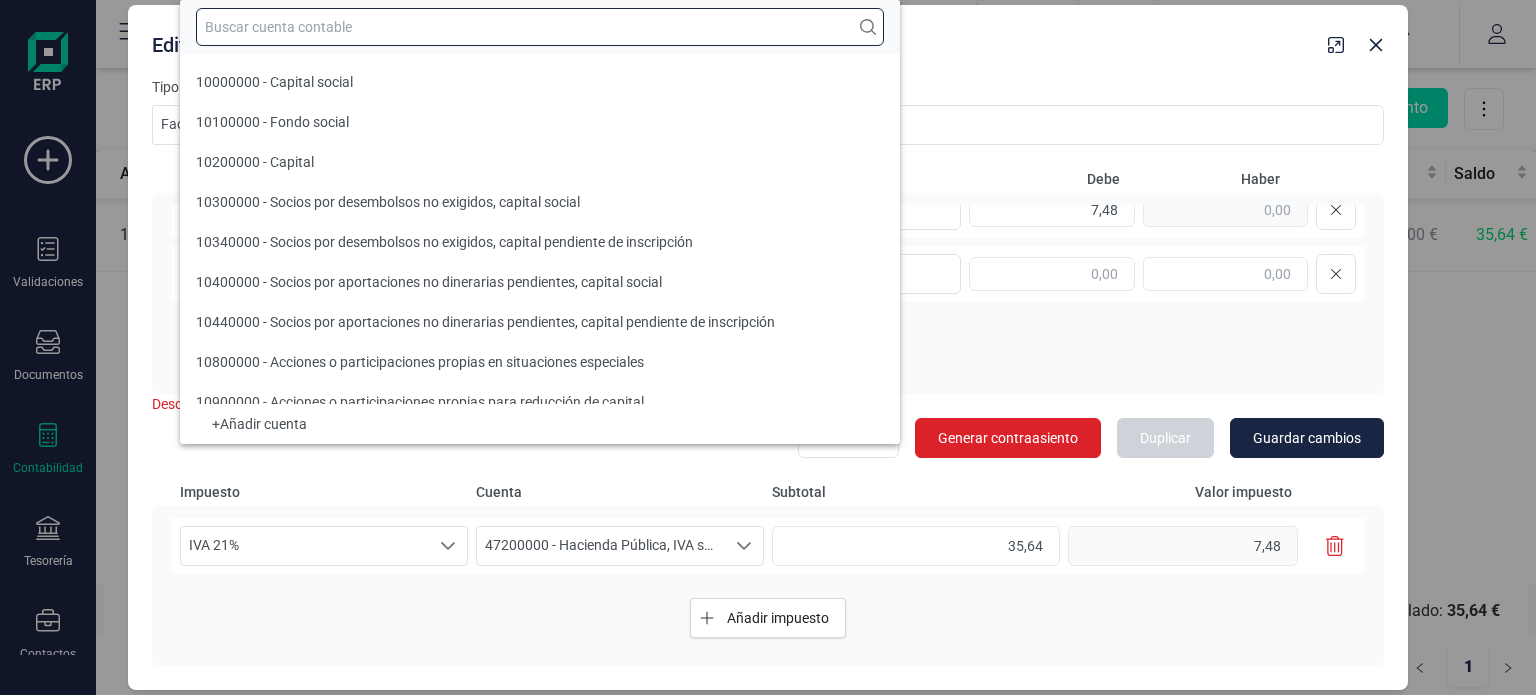 click at bounding box center [540, 27] 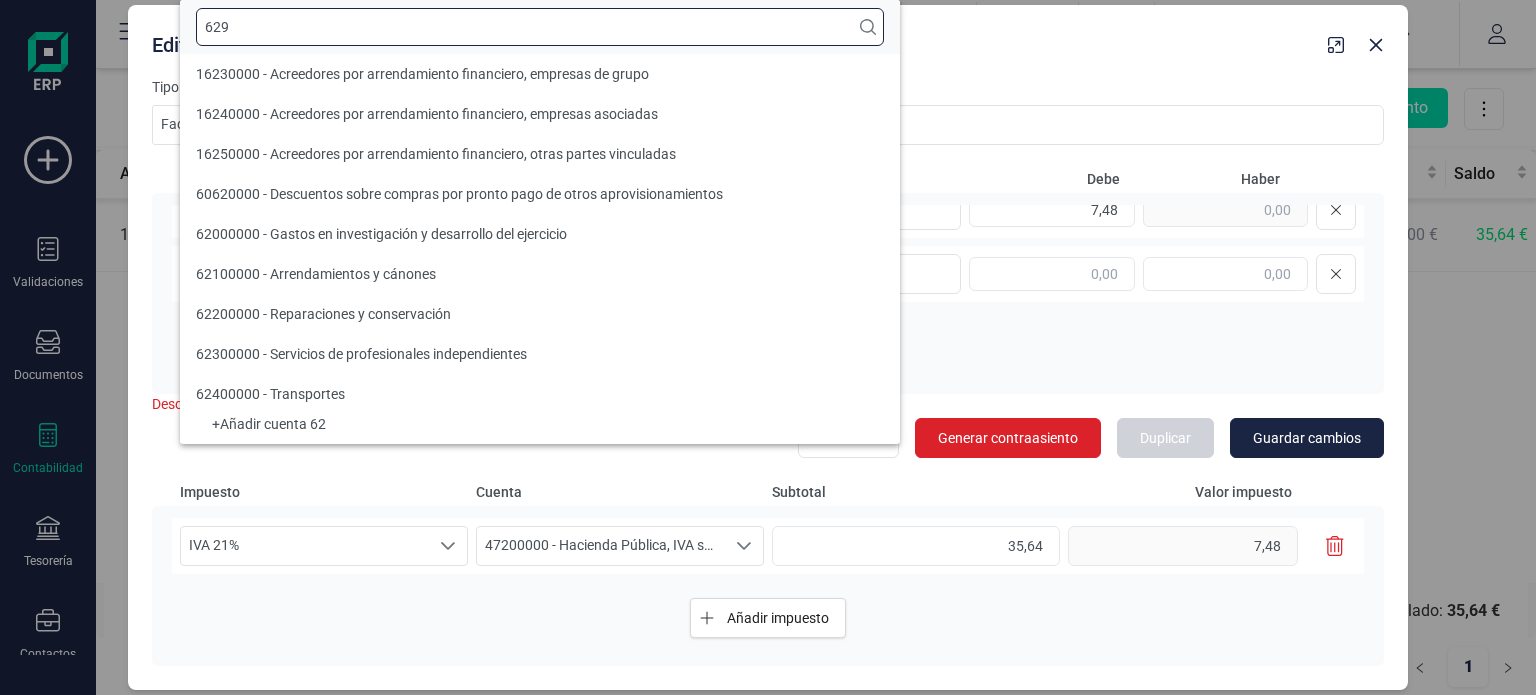 scroll, scrollTop: 0, scrollLeft: 0, axis: both 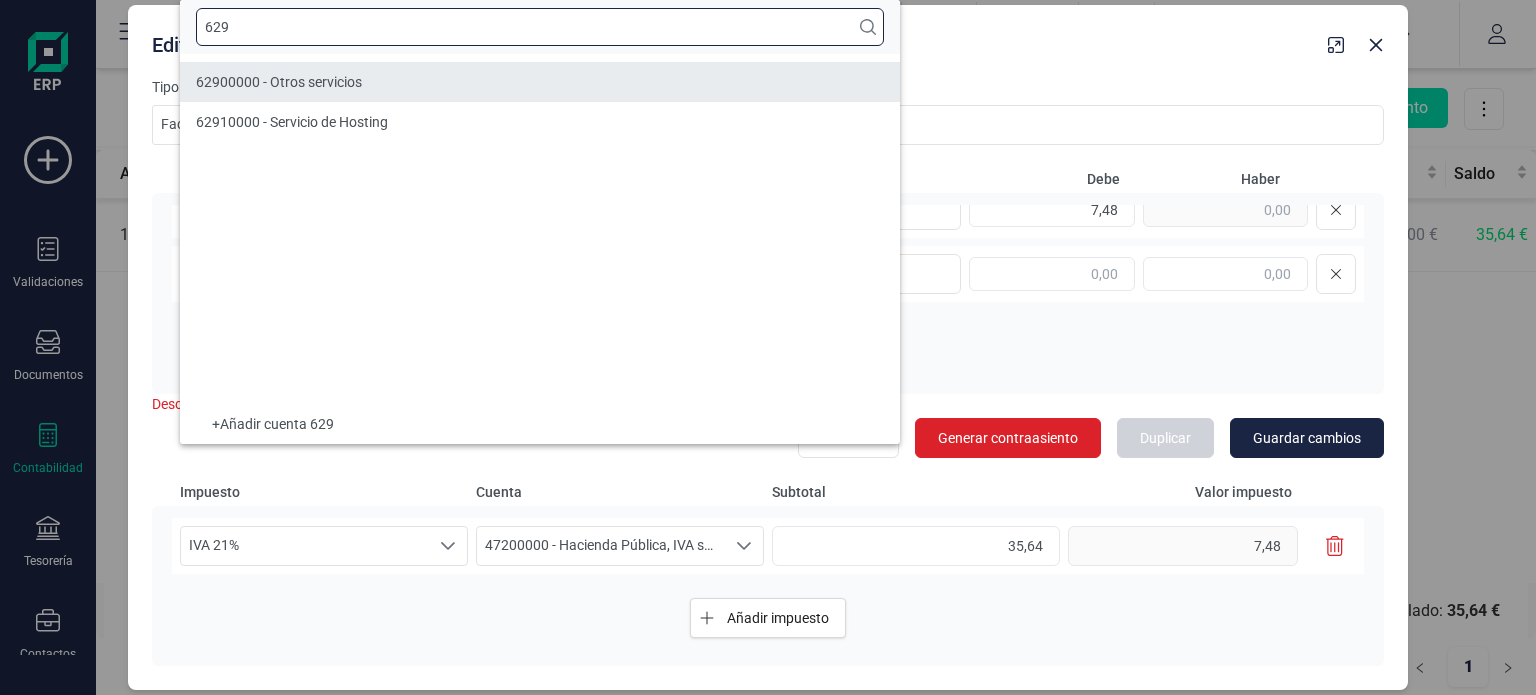 type on "629" 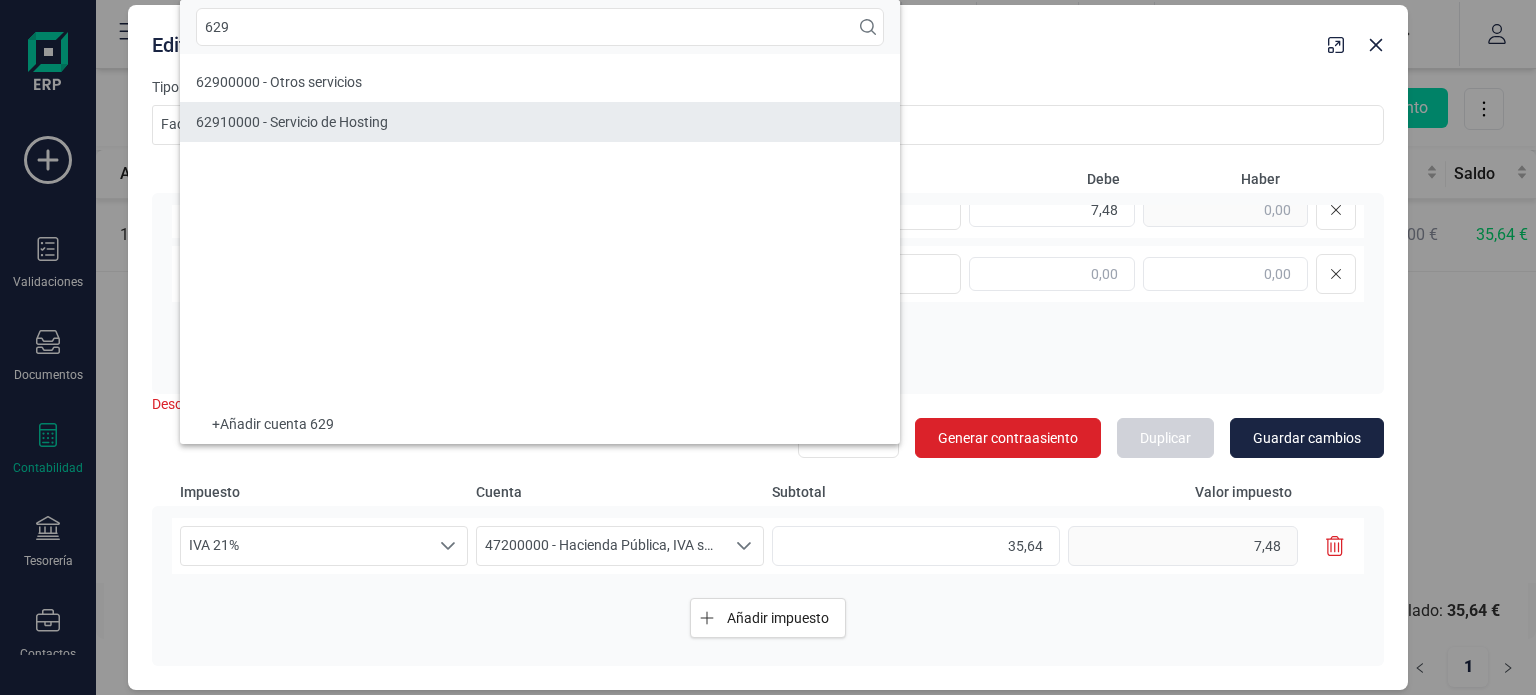 click on "62910000 - Servicio de Hosting" at bounding box center (540, 122) 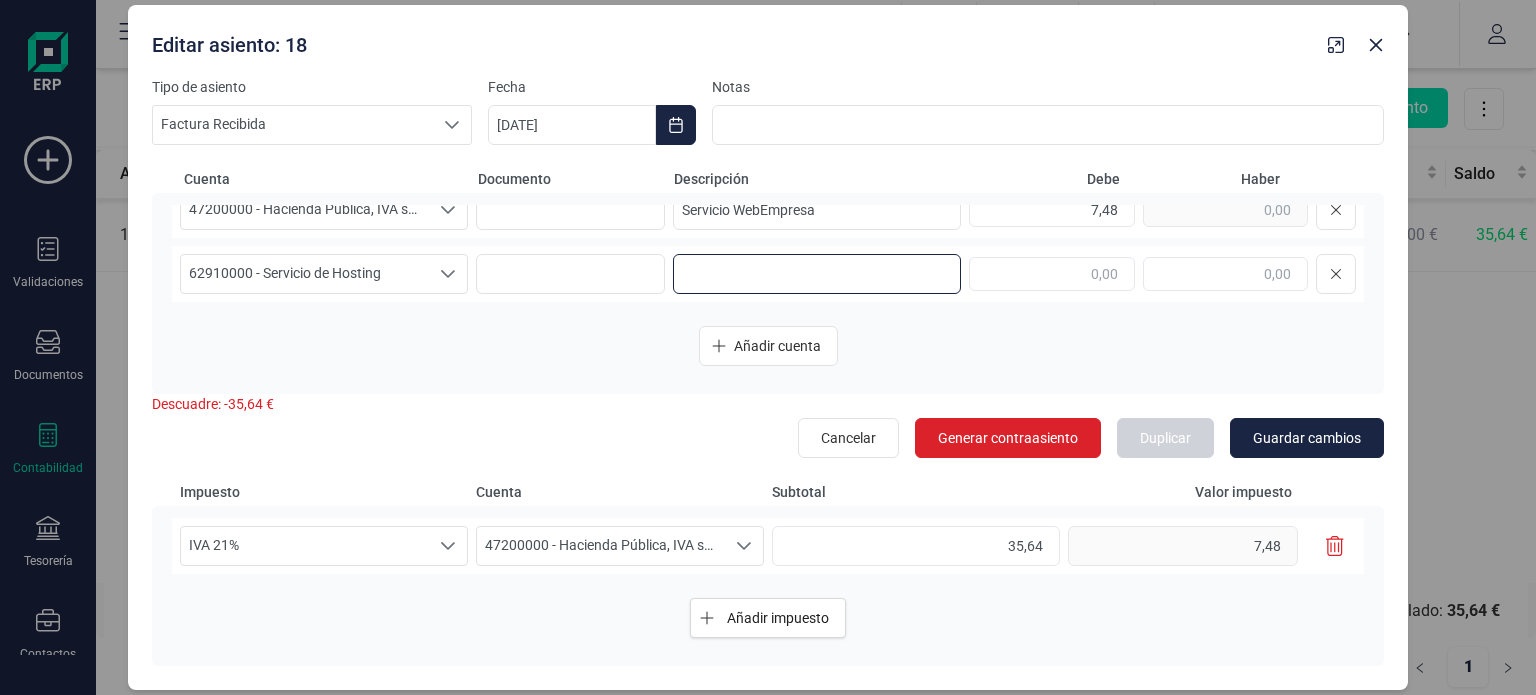 click at bounding box center (817, 274) 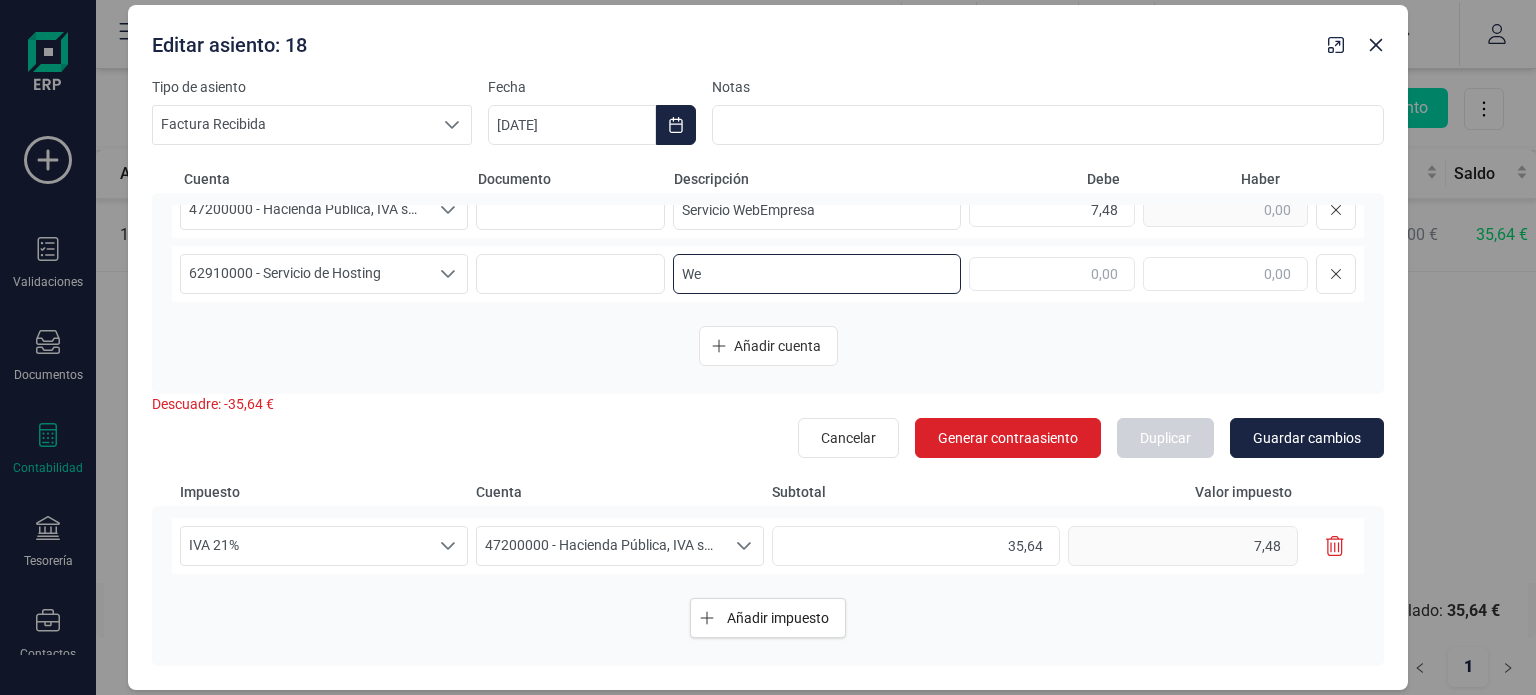 type on "W" 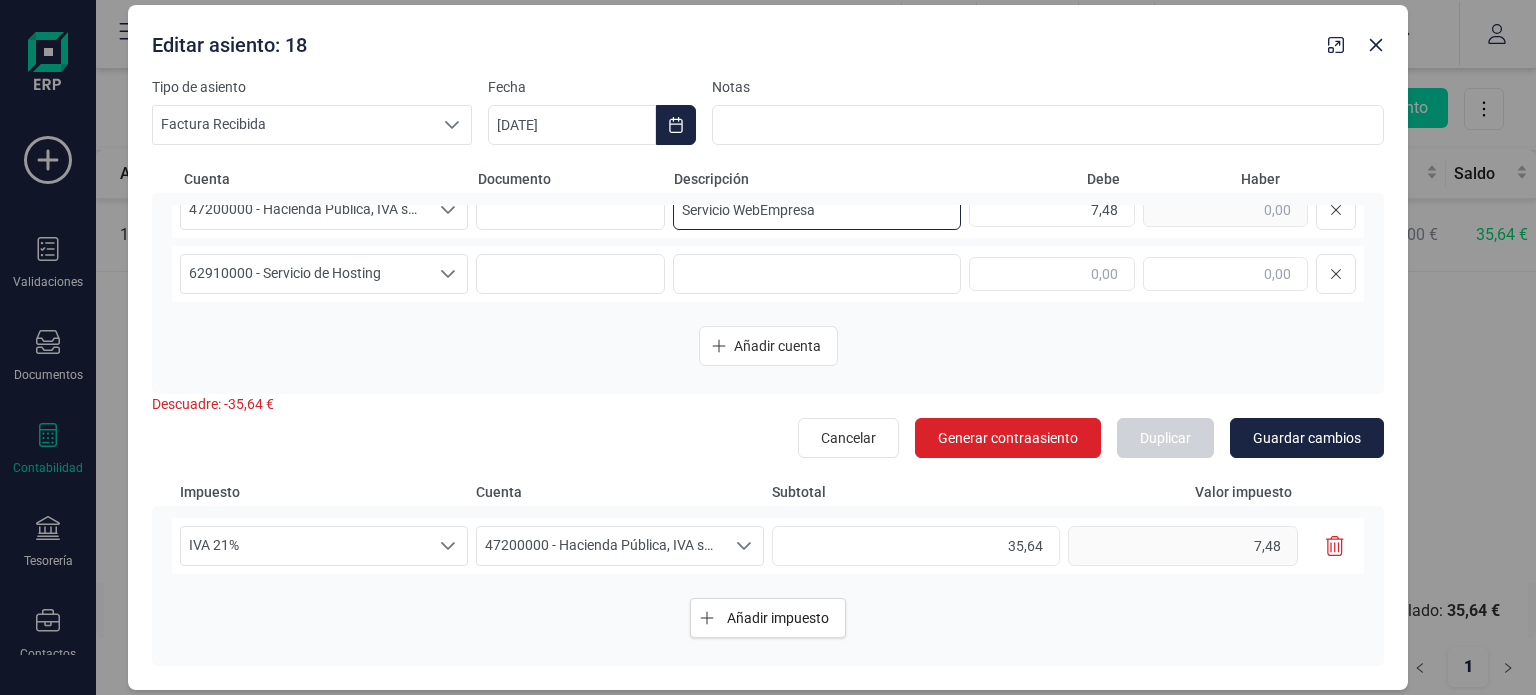 scroll, scrollTop: 0, scrollLeft: 0, axis: both 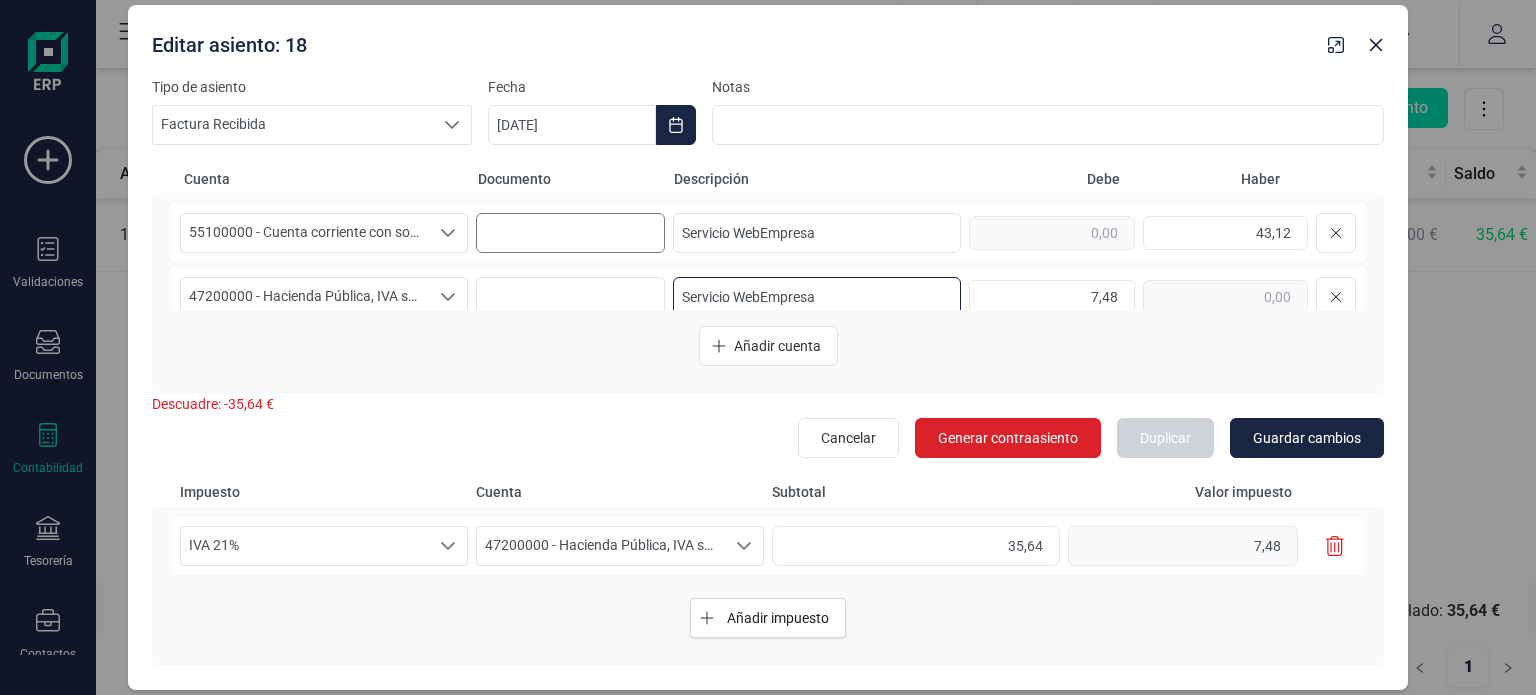 drag, startPoint x: 831, startPoint y: 219, endPoint x: 623, endPoint y: 216, distance: 208.02164 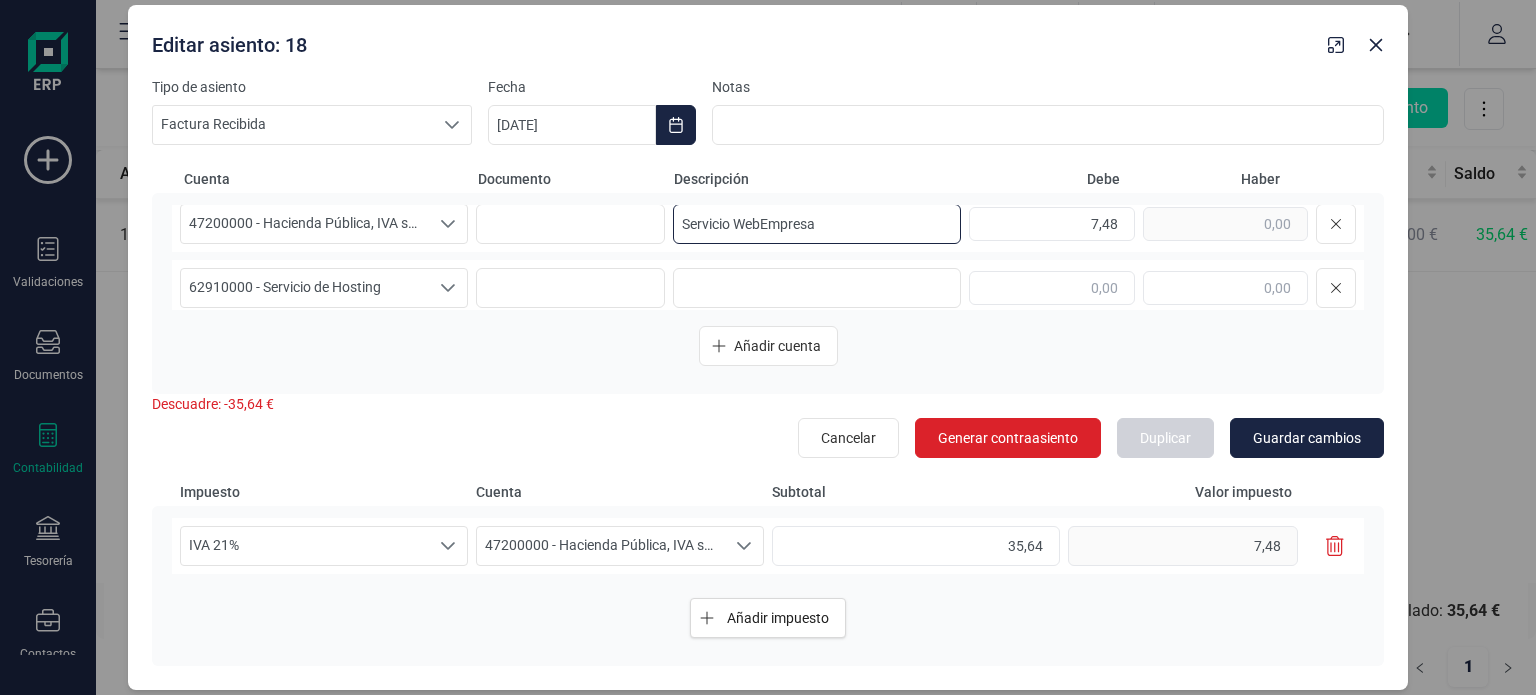 scroll, scrollTop: 87, scrollLeft: 0, axis: vertical 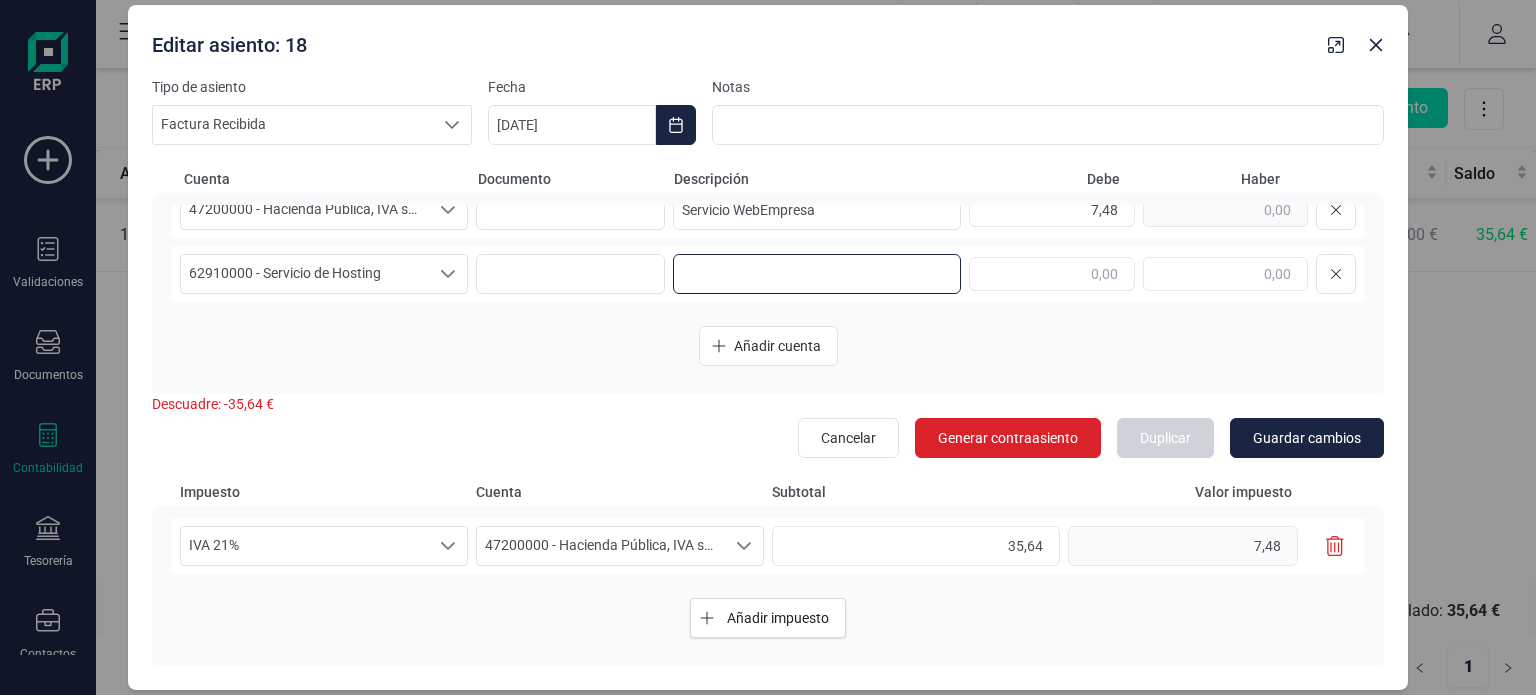 click at bounding box center (817, 274) 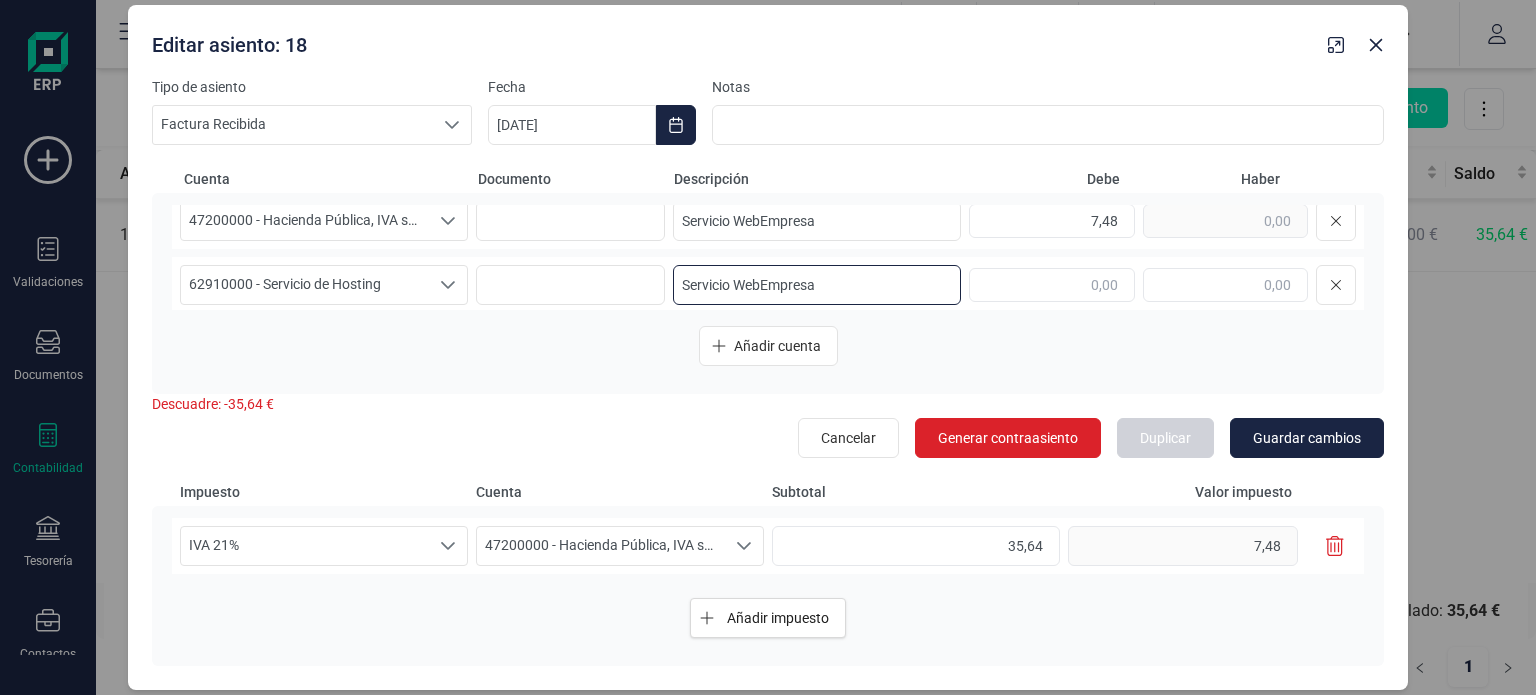 scroll, scrollTop: 84, scrollLeft: 0, axis: vertical 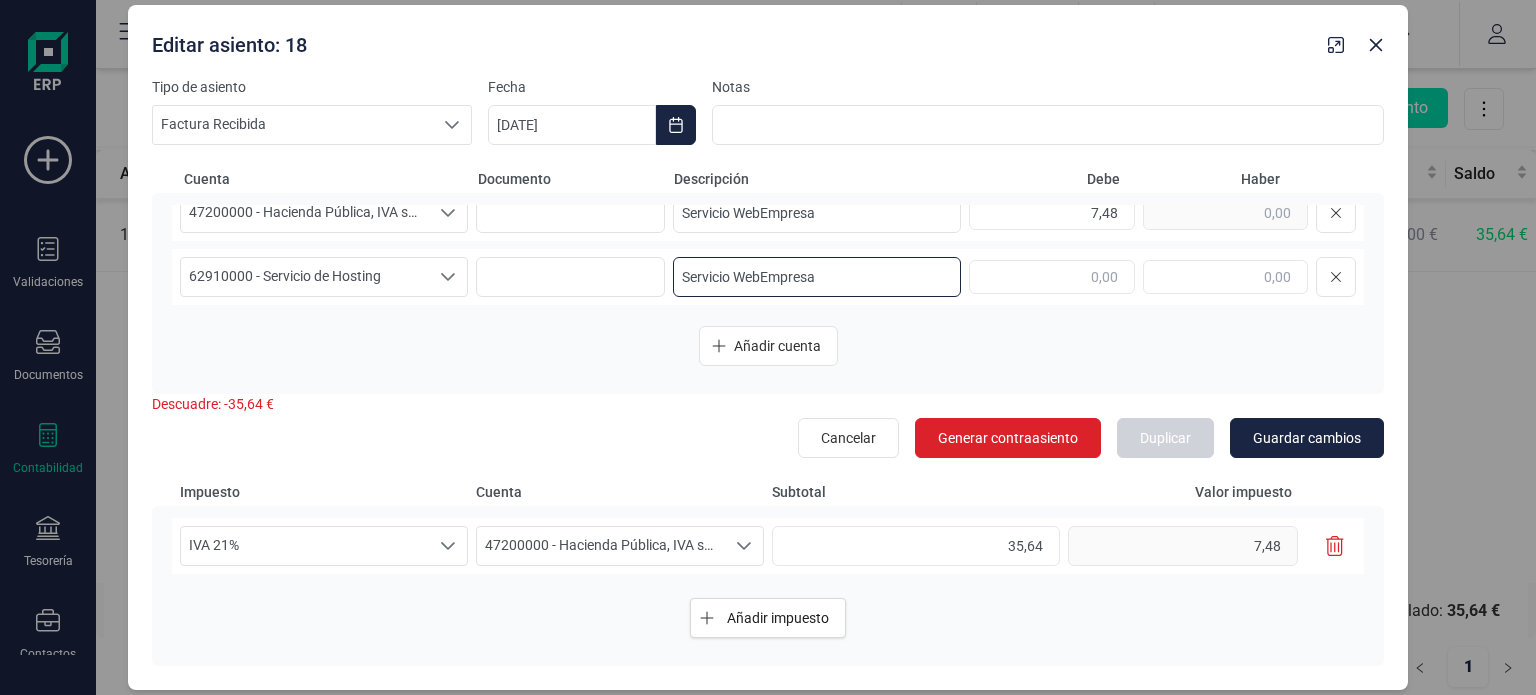 type on "Servicio WebEmpresa" 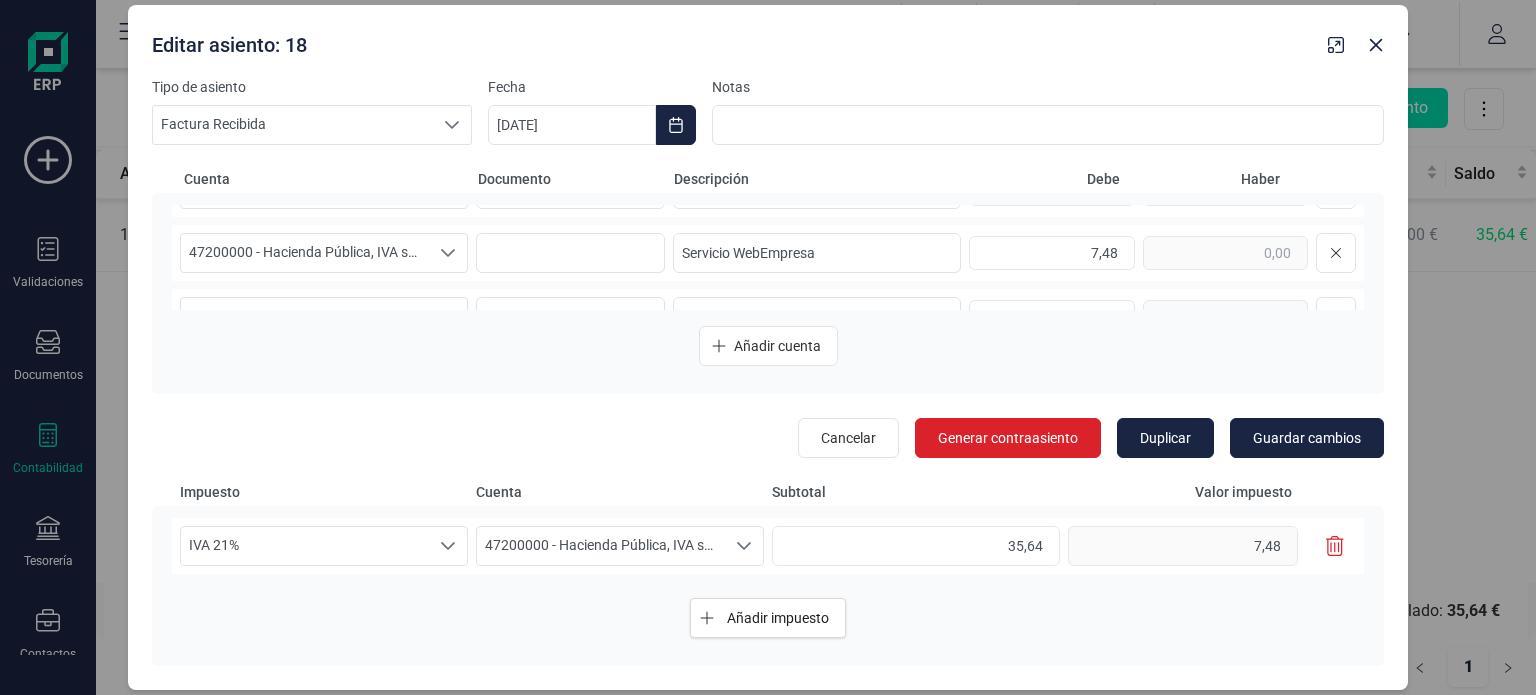 scroll, scrollTop: 87, scrollLeft: 0, axis: vertical 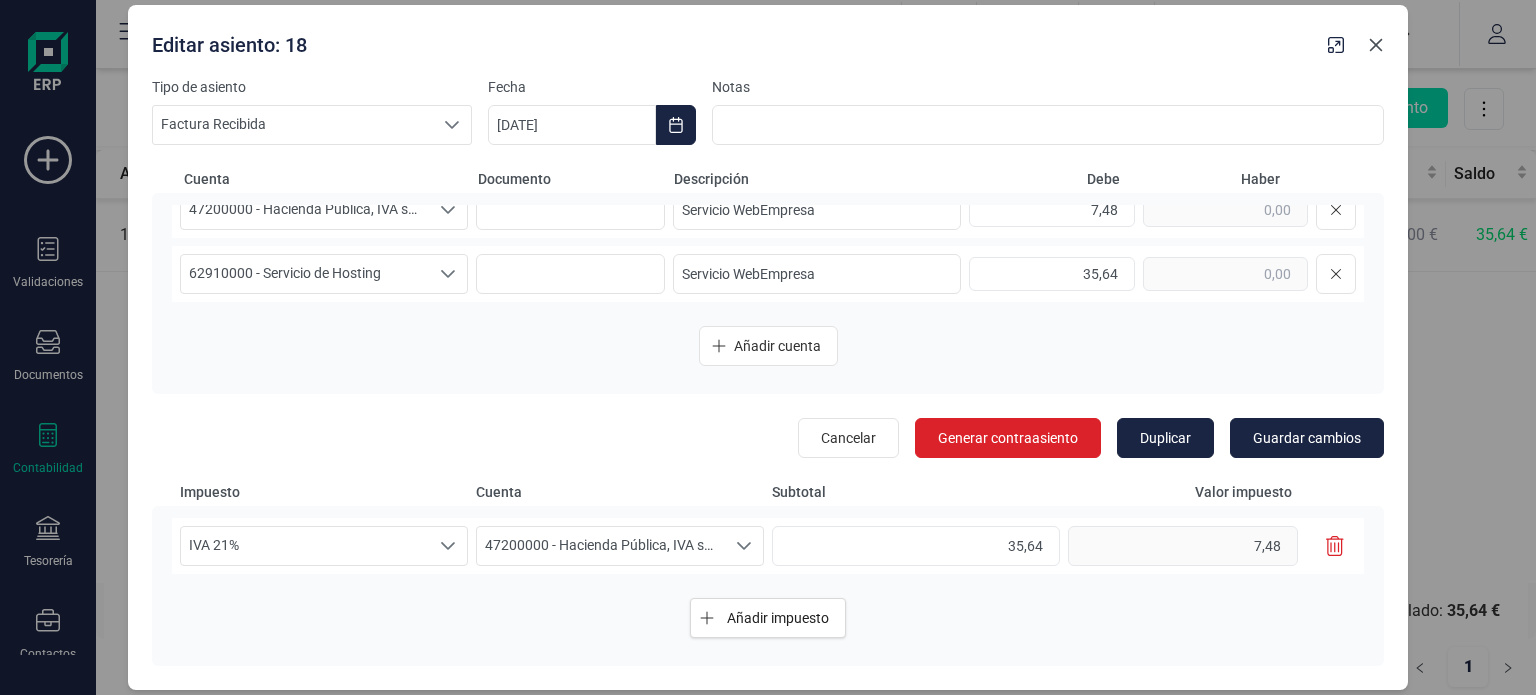 click 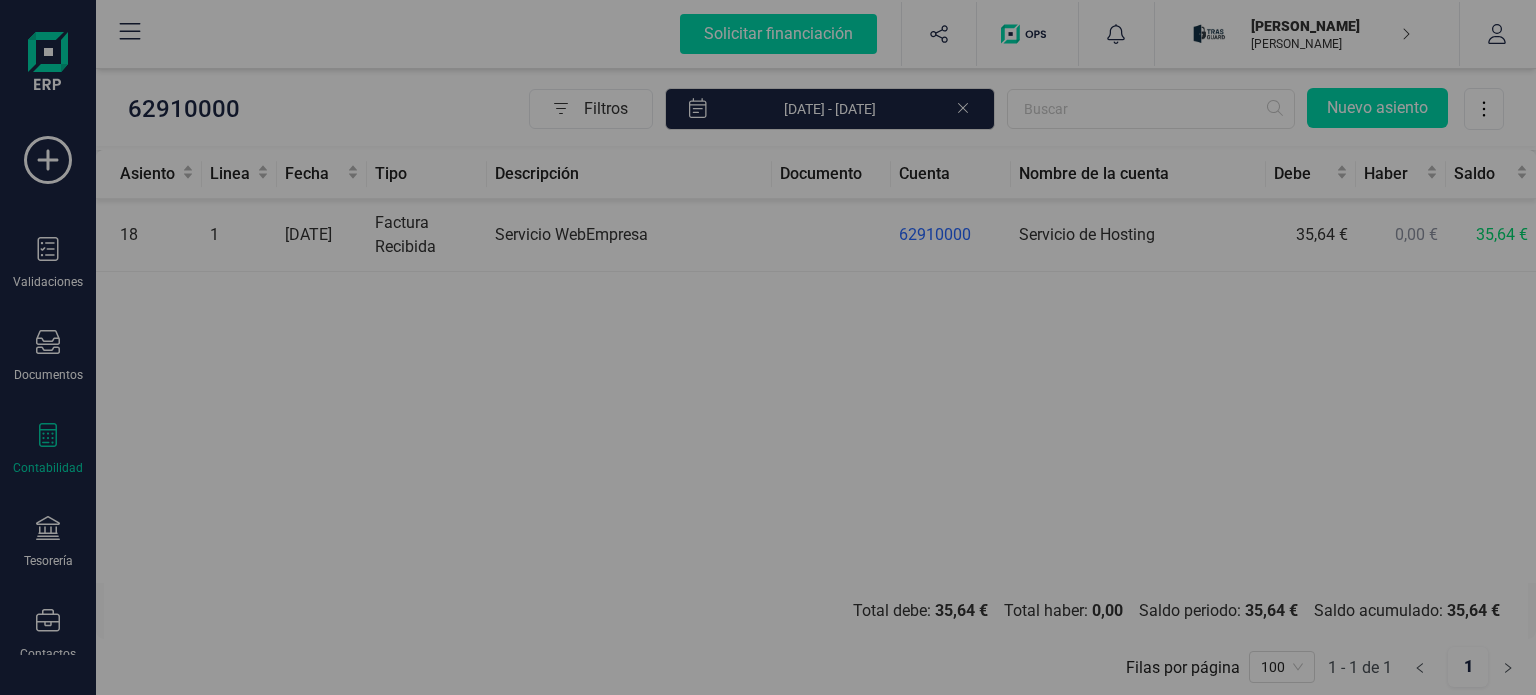 scroll, scrollTop: 0, scrollLeft: 0, axis: both 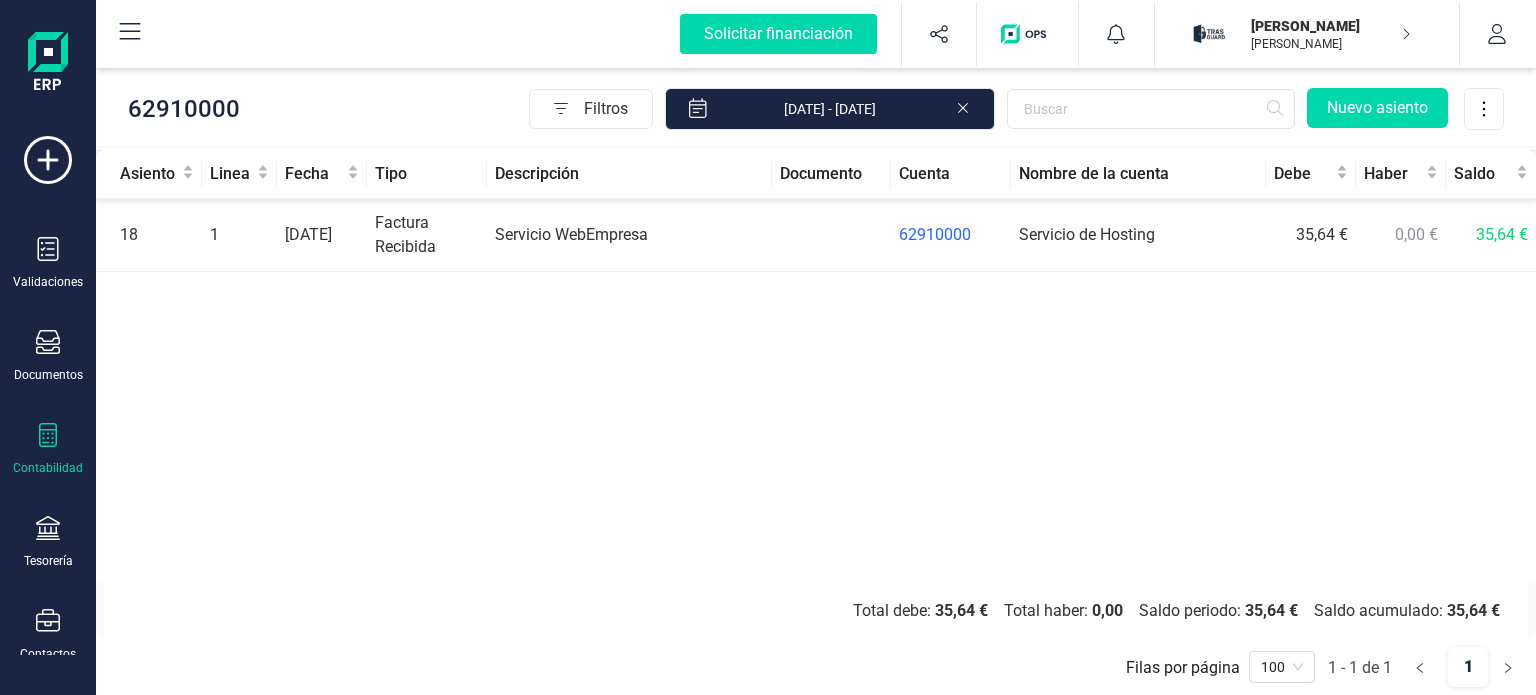 click on "Contabilidad" at bounding box center [48, 449] 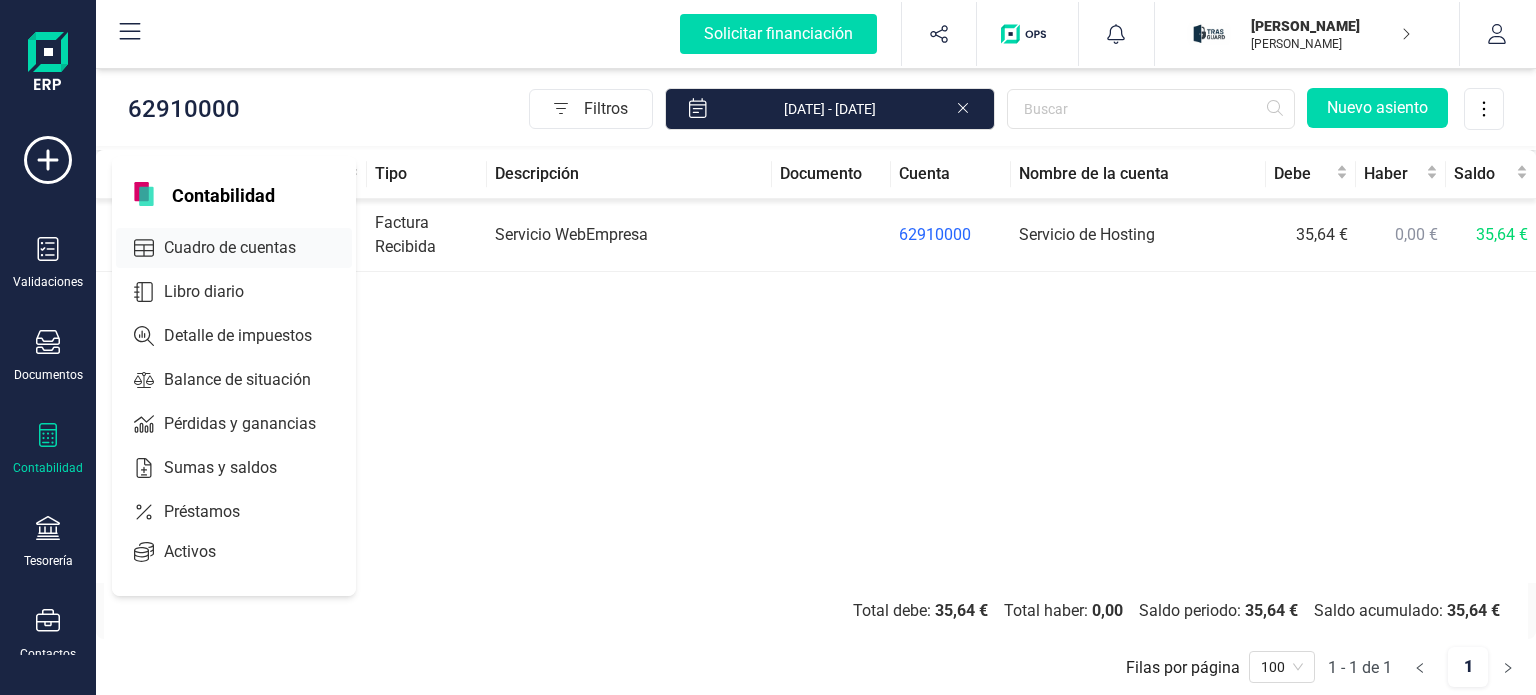 click on "Cuadro de cuentas" at bounding box center [244, 248] 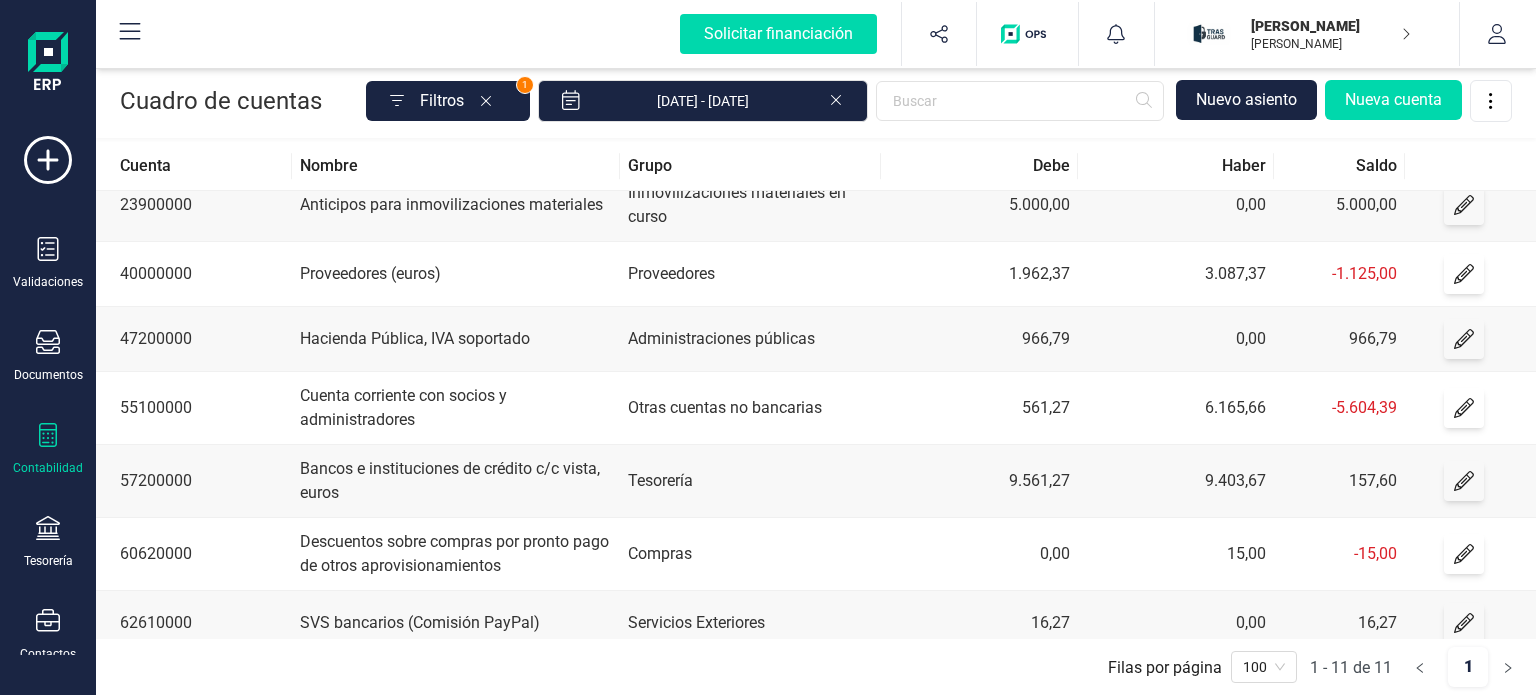 scroll, scrollTop: 304, scrollLeft: 0, axis: vertical 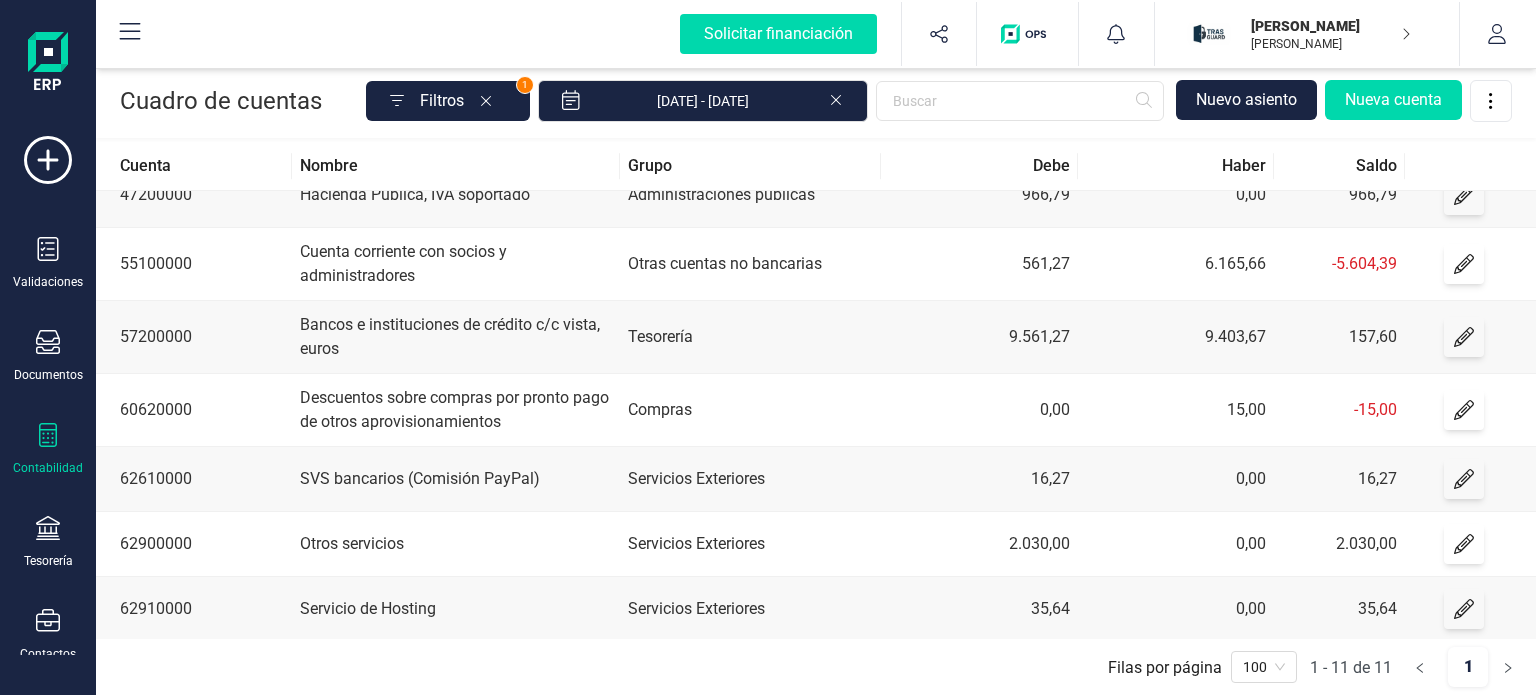 click on "Otros servicios" at bounding box center [455, 544] 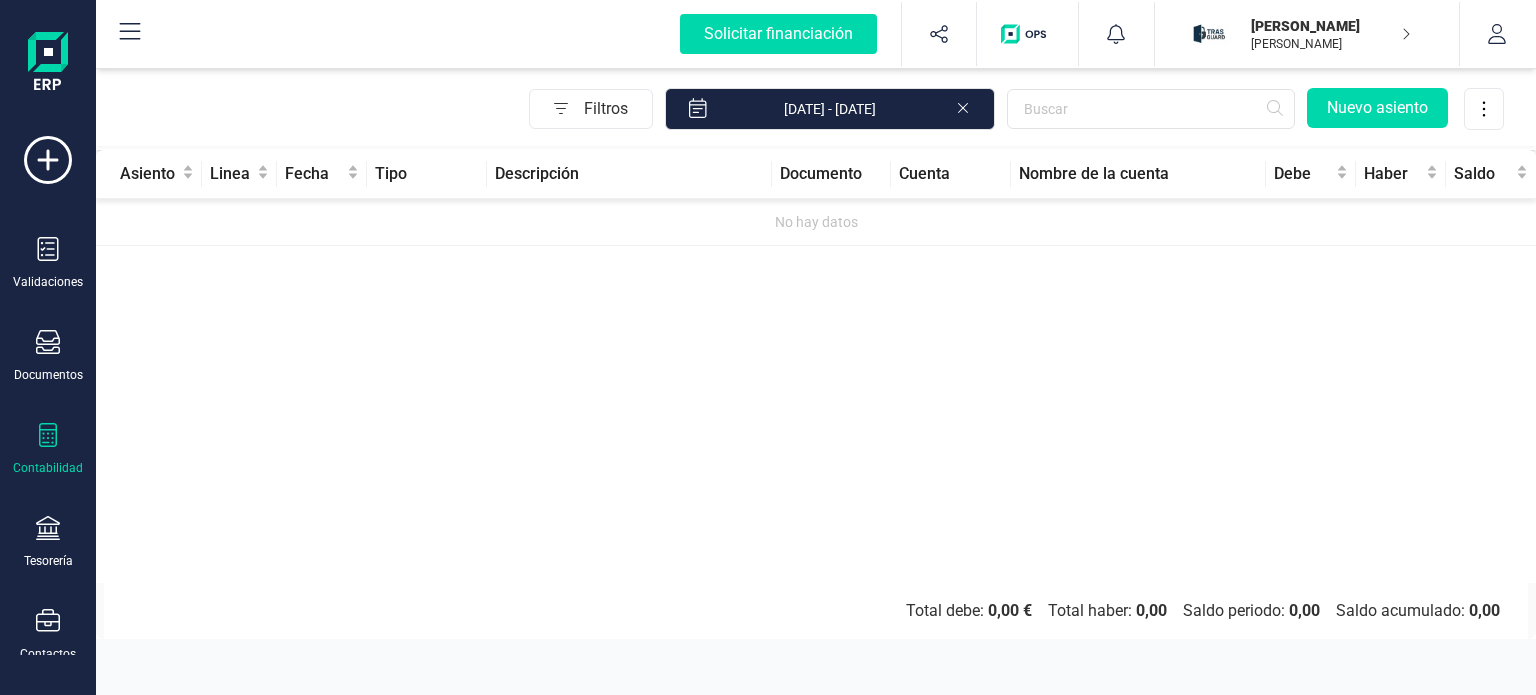 click on "Asiento Linea Fecha Tipo Descripción Documento Cuenta Nombre de la cuenta Debe Haber Saldo No hay datos" at bounding box center (816, 366) 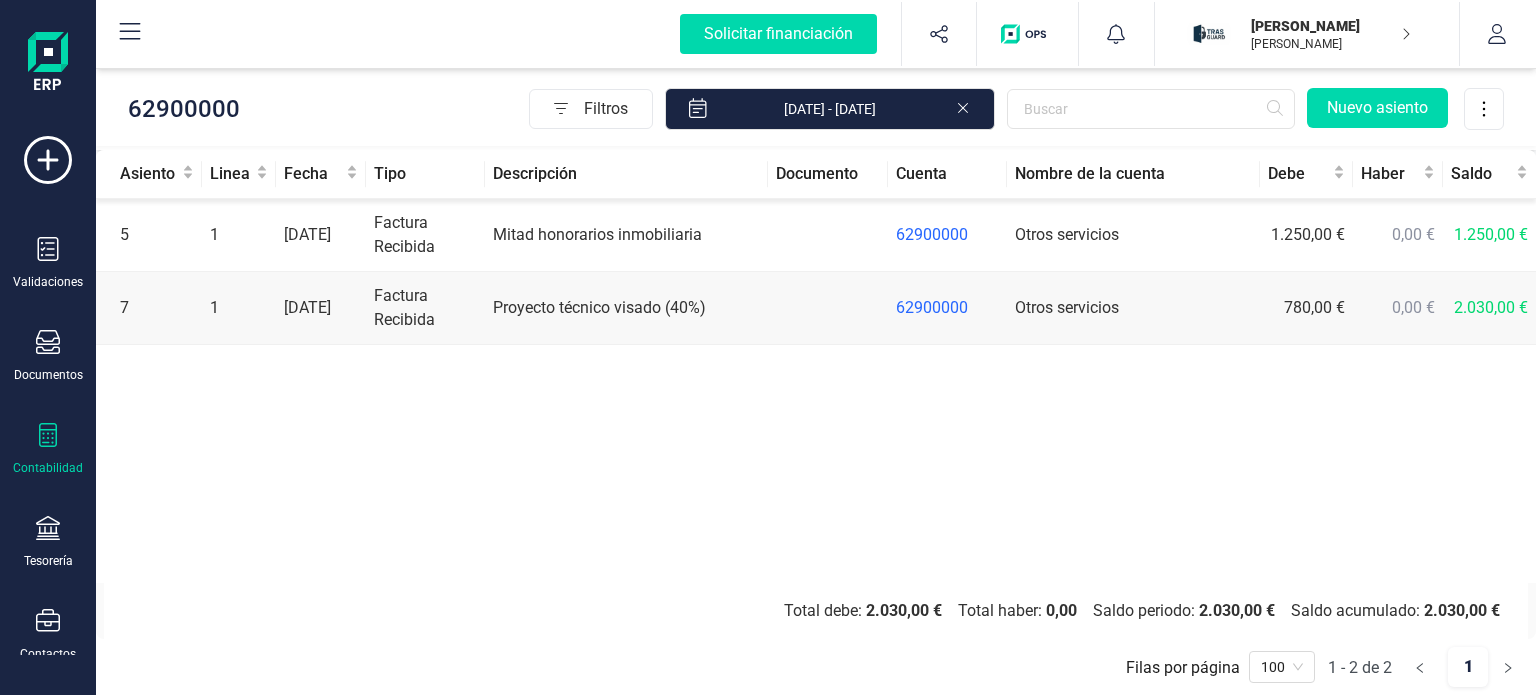 click at bounding box center [827, 235] 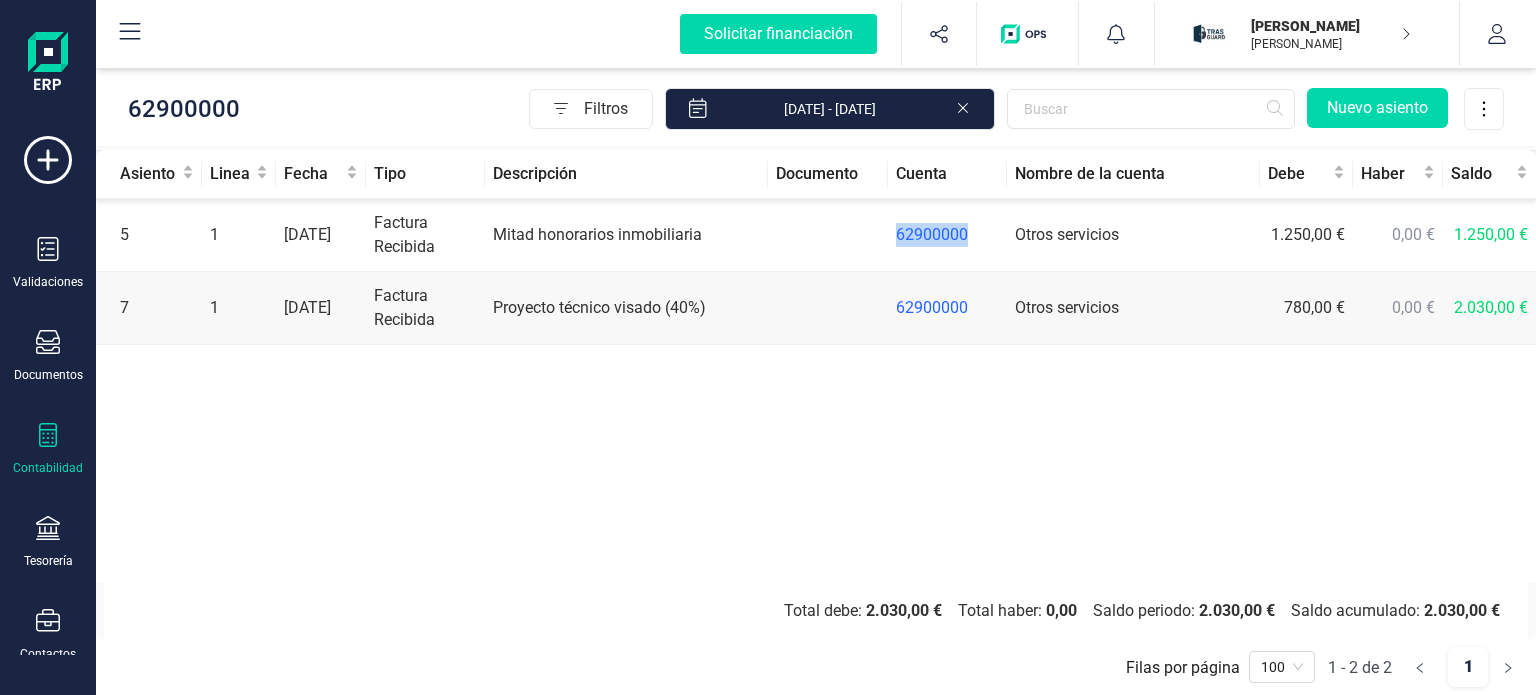 click at bounding box center (827, 235) 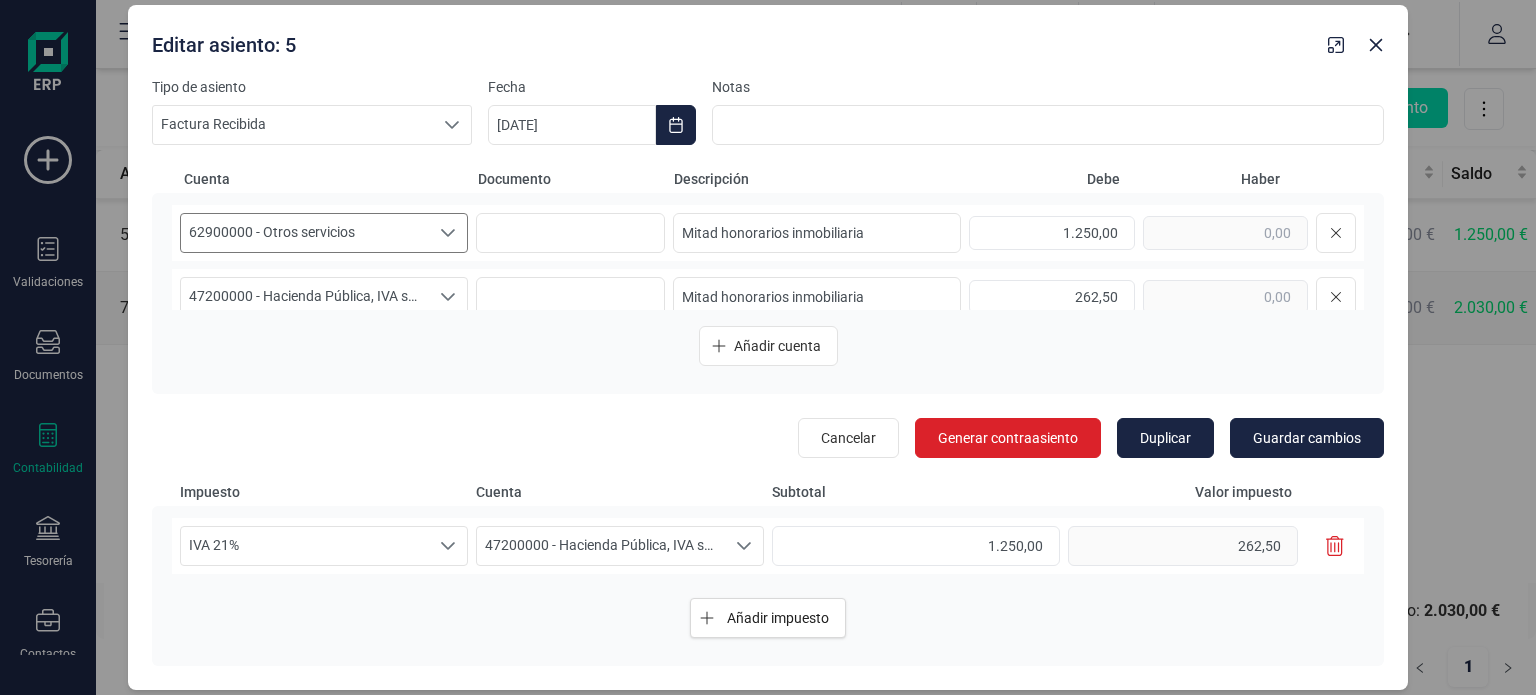 click 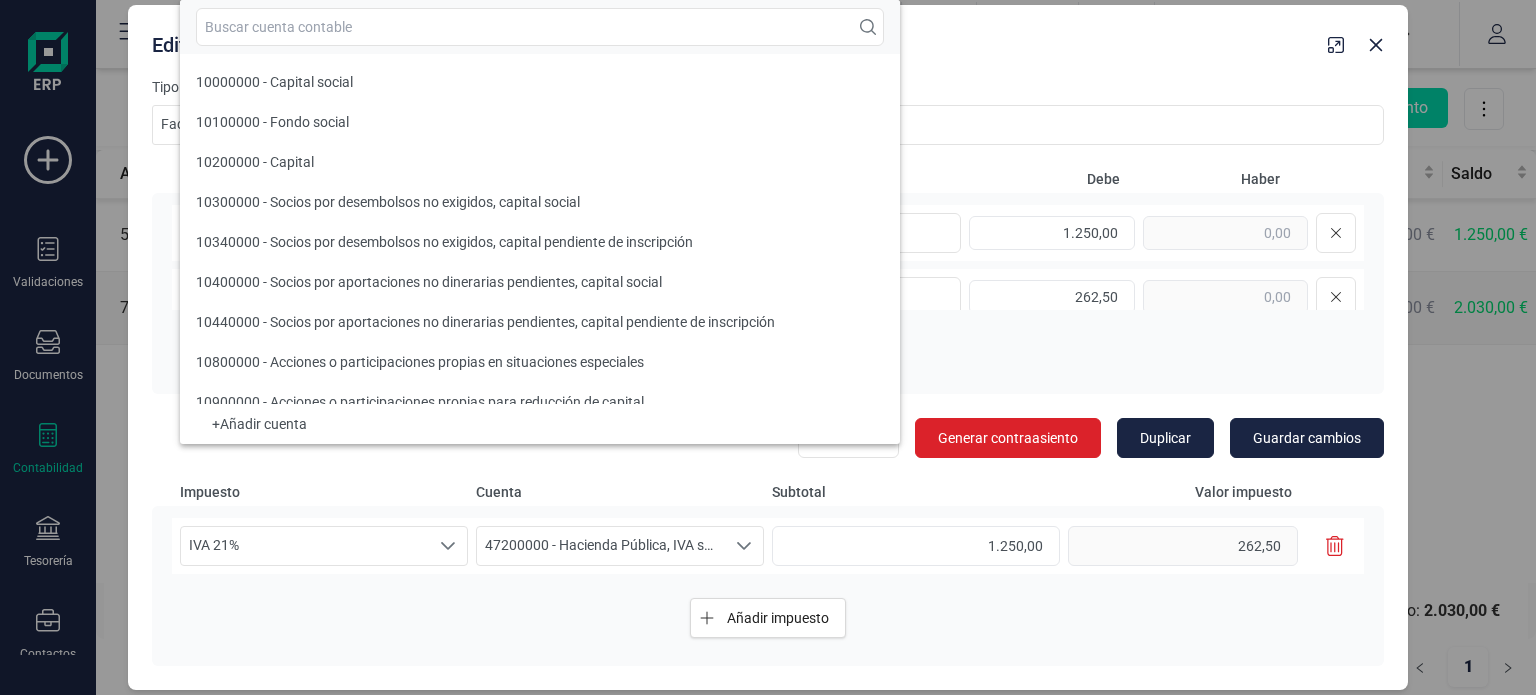 scroll, scrollTop: 17928, scrollLeft: 0, axis: vertical 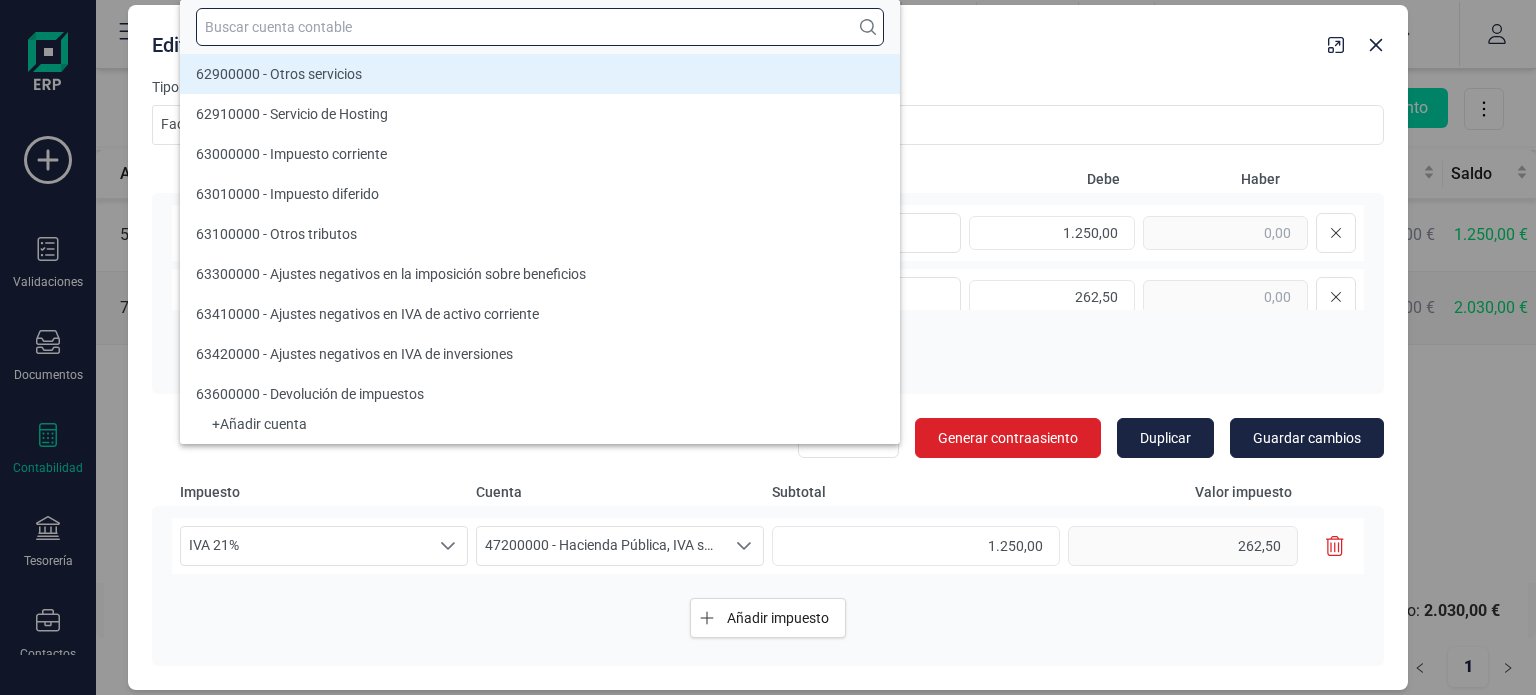click at bounding box center (540, 27) 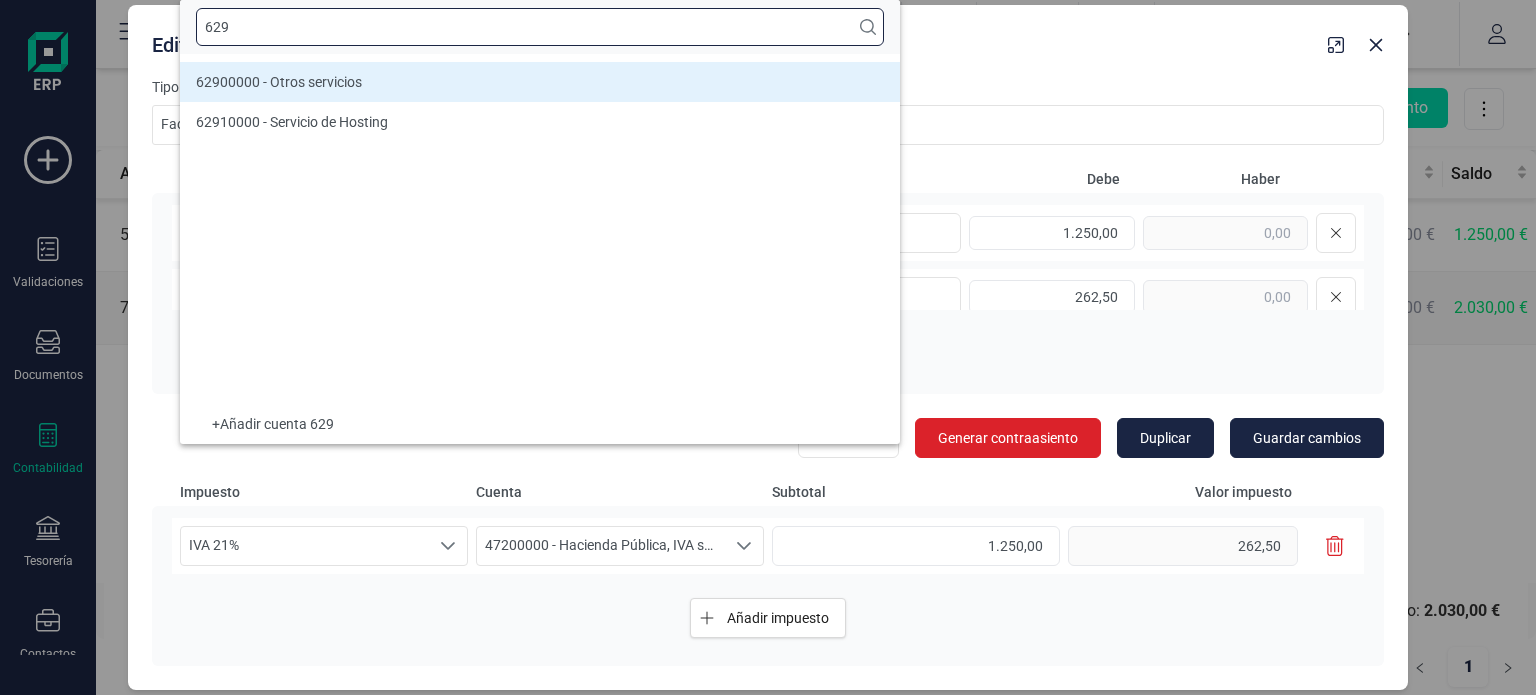 scroll, scrollTop: 0, scrollLeft: 0, axis: both 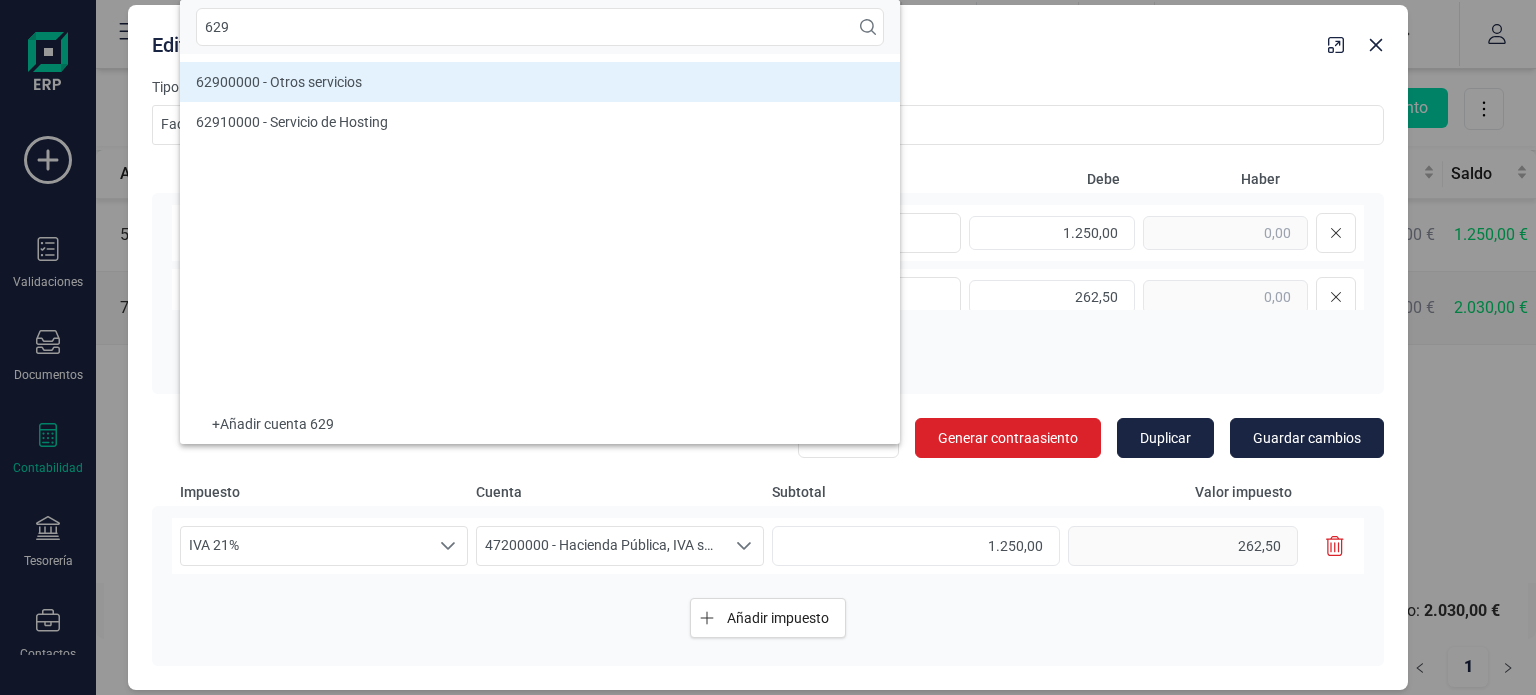 click on "+  Añadir cuenta   629" at bounding box center (540, 424) 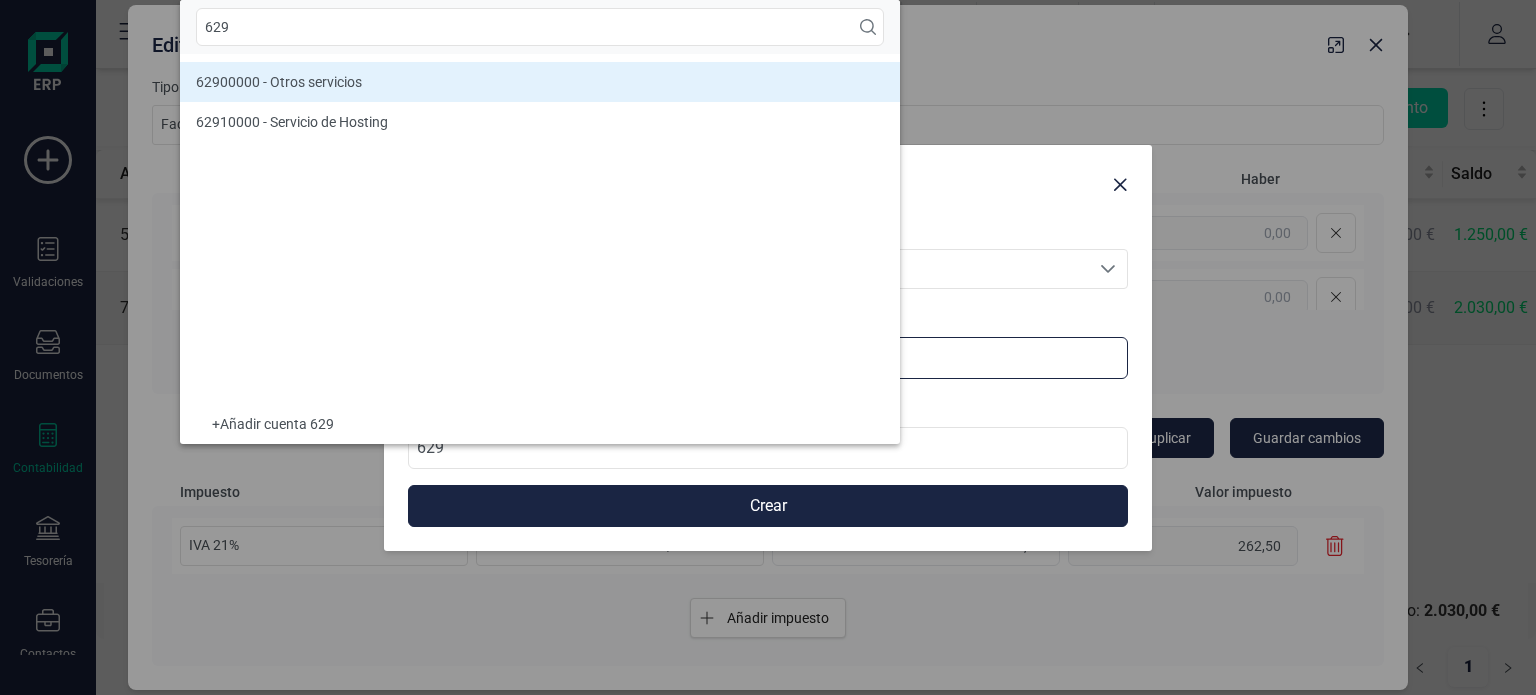 click on "629" at bounding box center [768, 358] 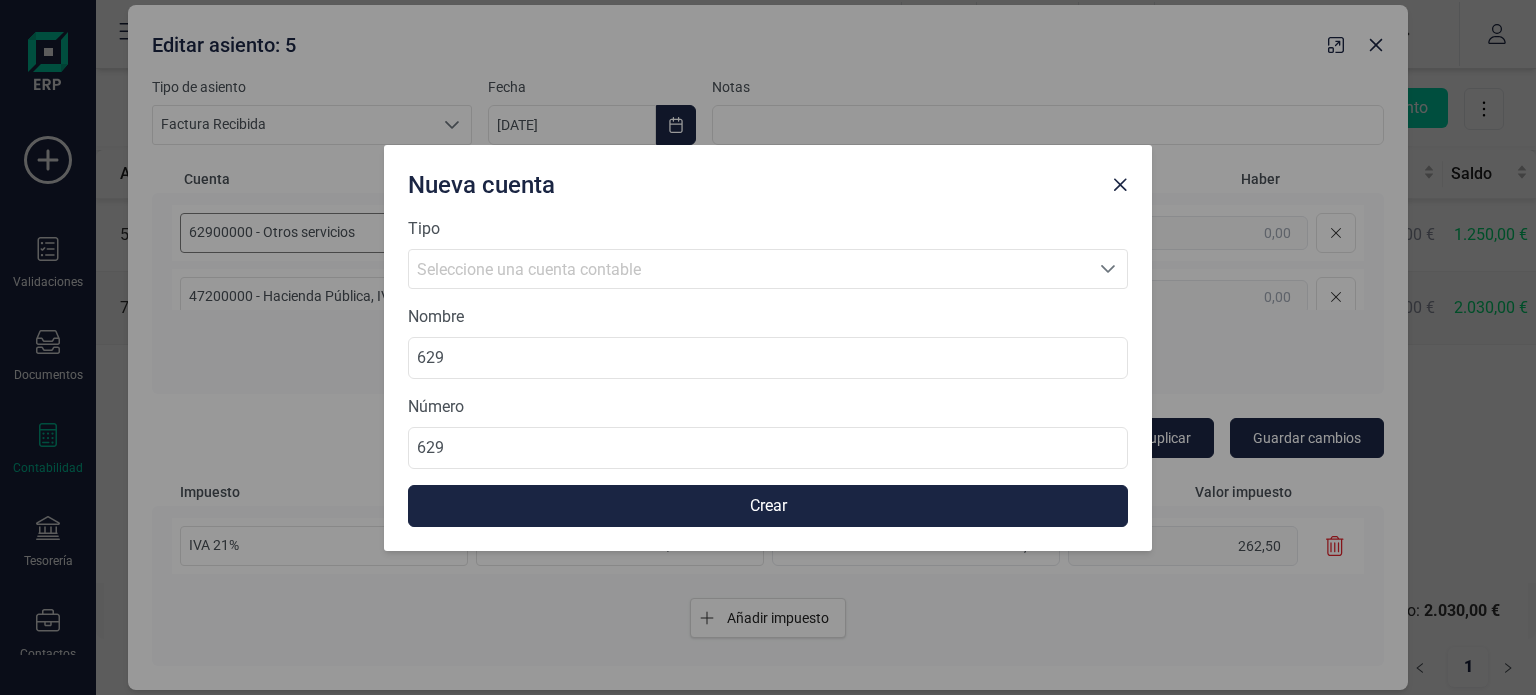 click on "Seleccione una cuenta contable" at bounding box center [529, 269] 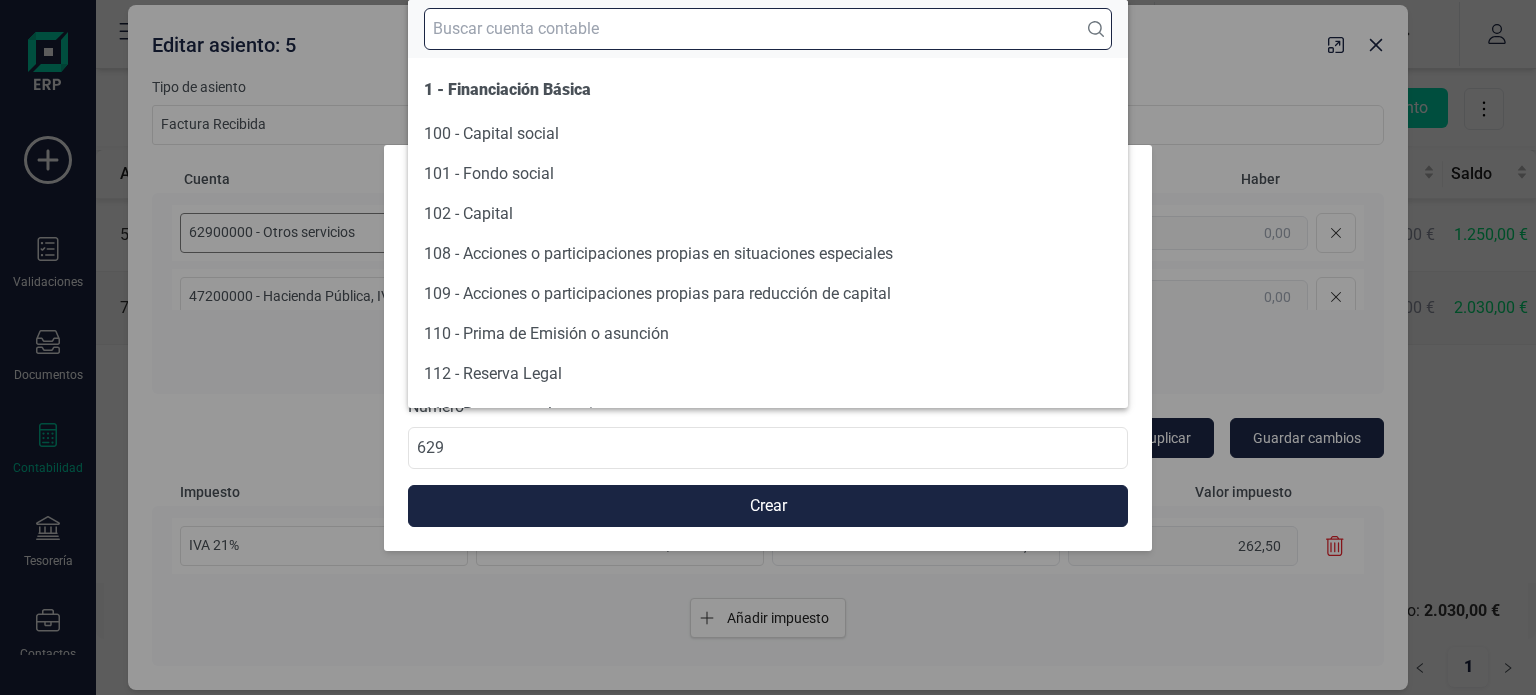 click at bounding box center (768, 29) 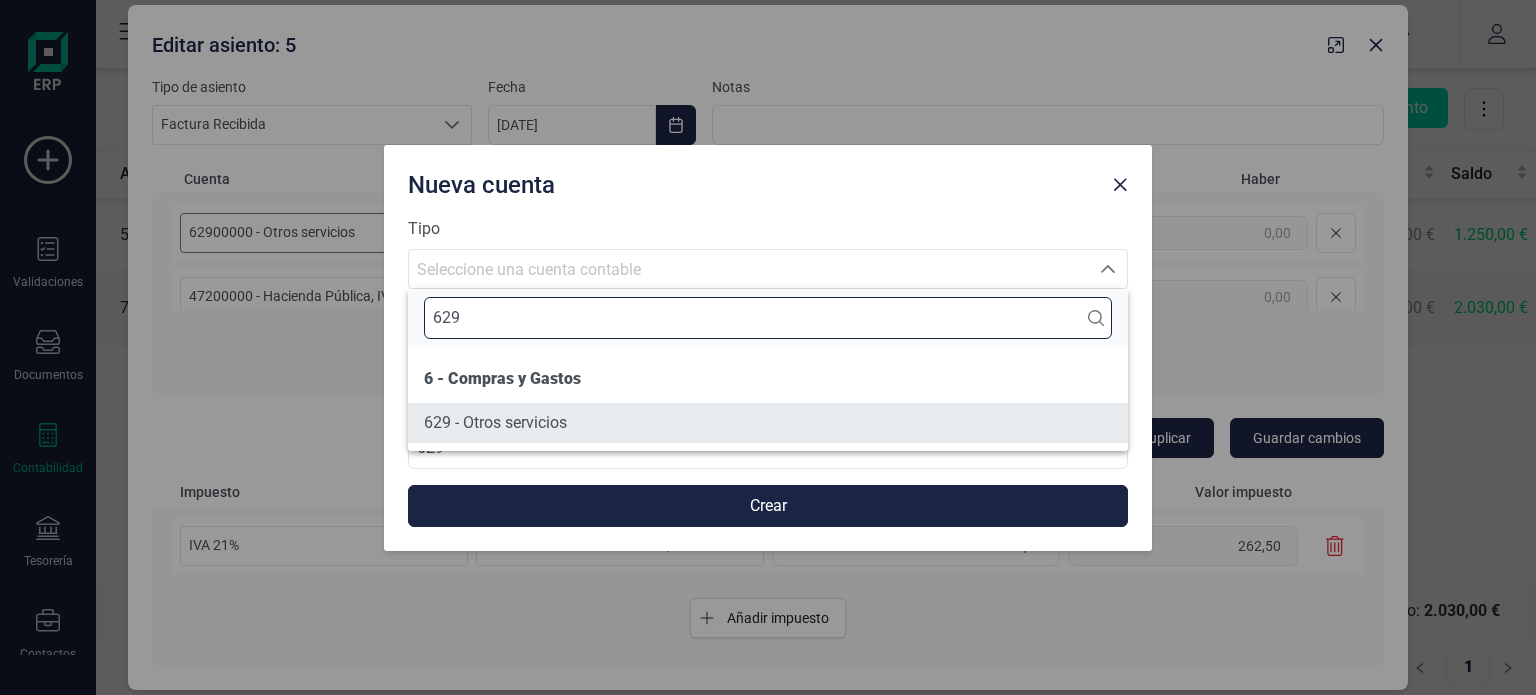 type on "629" 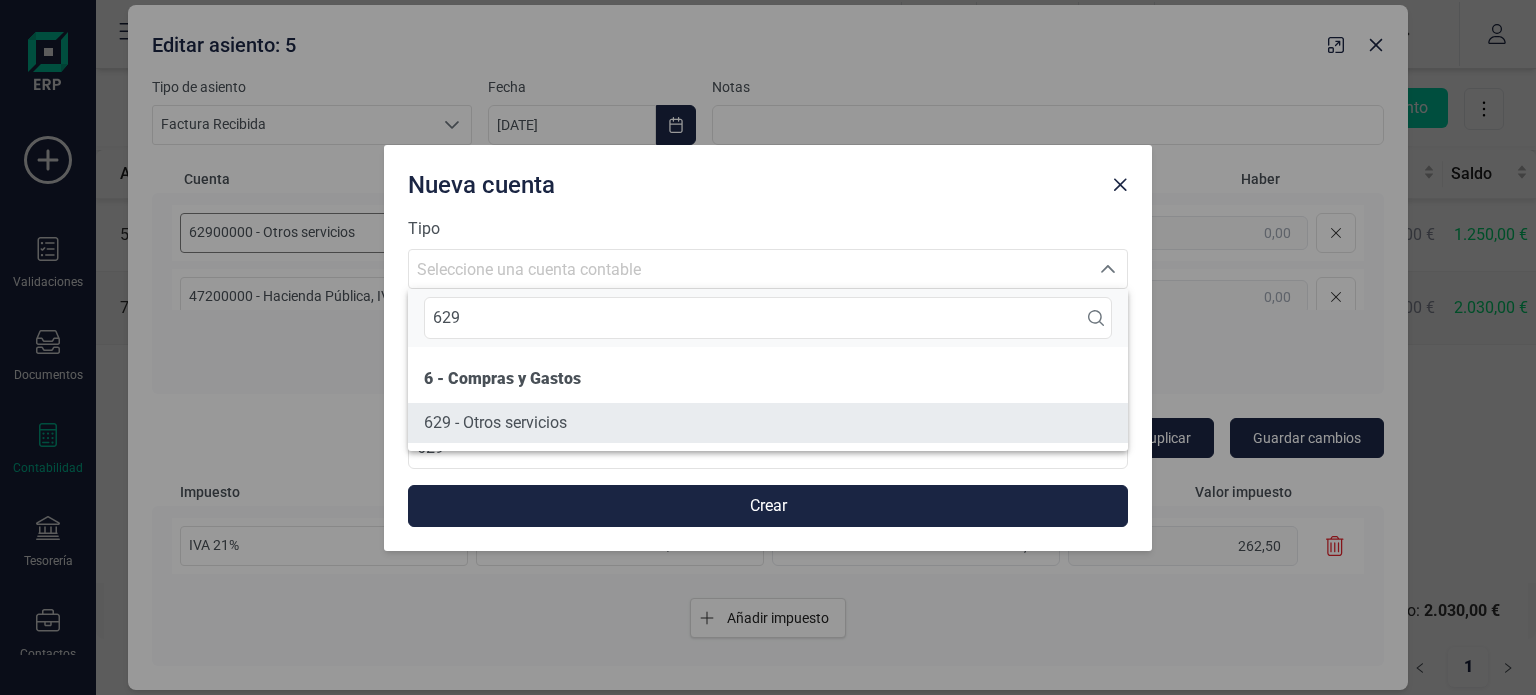 click on "629 - Otros servicios" at bounding box center [768, 423] 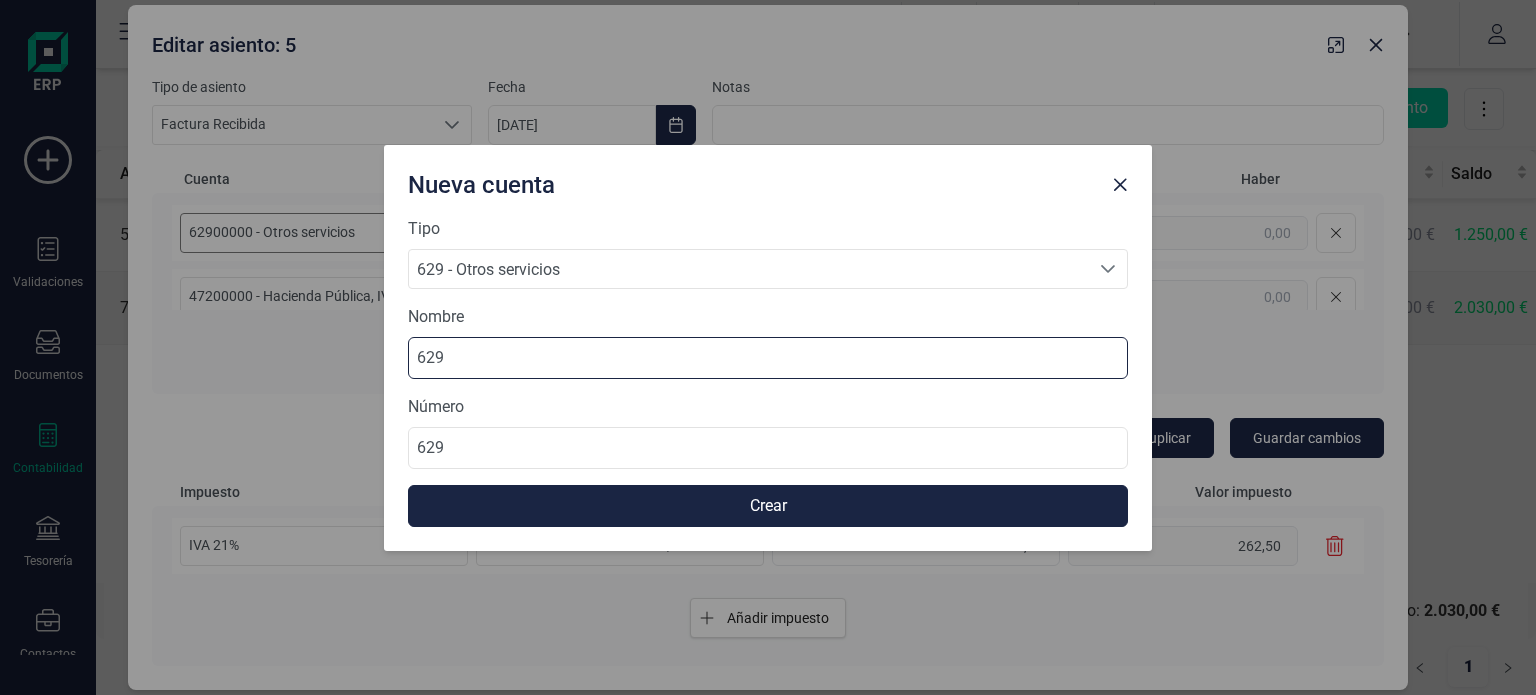 drag, startPoint x: 516, startPoint y: 359, endPoint x: 377, endPoint y: 334, distance: 141.2303 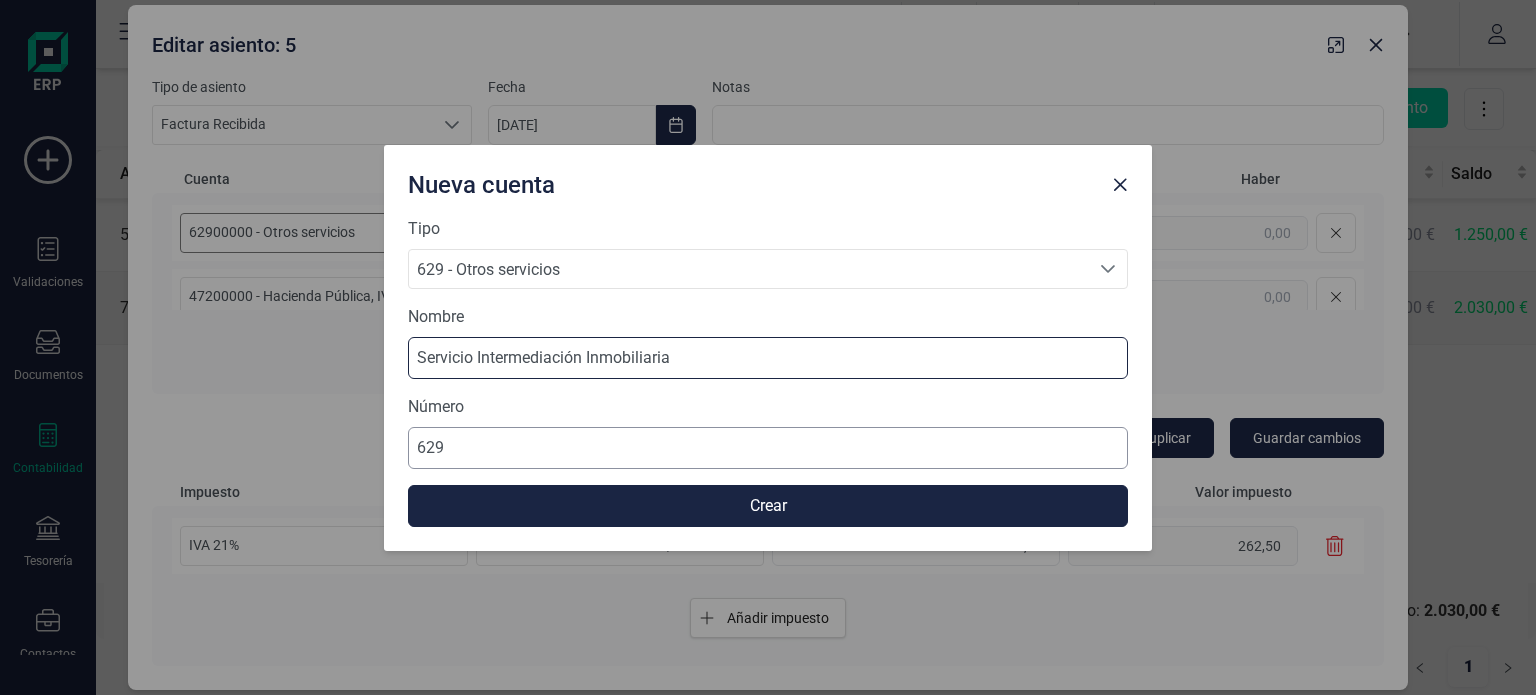 type on "Servicio Intermediación Inmobiliaria" 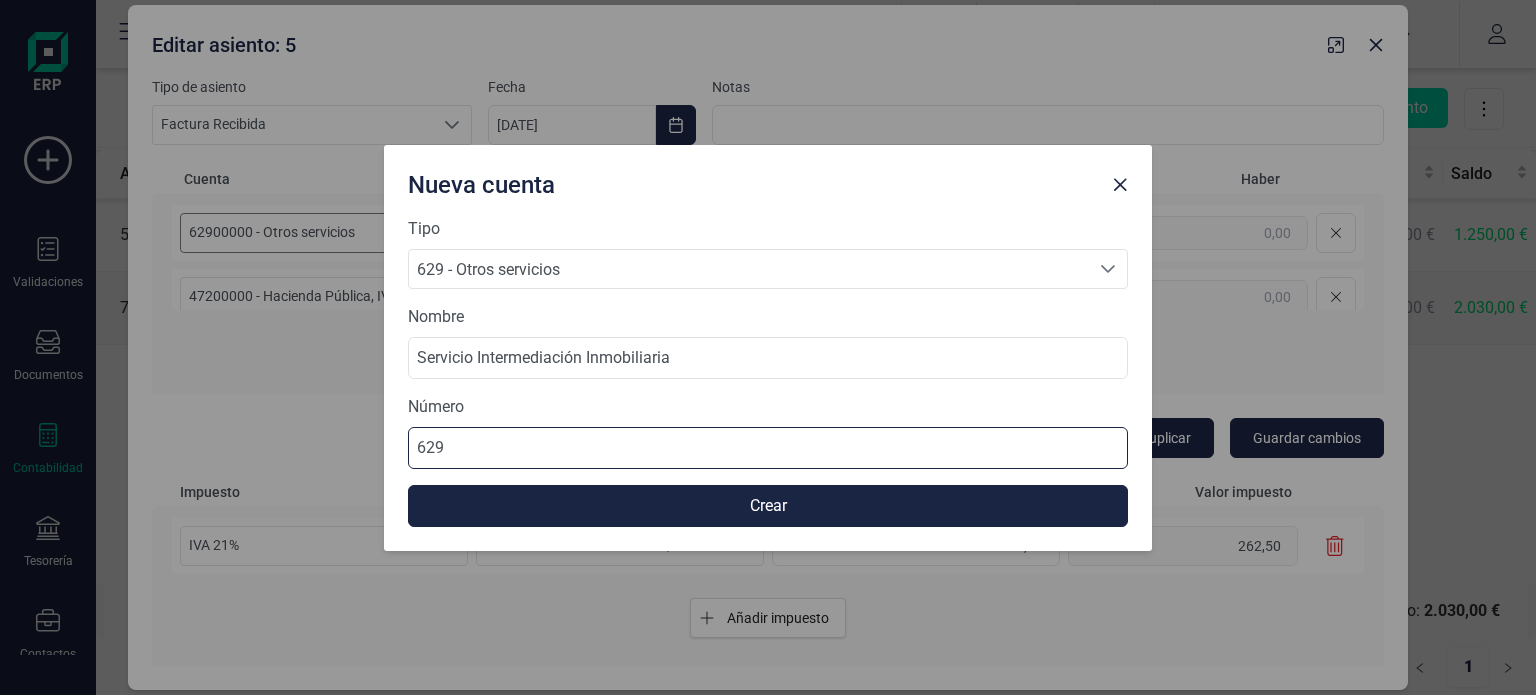 click on "629" at bounding box center [768, 448] 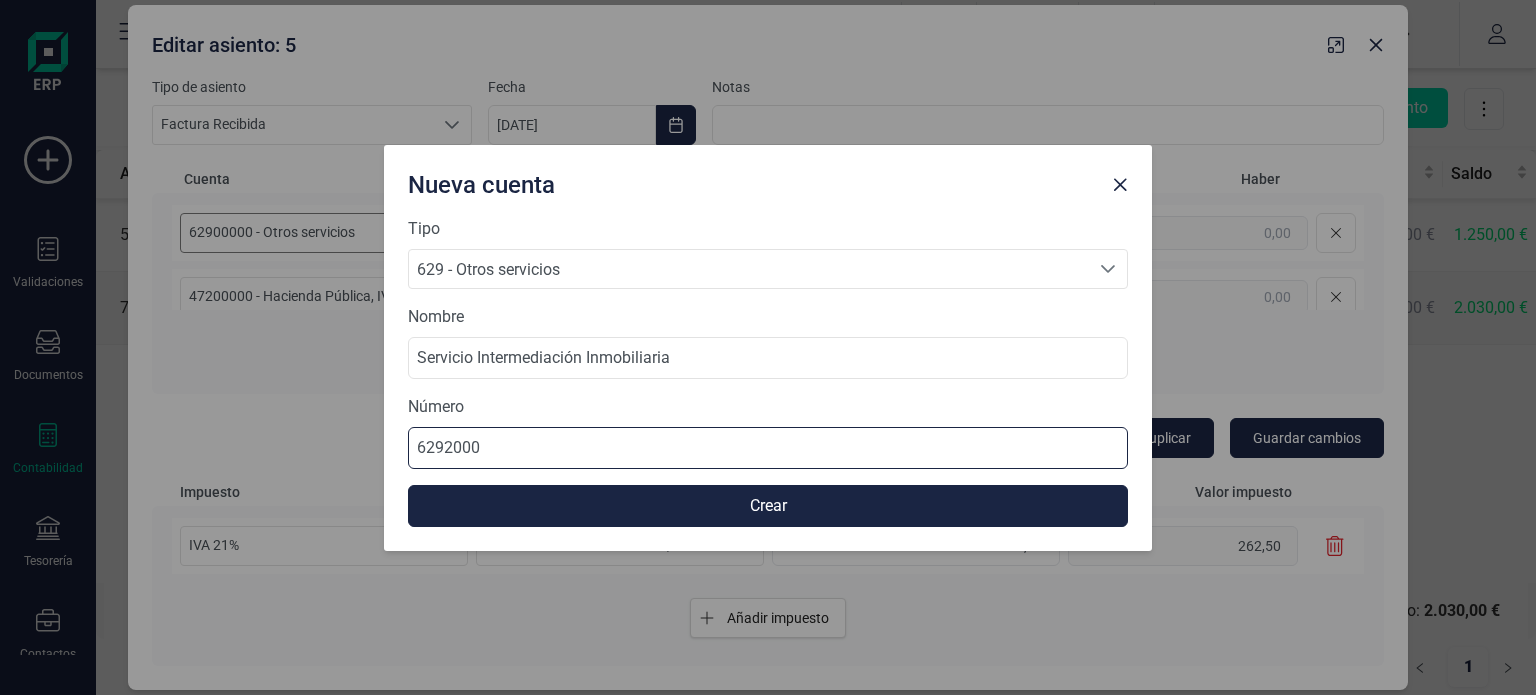 type on "62920000" 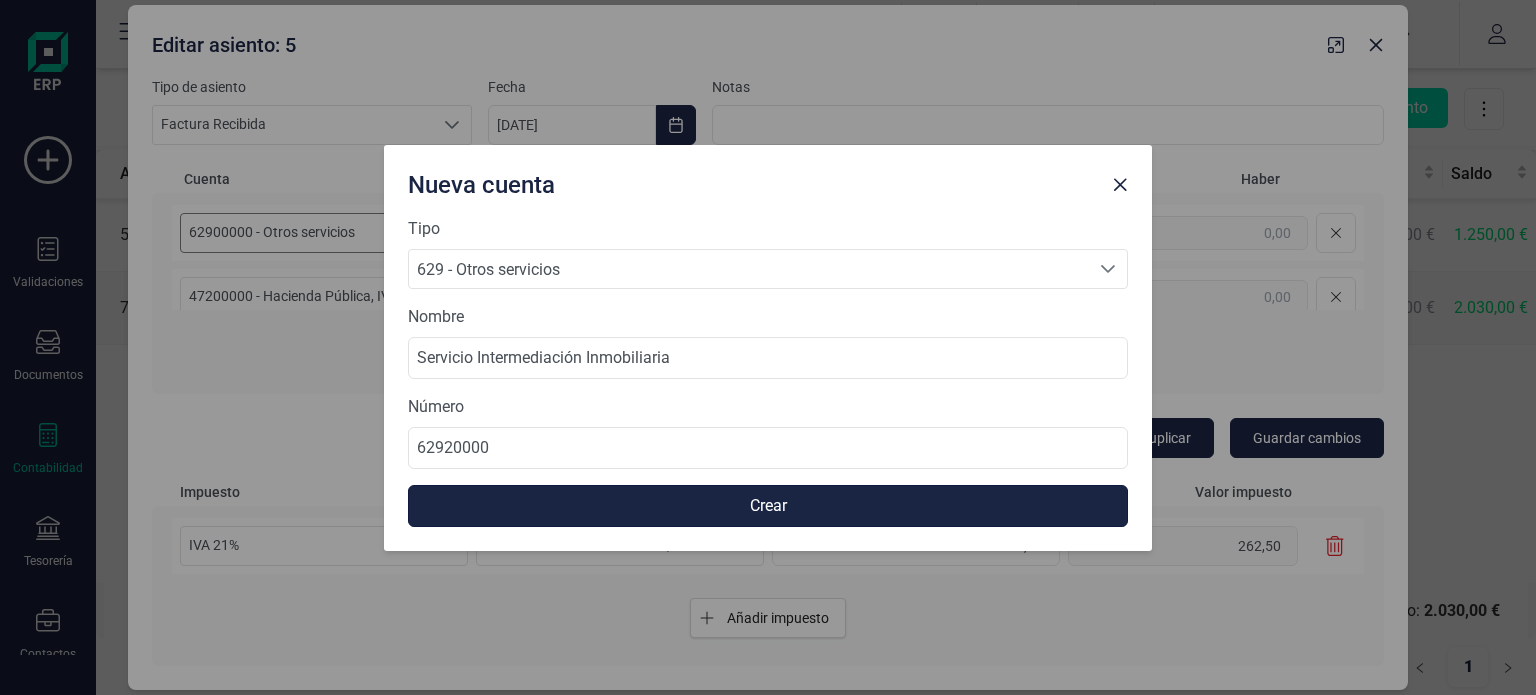 click on "Crear" at bounding box center (768, 506) 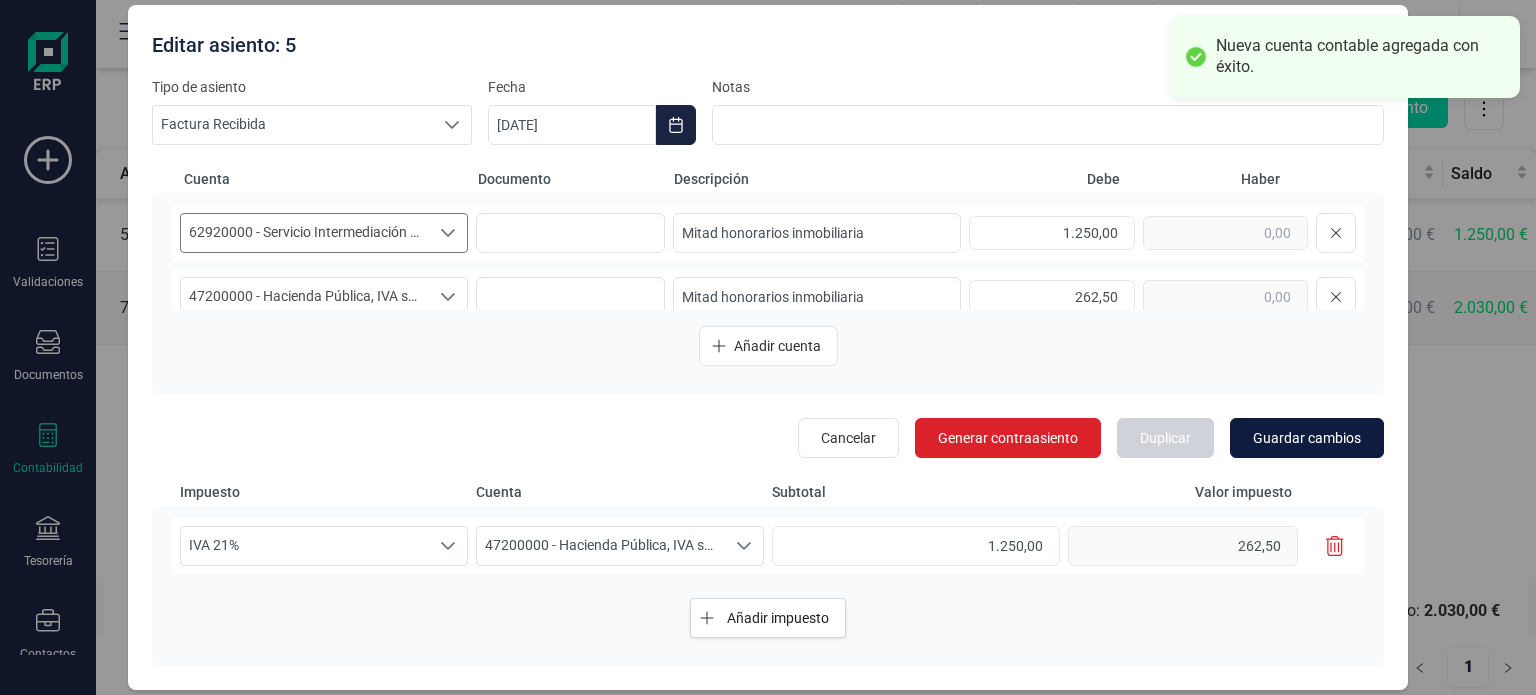 click on "Guardar cambios" at bounding box center (1307, 438) 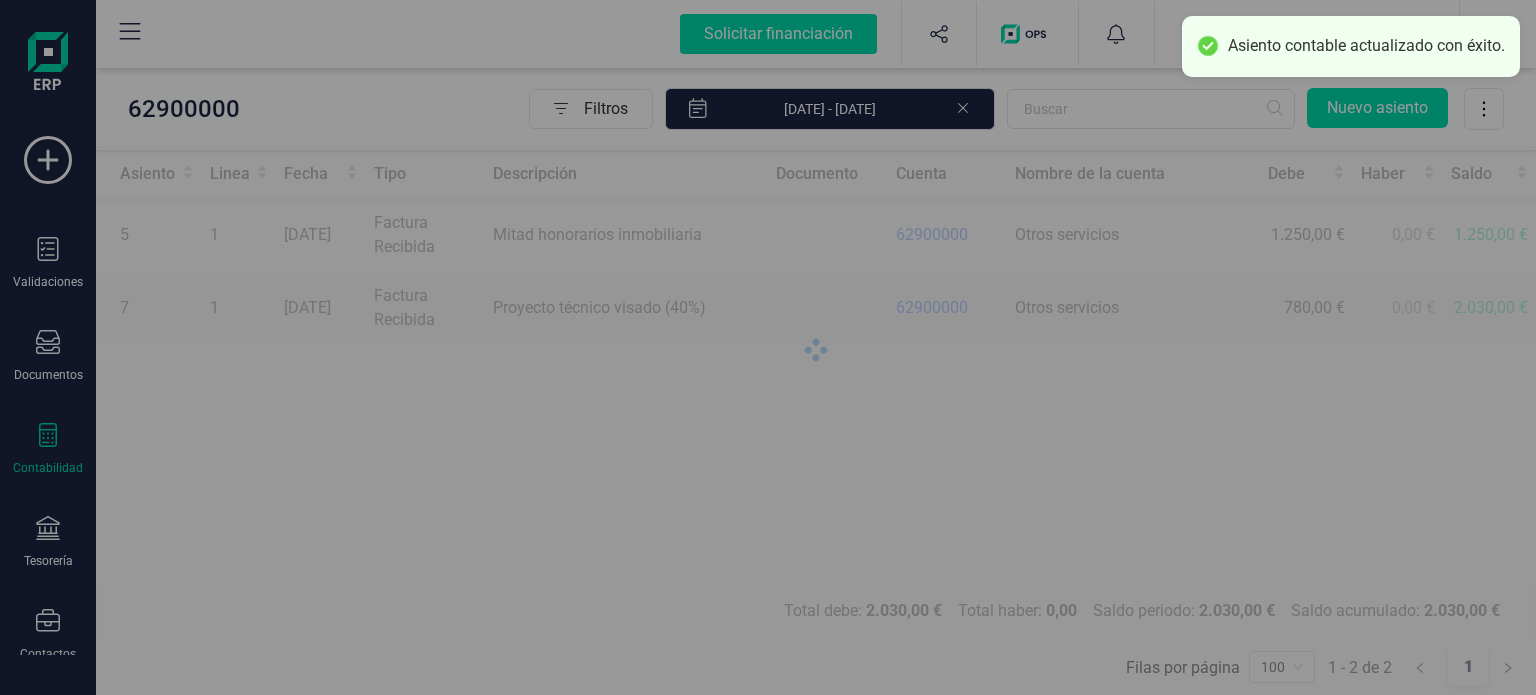 type on "[DATE]" 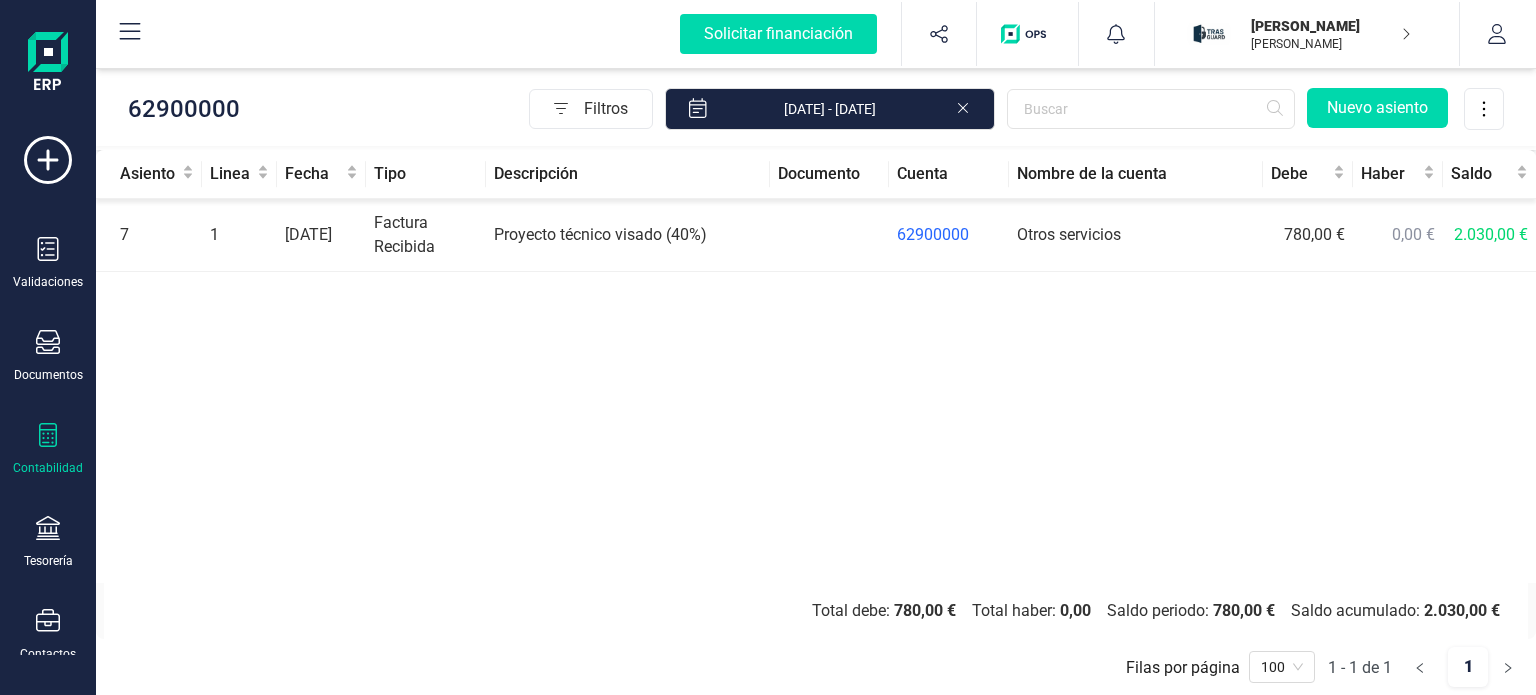 click on "Proyecto técnico visado (40%)" at bounding box center [628, 235] 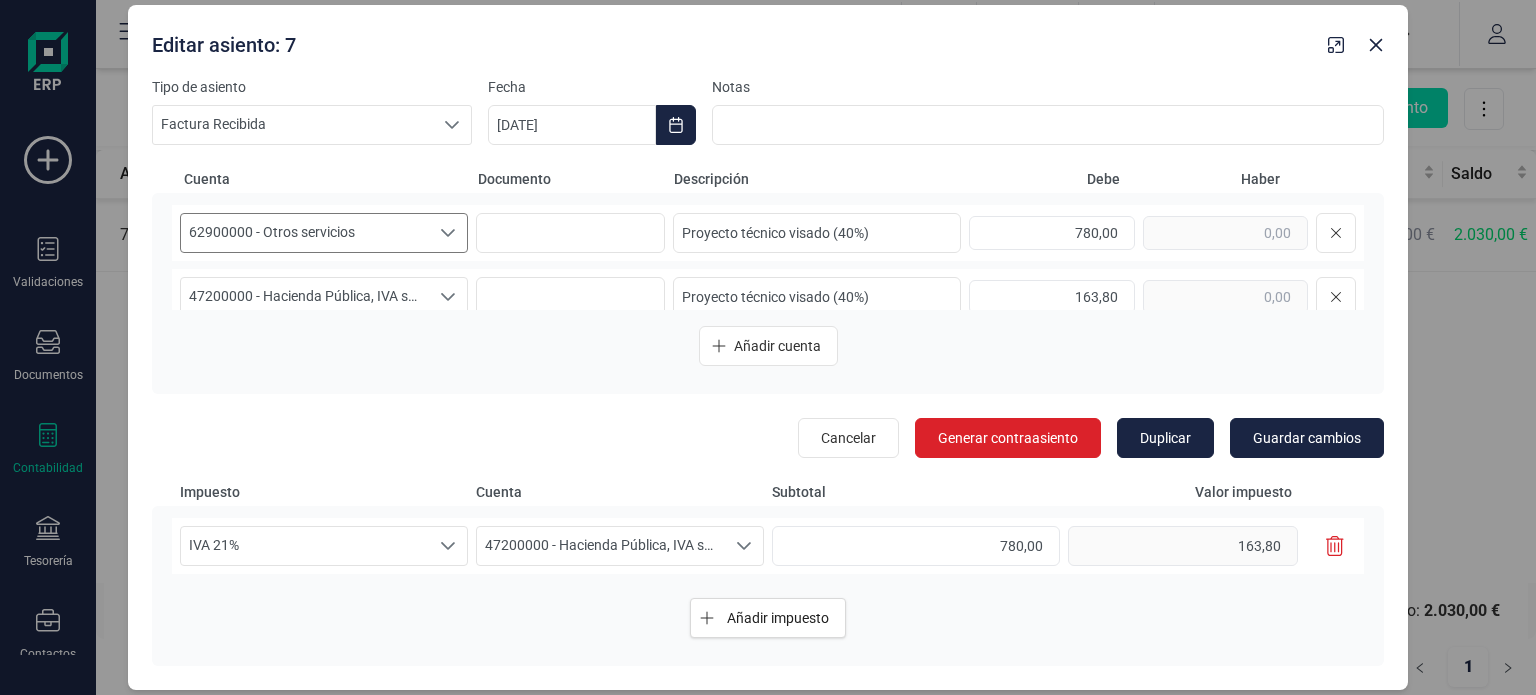 click 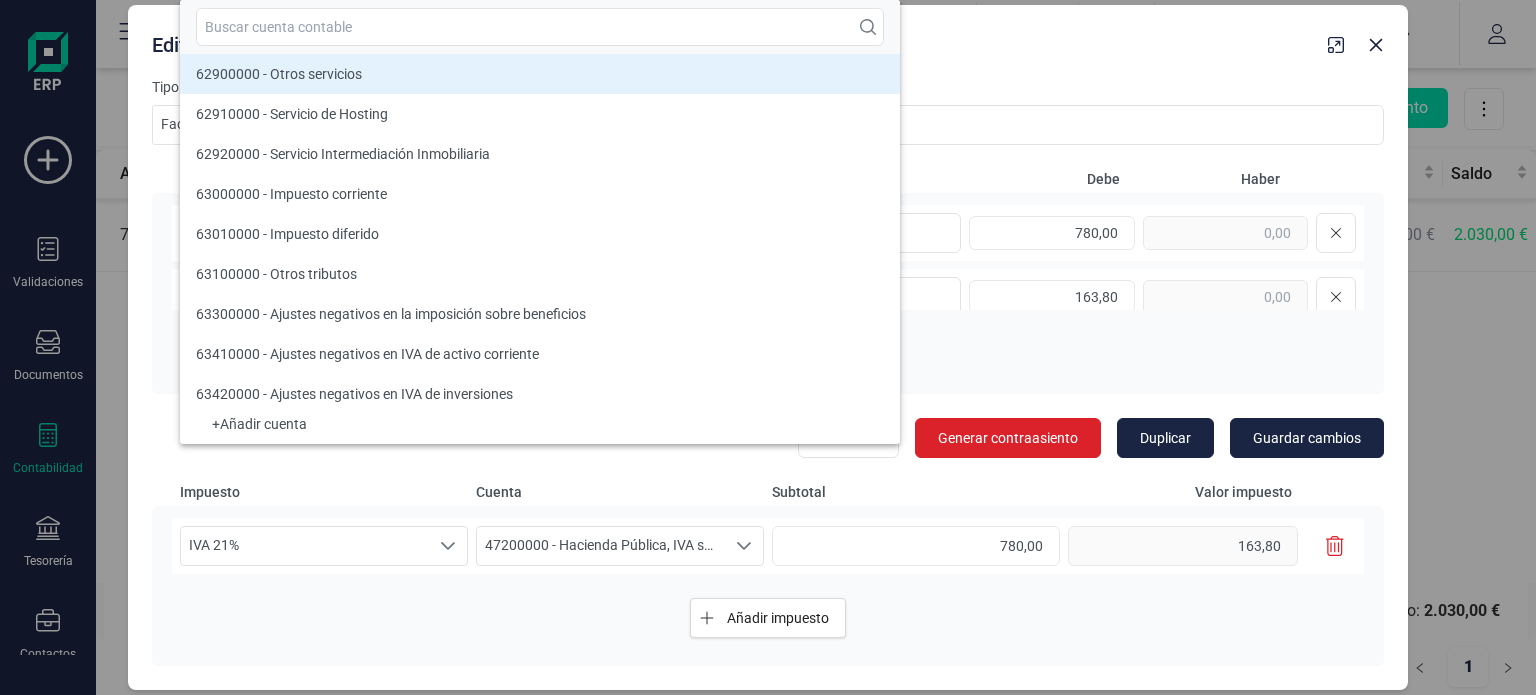 scroll, scrollTop: 17938, scrollLeft: 0, axis: vertical 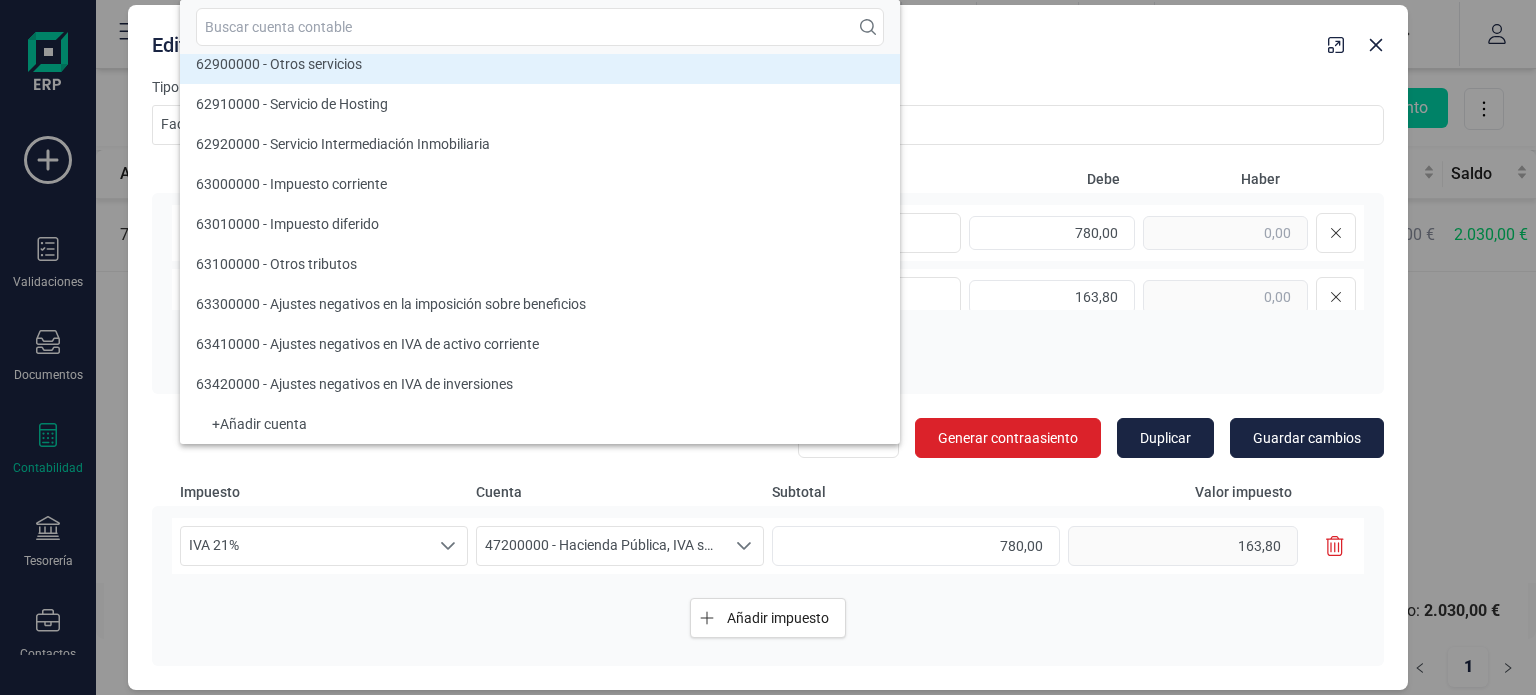click on "+  Añadir cuenta" at bounding box center [540, 424] 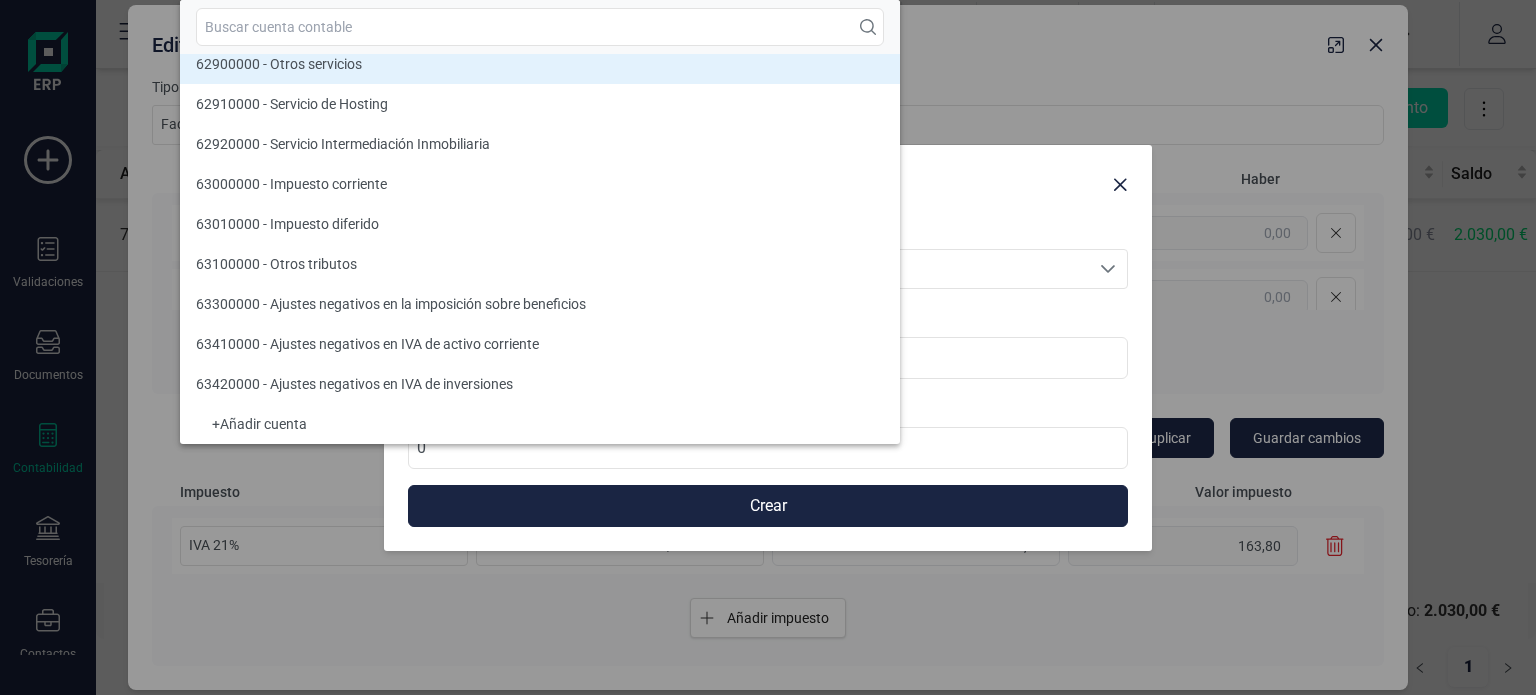 click on "Seleccione una cuenta contable" at bounding box center (749, 270) 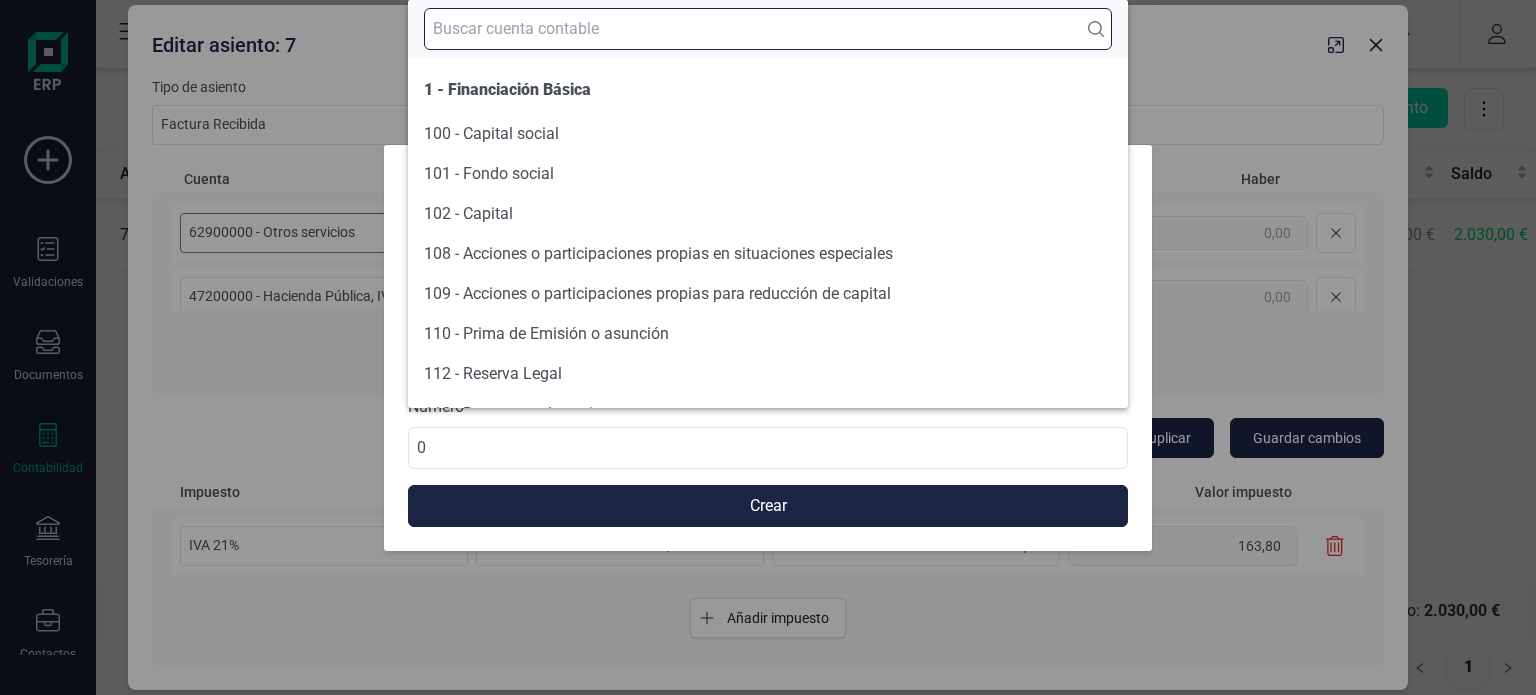 click at bounding box center [768, 29] 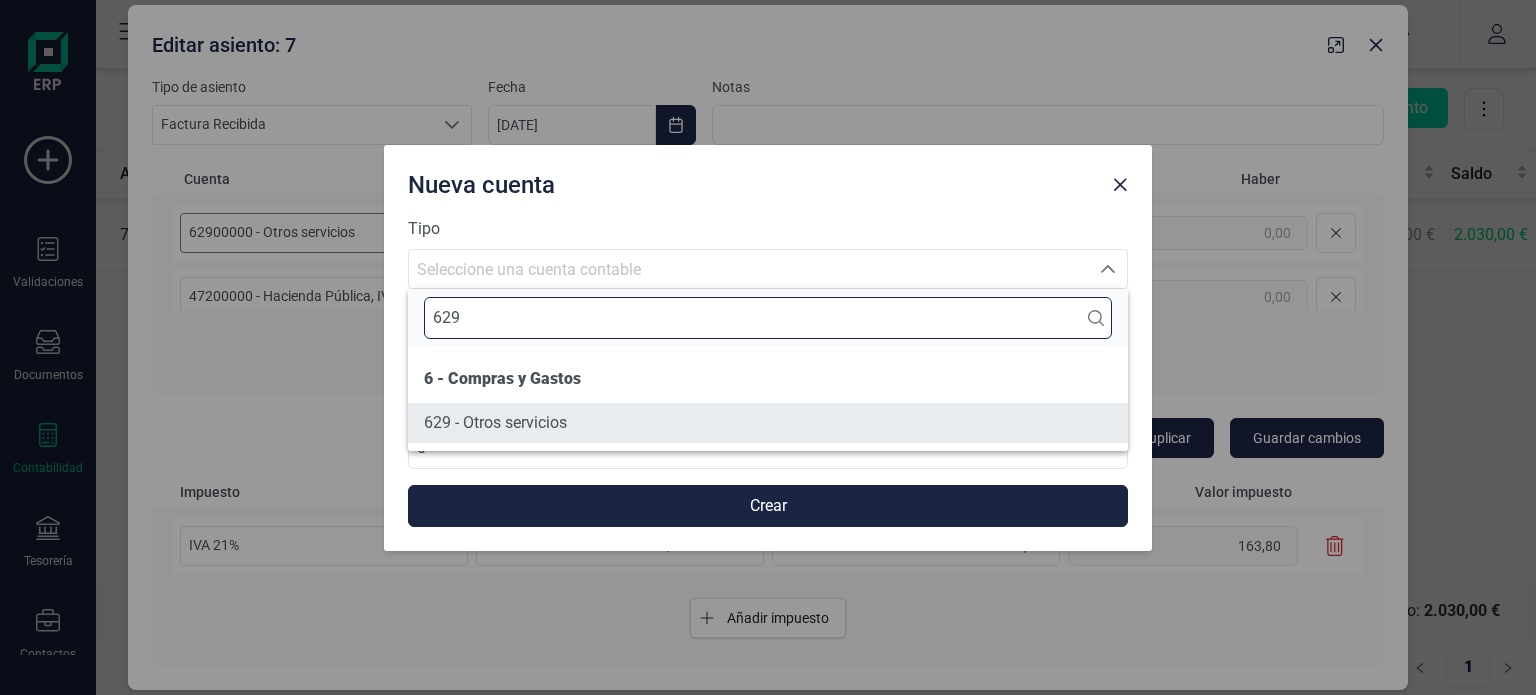 type on "629" 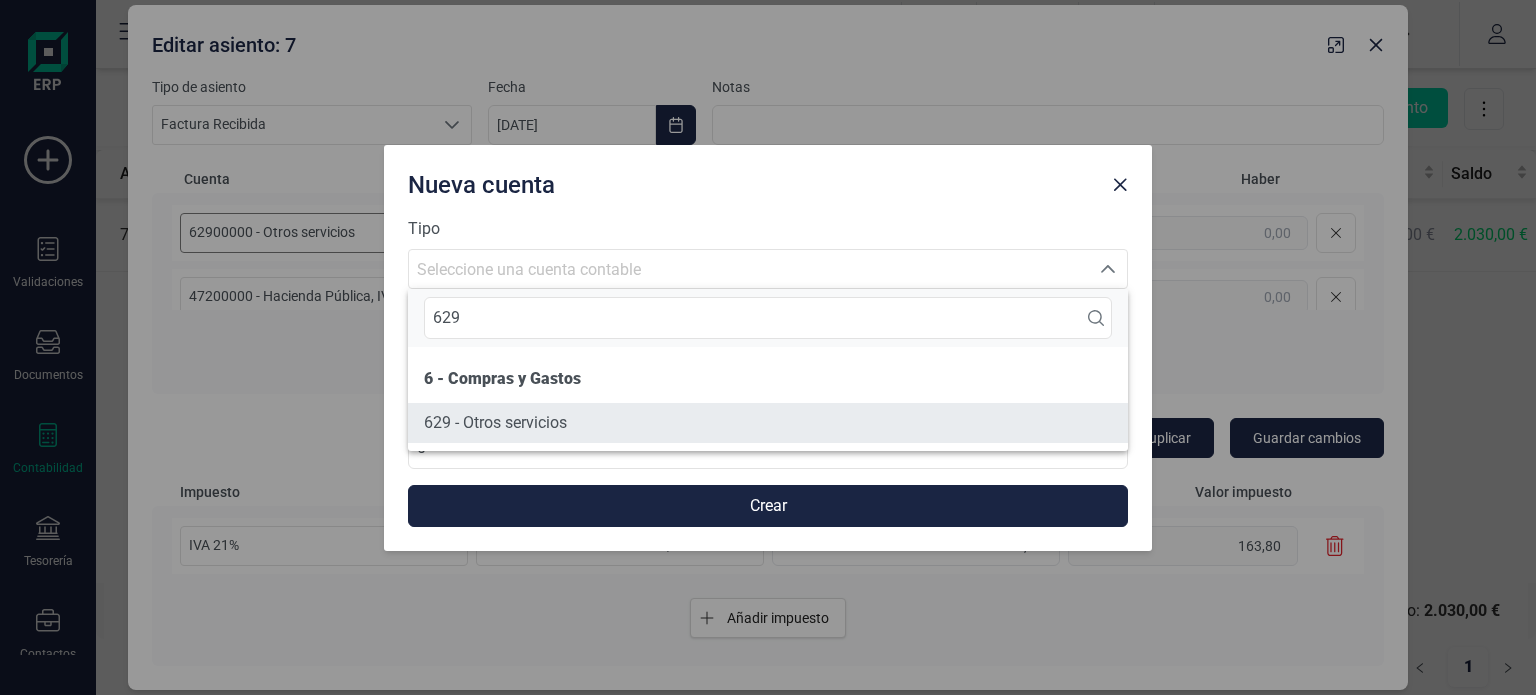 click on "629 - Otros servicios" at bounding box center [768, 423] 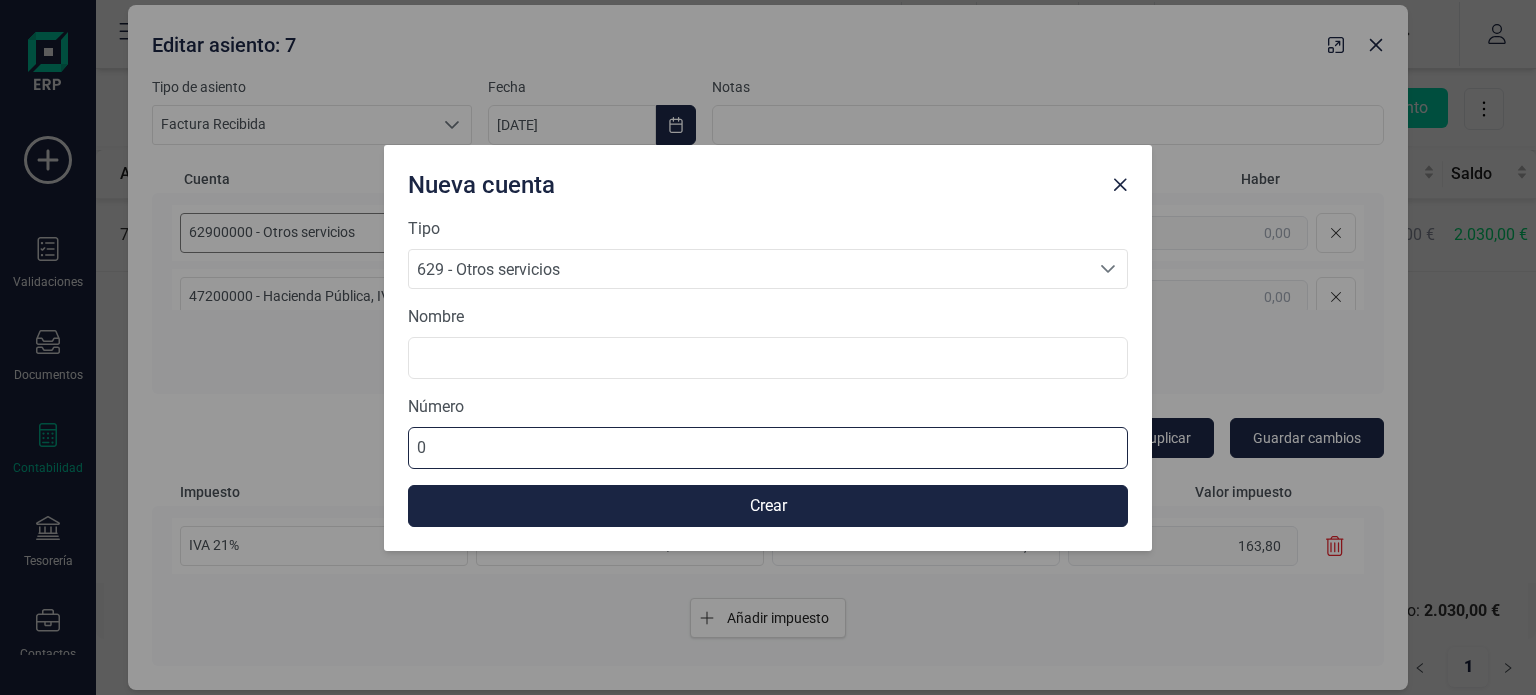 drag, startPoint x: 504, startPoint y: 440, endPoint x: 391, endPoint y: 435, distance: 113.110565 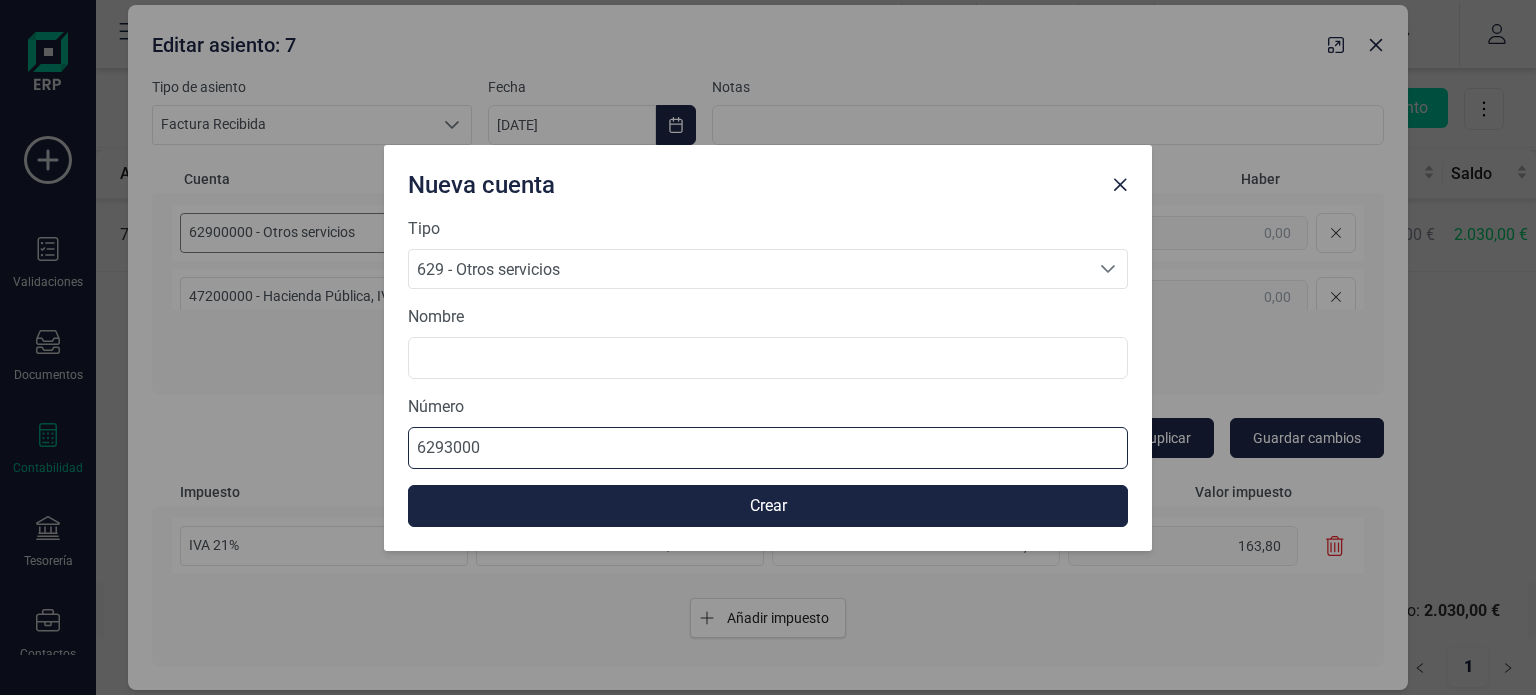 type on "62930000" 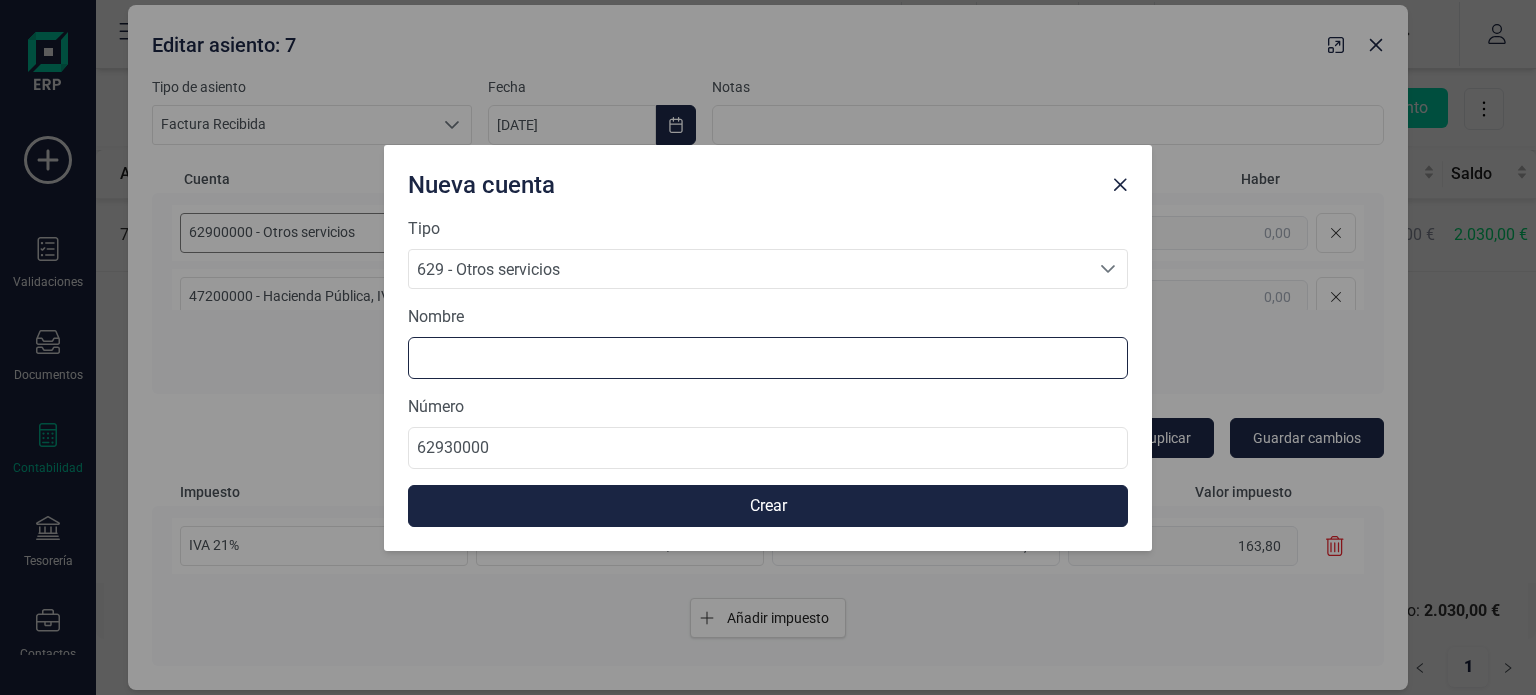 click at bounding box center (768, 358) 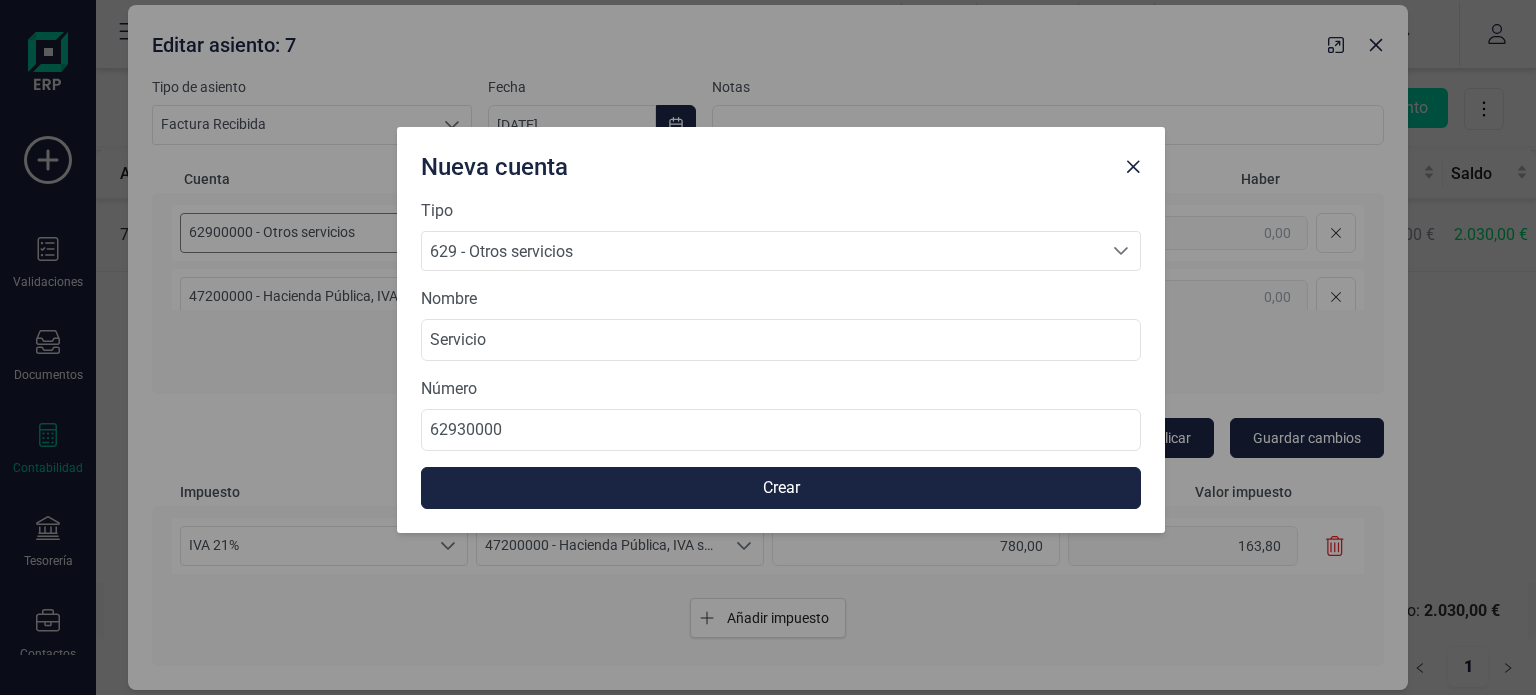 drag, startPoint x: 643, startPoint y: 189, endPoint x: 648, endPoint y: 164, distance: 25.495098 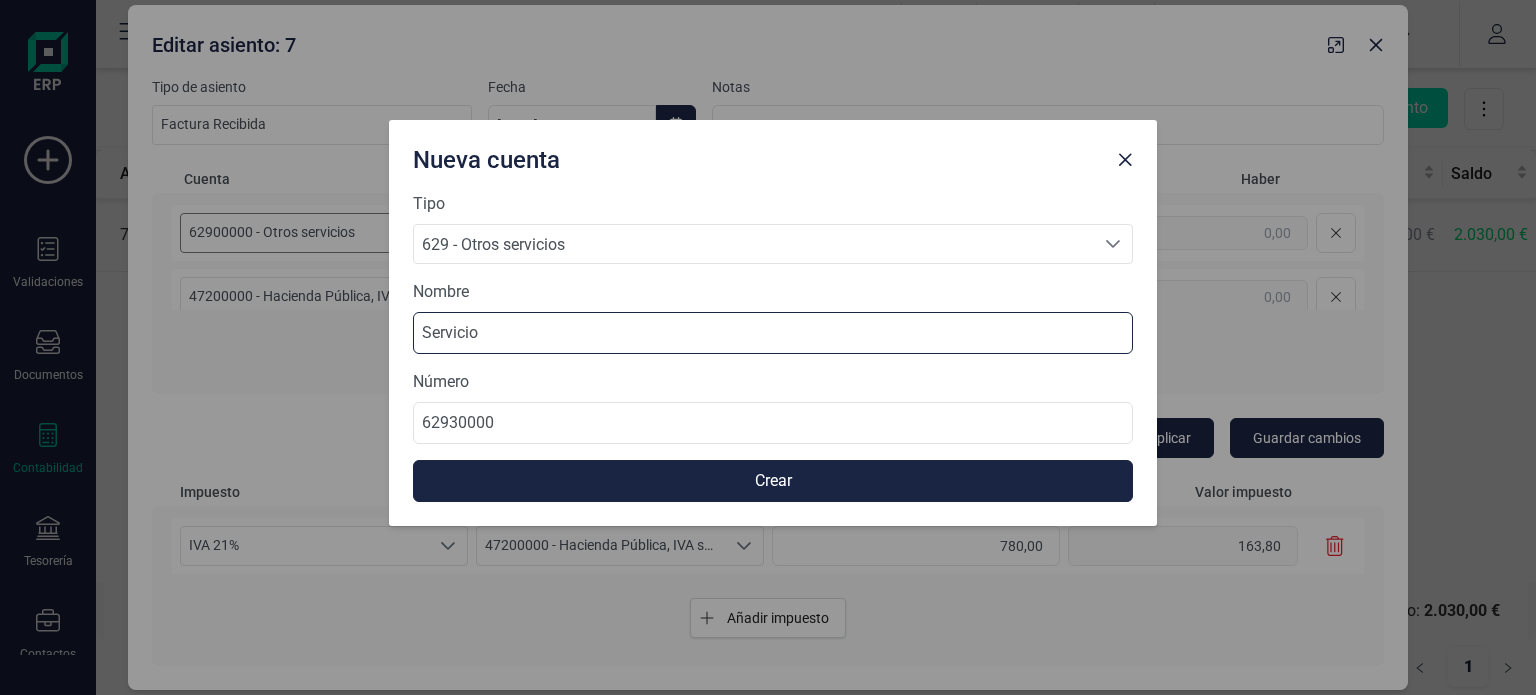click on "Servicio" at bounding box center [773, 333] 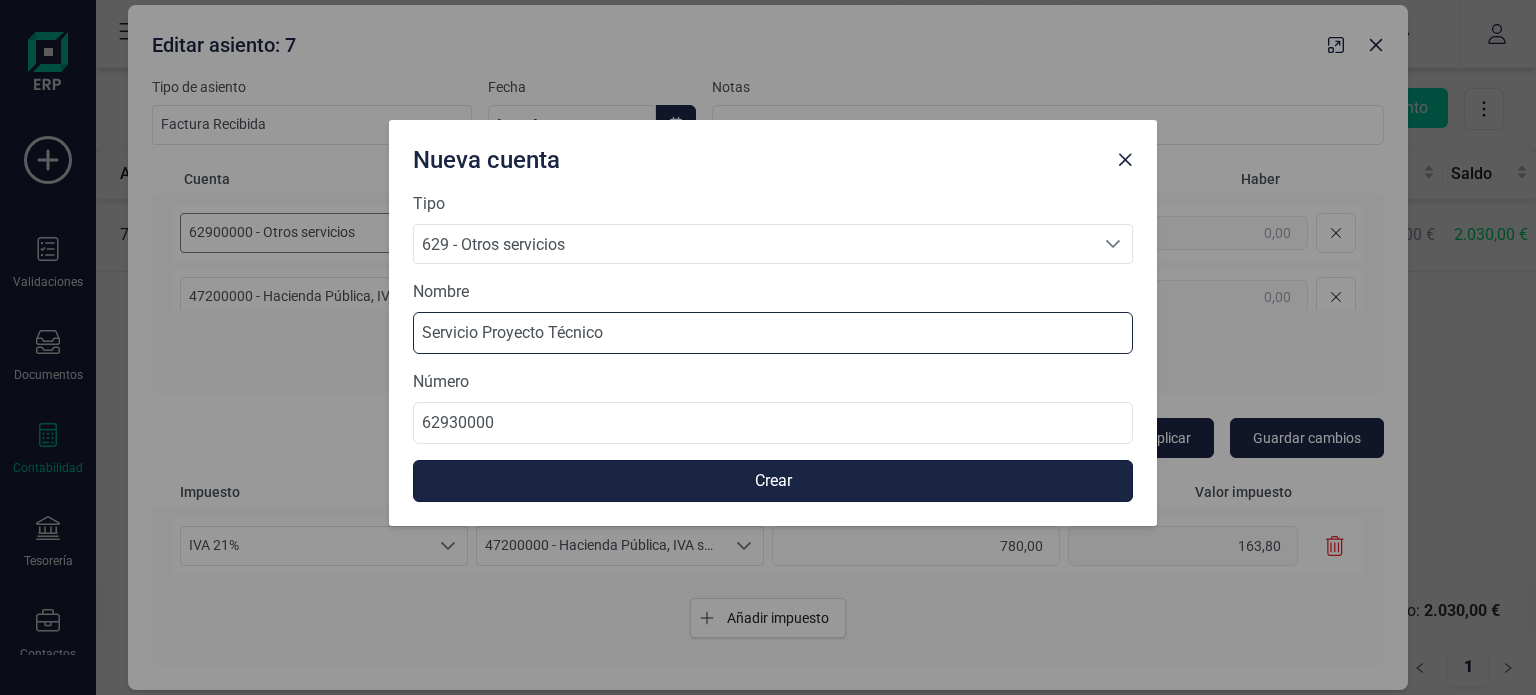 type on "Servicio Proyecto Técnico" 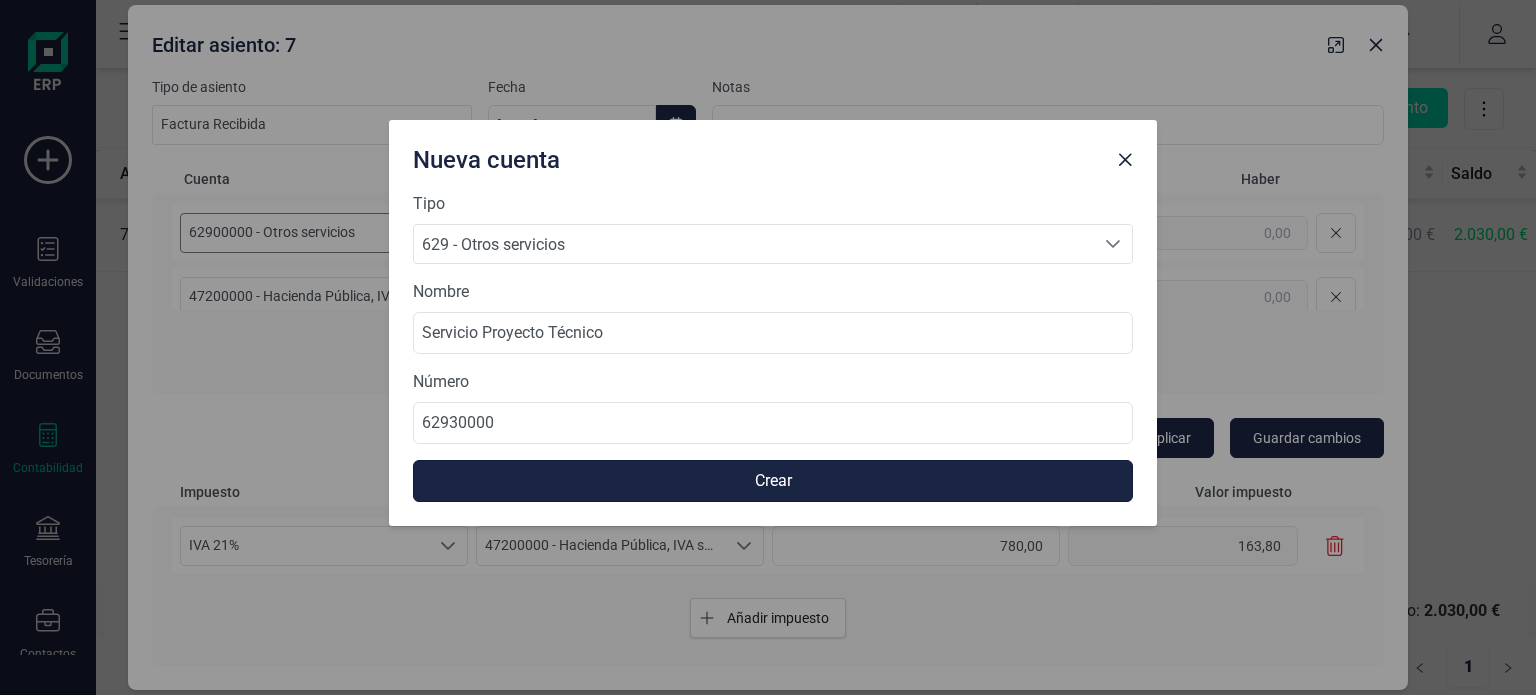 click on "Crear" at bounding box center [773, 481] 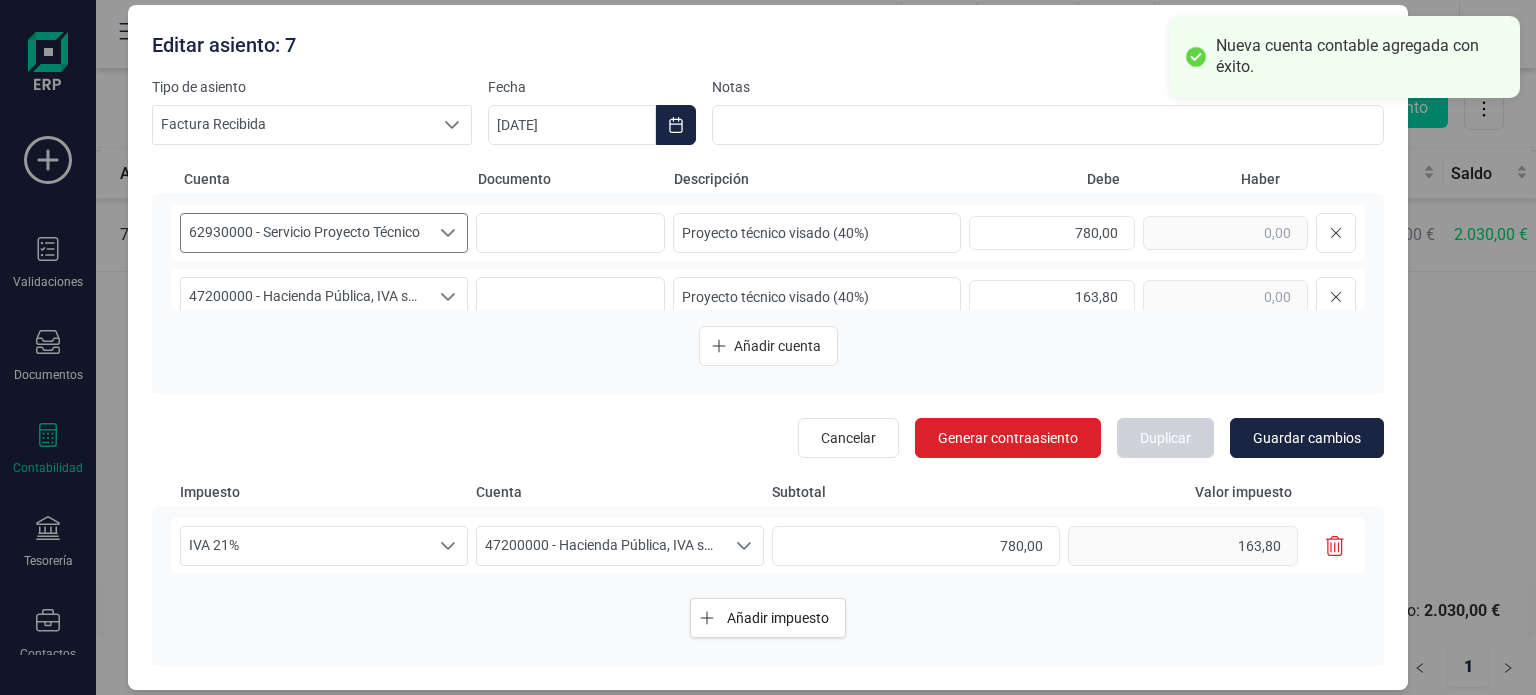 click on "Editar  asiento: 7" at bounding box center [732, 41] 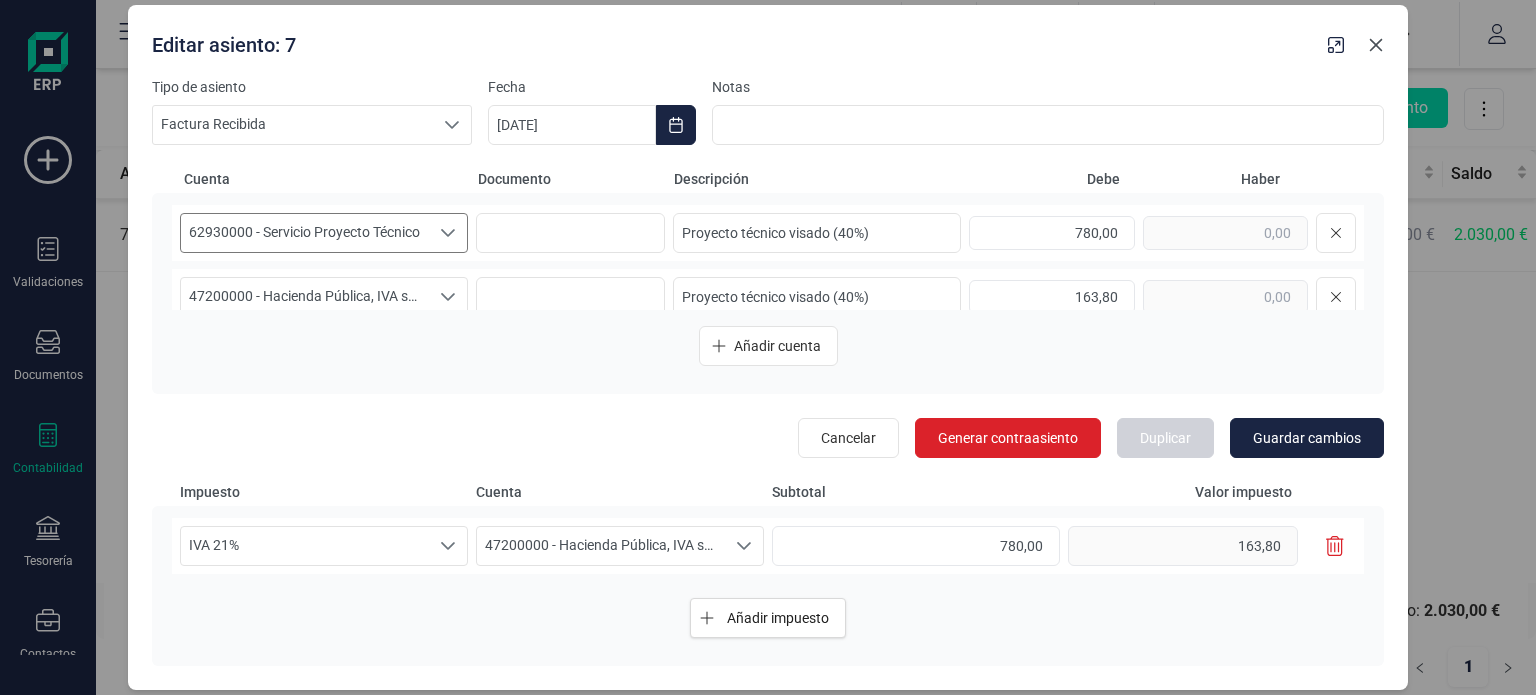 click 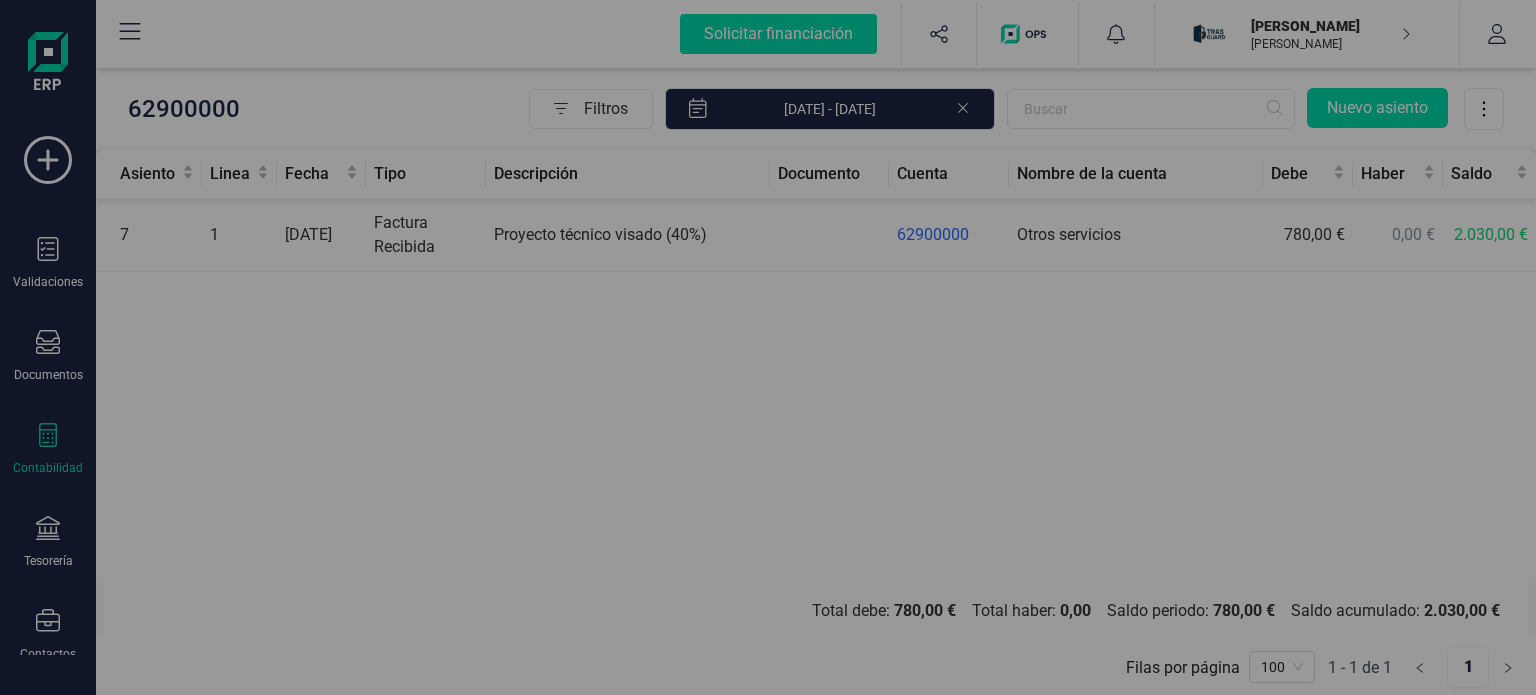 type on "[DATE]" 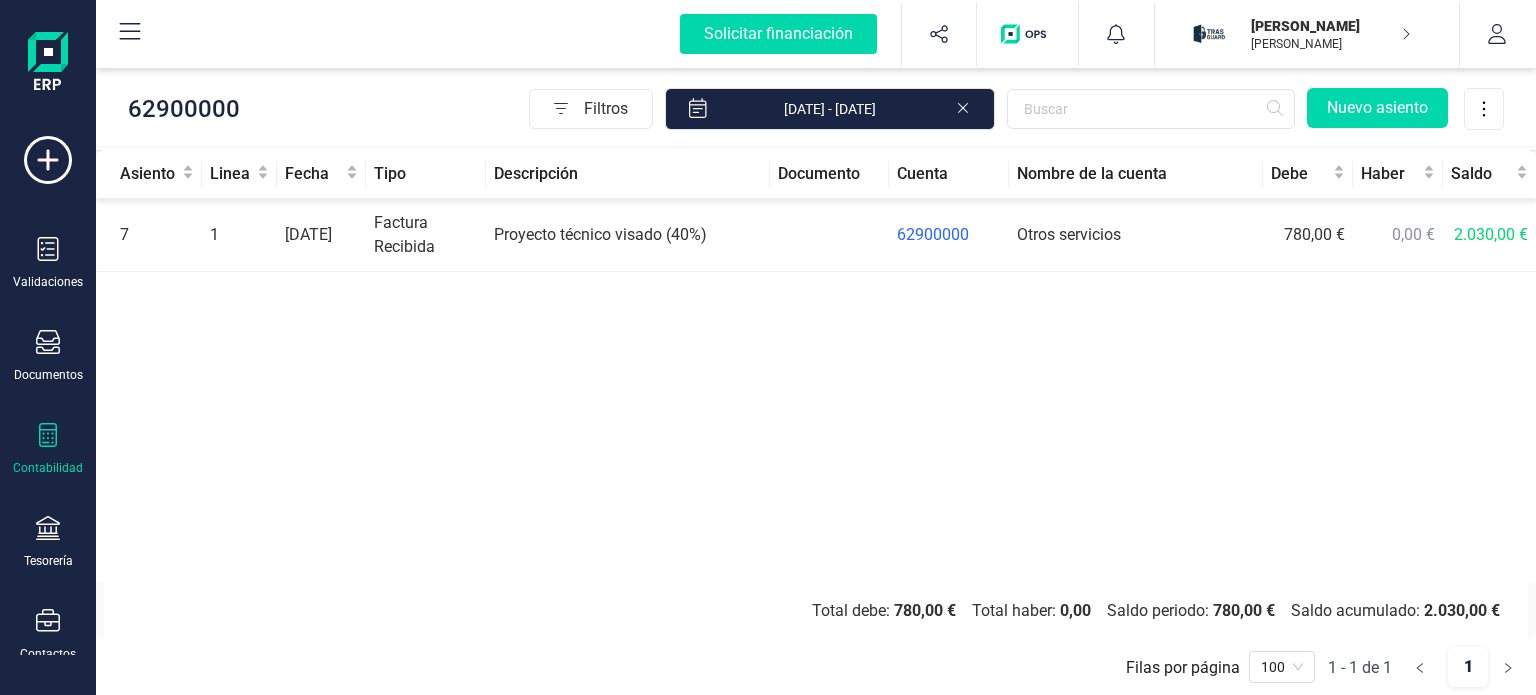 click 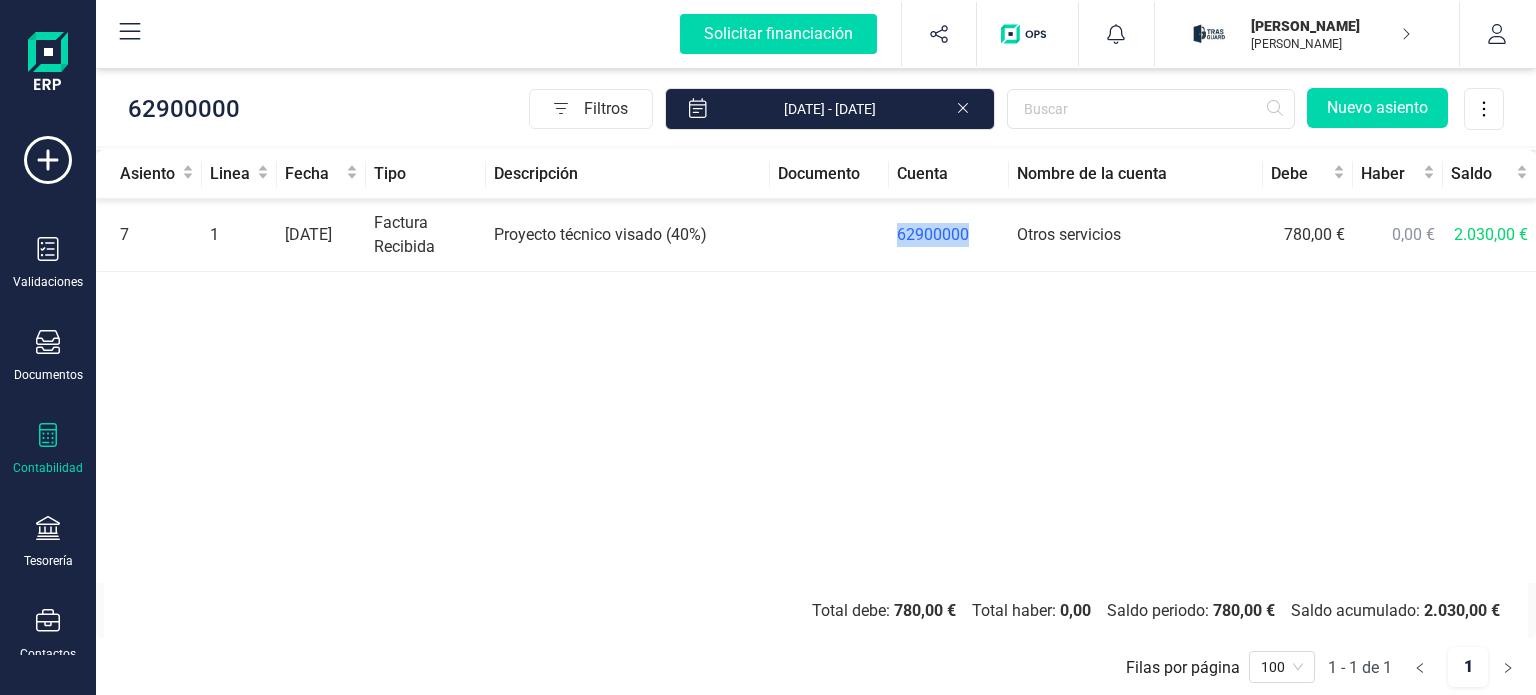 click on "62900000" at bounding box center [933, 234] 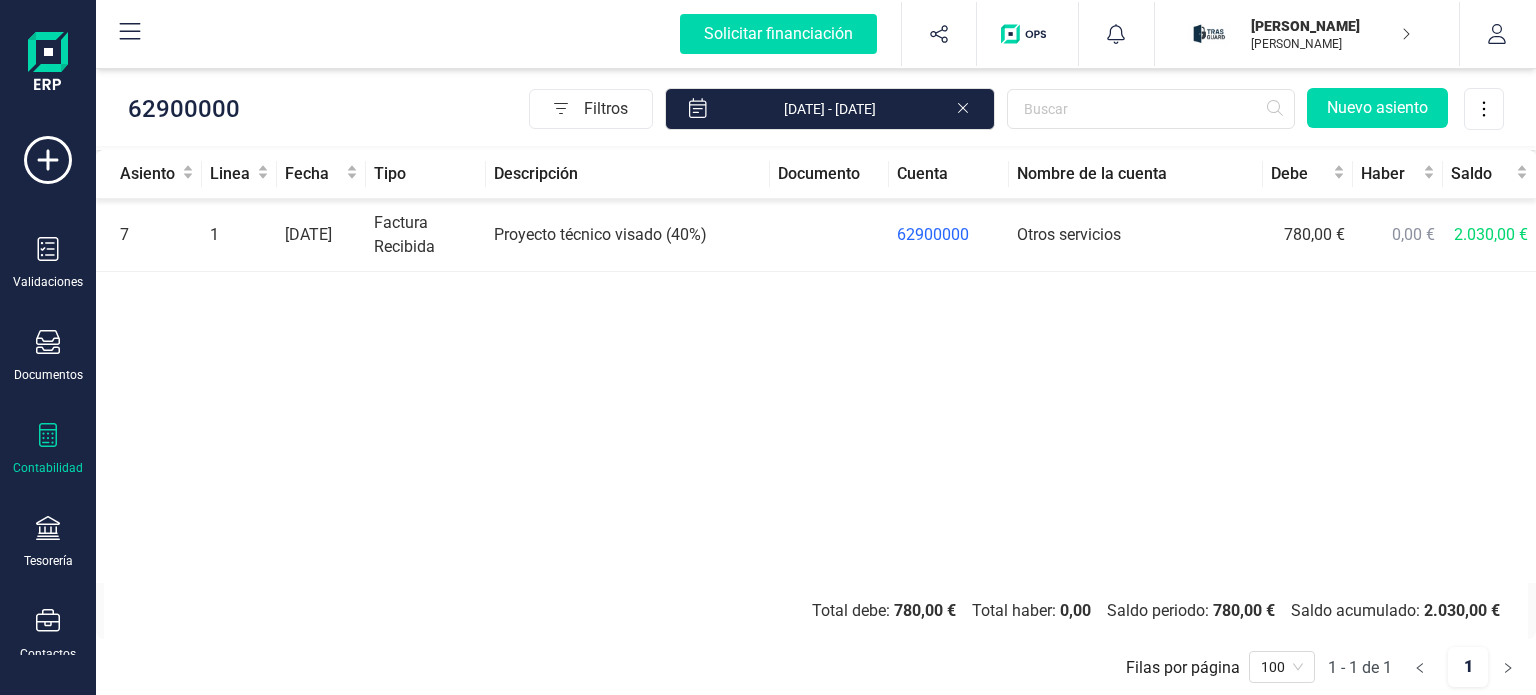 click on "Proyecto técnico visado (40%)" at bounding box center [628, 235] 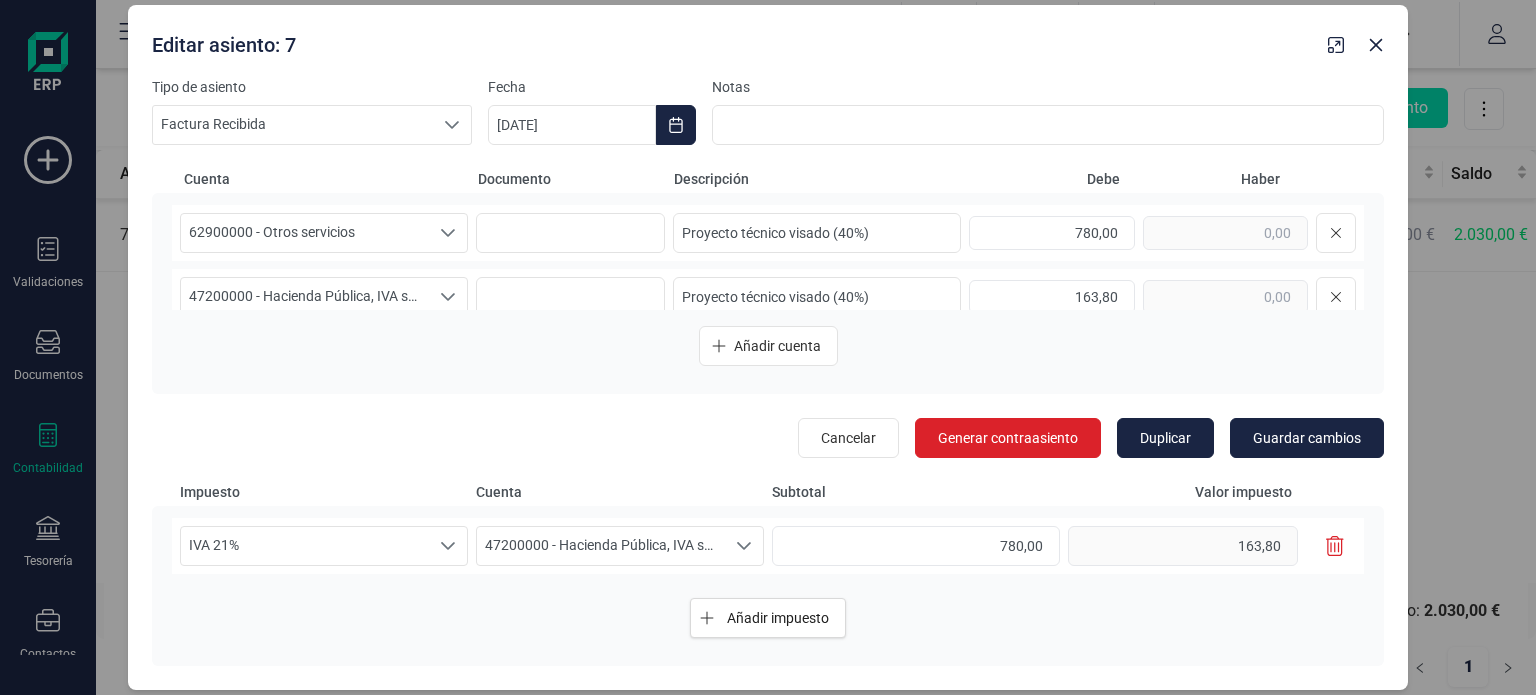 click at bounding box center [570, 233] 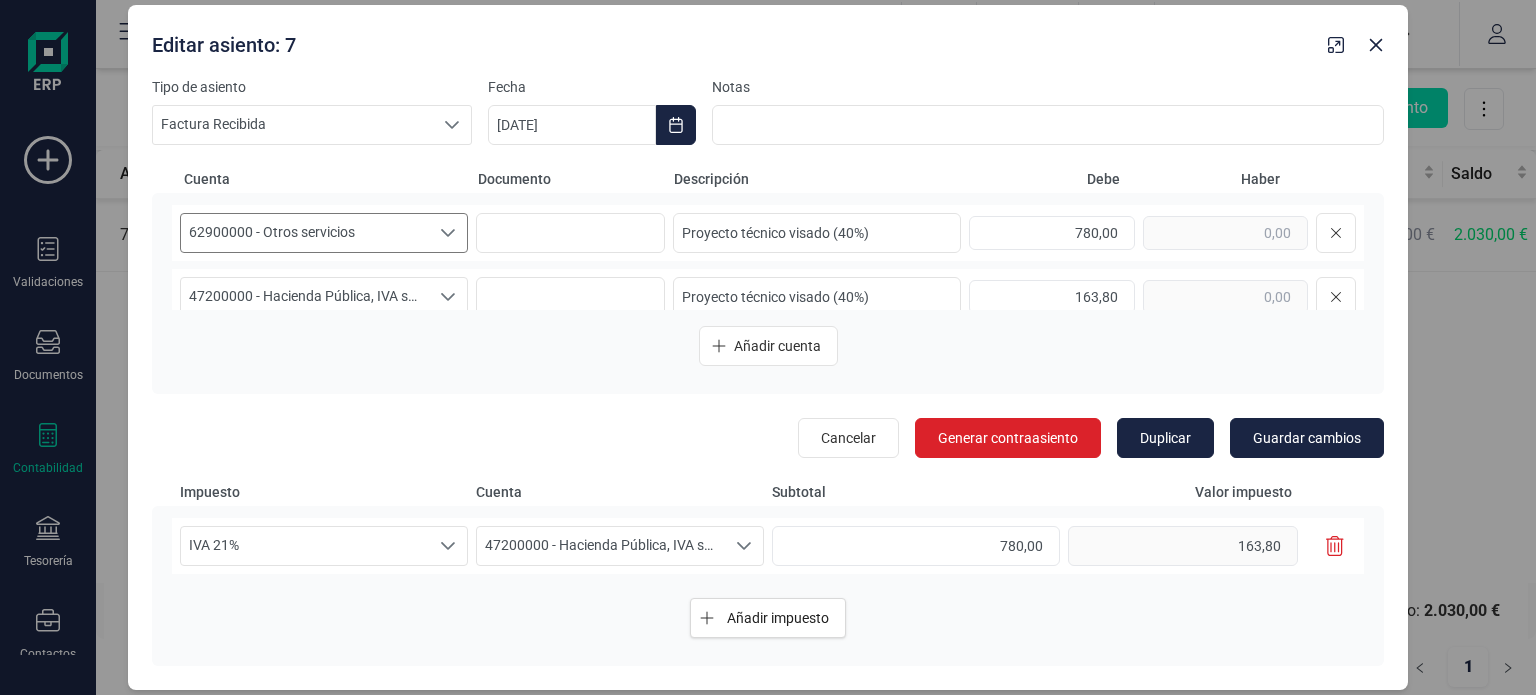 click on "62900000 - Otros servicios" at bounding box center [305, 233] 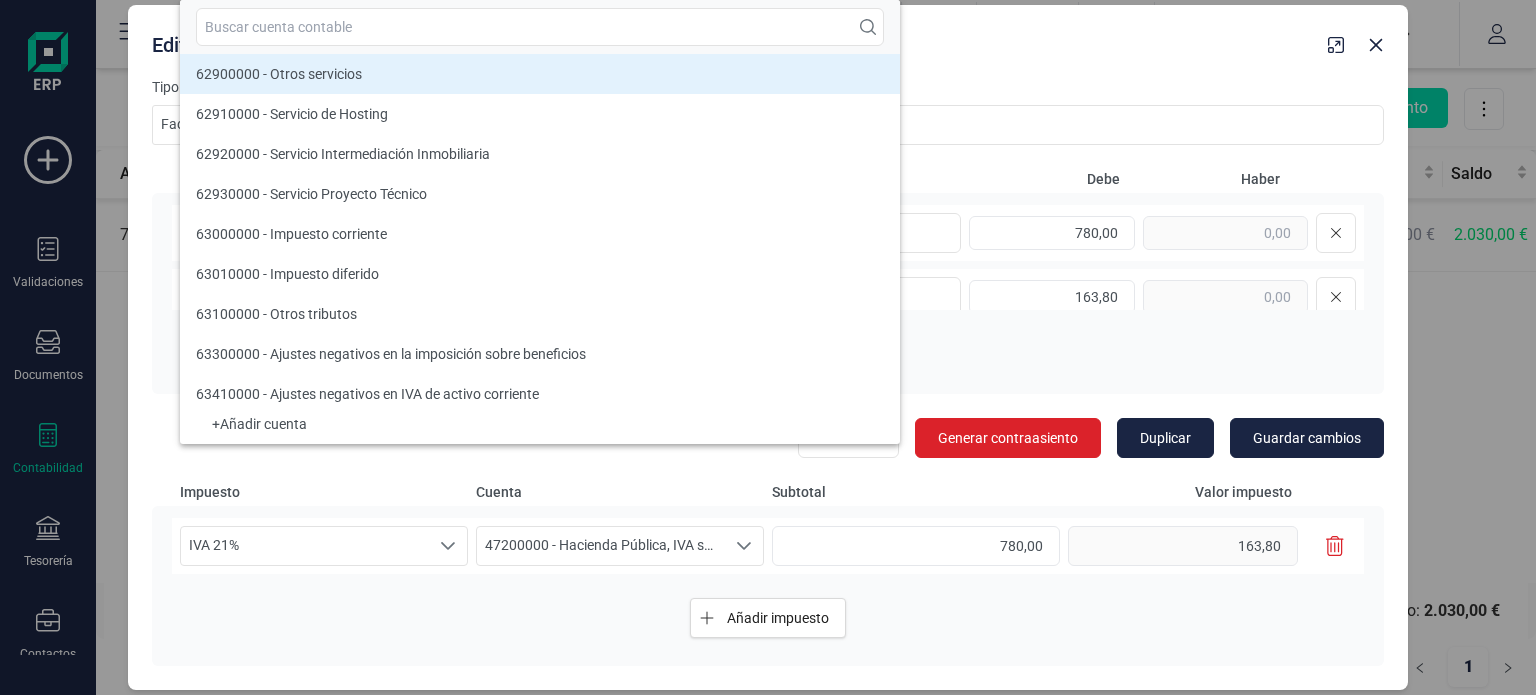 scroll, scrollTop: 17978, scrollLeft: 0, axis: vertical 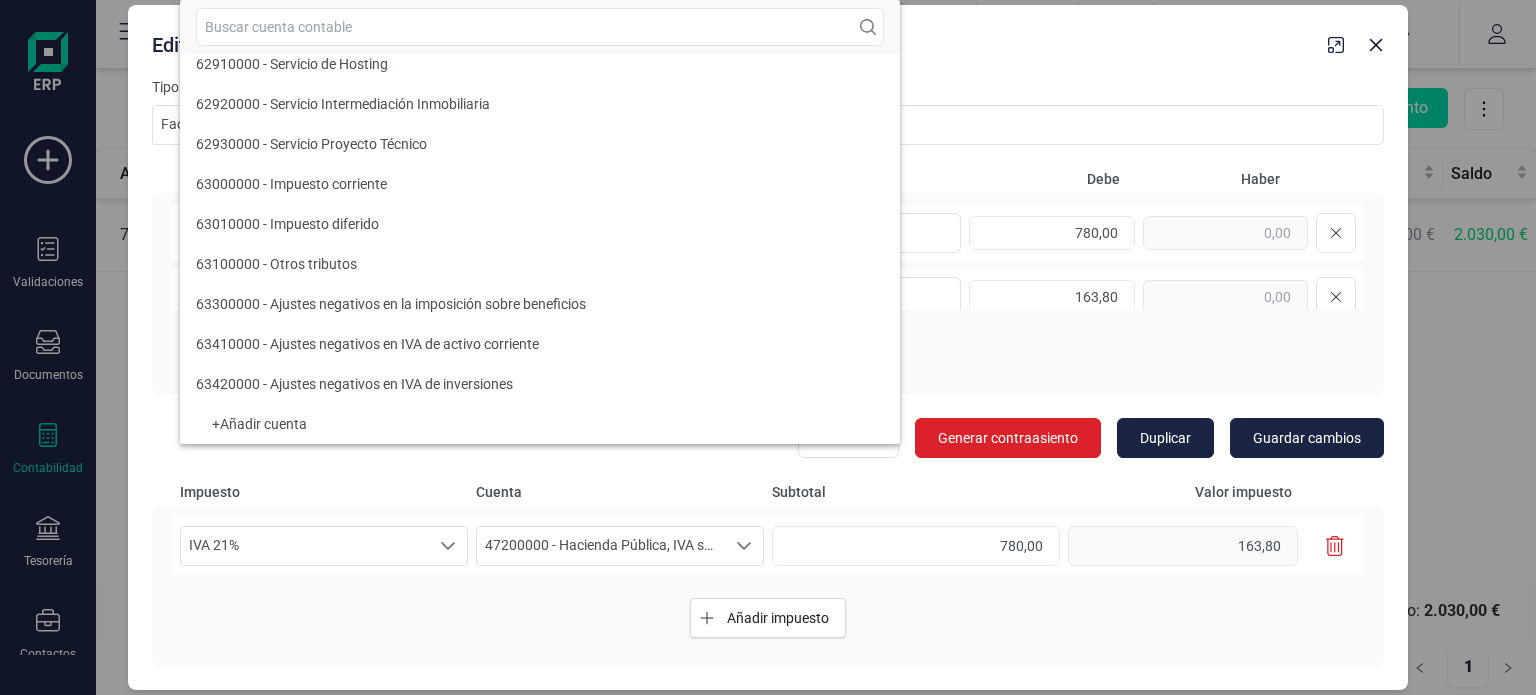 click on "+  Añadir cuenta" at bounding box center (540, 424) 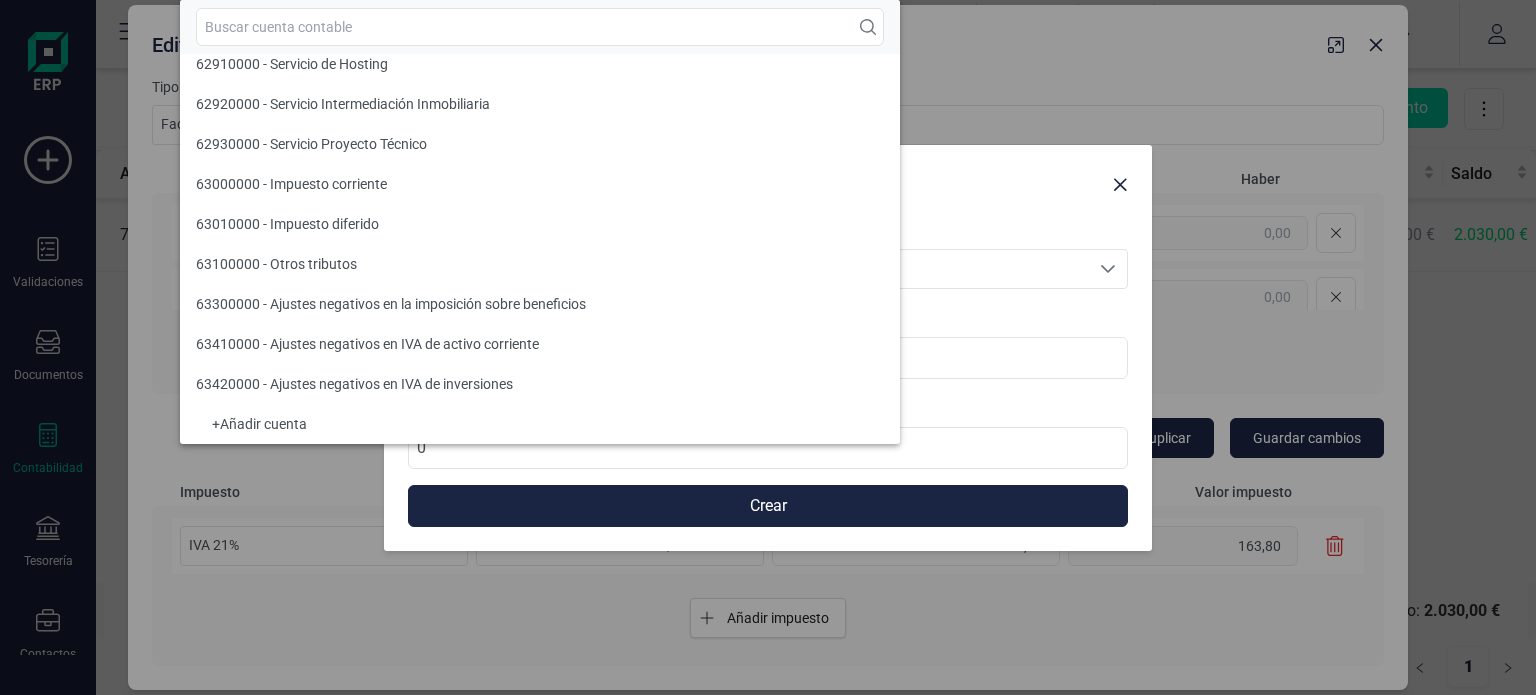 click on "Nombre" at bounding box center (768, 342) 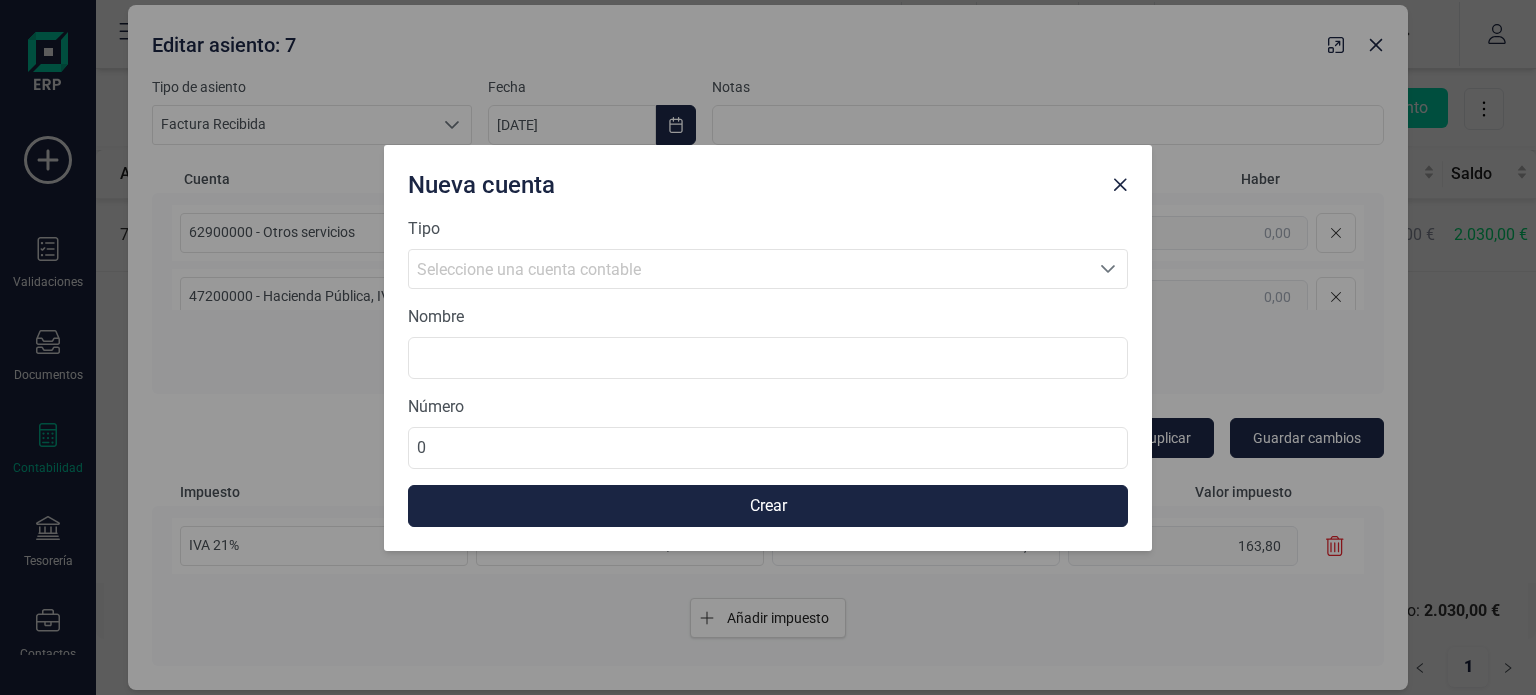 click on "Seleccione una cuenta contable" at bounding box center [529, 269] 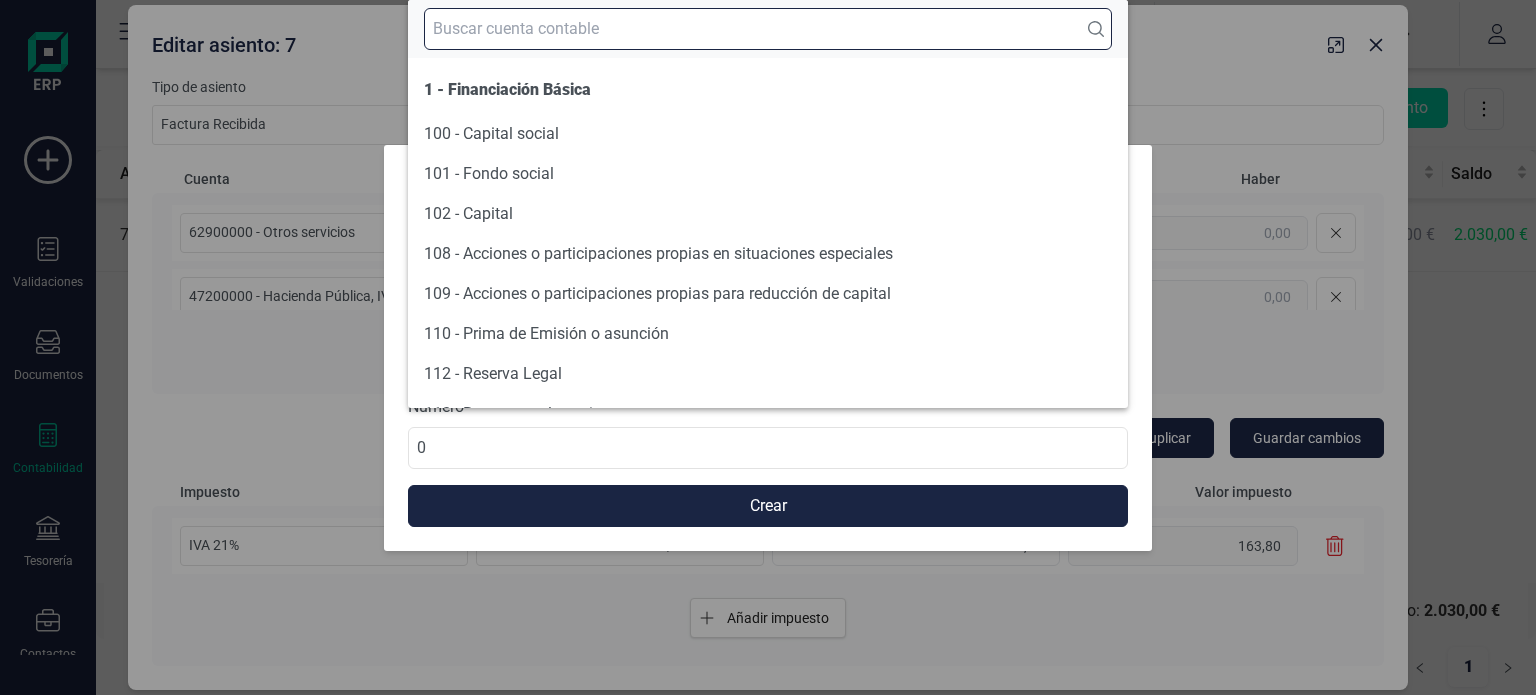 click at bounding box center [768, 29] 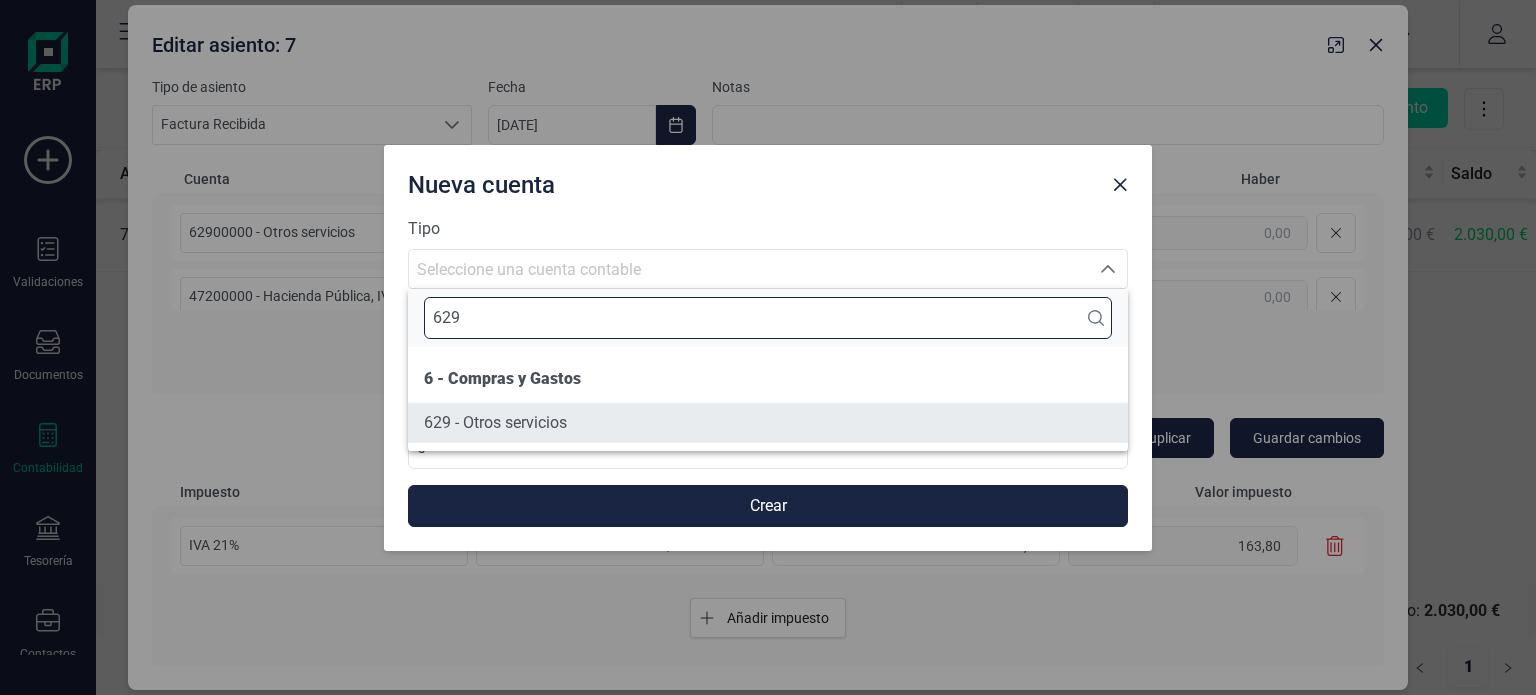 type on "629" 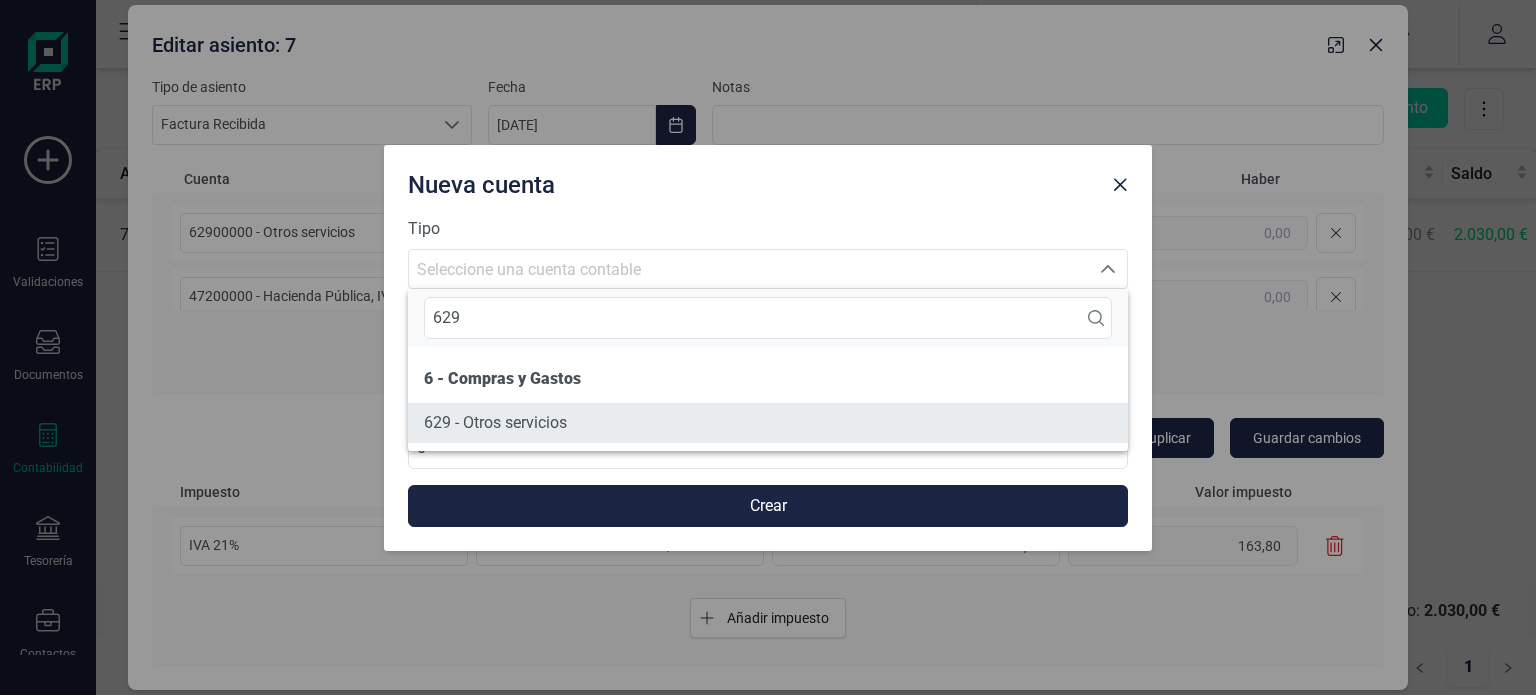 click on "629 - Otros servicios" at bounding box center (768, 423) 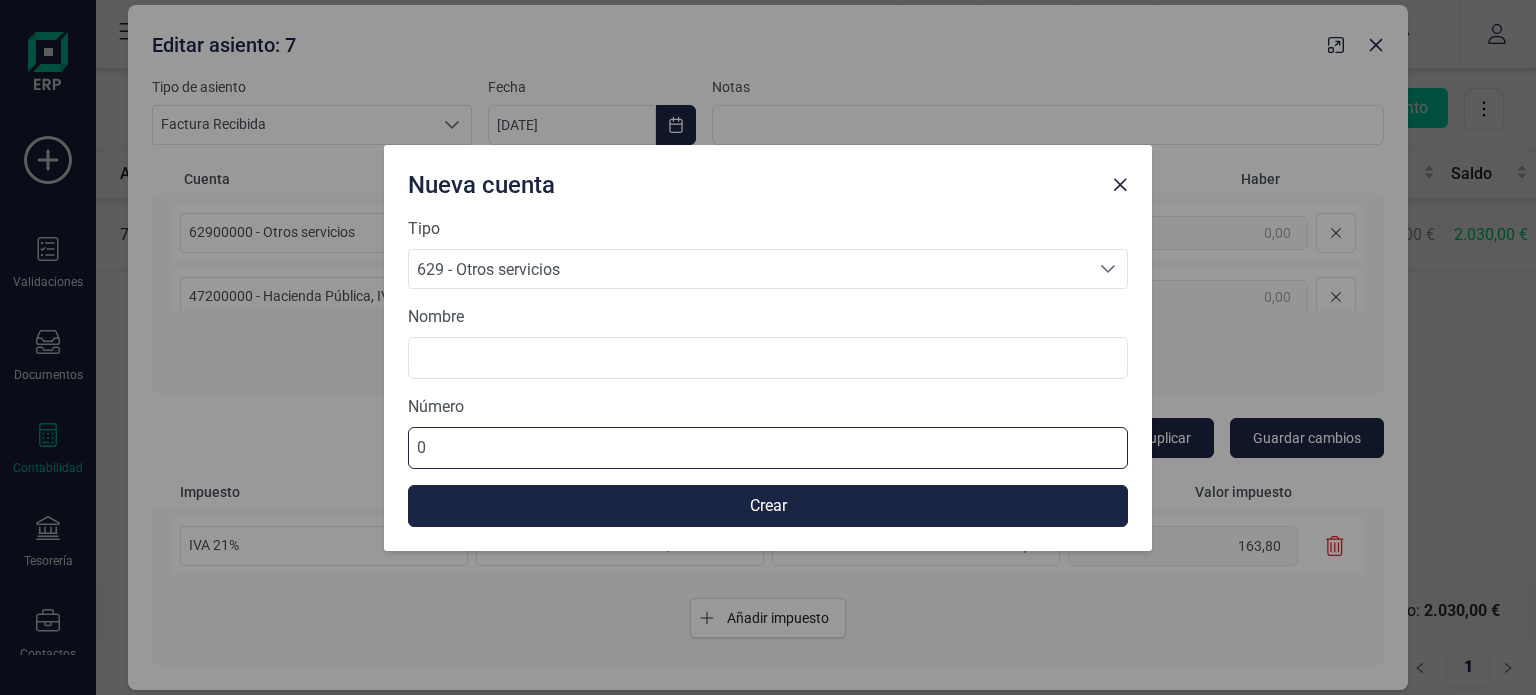 drag, startPoint x: 444, startPoint y: 451, endPoint x: 356, endPoint y: 430, distance: 90.47099 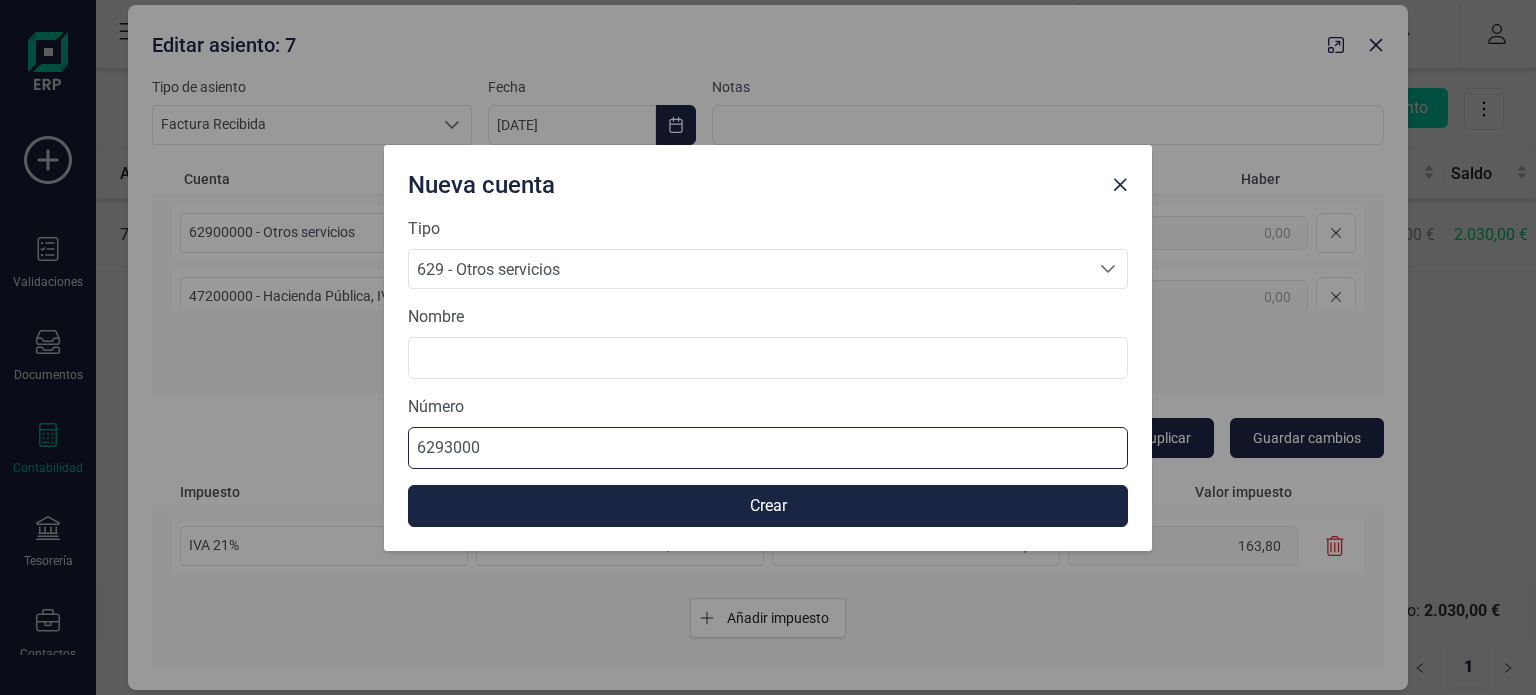 type on "62930000" 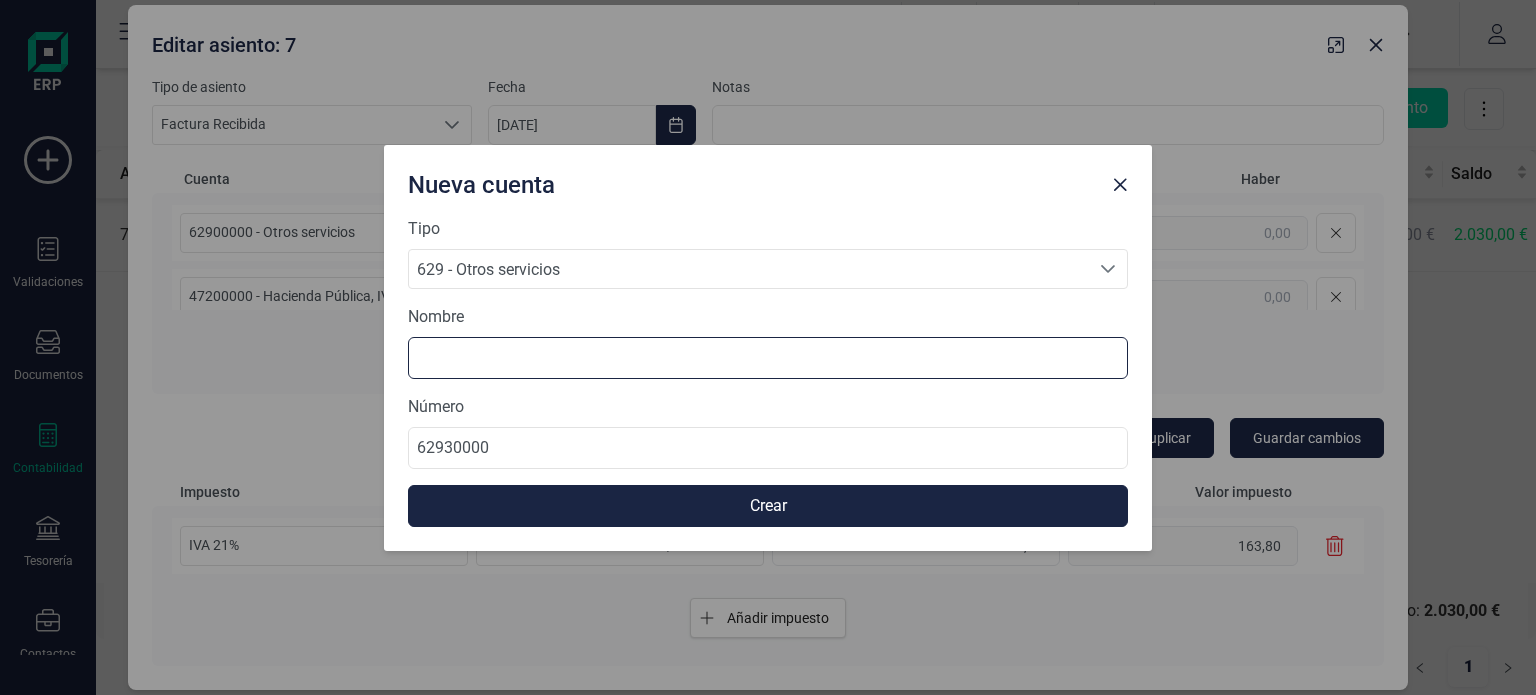 click at bounding box center (768, 358) 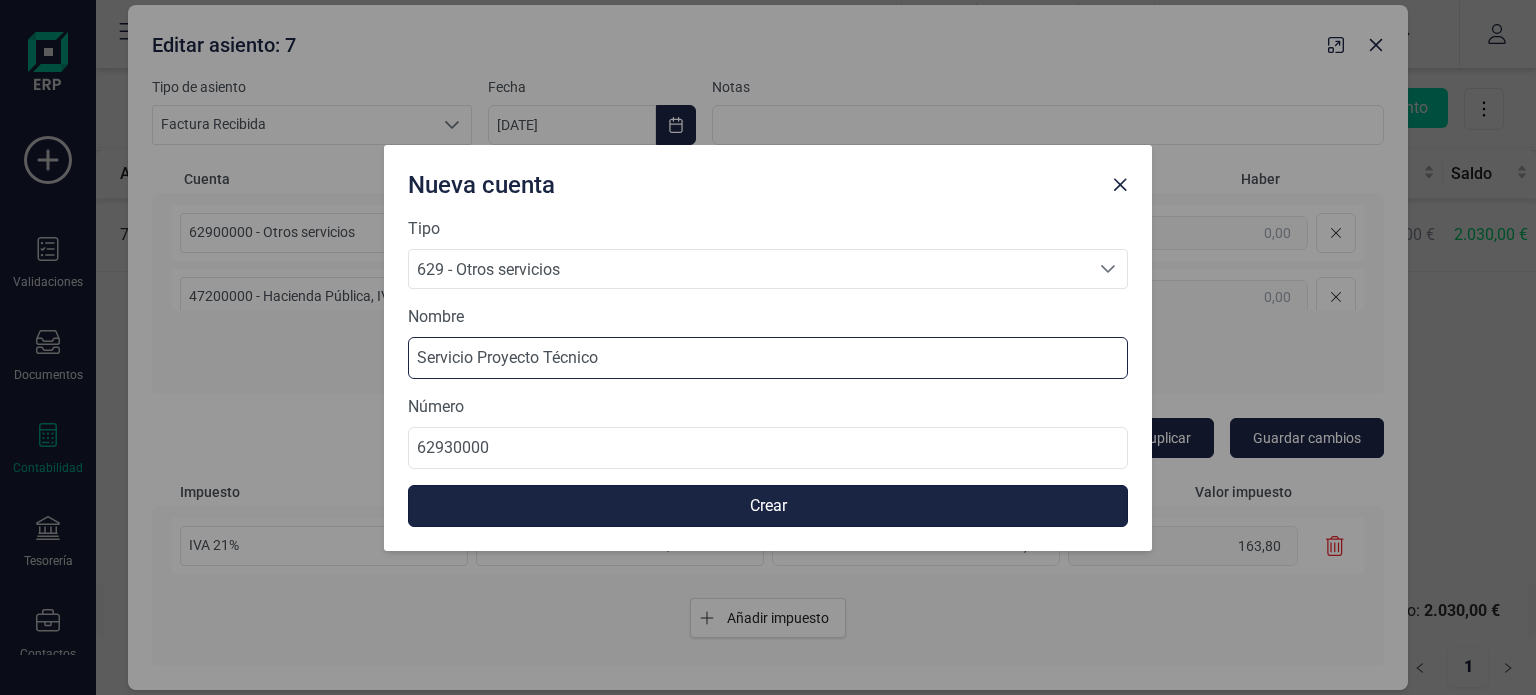type on "Servicio Proyecto Técnico" 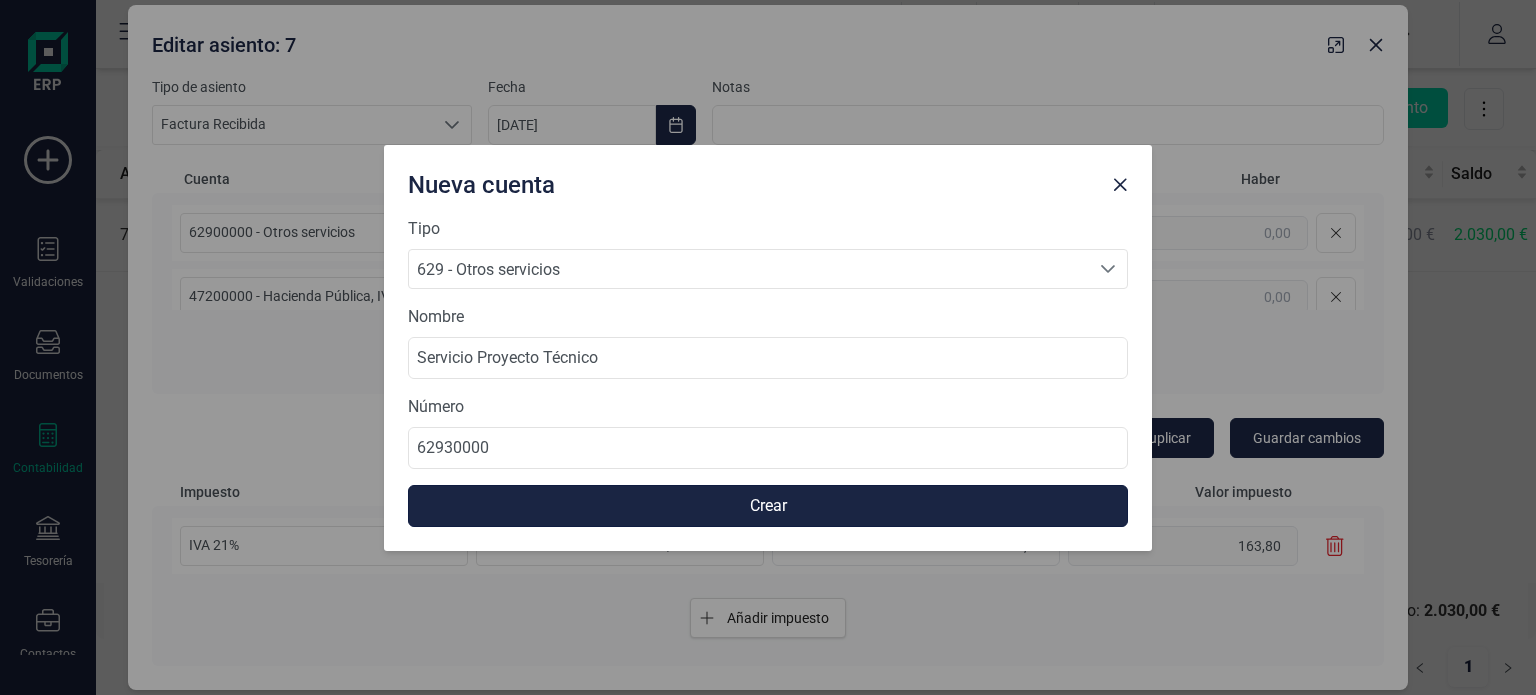 click on "Crear" at bounding box center (768, 506) 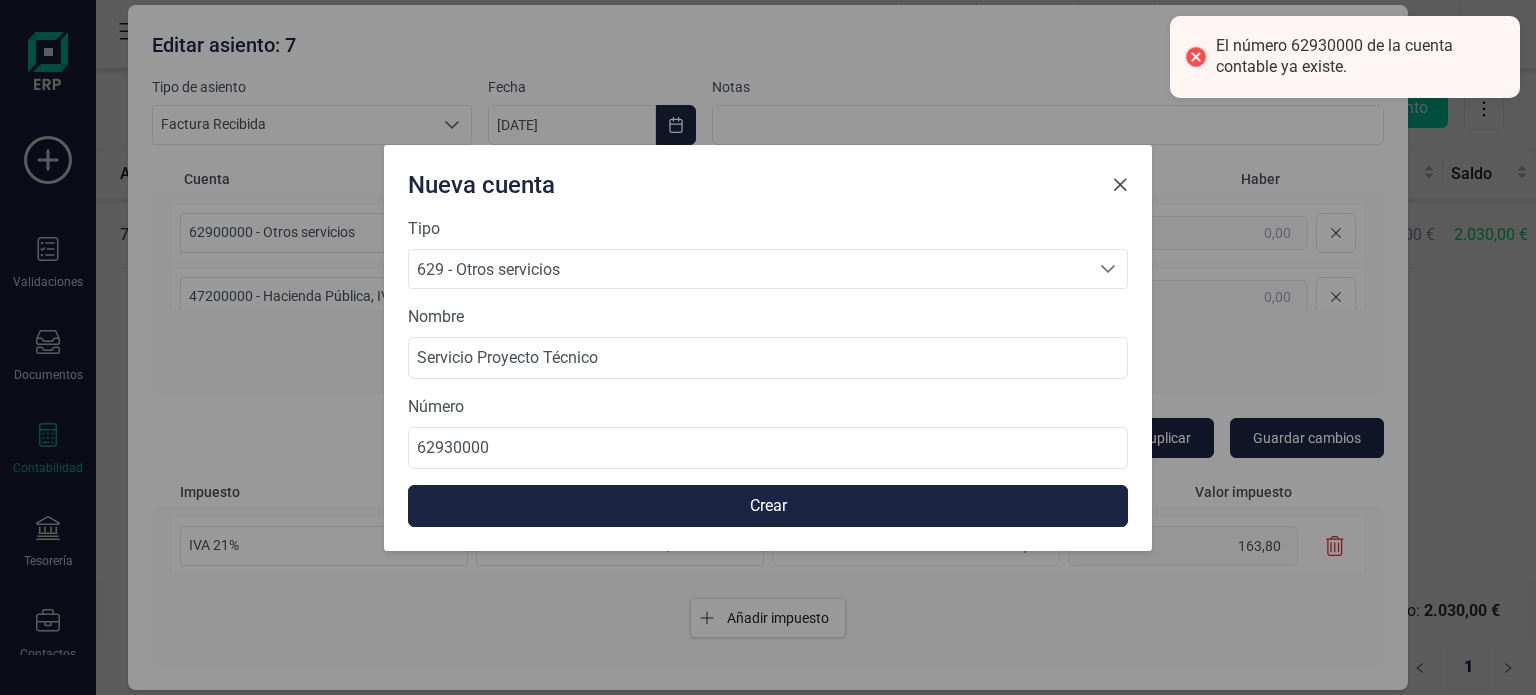 click at bounding box center [1120, 185] 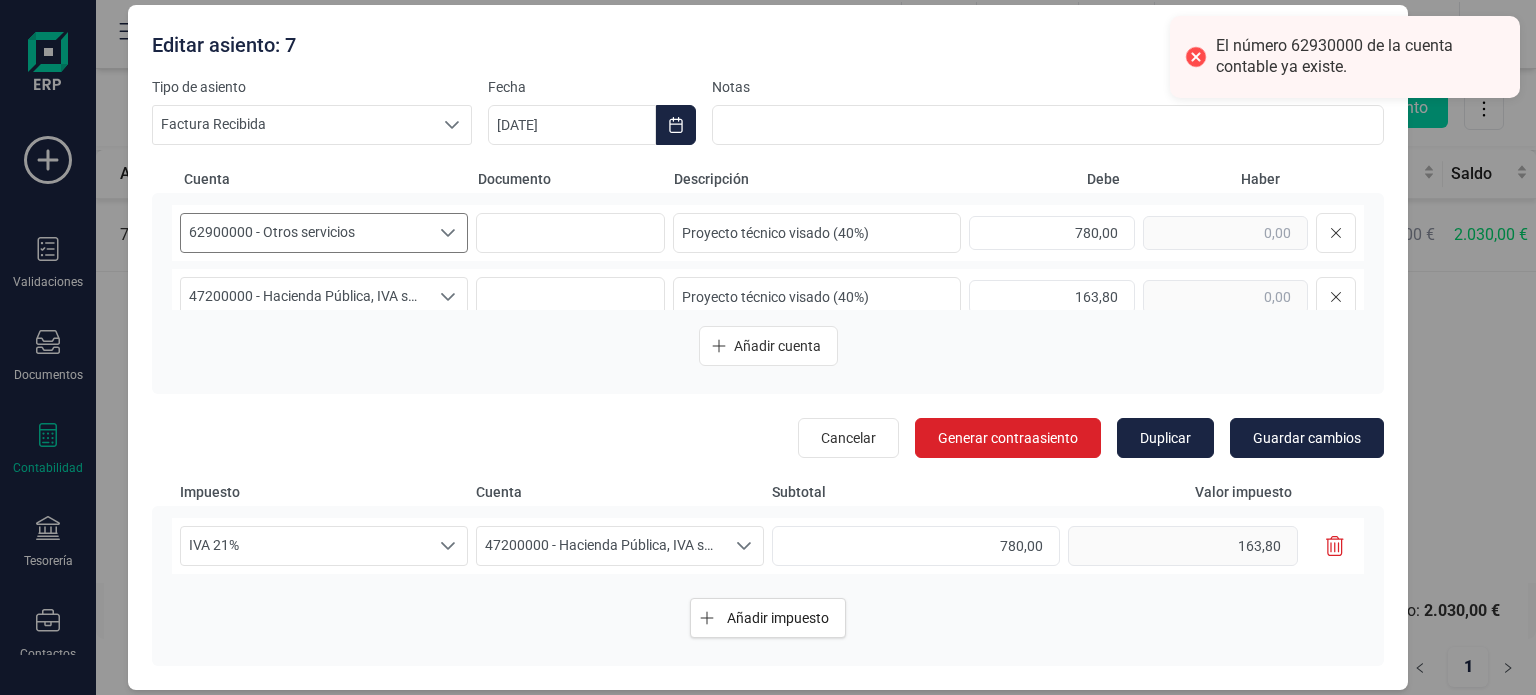 click 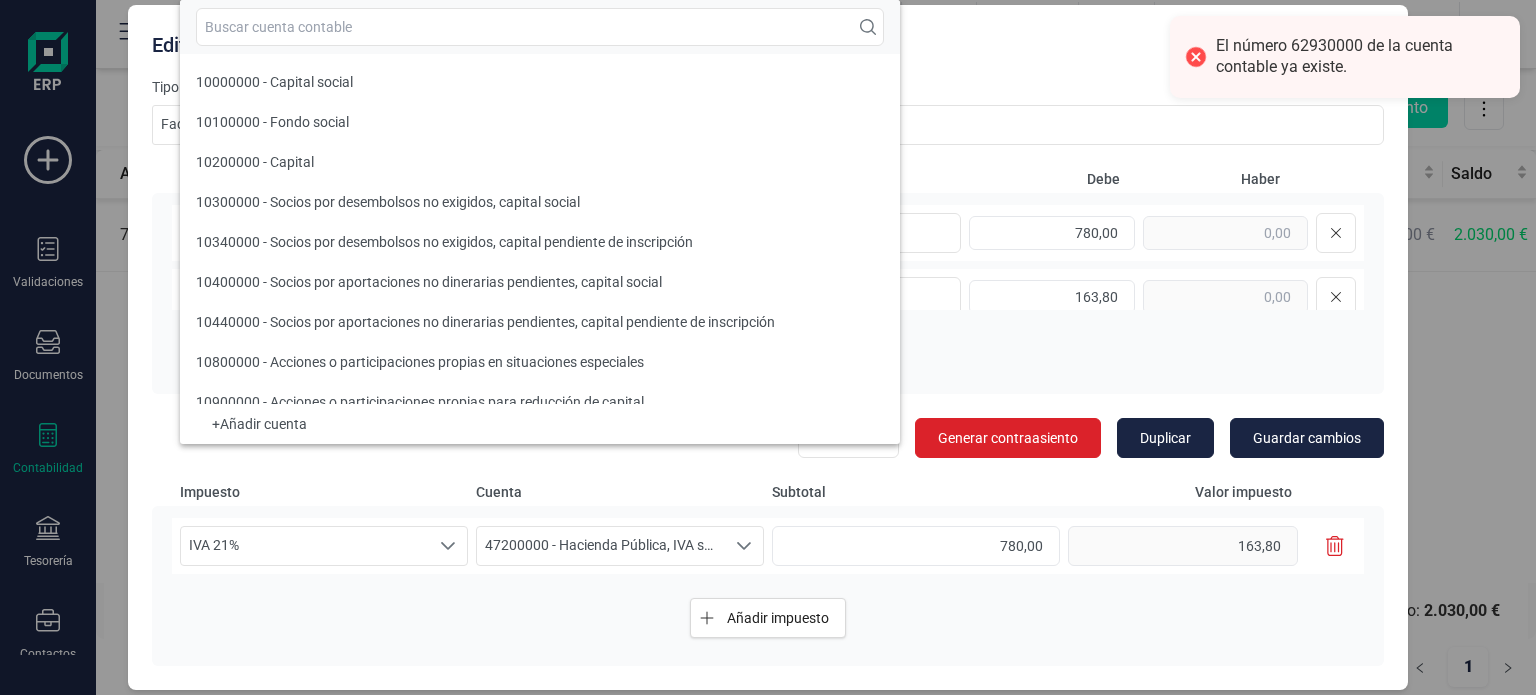 scroll, scrollTop: 17928, scrollLeft: 0, axis: vertical 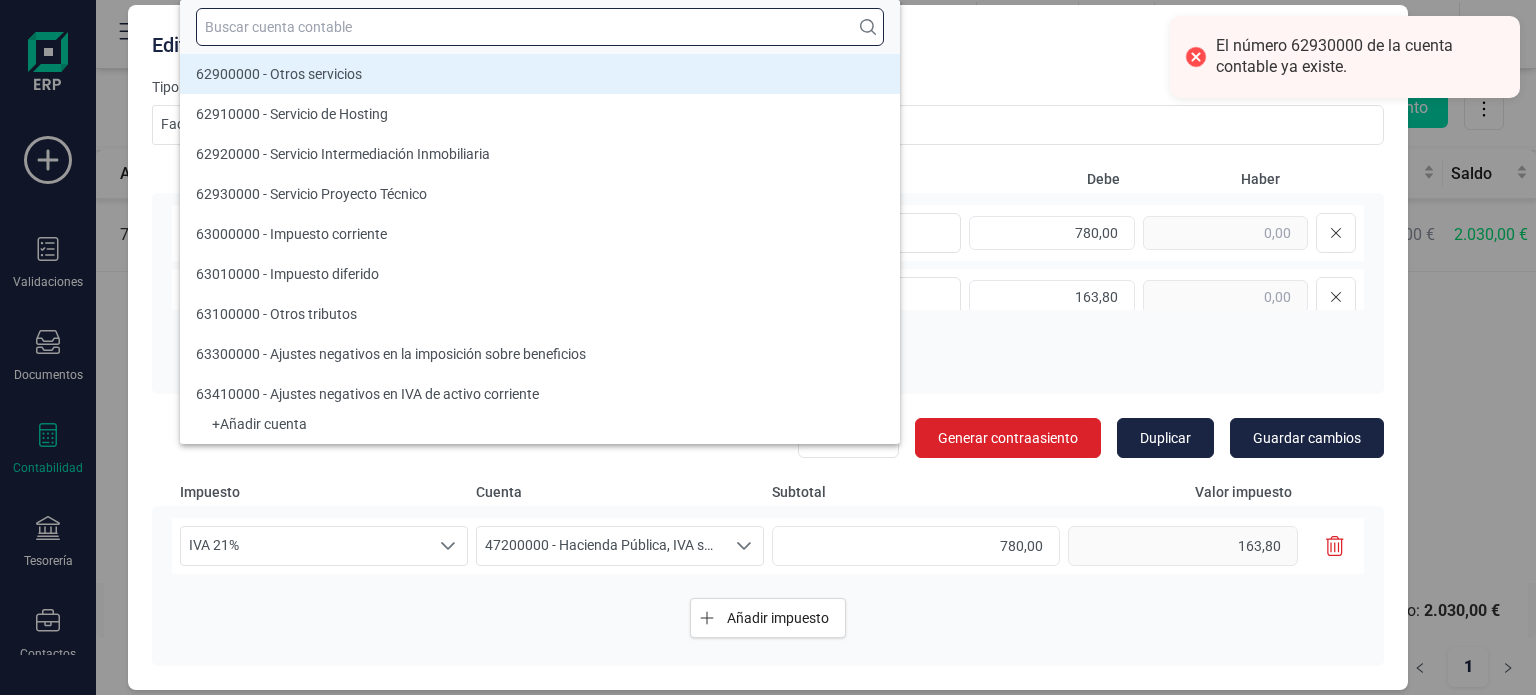 click at bounding box center [540, 27] 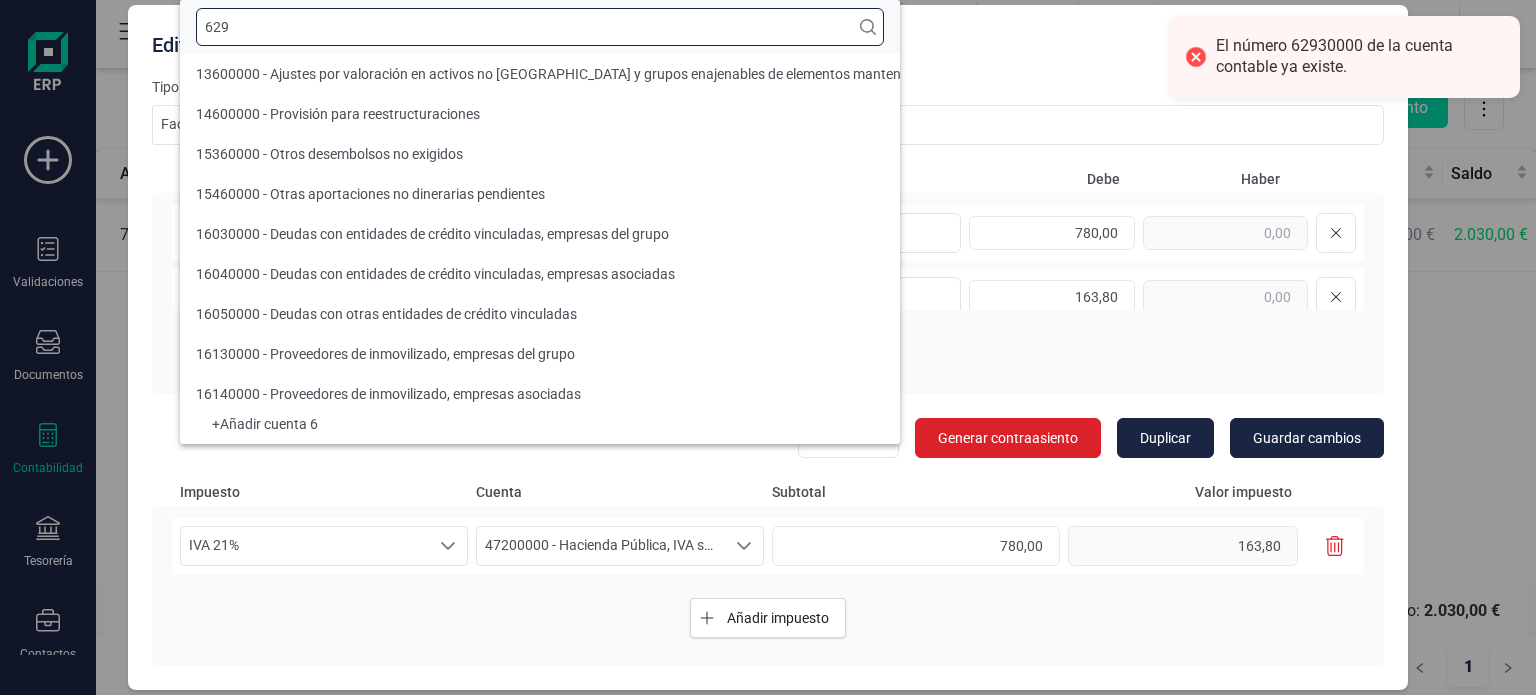 scroll, scrollTop: 0, scrollLeft: 0, axis: both 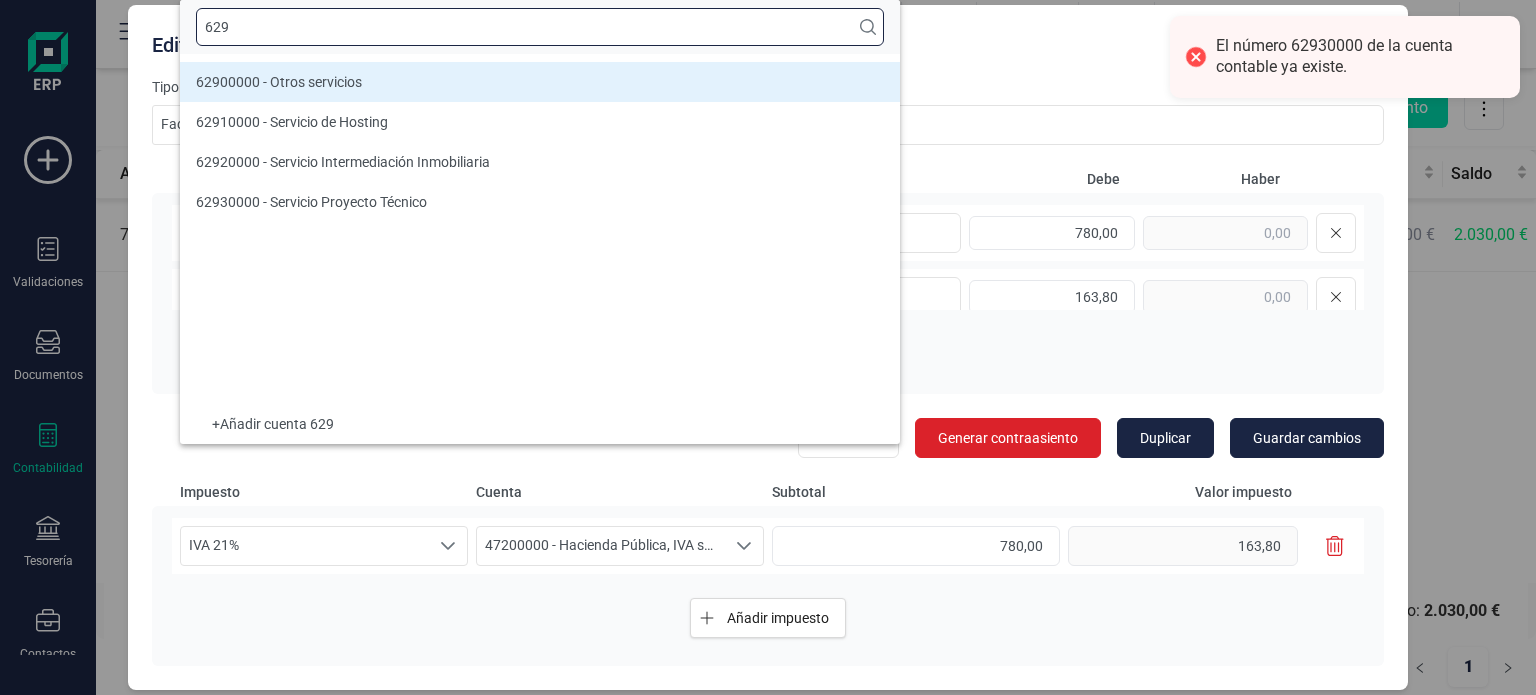 type on "629" 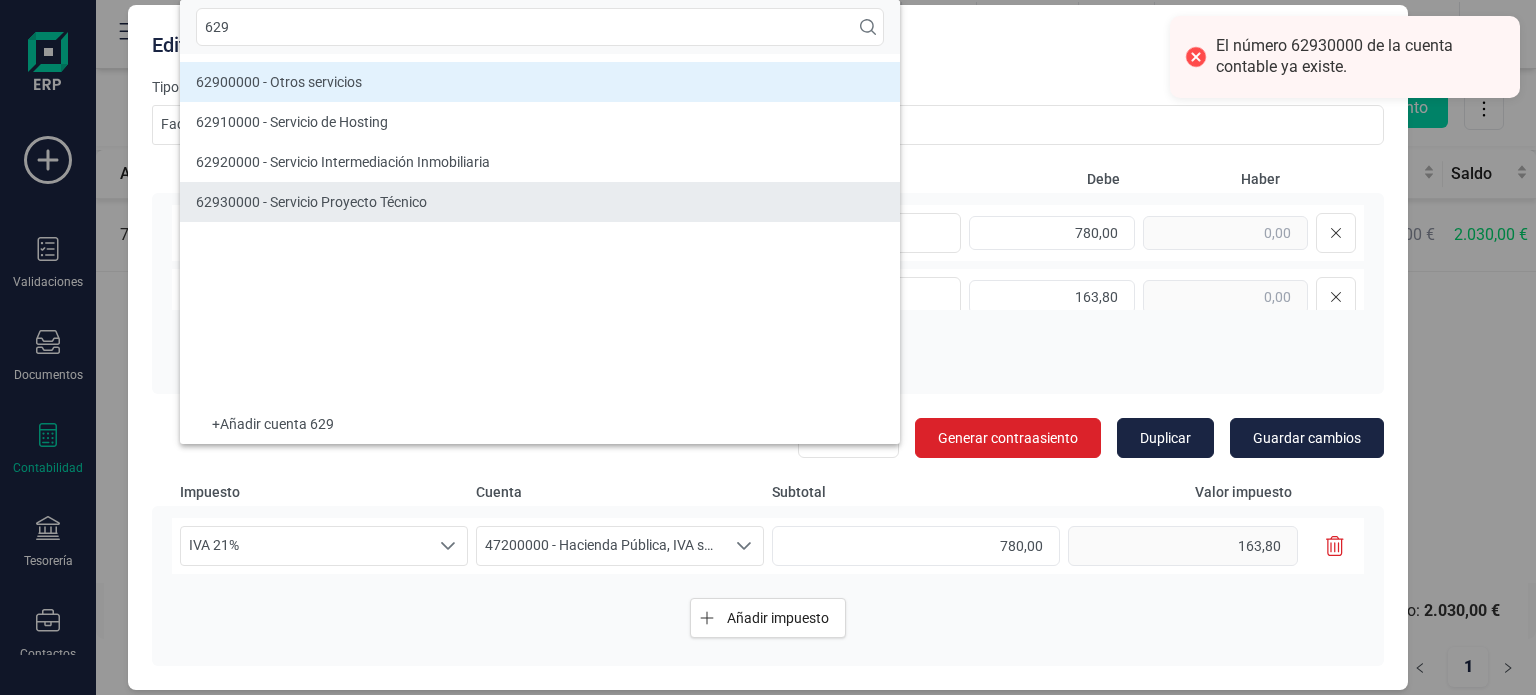 click on "62930000 - Servicio Proyecto Técnico" at bounding box center (311, 202) 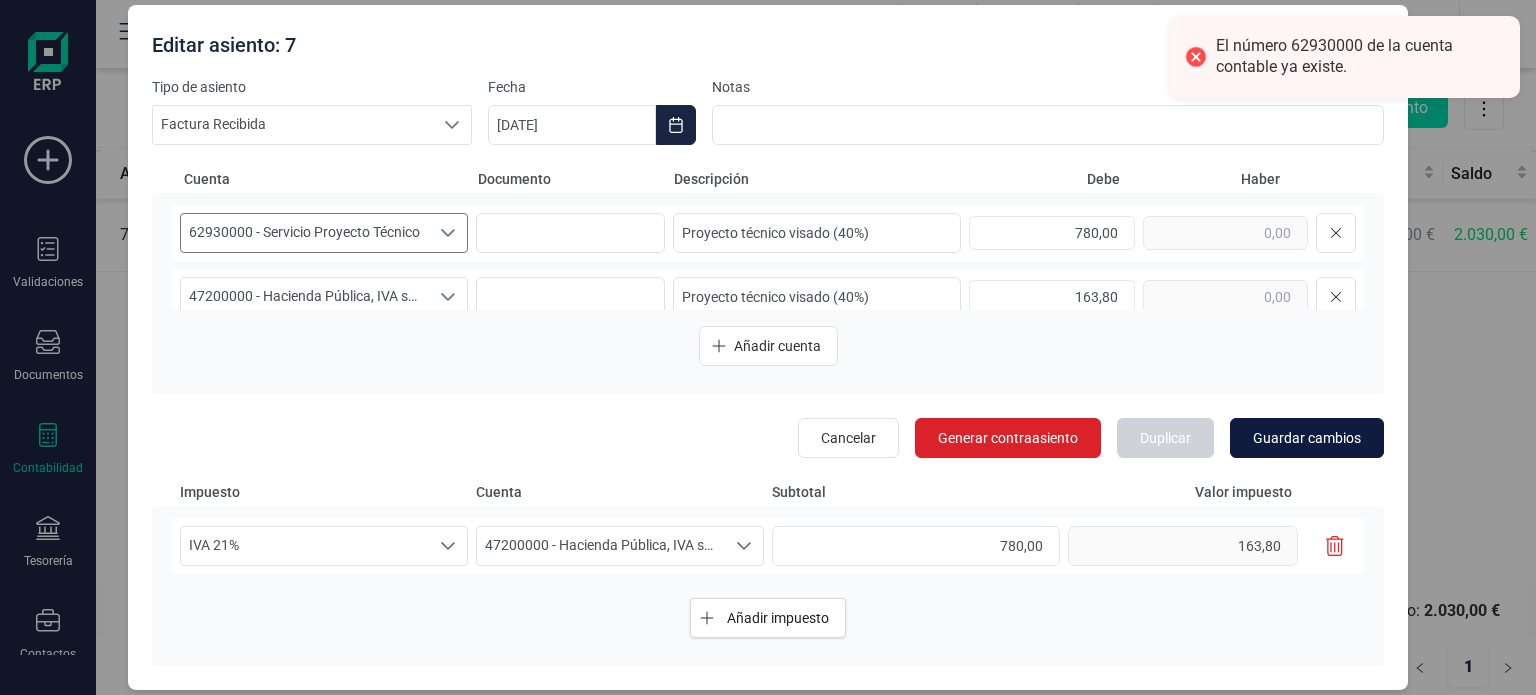 click on "Guardar cambios" at bounding box center [1307, 438] 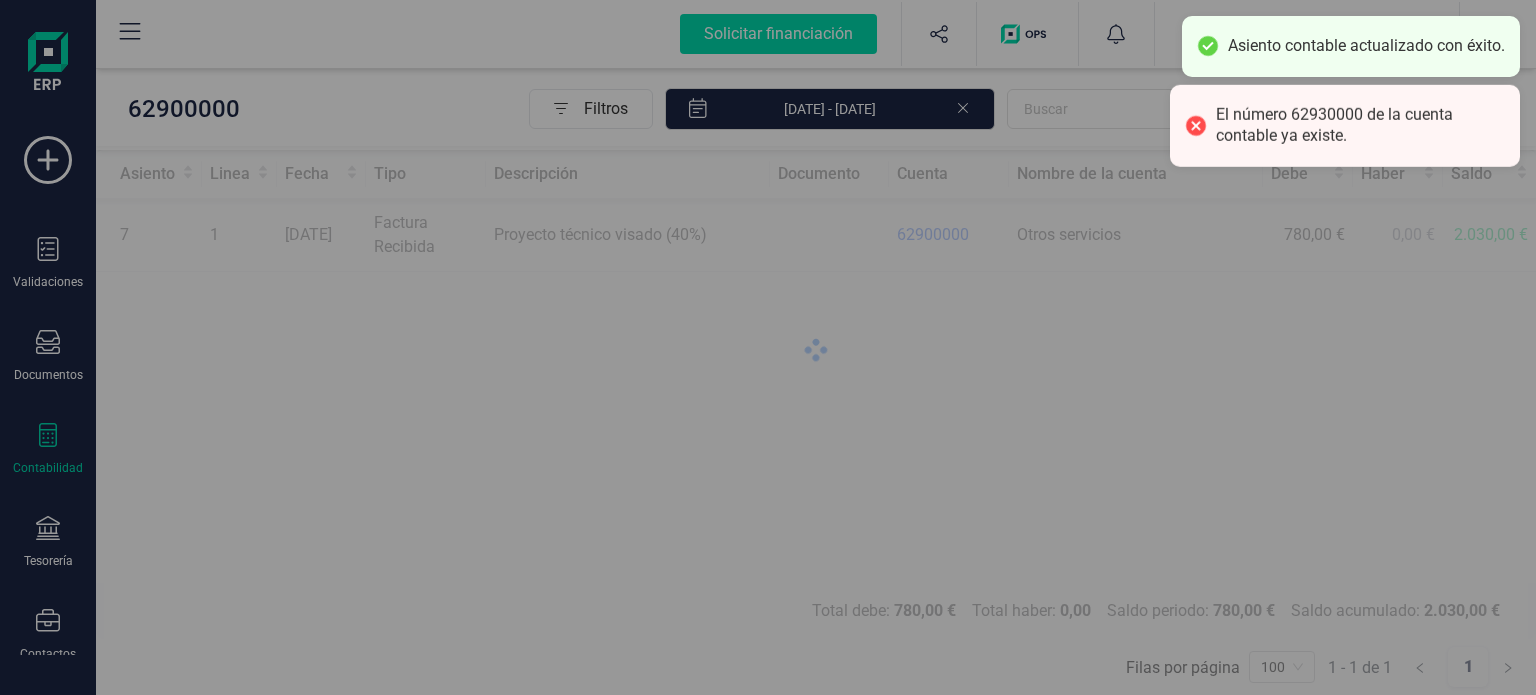 type on "[DATE]" 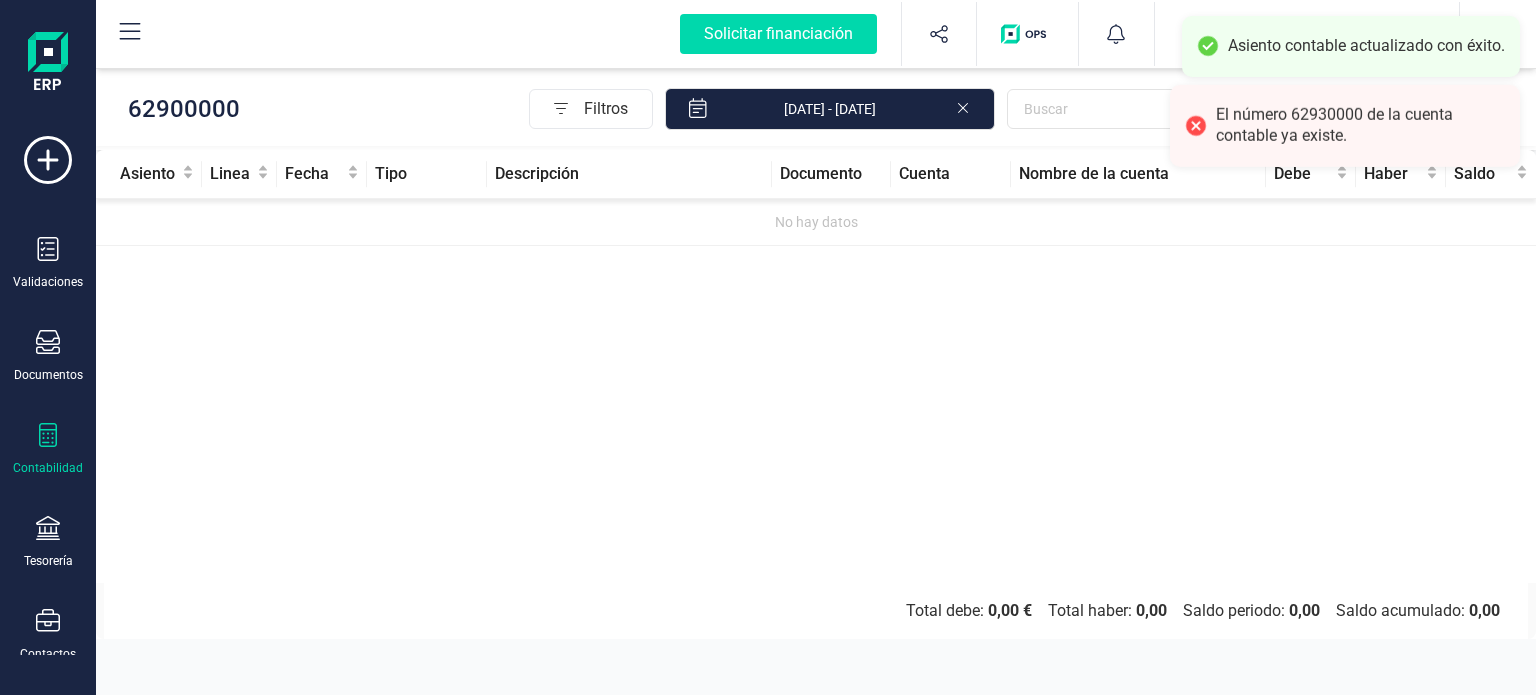 click on "Contabilidad" at bounding box center (48, 449) 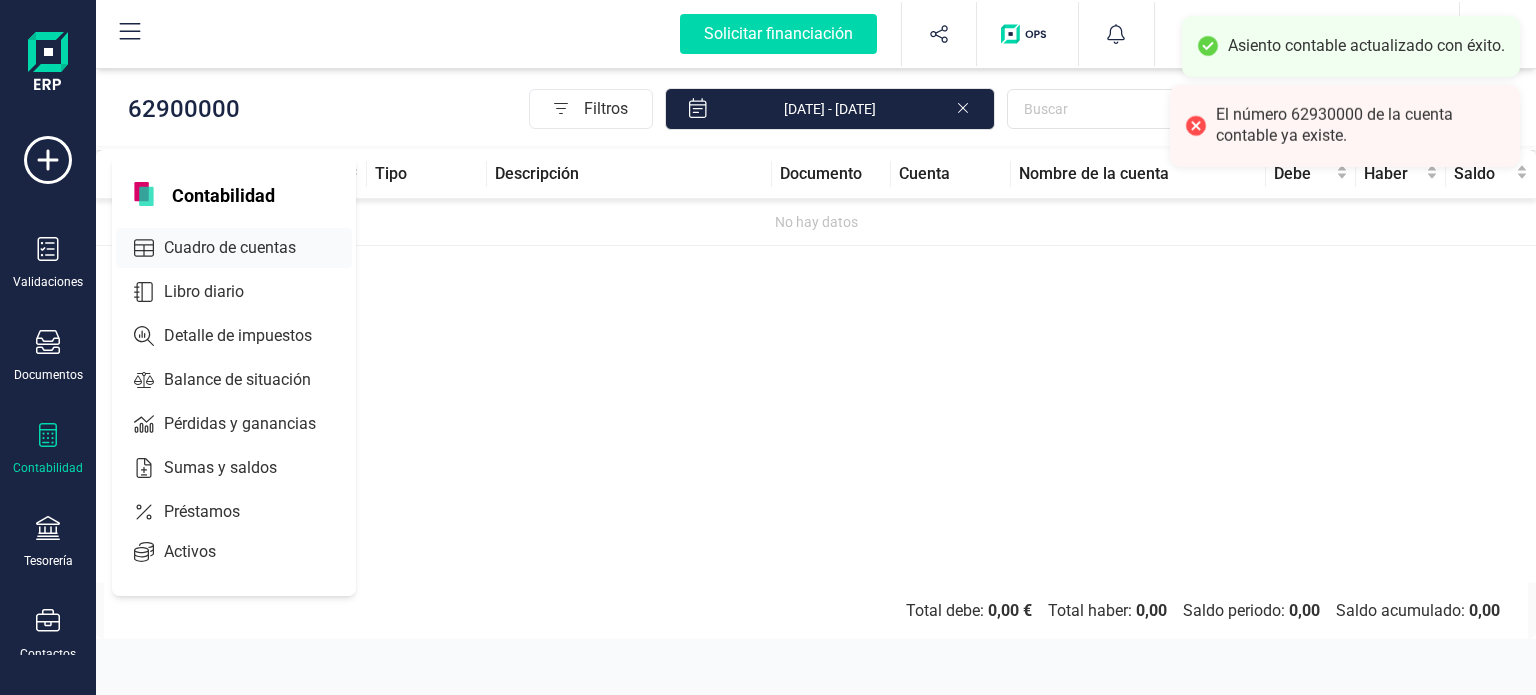 click on "Cuadro de cuentas" at bounding box center [244, 248] 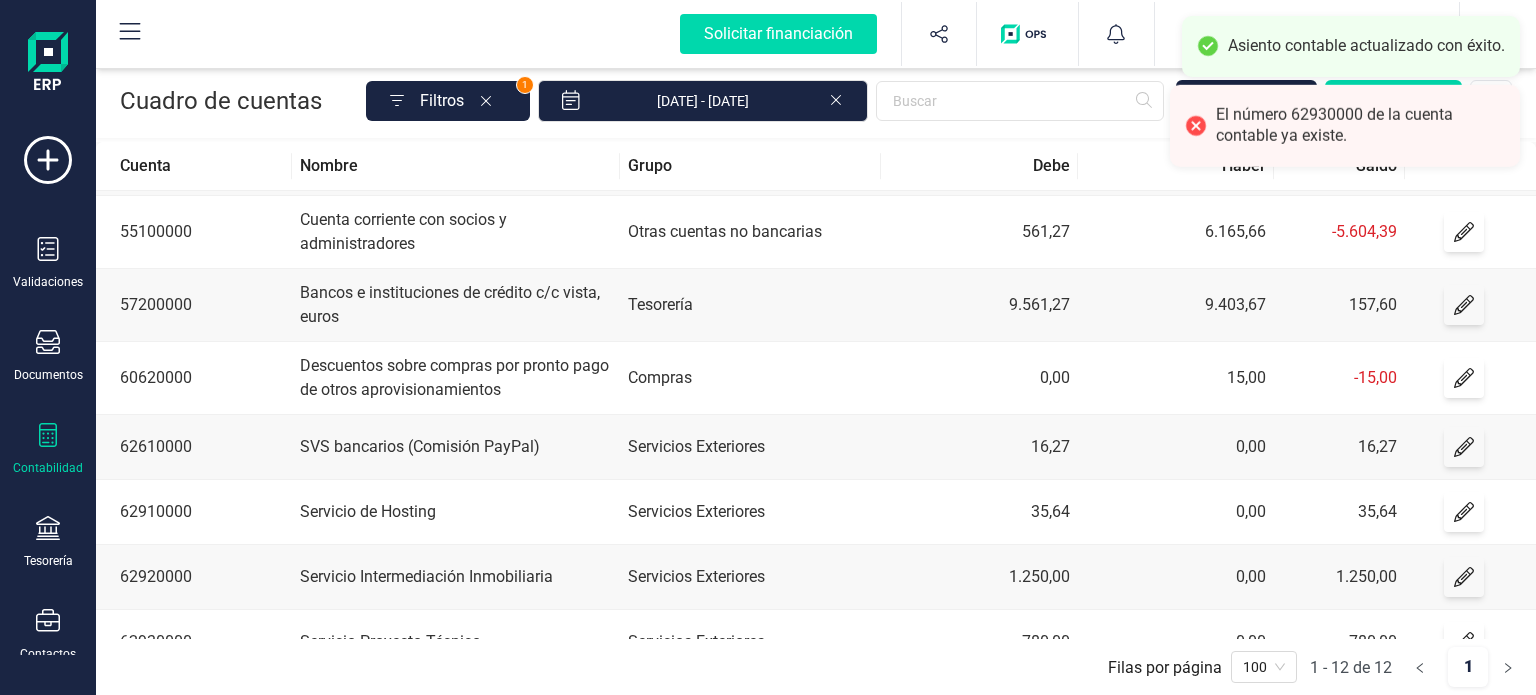 scroll, scrollTop: 368, scrollLeft: 0, axis: vertical 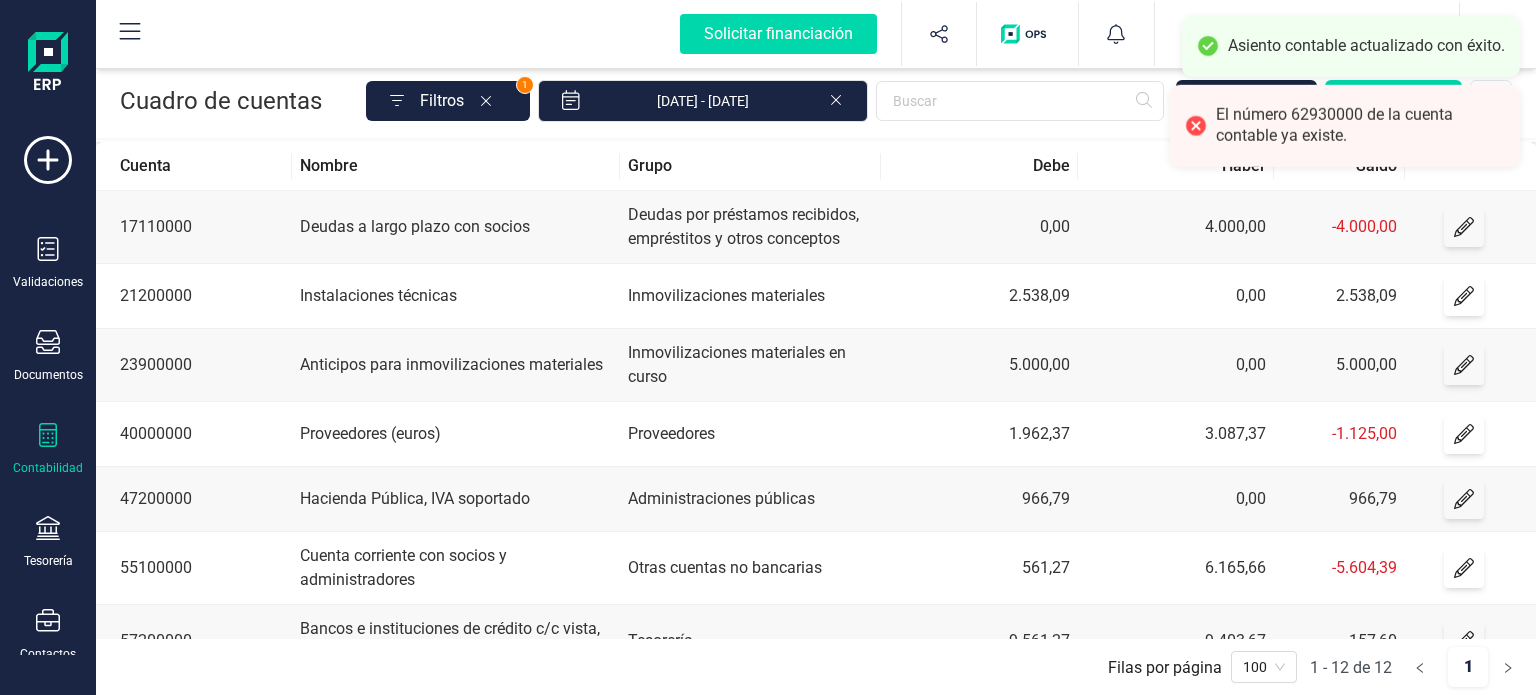 click on "Cuenta corriente con socios y administradores" at bounding box center [455, 568] 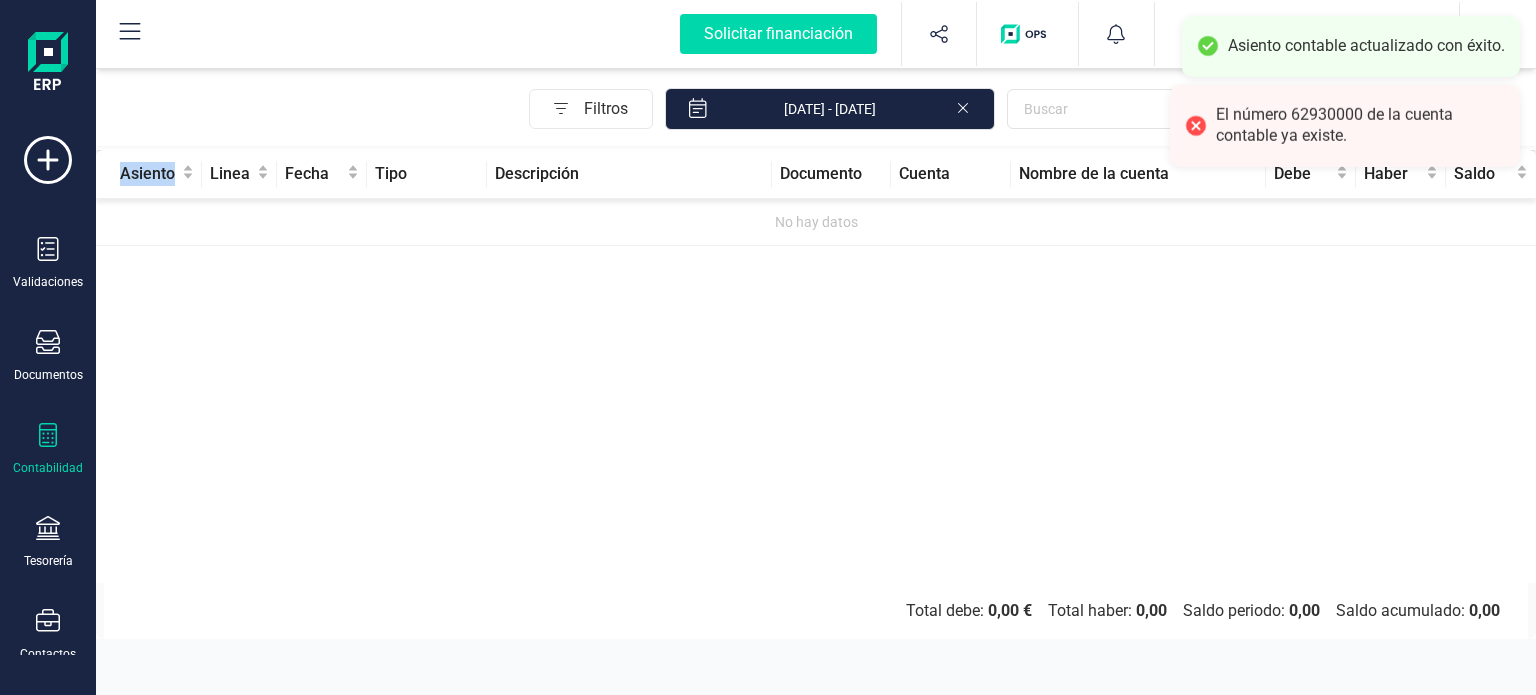 click on "Asiento Linea Fecha Tipo Descripción Documento Cuenta Nombre de la cuenta Debe Haber Saldo No hay datos" at bounding box center [816, 366] 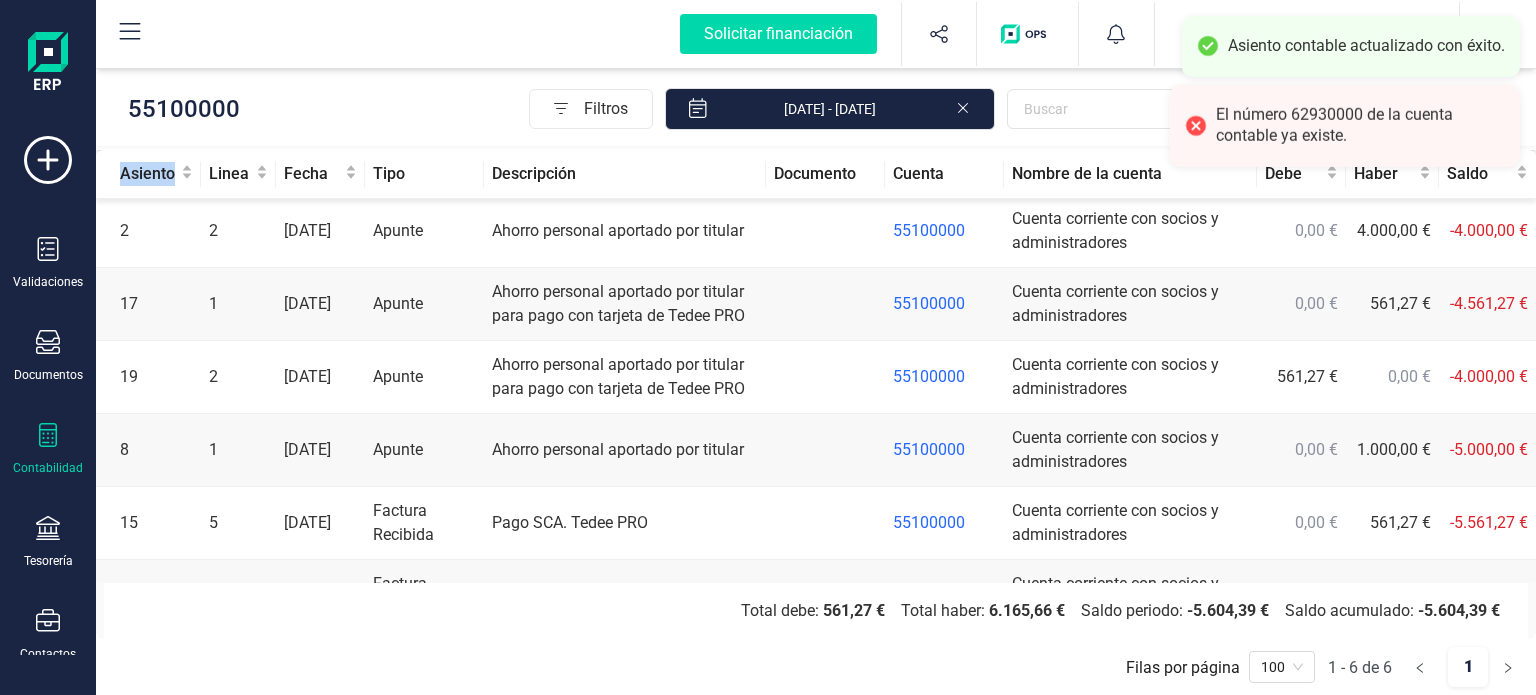 scroll, scrollTop: 0, scrollLeft: 0, axis: both 